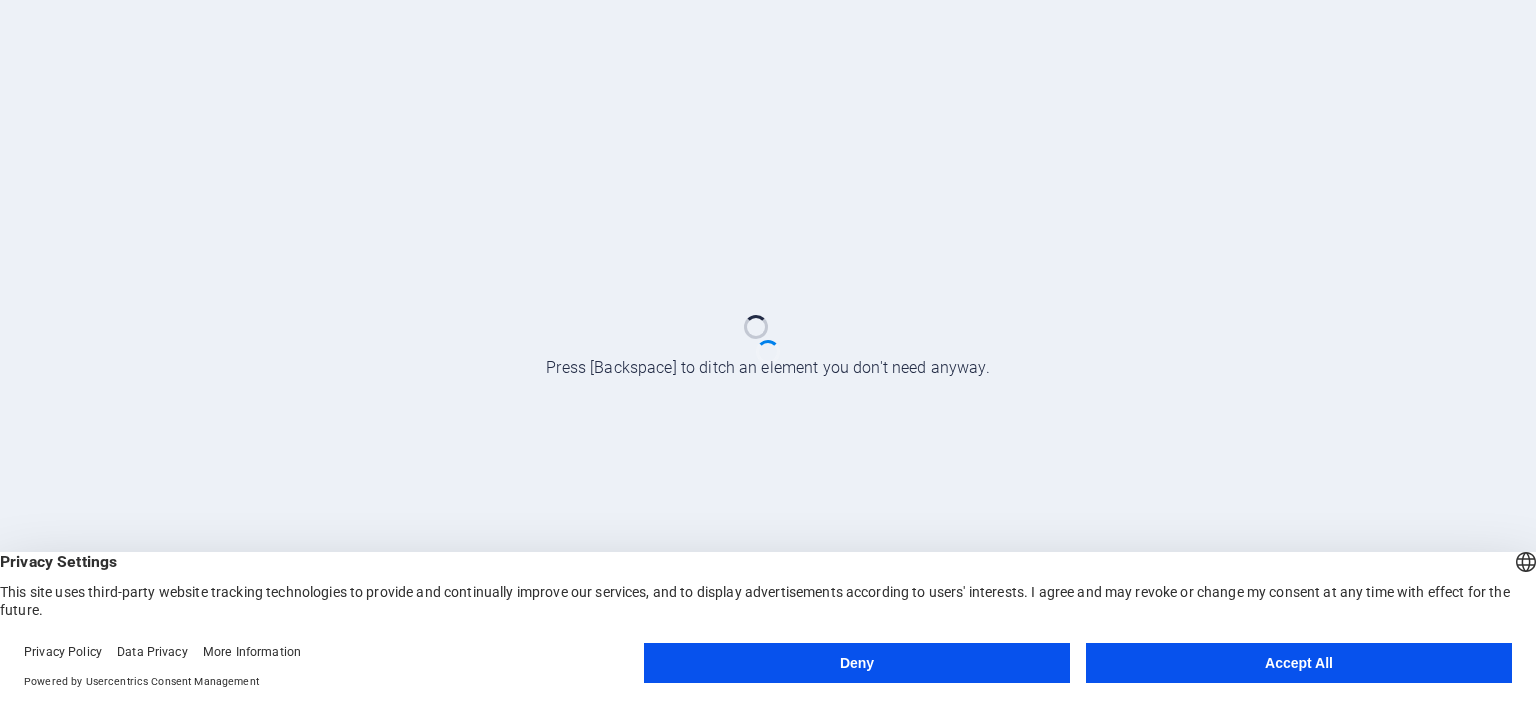 scroll, scrollTop: 0, scrollLeft: 0, axis: both 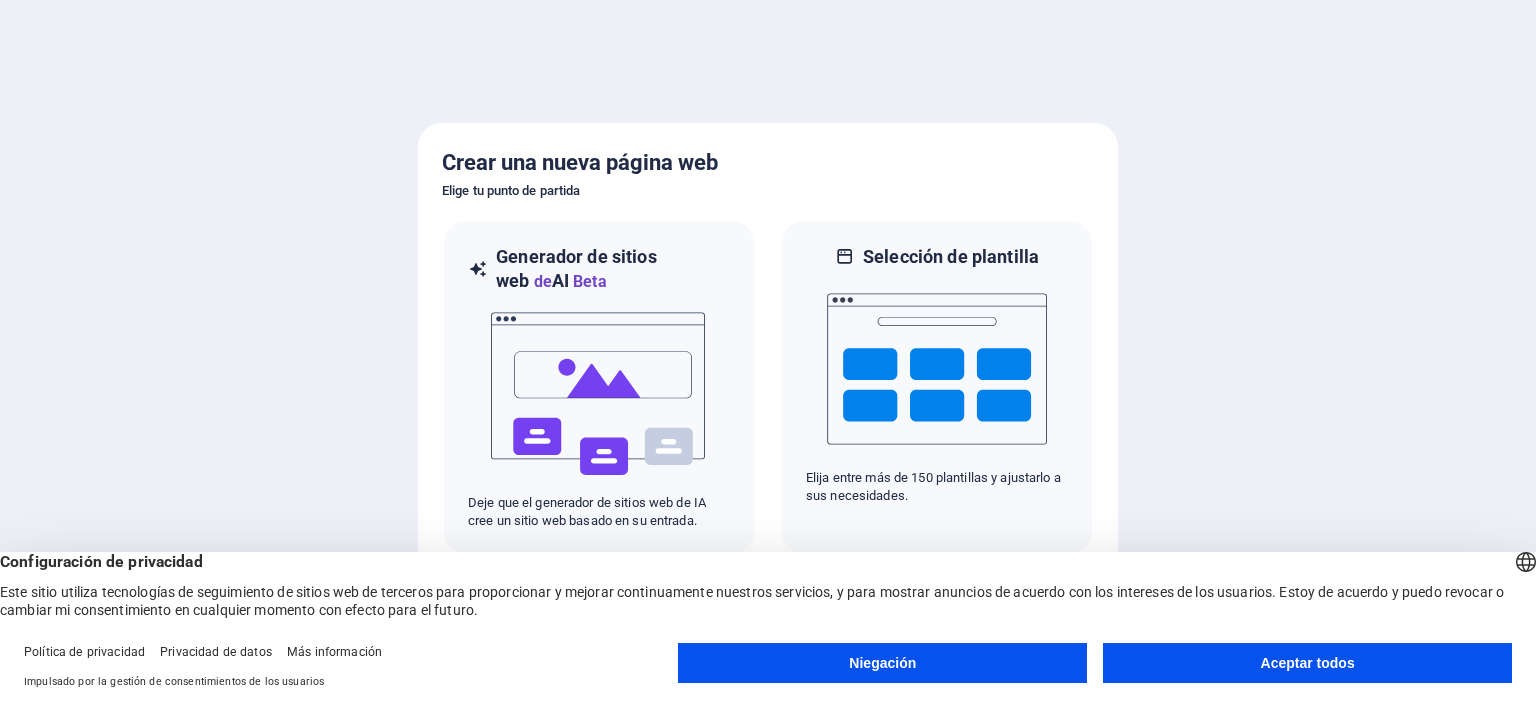 click on "Aceptar todos" at bounding box center [1307, 663] 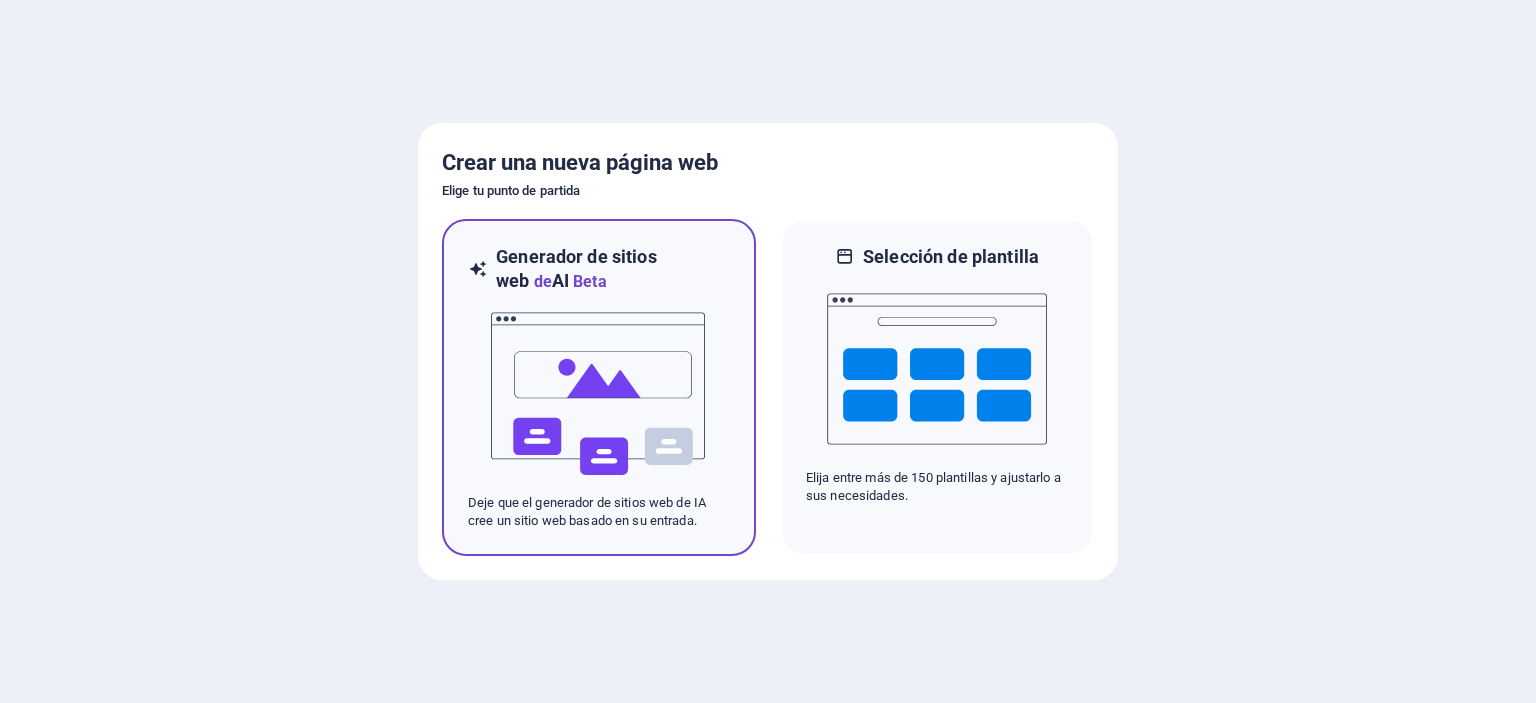 click at bounding box center (599, 394) 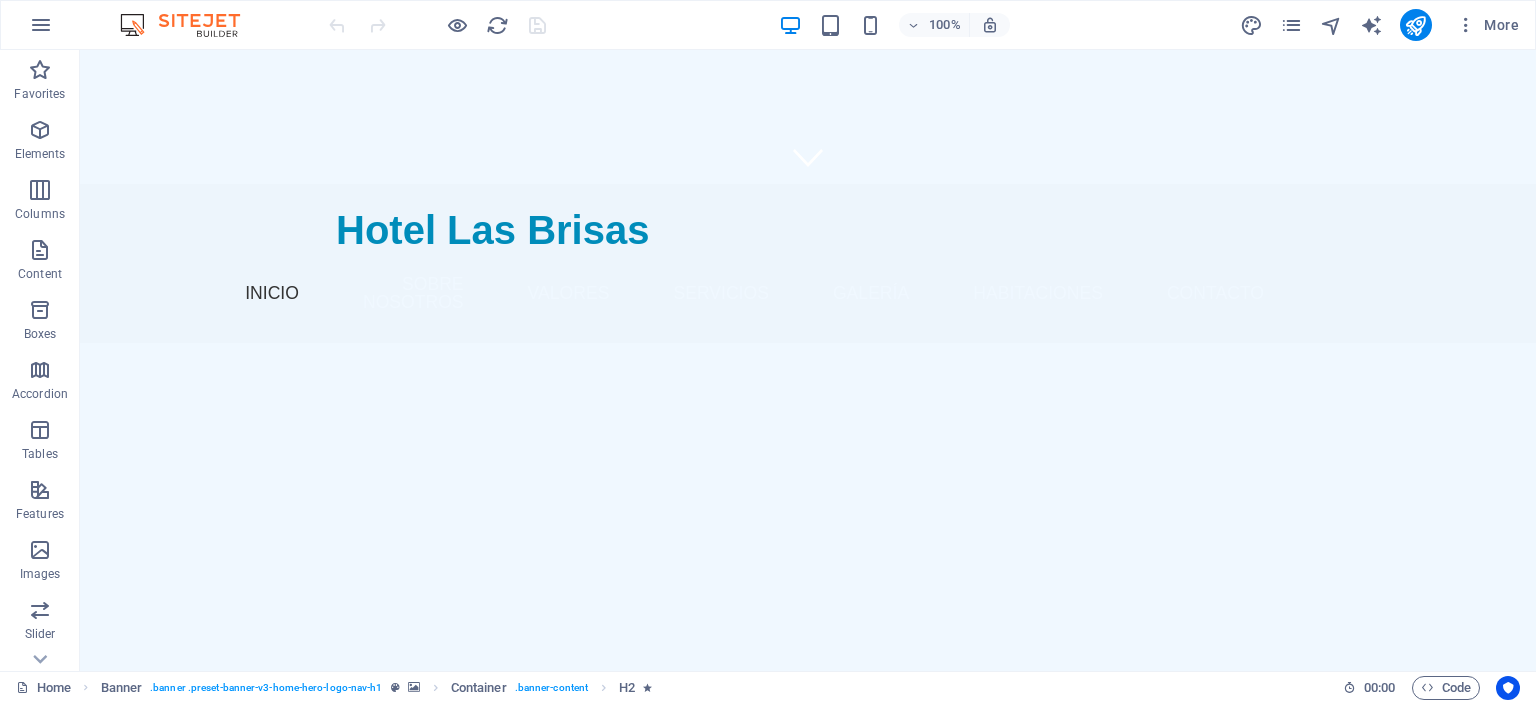 scroll, scrollTop: 528, scrollLeft: 0, axis: vertical 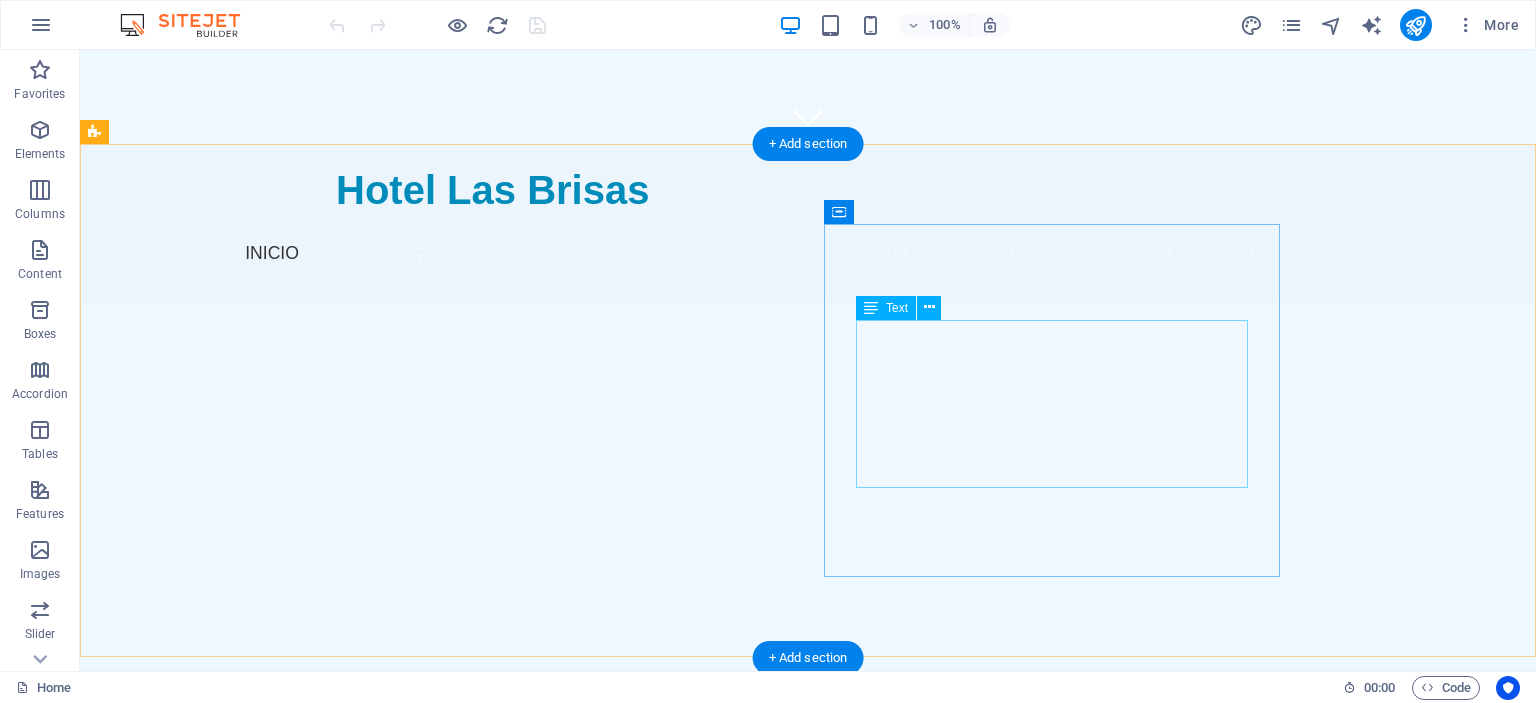 click on "En Hotel Las Brisas, ubicado en el corazón de Necochea, ofrecemos una experiencia única y relajante. A solo unas cuadras de la playa y del hermoso parque, nuestro hotel es el lugar perfecto para disfrutar de unas vacaciones inolvidables. Contamos con instalaciones modernas y un servicio al cliente excepcional para asegurarte la mejor estadía." at bounding box center (568, 1321) 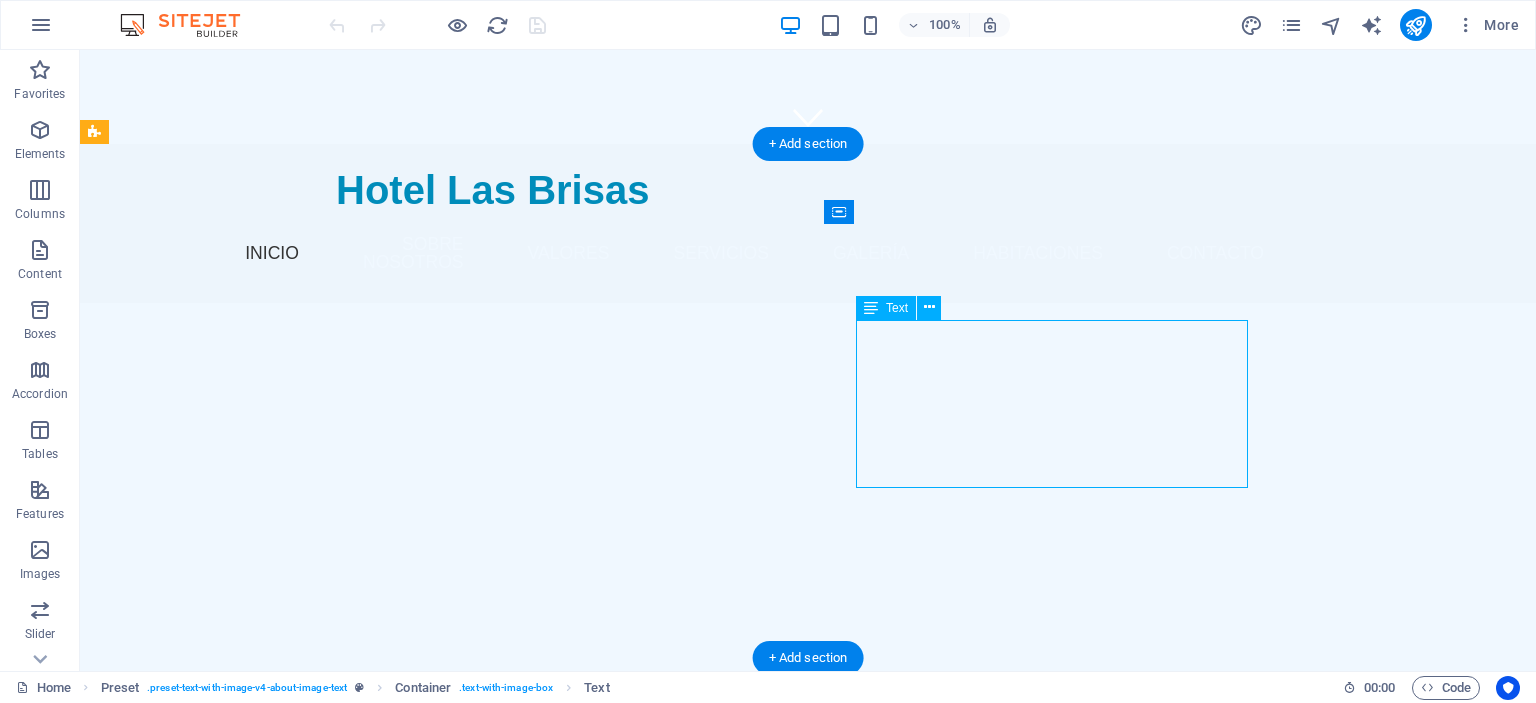 click on "En Hotel Las Brisas, ubicado en el corazón de Necochea, ofrecemos una experiencia única y relajante. A solo unas cuadras de la playa y del hermoso parque, nuestro hotel es el lugar perfecto para disfrutar de unas vacaciones inolvidables. Contamos con instalaciones modernas y un servicio al cliente excepcional para asegurarte la mejor estadía." at bounding box center (568, 1321) 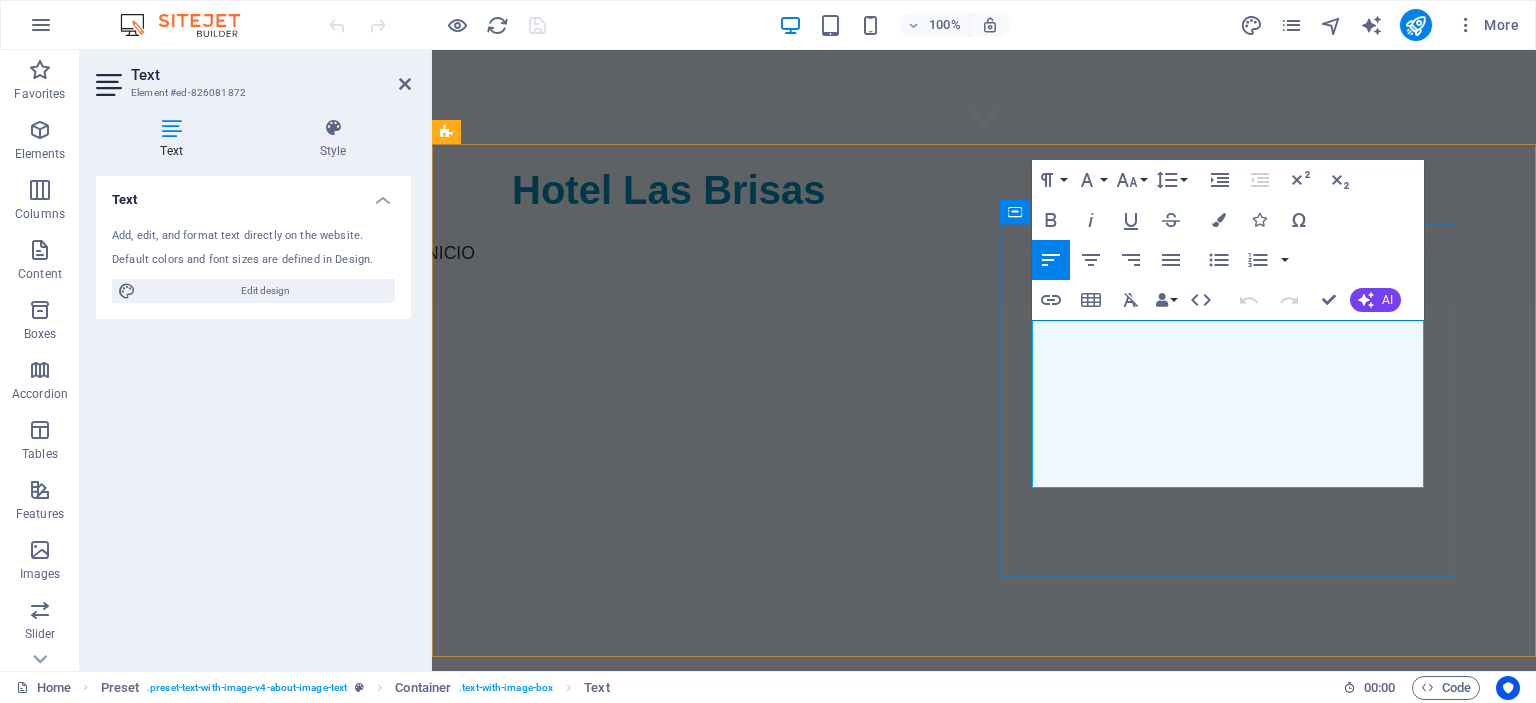 click on "En Hotel Las Brisas, ubicado en el corazón de Necochea, ofrecemos una experiencia única y relajante. A solo unas cuadras de la playa y del hermoso parque, nuestro hotel es el lugar perfecto para disfrutar de unas vacaciones inolvidables. Contamos con instalaciones modernas y un servicio al cliente excepcional para asegurarte la mejor estadía." at bounding box center (920, 1321) 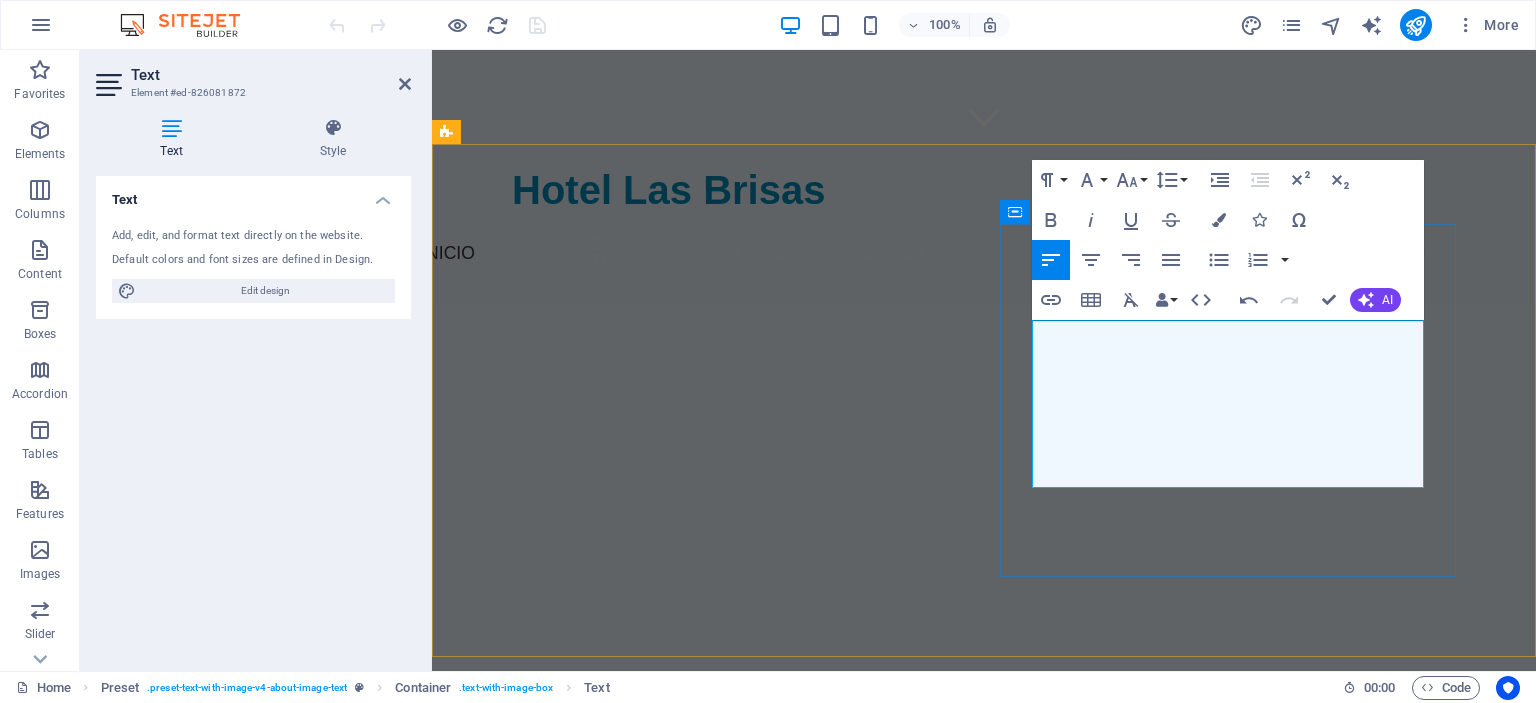 click on "En Hotel Las Brisas, ubicado en el corazón de Necochea, ofrecemos una experiencia única y relajante. A solo unas 3  cuadras de la playa y del hermoso parque, nuestro hotel es el lugar perfecto para disfrutar de unas vacaciones inolvidables. Contamos con instalaciones modernas y un servicio al cliente excepcional para asegurarte la mejor estadía." at bounding box center [920, 1321] 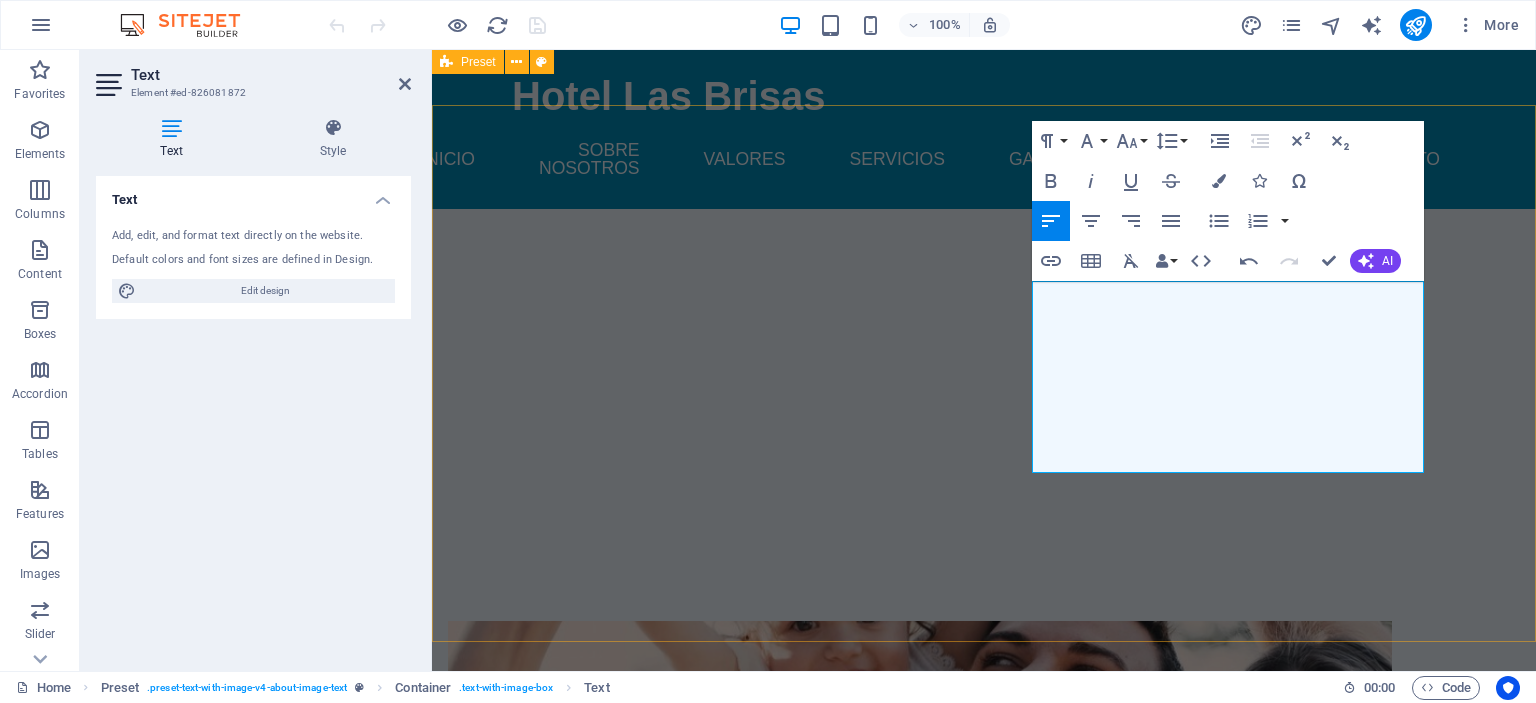 scroll, scrollTop: 528, scrollLeft: 0, axis: vertical 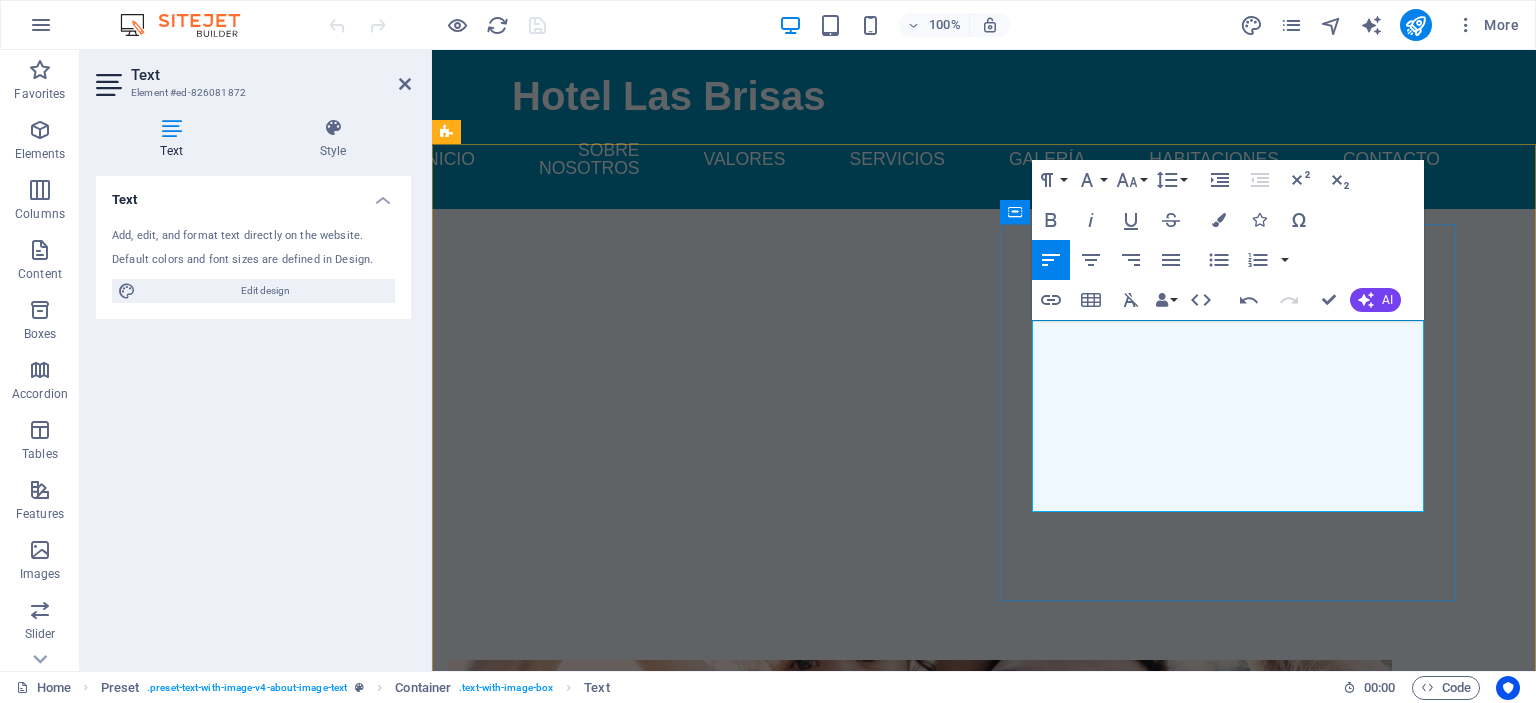 click on "En Hotel Las Brisas, ubicado en el corazón de Necochea, ofrecemos una experiencia única y relajante. A solo unas 3 cuadras de la playa y del hermoso parque Miguel Lillo" at bounding box center (920, 1316) 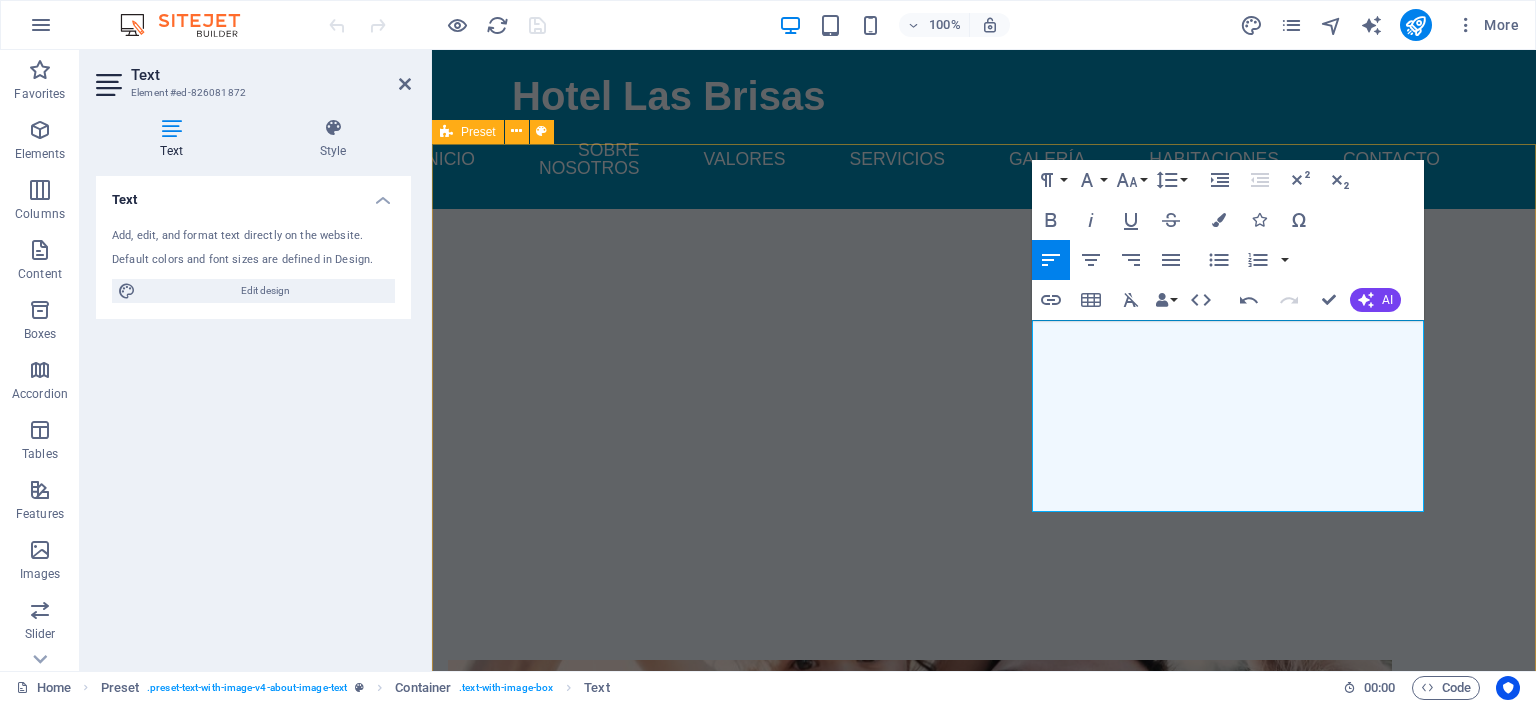click on "Drop content here or  Add elements  Paste clipboard Acerca de Nosotros En Hotel Las Brisas, ubicado en el corazón de Necochea, ofrecemos una experiencia única y relajante. A solo unas 3 cuadras de la playa y del hermoso parque Miguel Lillo, nuestro hotel es el lugar perfecto para disfrutar de unas vacaciones inolvidables. Contamos con instalaciones modernas y un servicio al cliente excepcional para asegurarte la mejor estadía. Descubre Más" at bounding box center (984, 1057) 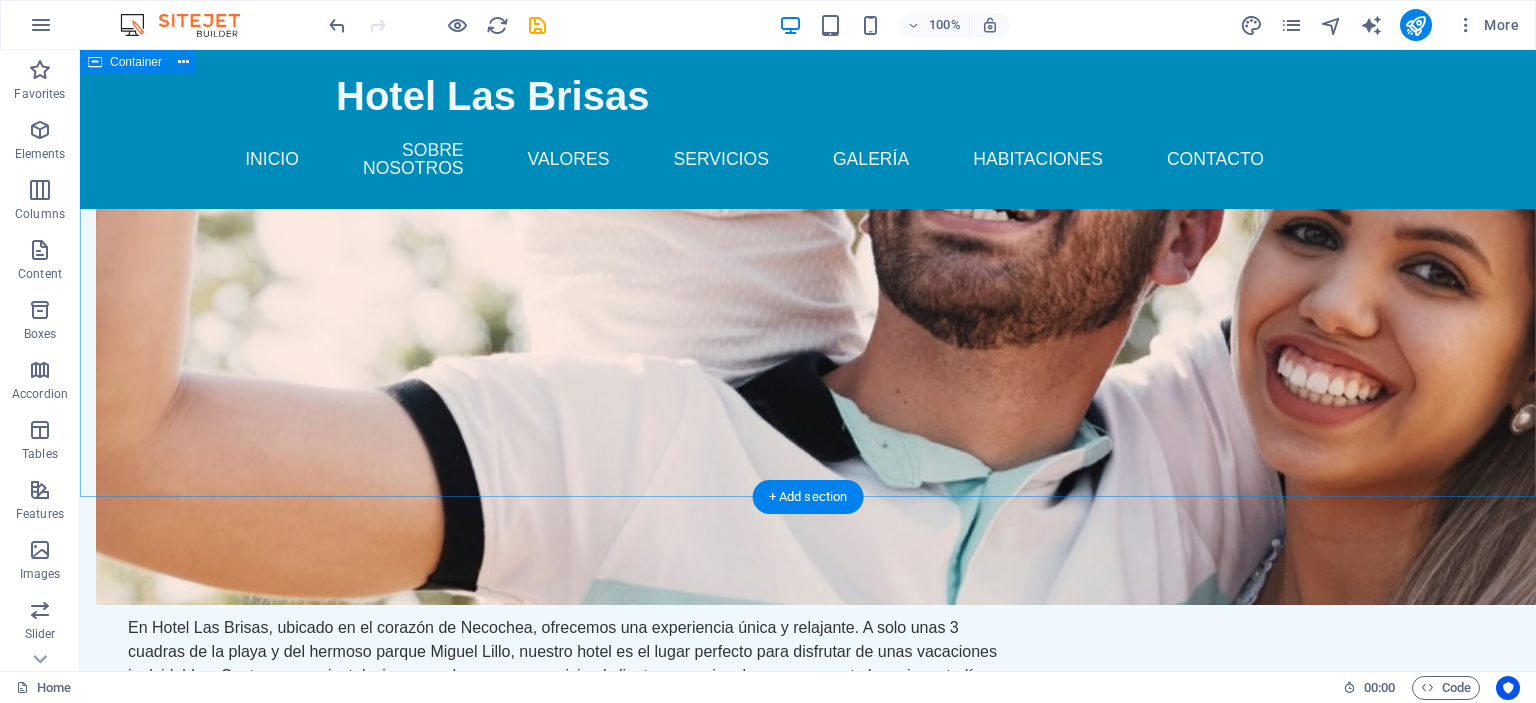scroll, scrollTop: 1161, scrollLeft: 0, axis: vertical 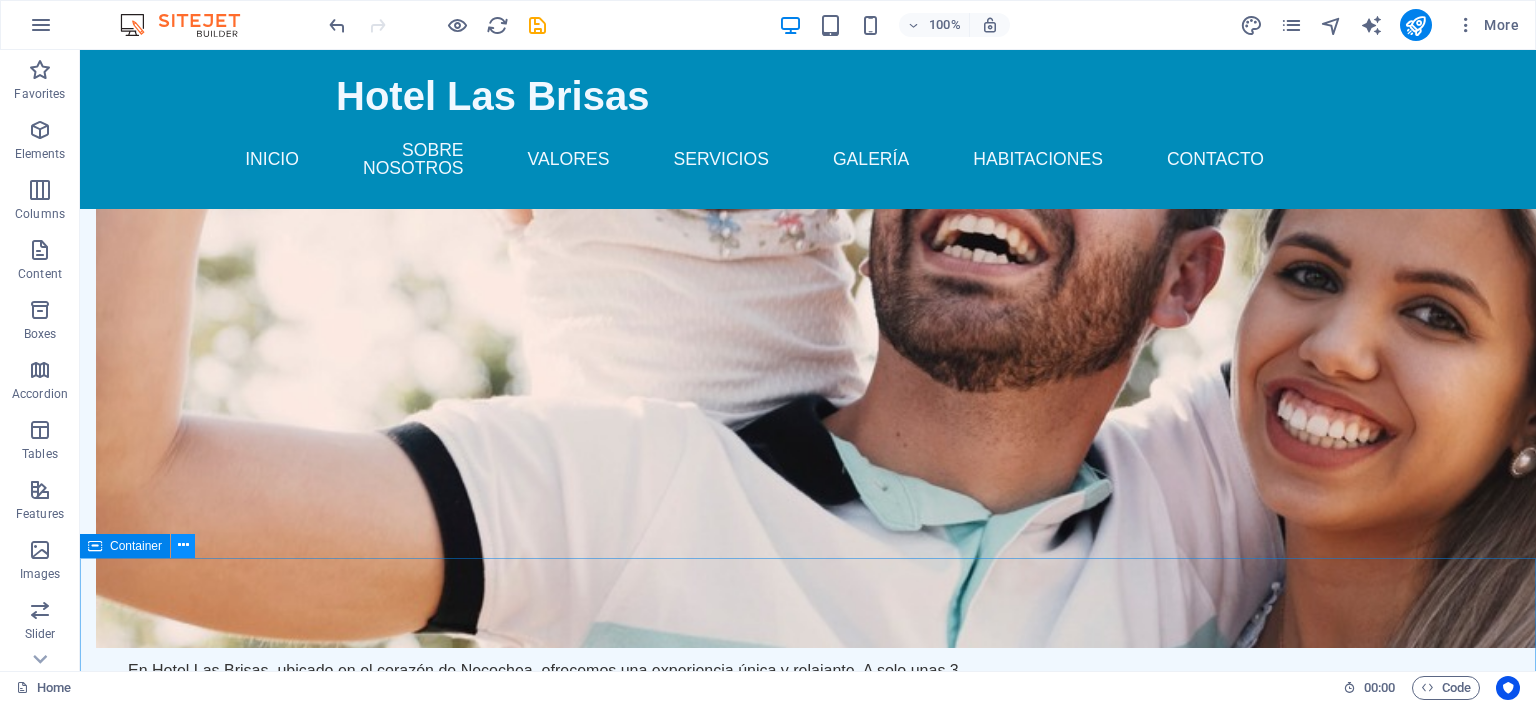 click at bounding box center (183, 545) 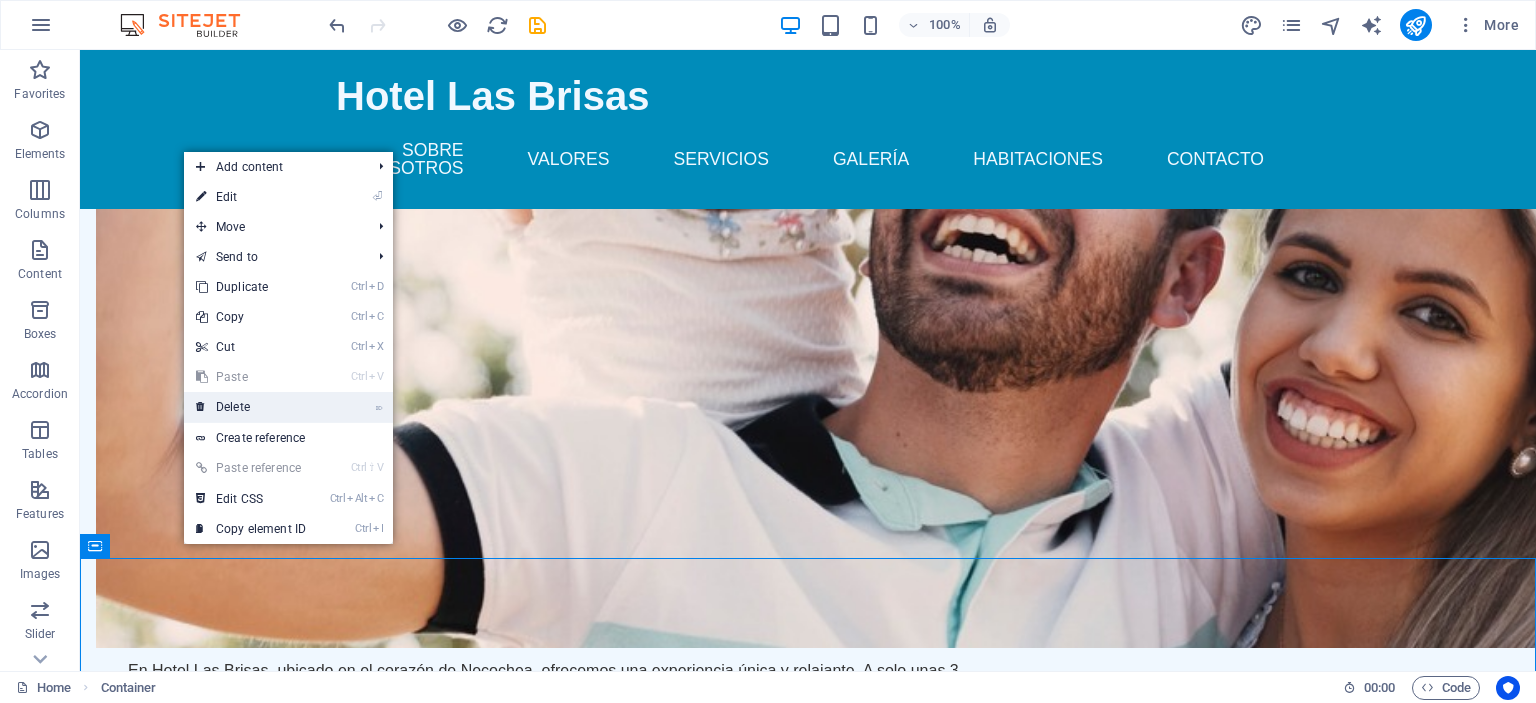 click on "⌦  Delete" at bounding box center [251, 407] 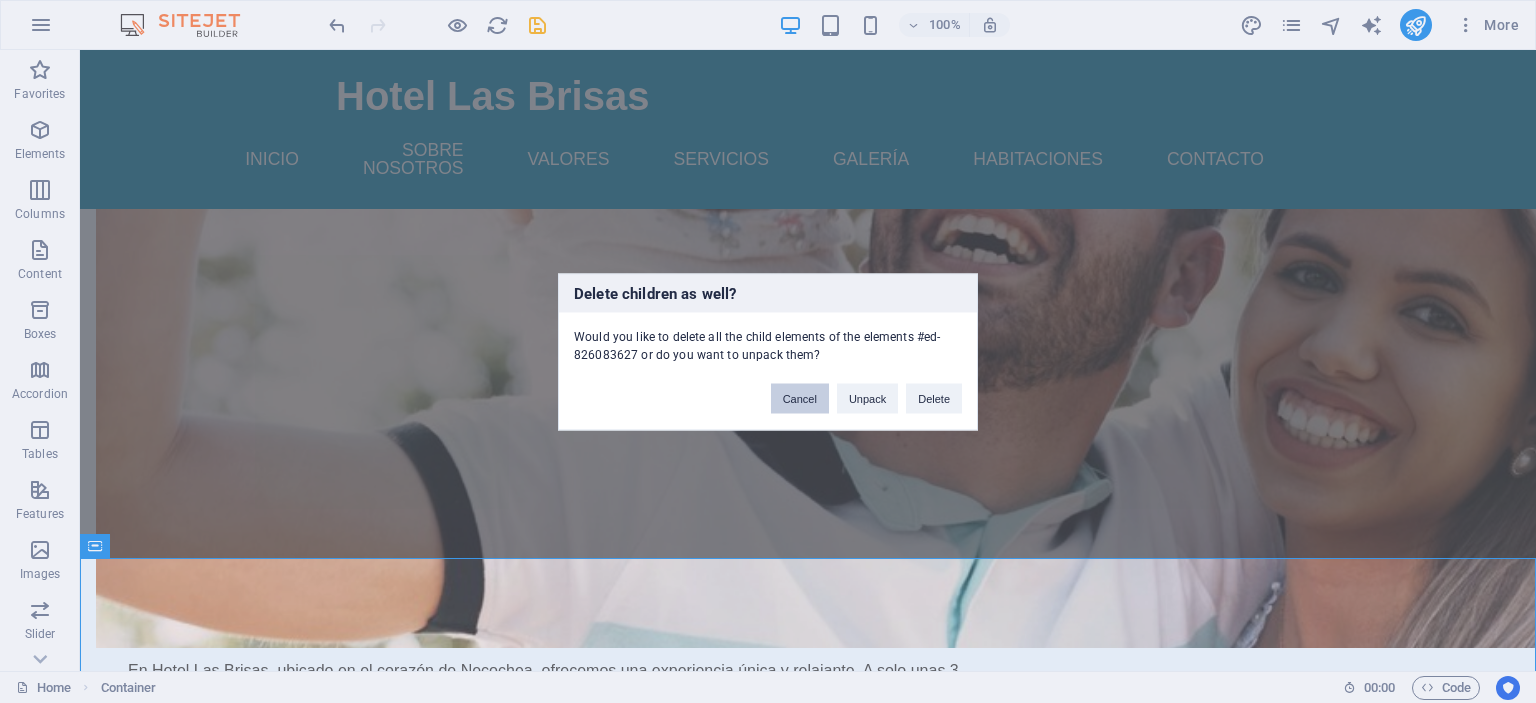 click on "Cancel" at bounding box center [800, 398] 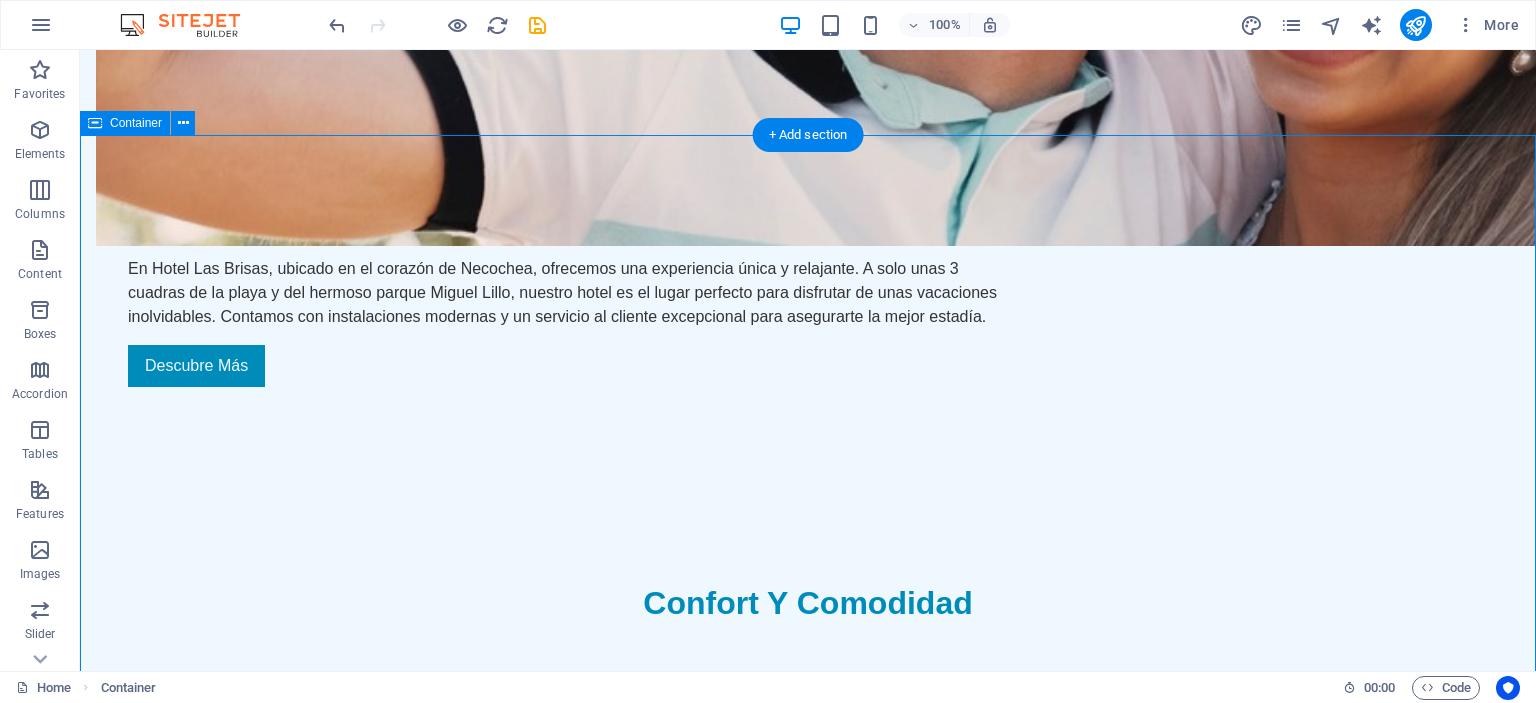 scroll, scrollTop: 1584, scrollLeft: 0, axis: vertical 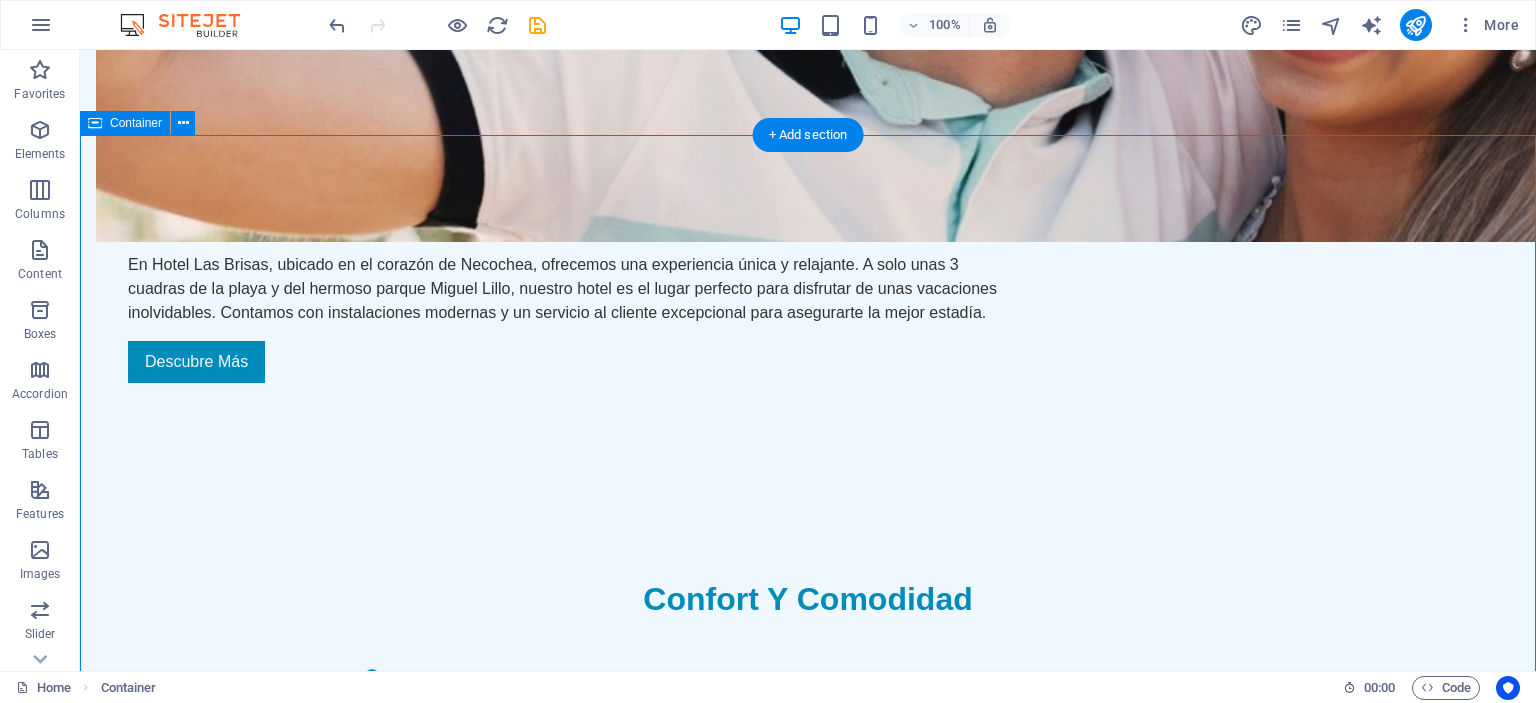 click on "Our Services Habitaciones Confortables Nuestras Habitaciones Disfrute de nuestras cómodas habitaciones equipadas con todo lo necesario para su comodidad. Cuentan con aire acondicionado, Wi-Fi gratuito, y servicio a la habitación. Ver Disponibilidad Gastronomía de Calidad Restaurante Las Brisas Descubra los sabores de nuestra cocina en el restaurante del hotel, donde ofrecemos un menú delicioso con ingredientes frescos de la región, ideal para deleitar su paladar. Conocer Menú Relajación y Bienestar Spa Relax Relájese en nuestro spa con tratamientos de bienestar y belleza. Ofrecemos masajes y terapias para revitalizar su cuerpo y mente. Reserva un Tratamiento Actividades Ilimitadas Deportes y Ocio Ofrecemos una gama de actividades recreativas, desde deportes acuáticos en la playa hasta caminatas por el parque, perfectas para disfrutar la naturaleza. Ver Actividades Eventos Especiales Salones para Eventos Planifica tu Evento Atención Personalizada Servicio al Cliente Contáctanos" at bounding box center [808, 2530] 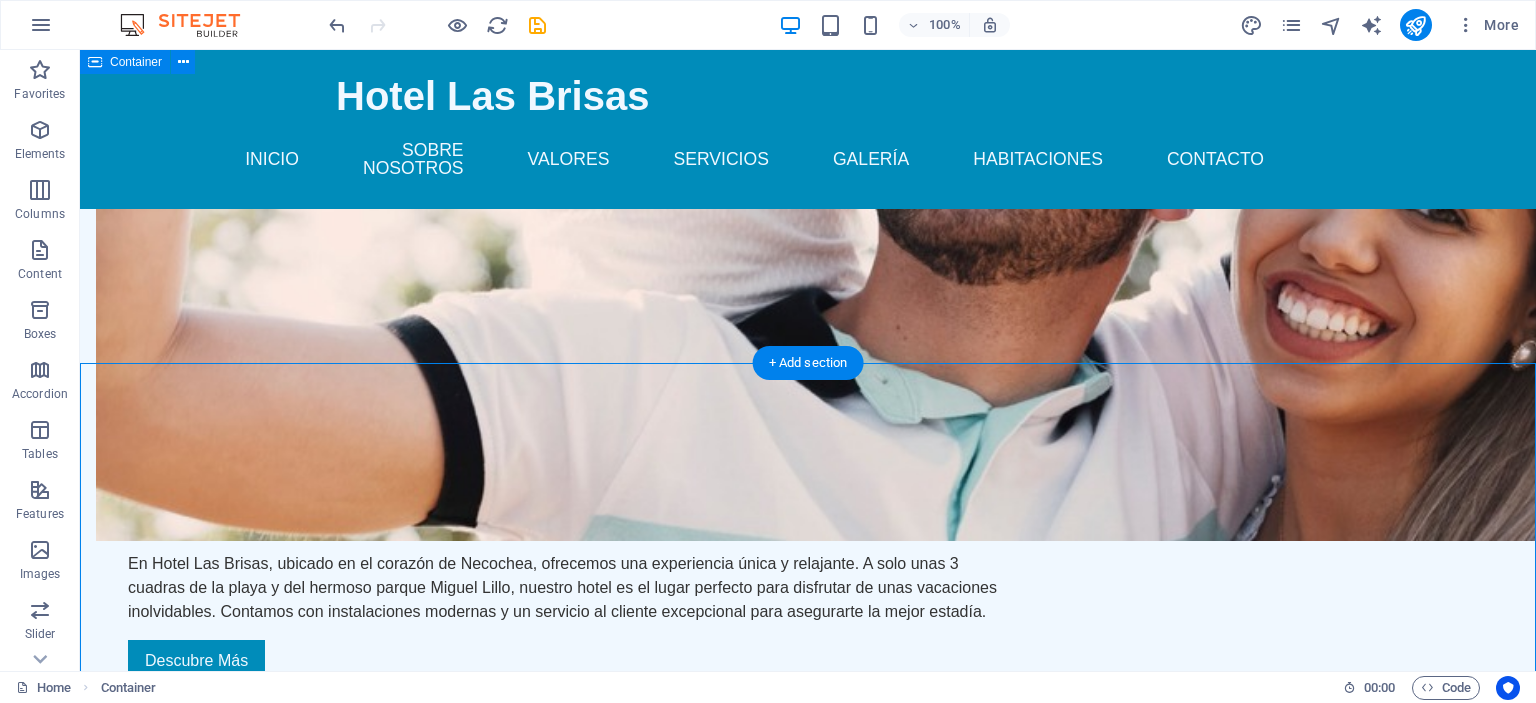scroll, scrollTop: 1267, scrollLeft: 0, axis: vertical 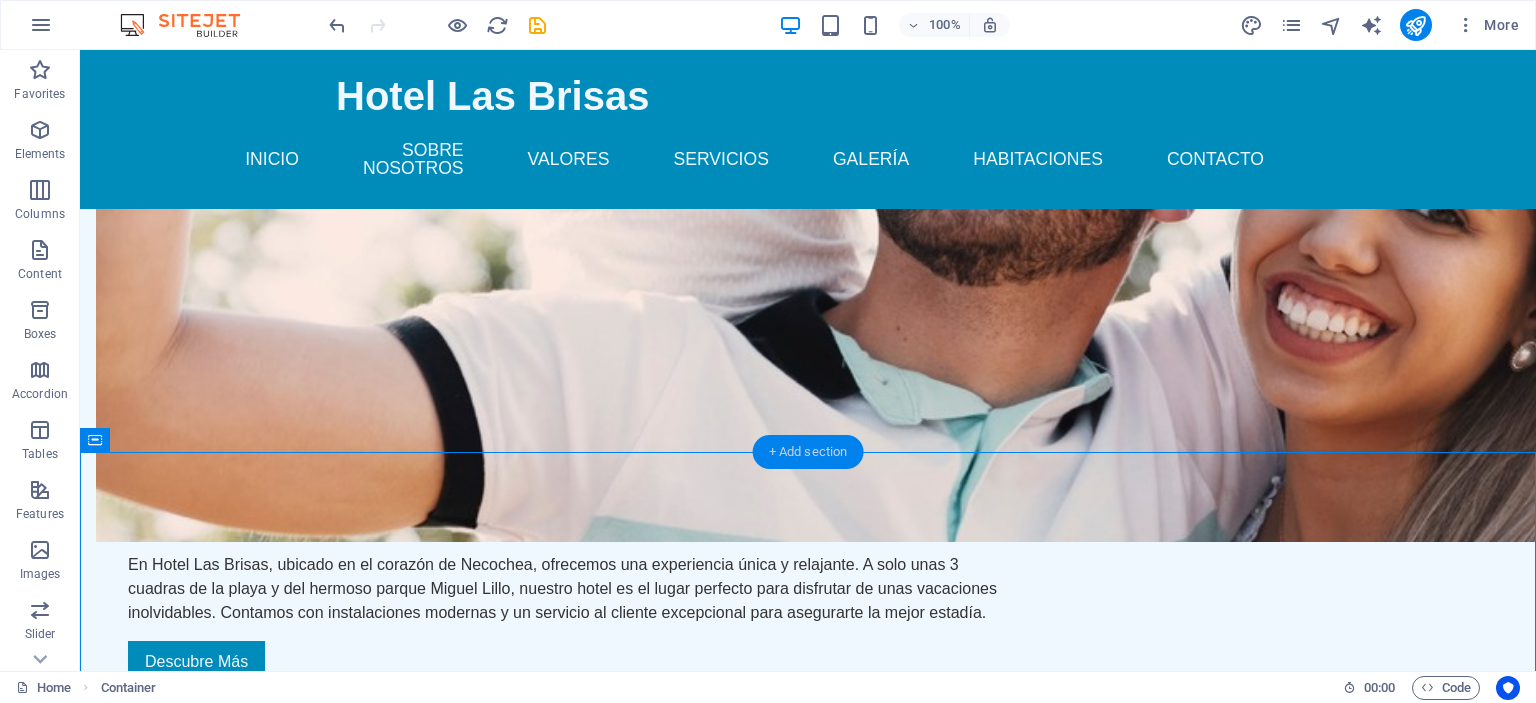 click on "+ Add section" at bounding box center [808, 452] 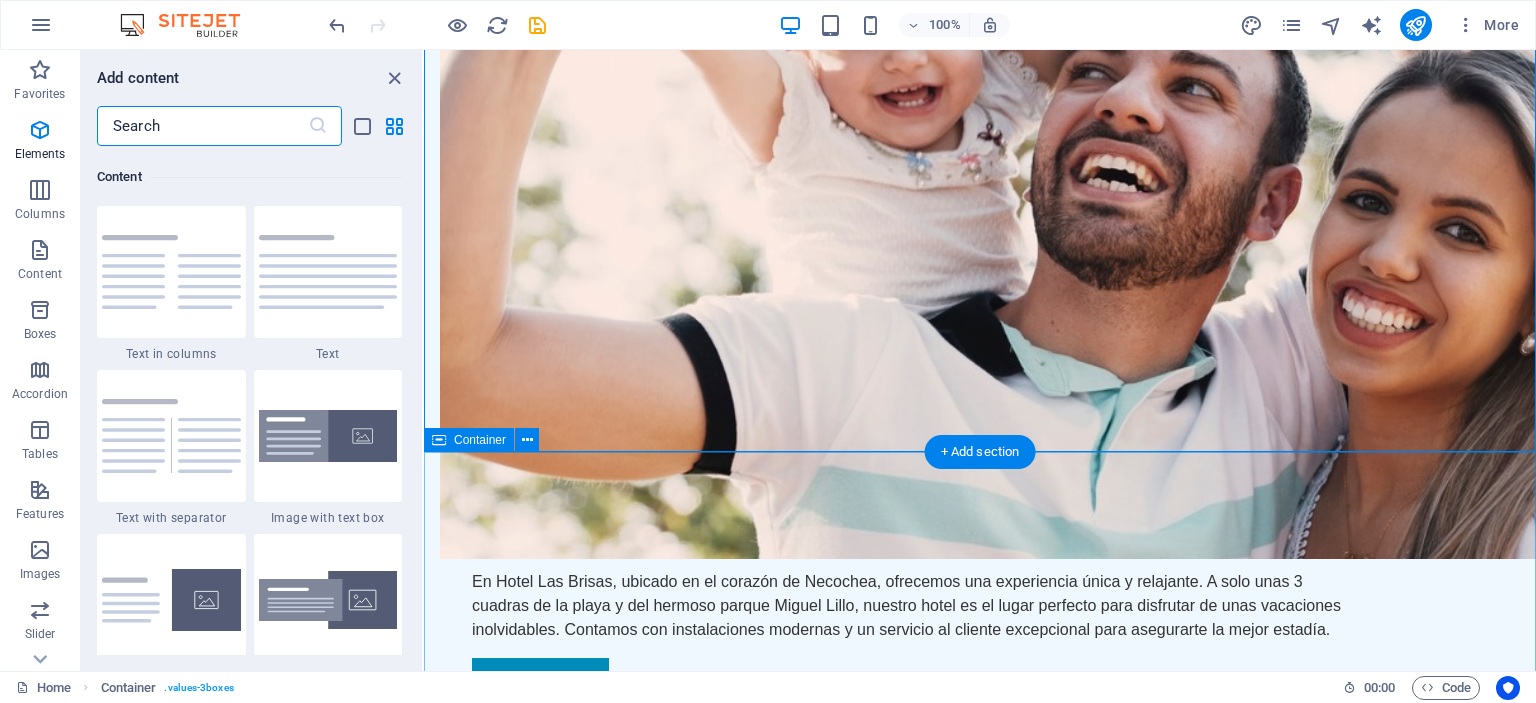 scroll, scrollTop: 3499, scrollLeft: 0, axis: vertical 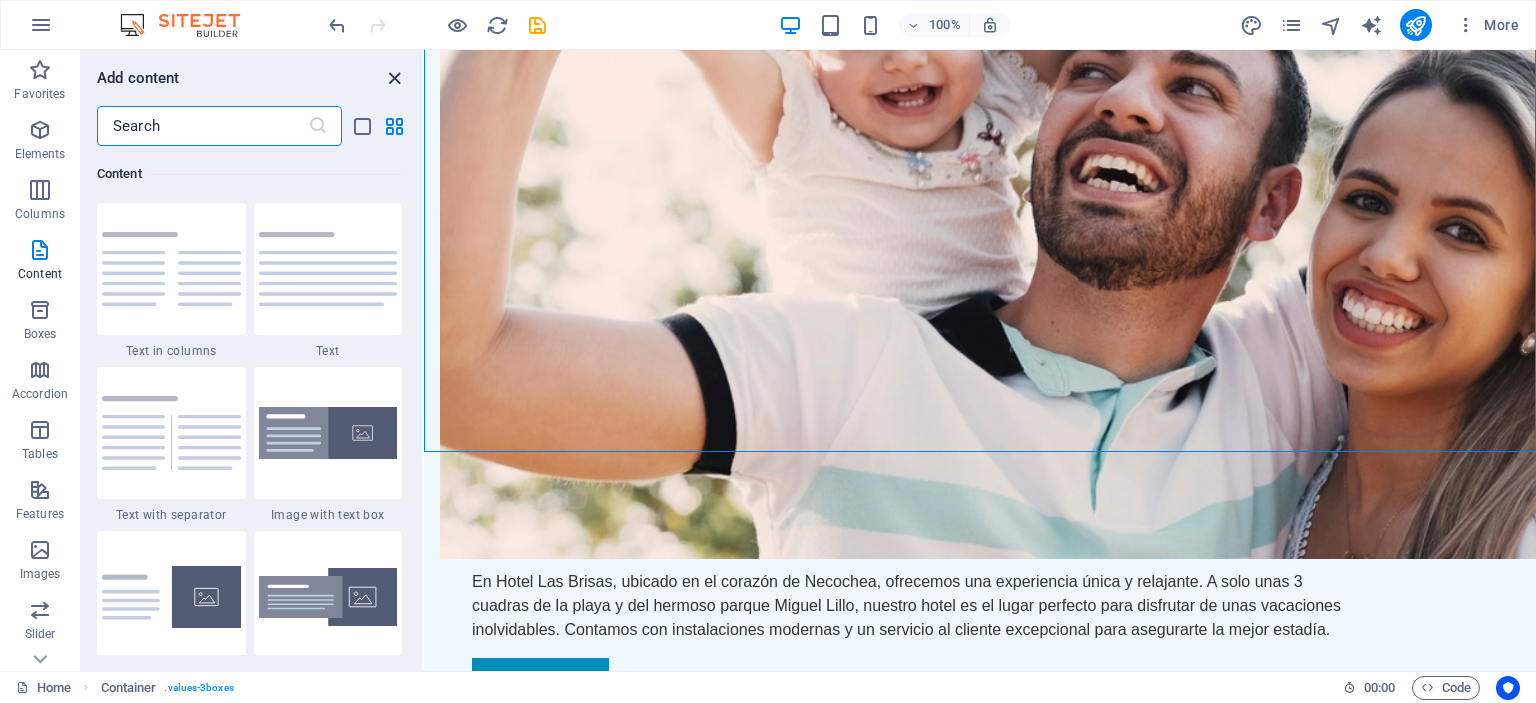 click at bounding box center [394, 78] 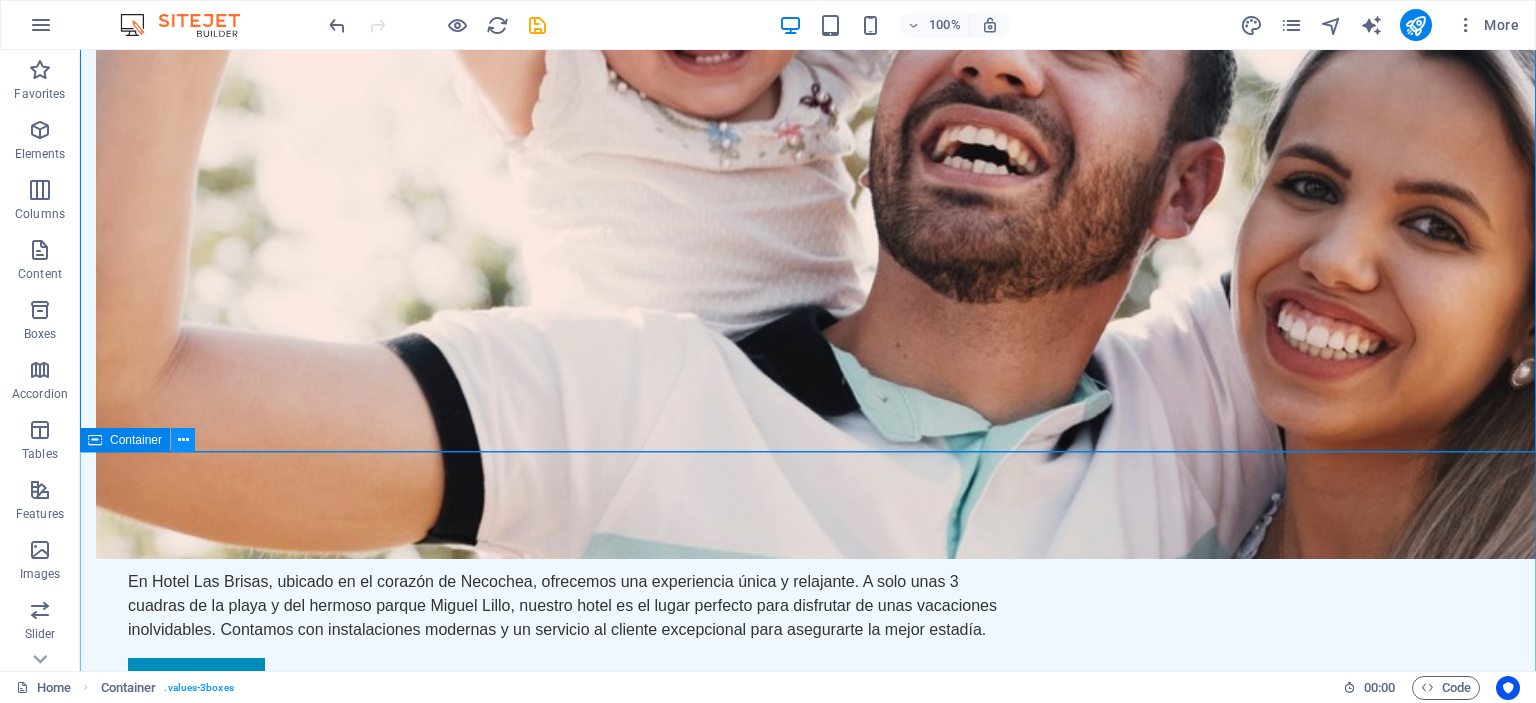 click at bounding box center [183, 440] 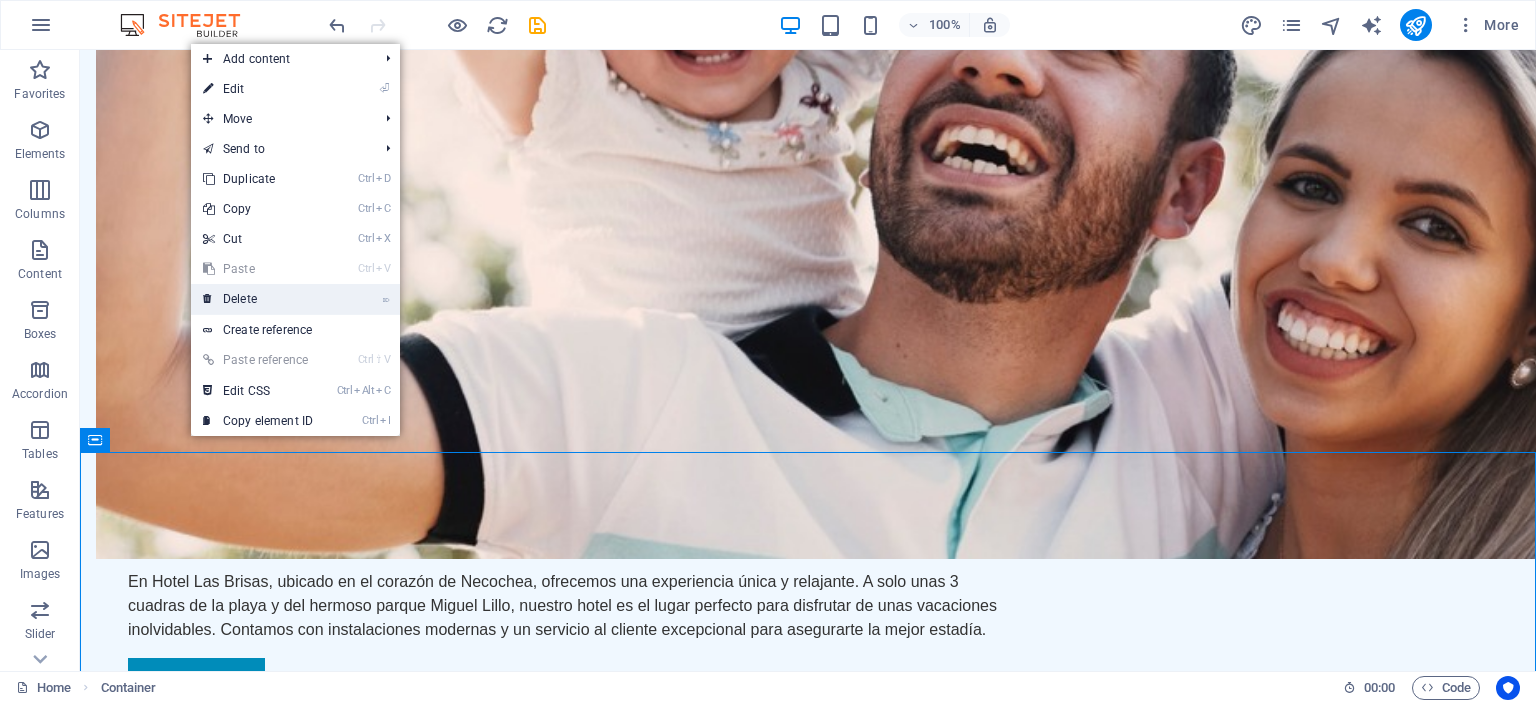 click on "⌦  Delete" at bounding box center [258, 299] 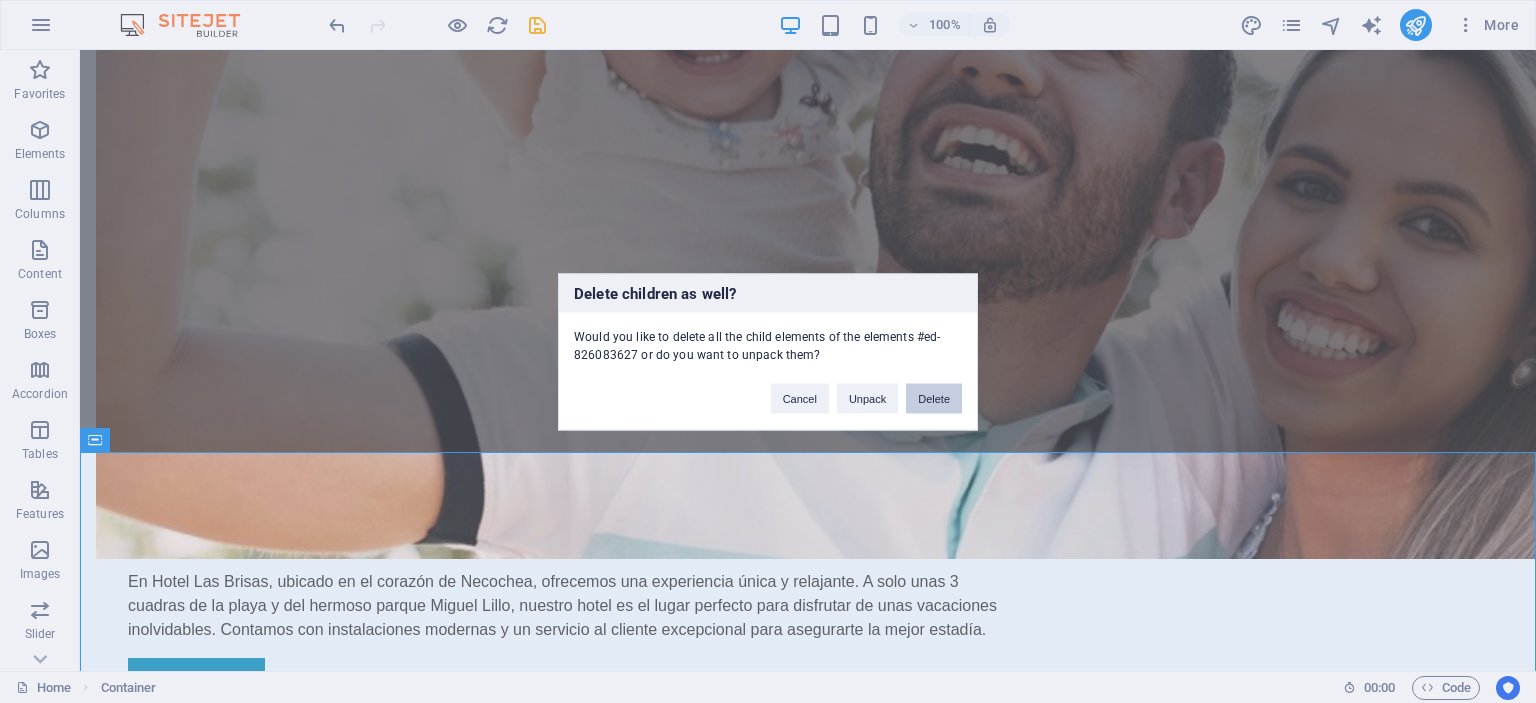 drag, startPoint x: 938, startPoint y: 404, endPoint x: 858, endPoint y: 353, distance: 94.873604 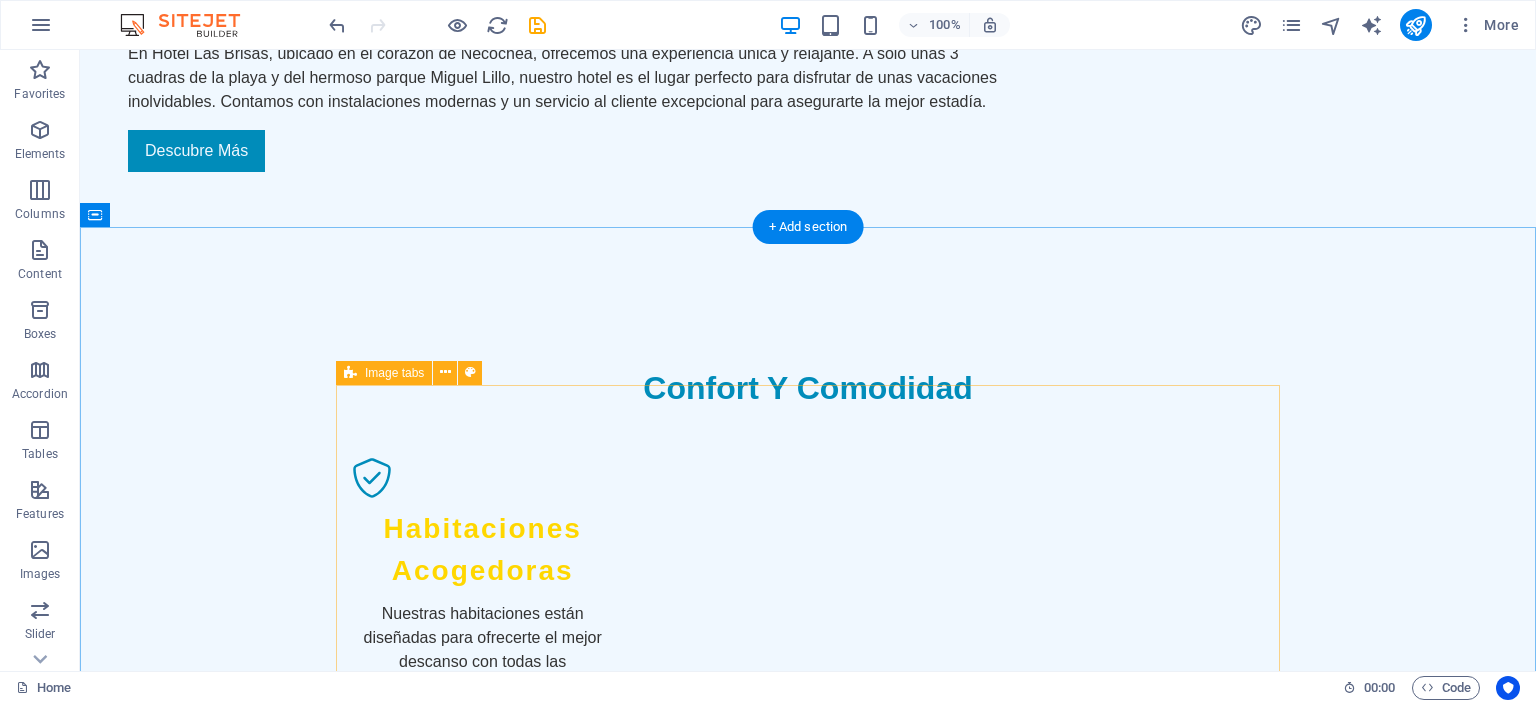 scroll, scrollTop: 1900, scrollLeft: 0, axis: vertical 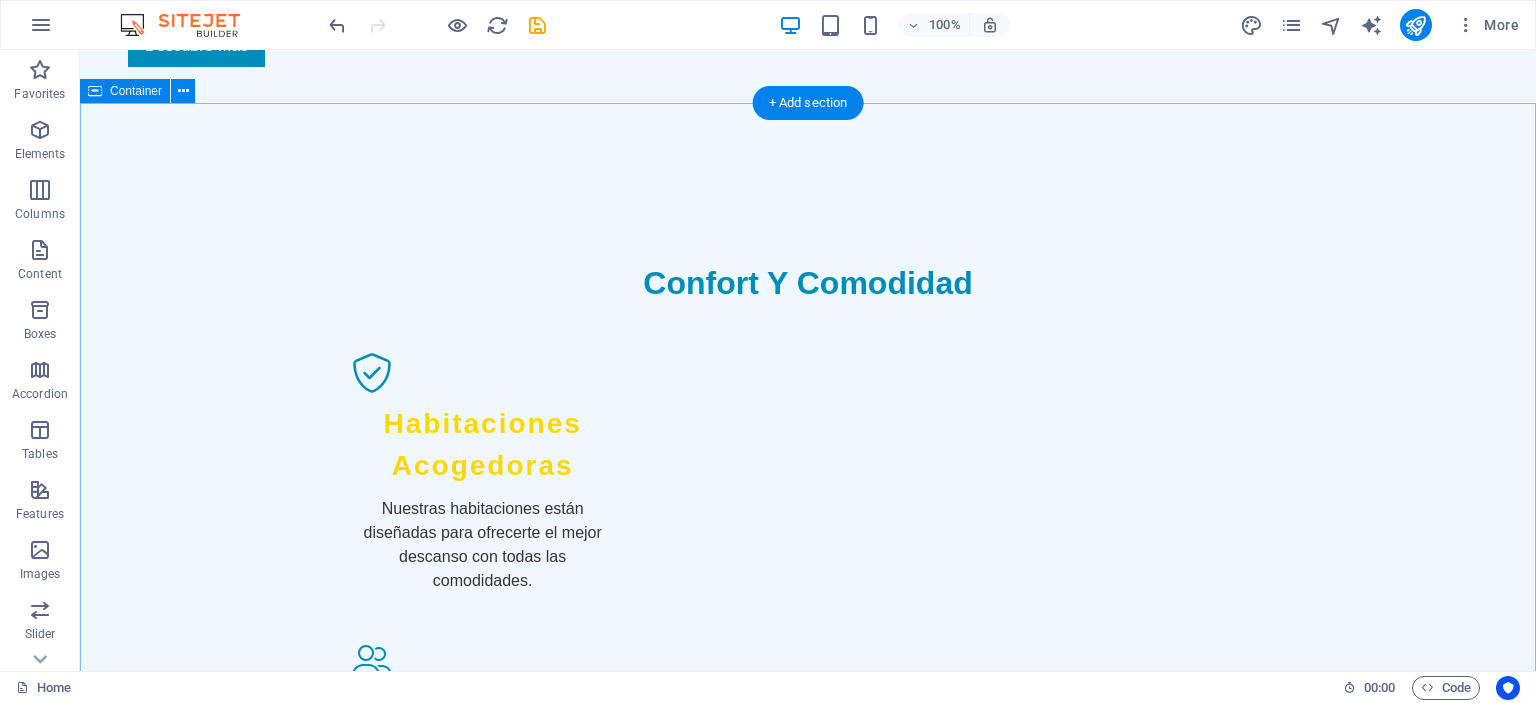 click on "Habitaciones y Suites Single Room Habitación Standard $75 por noche - Con cama matrimonial, baño privado y vistas al parque. Double Room Suite Familiar $150 por noche - Espaciosa, con dos camas y área de estar. Family Room Habitación Superior $100 por noche - Decoración elegante, cama king-size y balcón." at bounding box center (808, 2405) 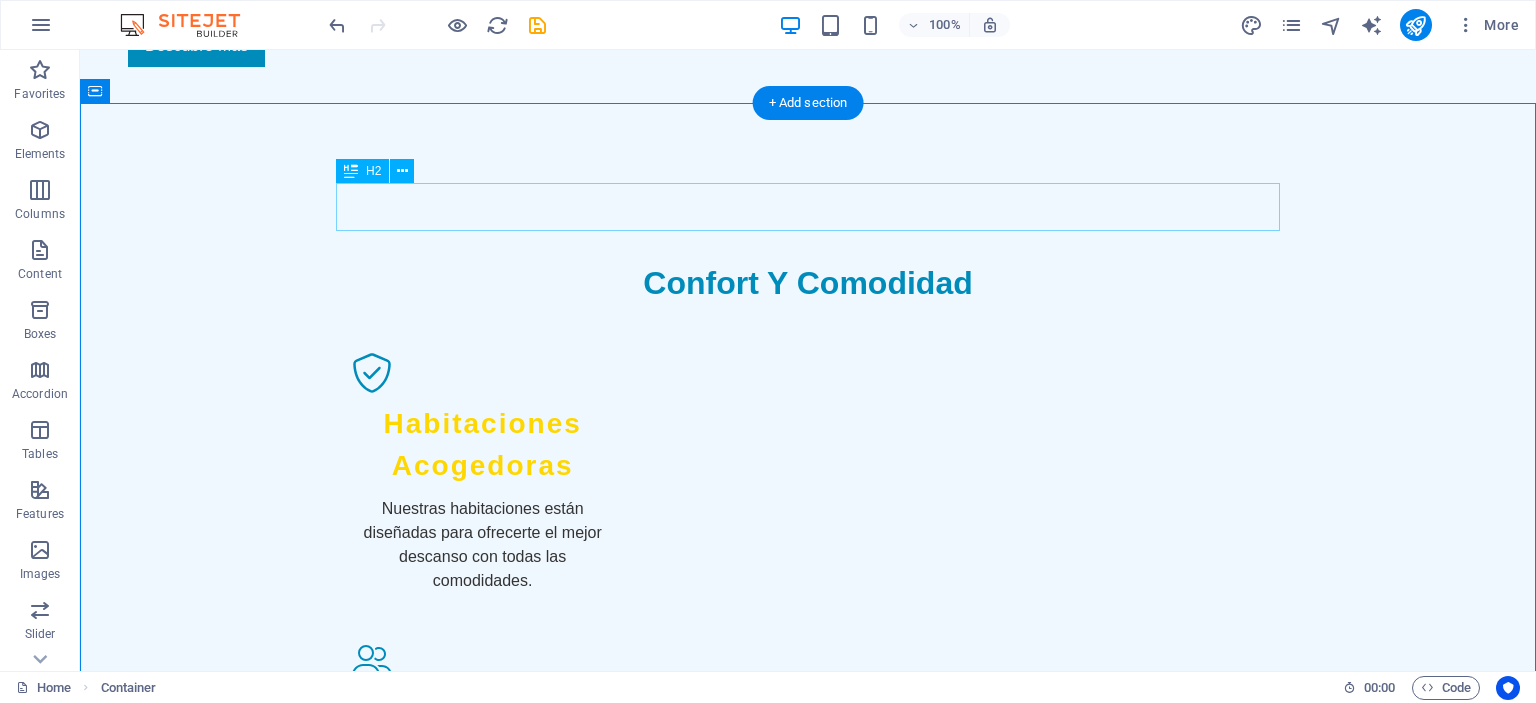 click on "Habitaciones y Suites" at bounding box center [808, 1606] 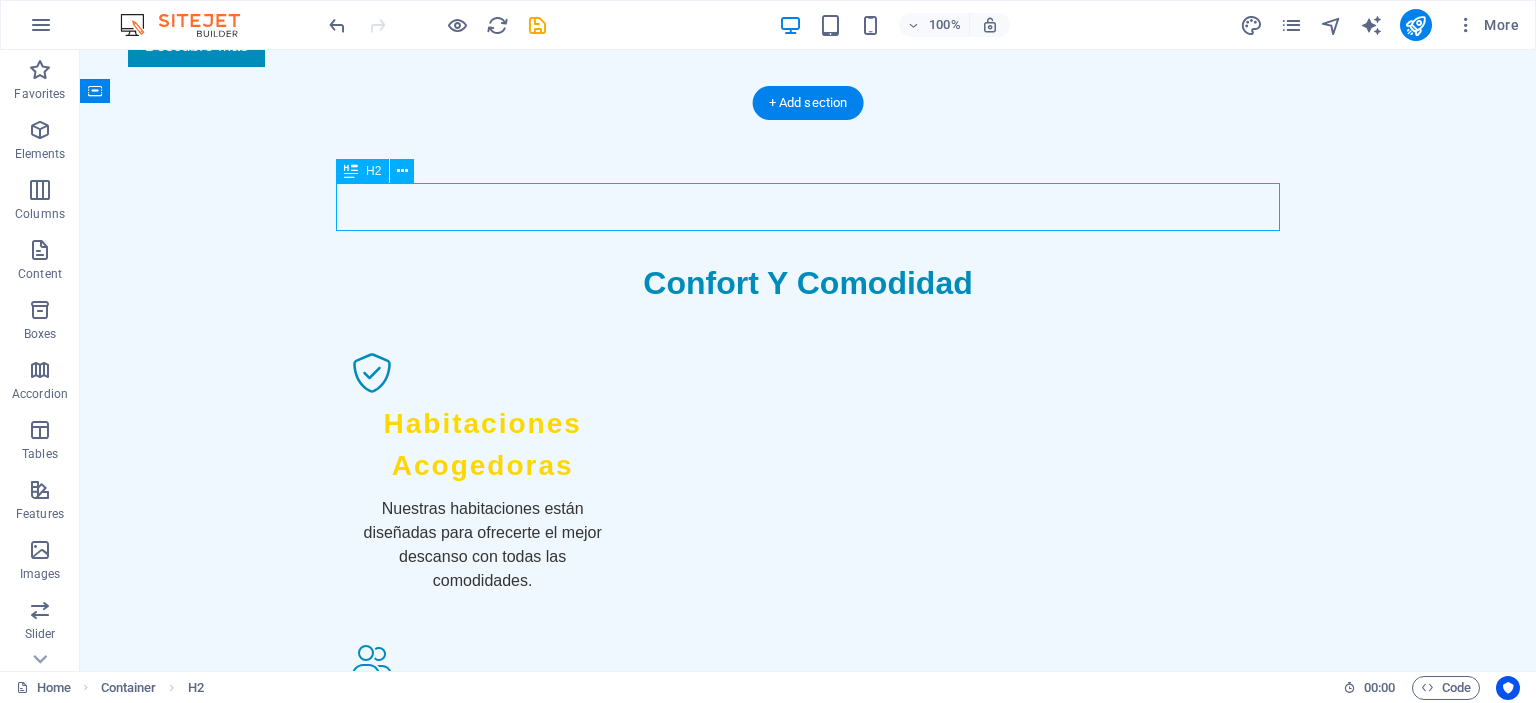 click on "Habitaciones y Suites" at bounding box center (808, 1606) 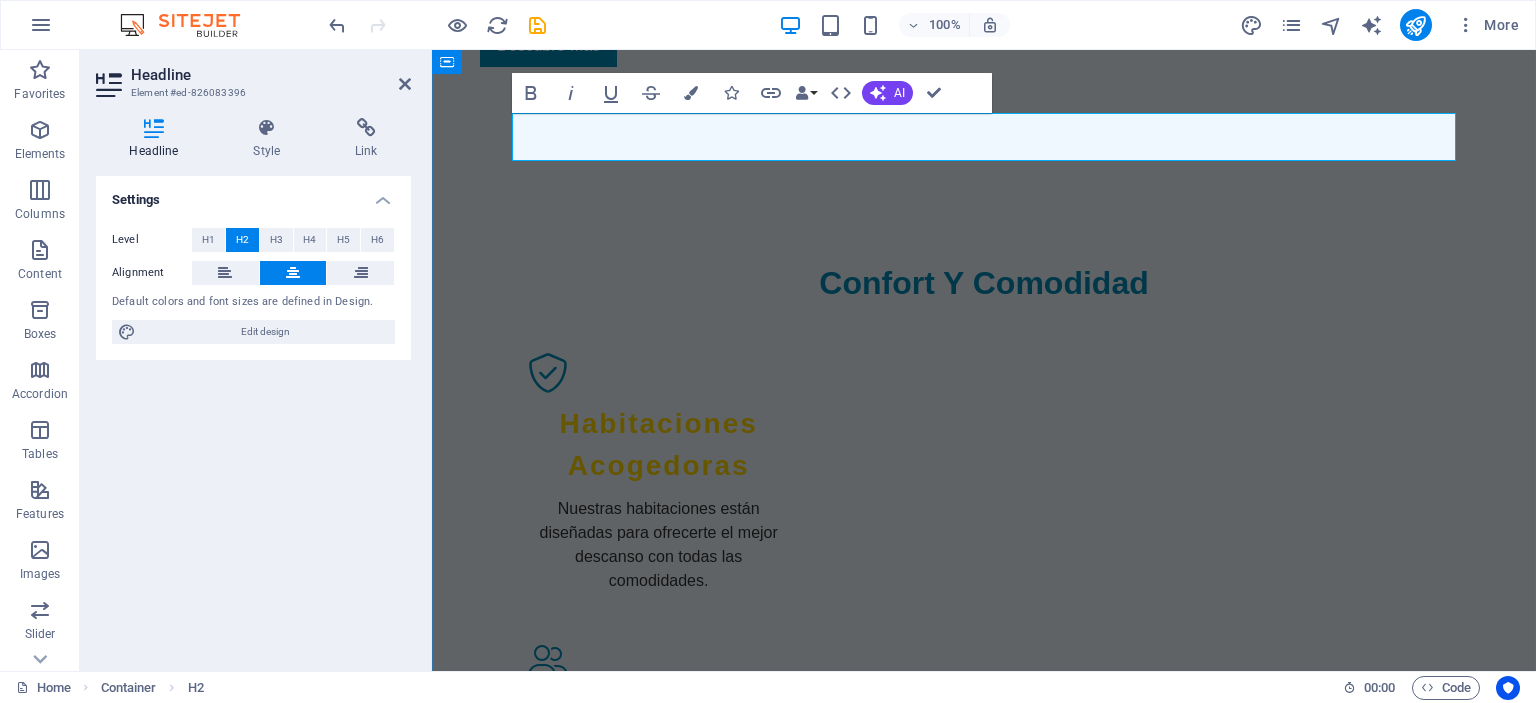 click on "Habitaciones y Suites" at bounding box center (984, 1536) 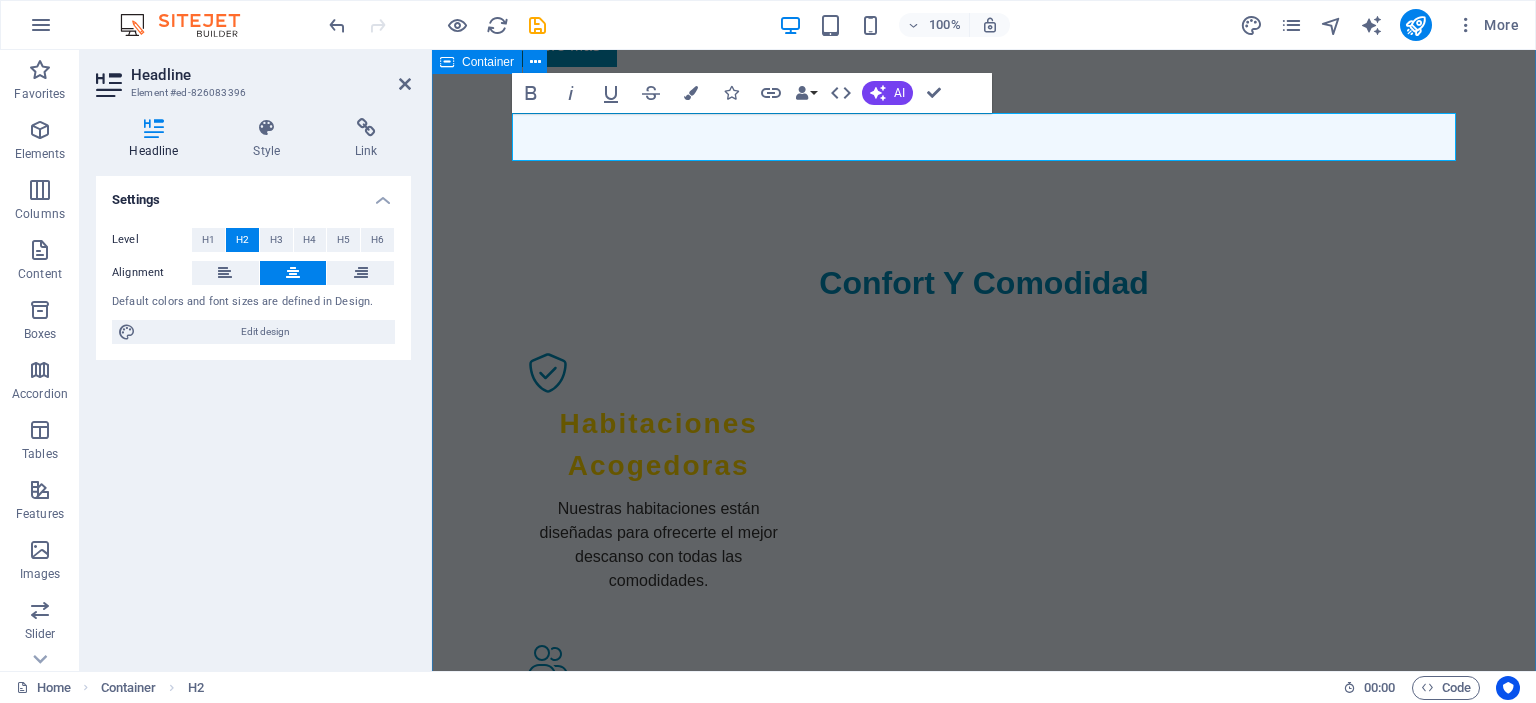 click on "Habitaciones Single Room Habitación Standard $75 por noche - Con cama matrimonial, baño privado y vistas al parque. Double Room Suite Familiar $150 por noche - Espaciosa, con dos camas y área de estar. Family Room Habitación Superior $100 por noche - Decoración elegante, cama king-size y balcón." at bounding box center [984, 2335] 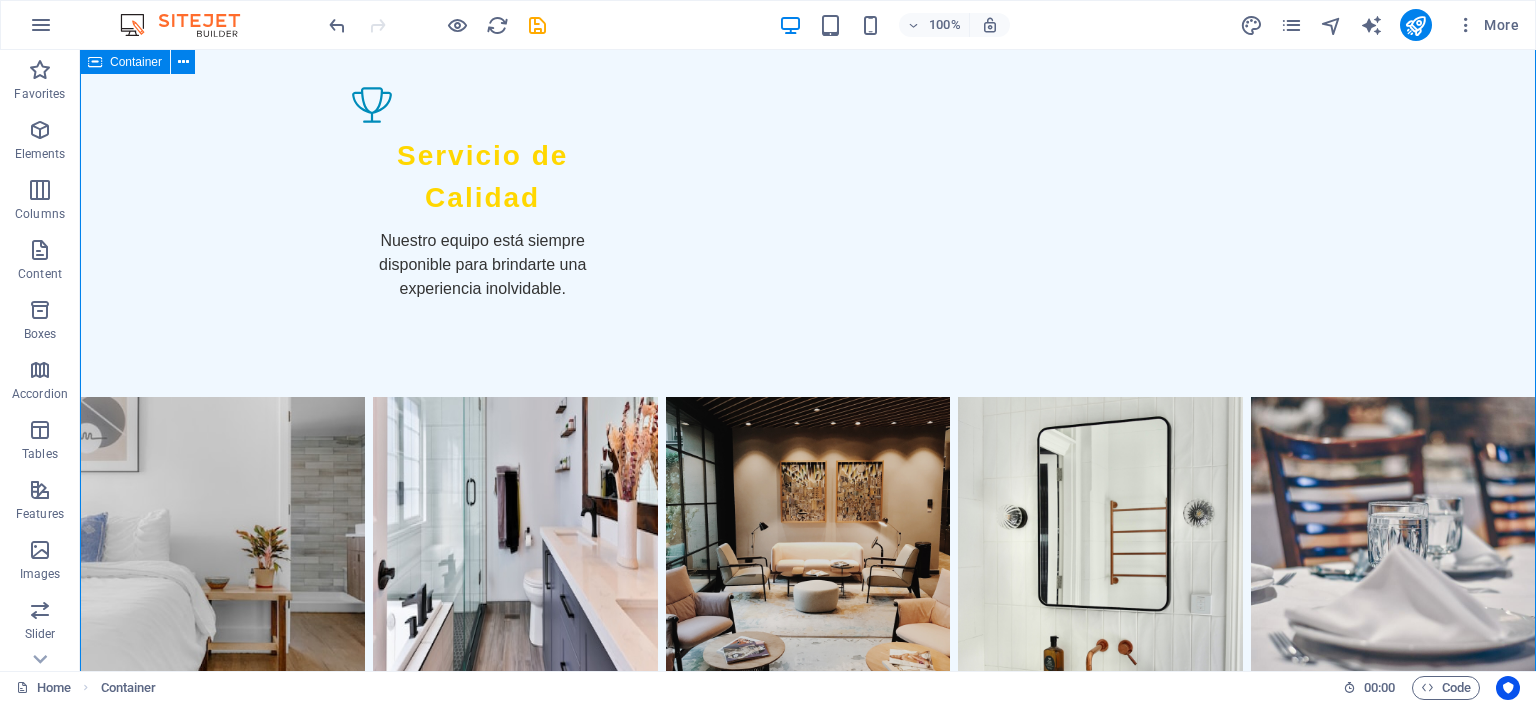 scroll, scrollTop: 2745, scrollLeft: 0, axis: vertical 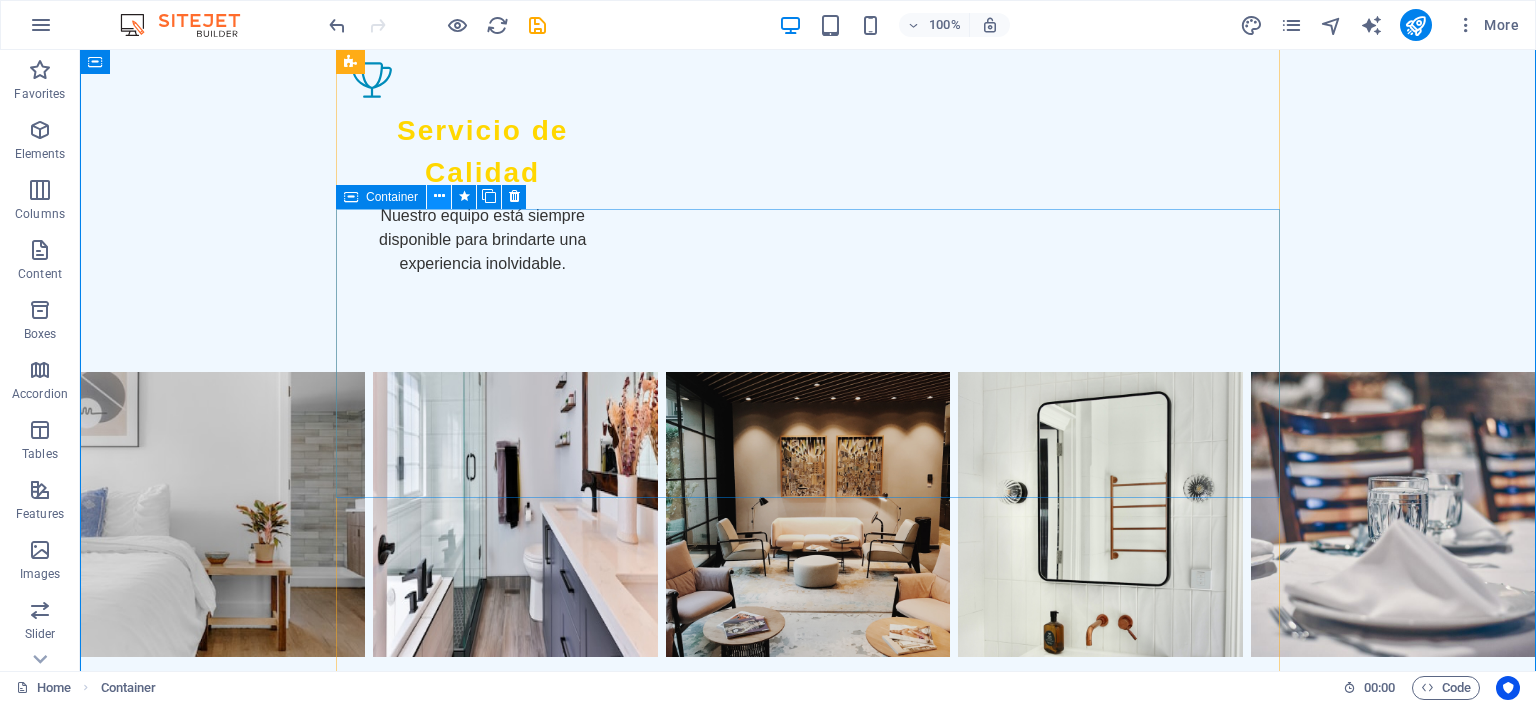 click at bounding box center (439, 196) 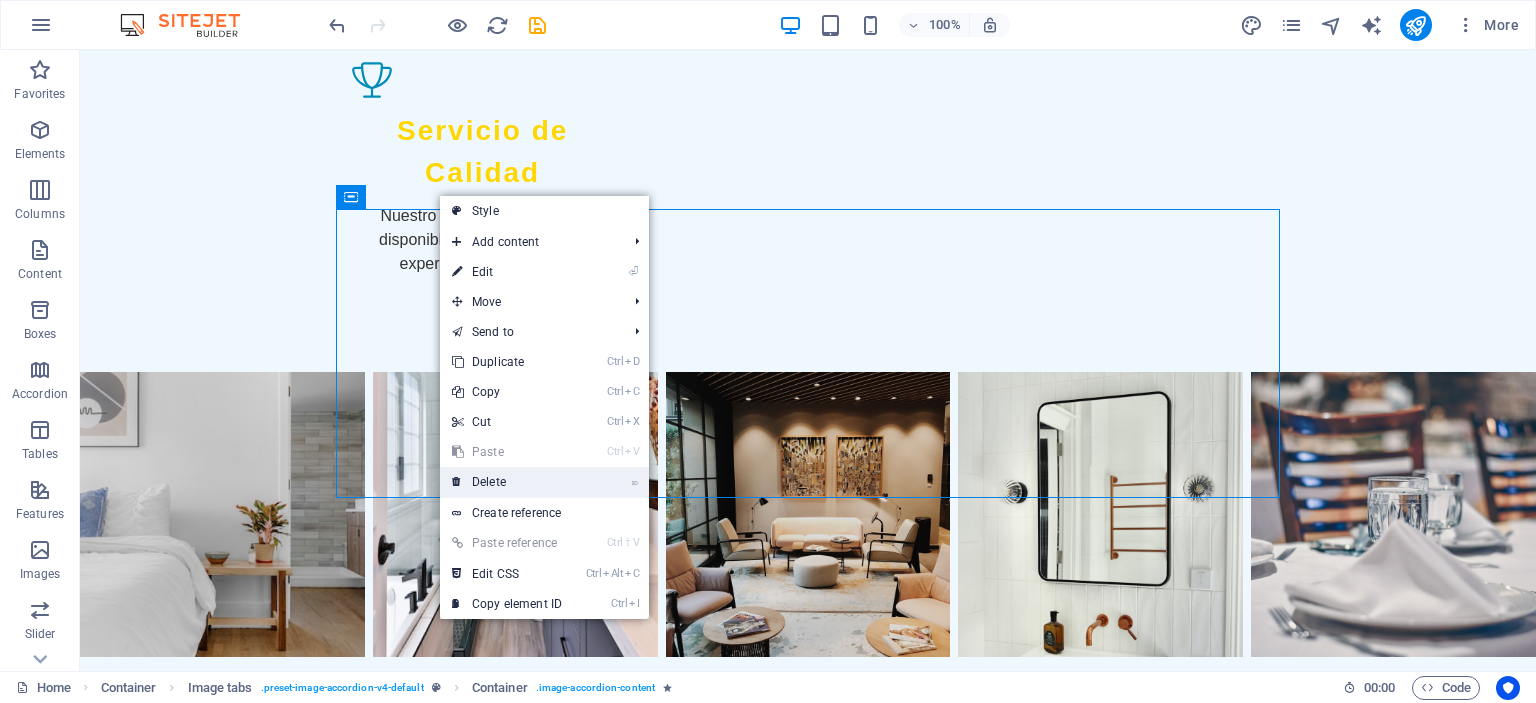 click on "⌦  Delete" at bounding box center [507, 482] 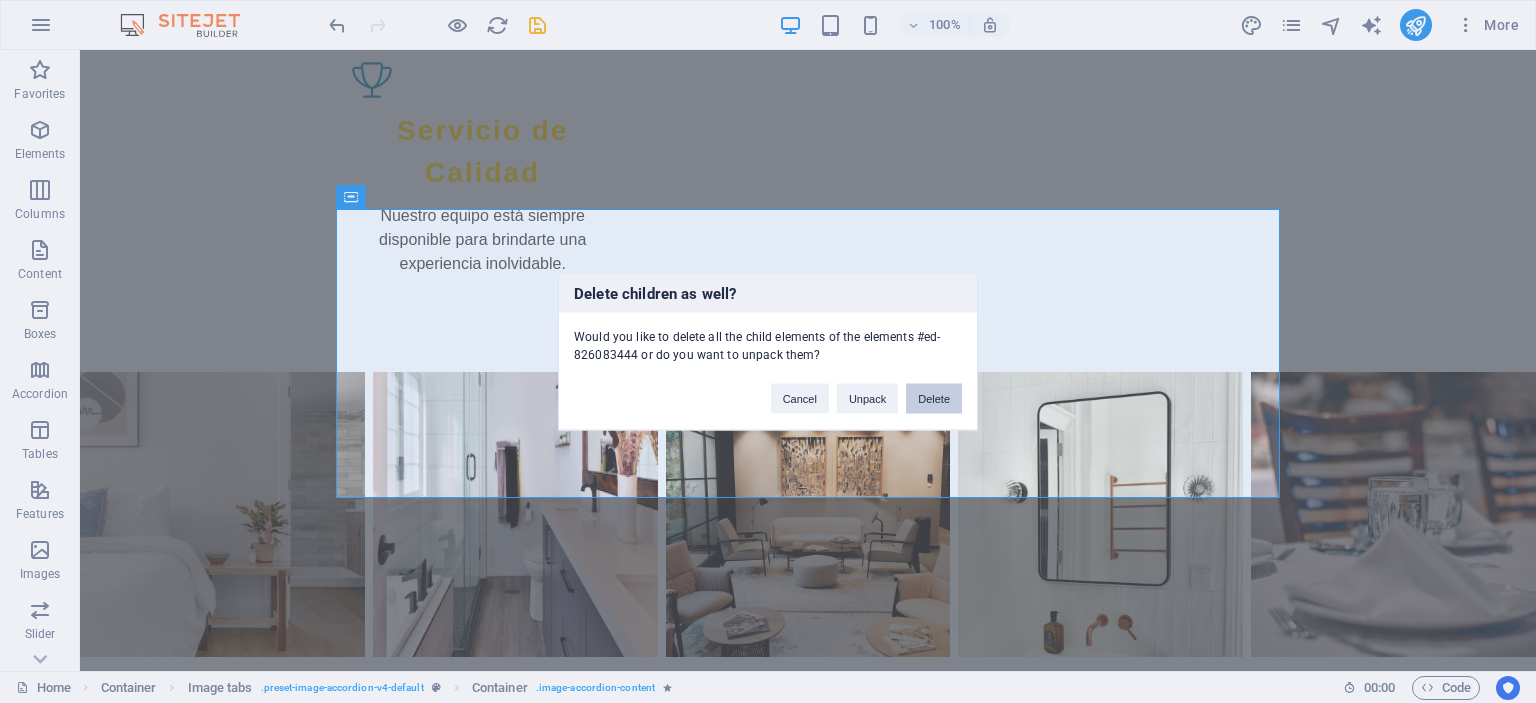 click on "Delete" at bounding box center (934, 398) 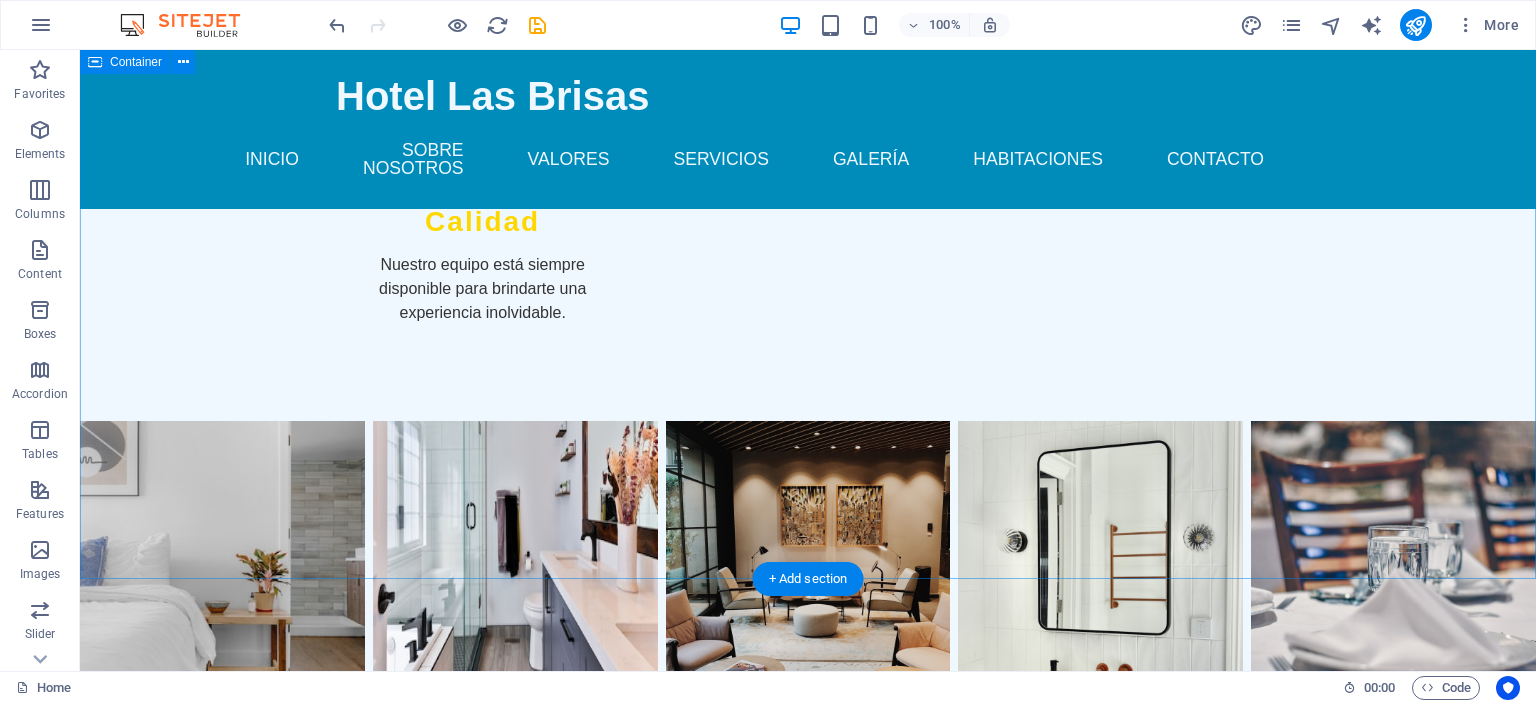 scroll, scrollTop: 2640, scrollLeft: 0, axis: vertical 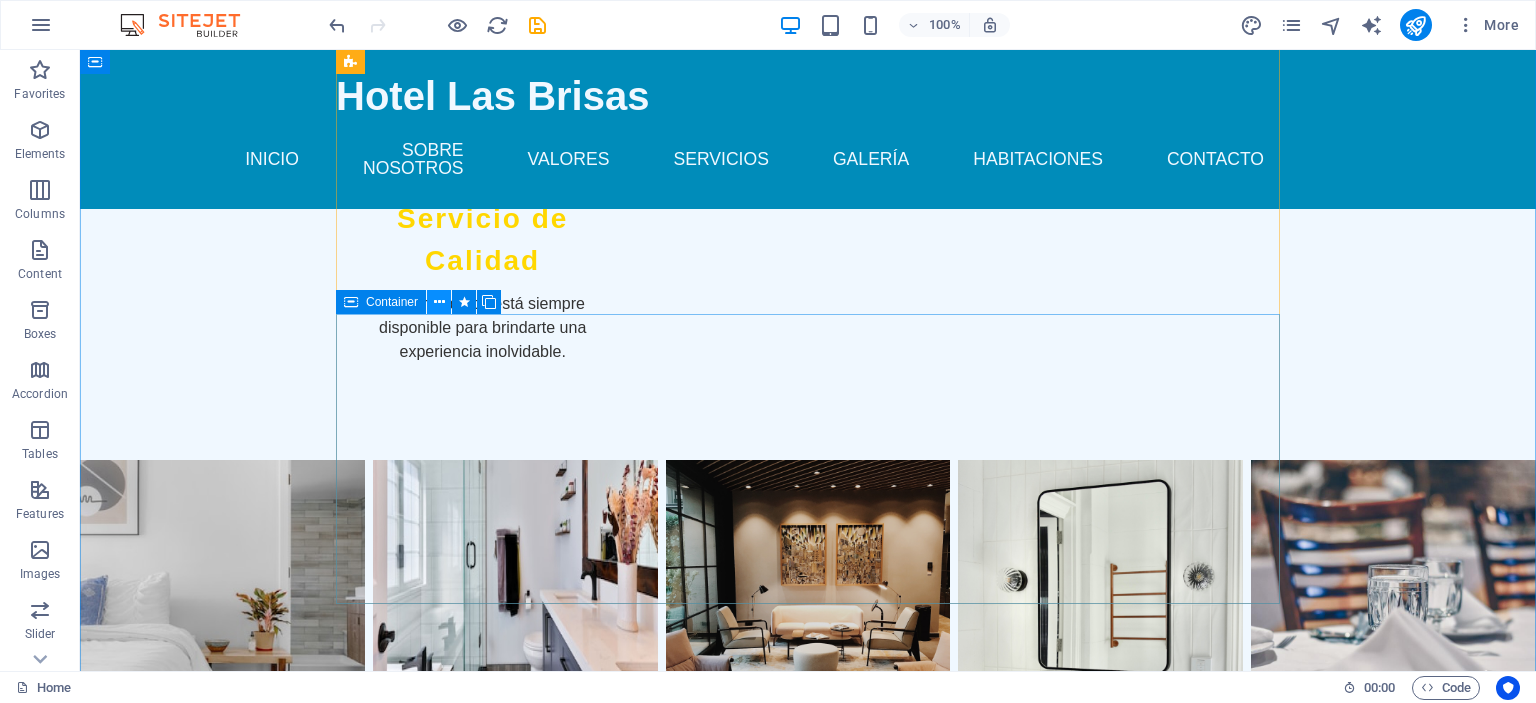 click at bounding box center [439, 302] 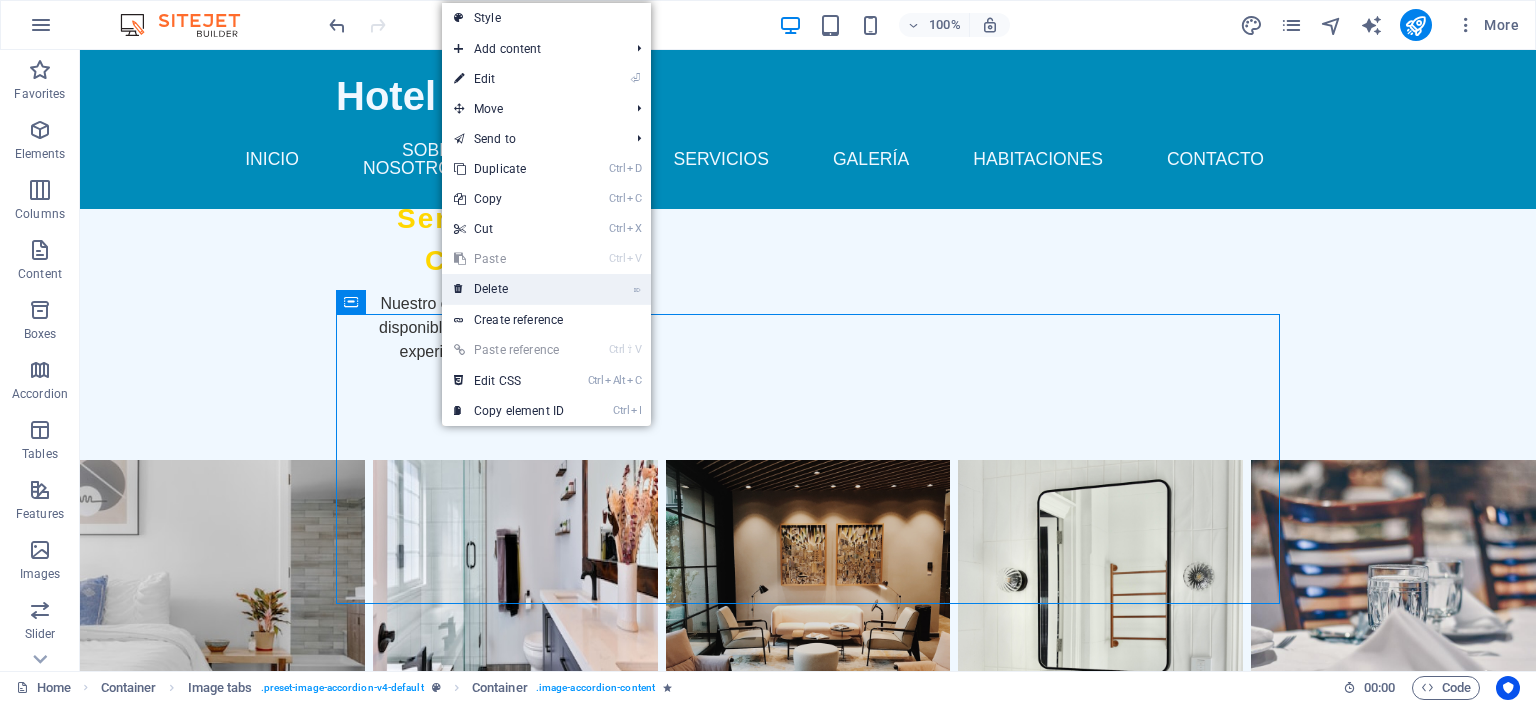 click on "⌦  Delete" at bounding box center [509, 289] 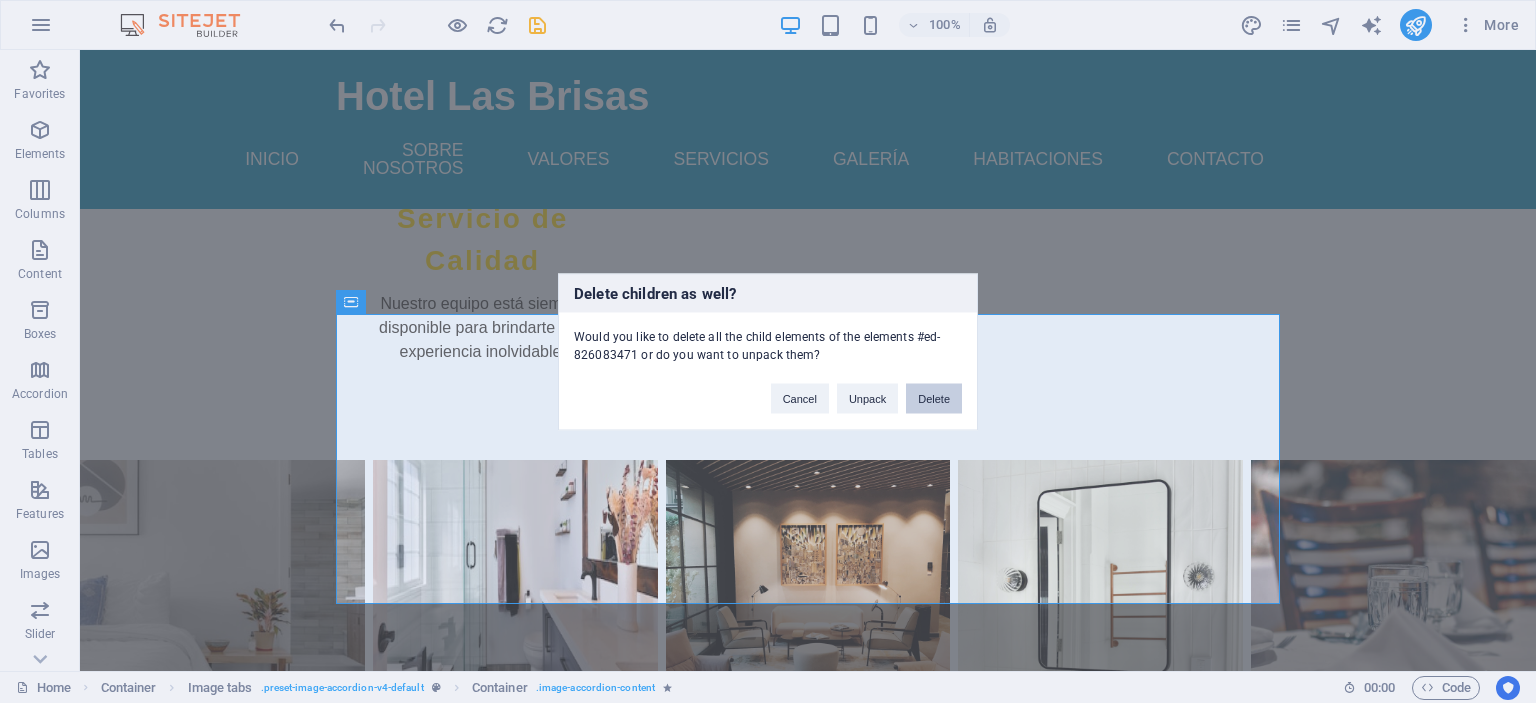click on "Delete" at bounding box center (934, 398) 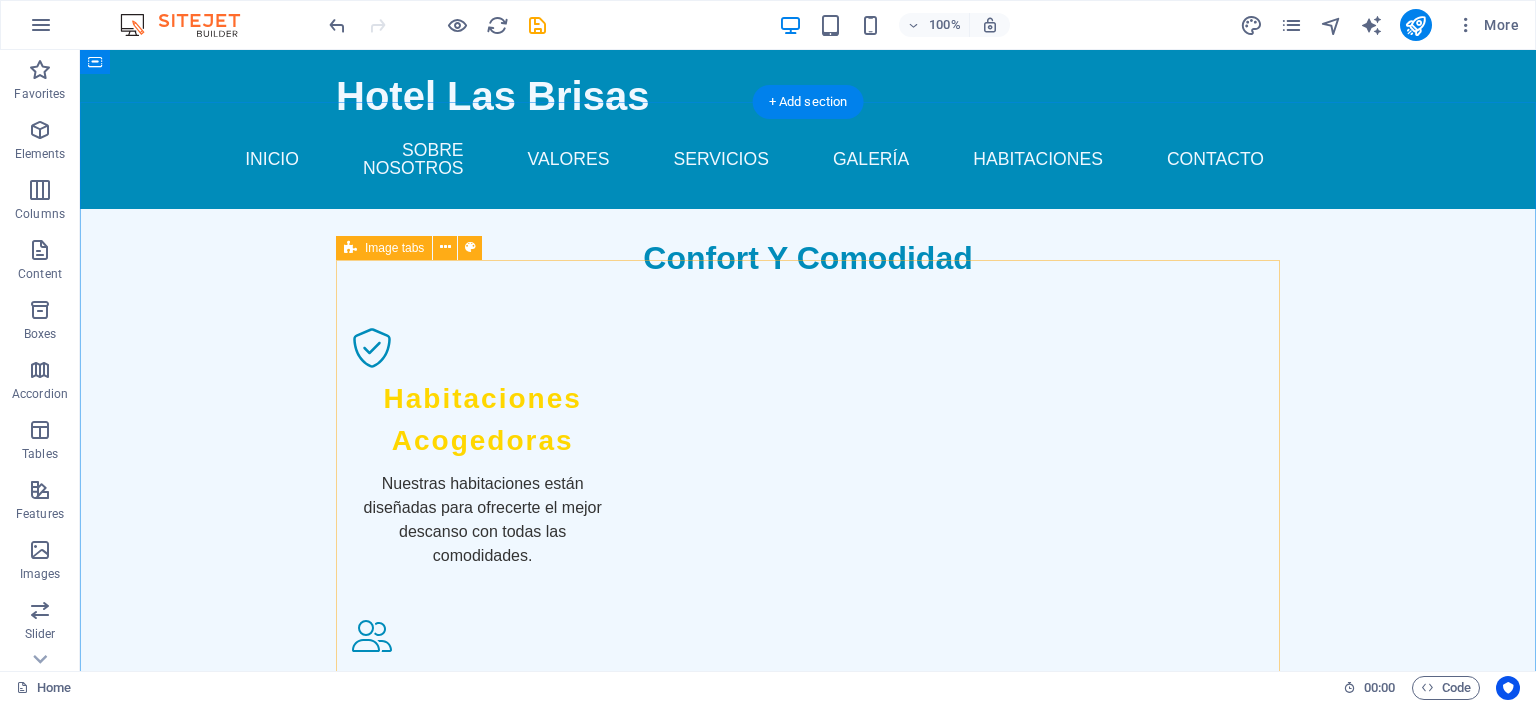 scroll, scrollTop: 1900, scrollLeft: 0, axis: vertical 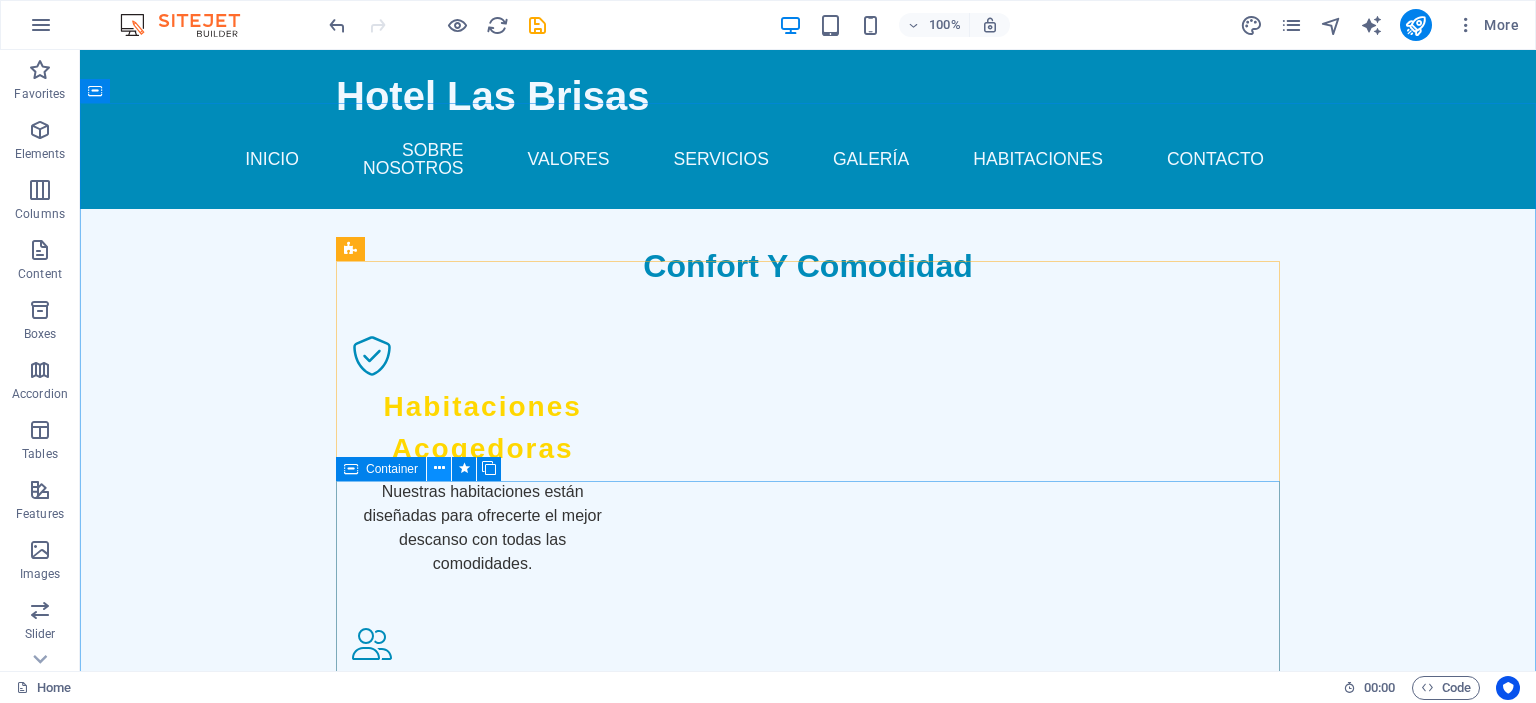 click at bounding box center (439, 468) 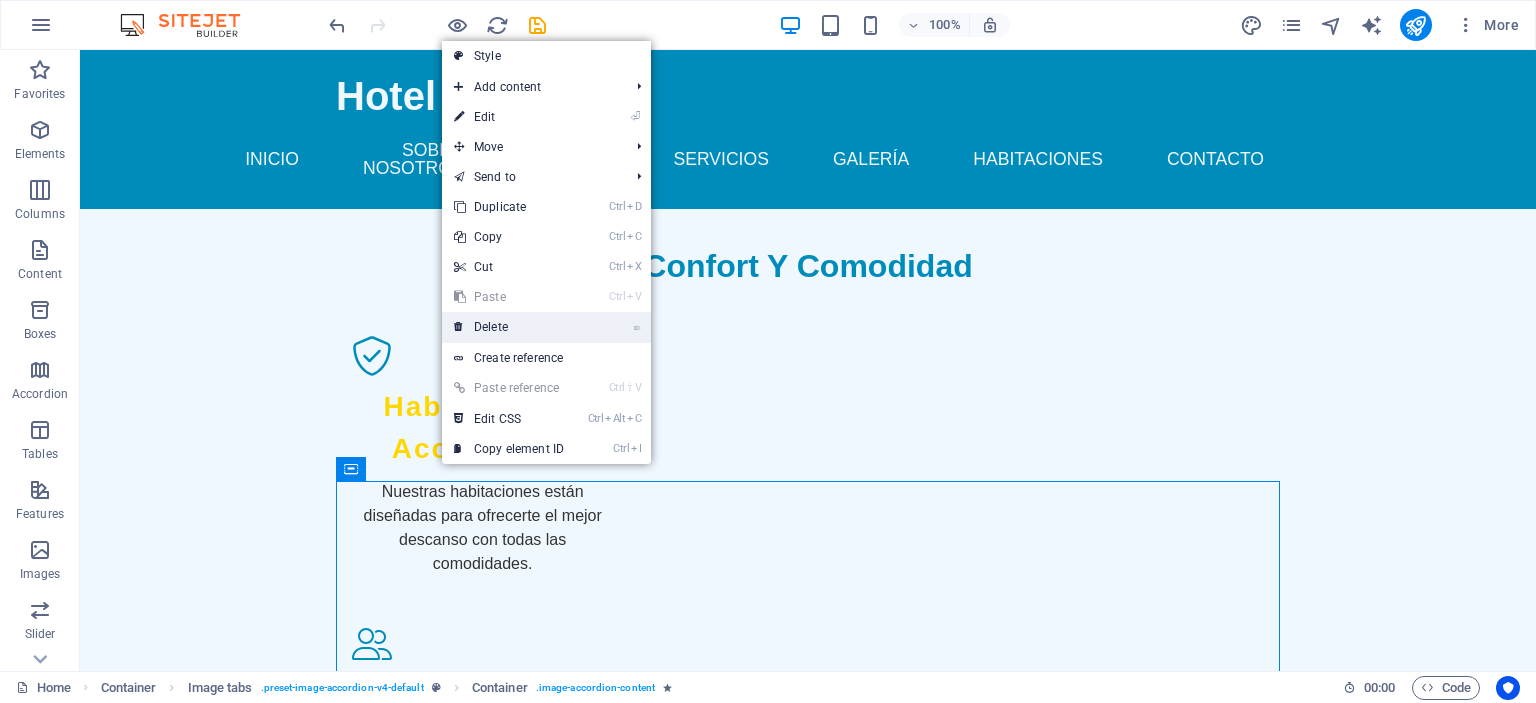click on "⌦  Delete" at bounding box center [509, 327] 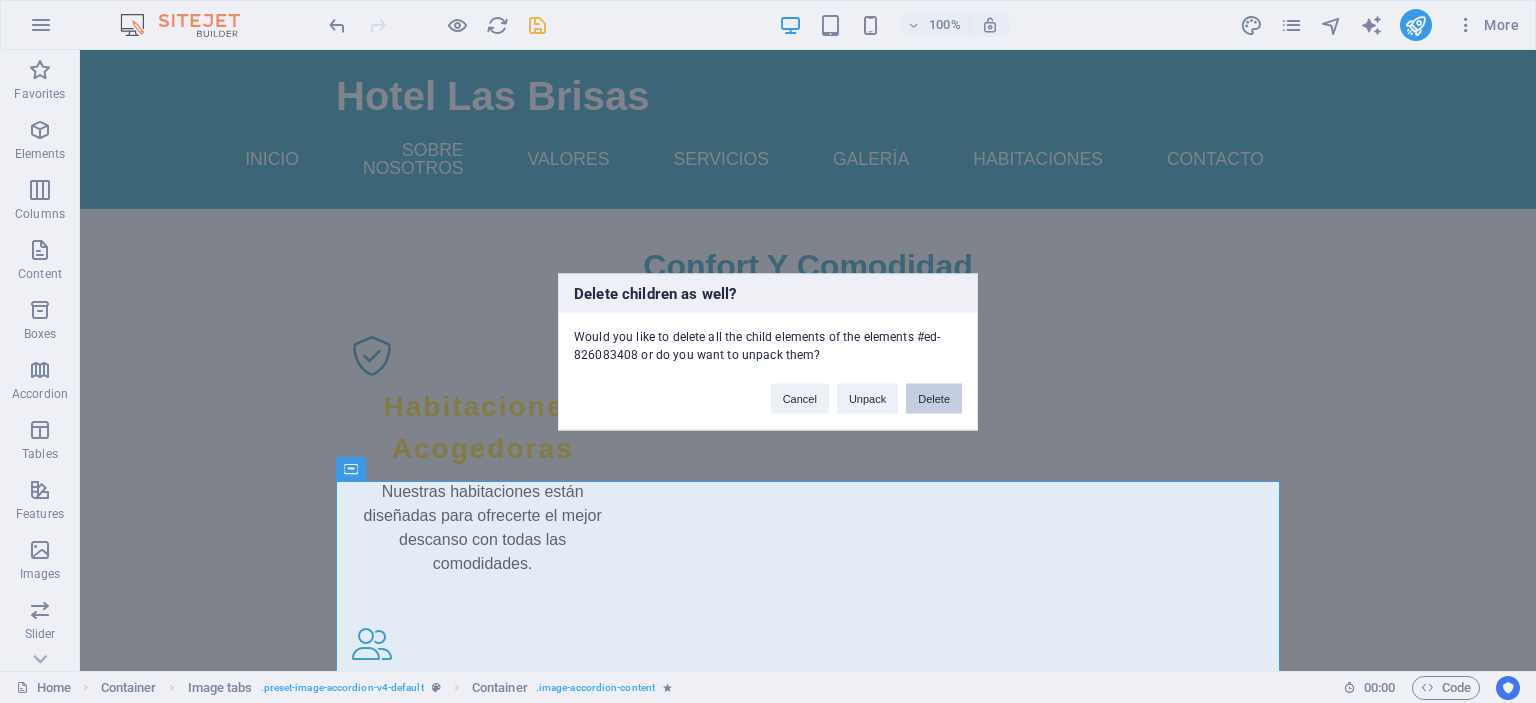 click on "Delete" at bounding box center [934, 398] 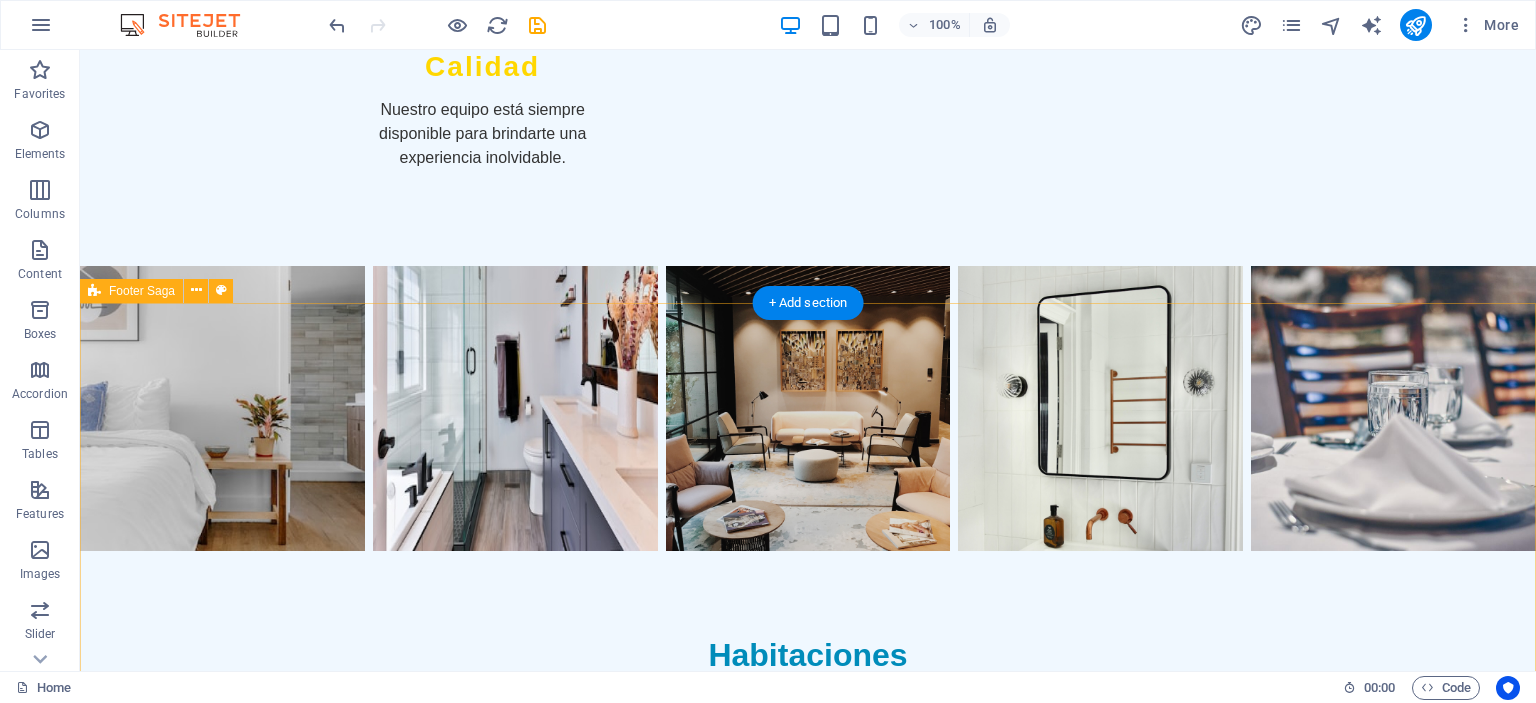 scroll, scrollTop: 2937, scrollLeft: 0, axis: vertical 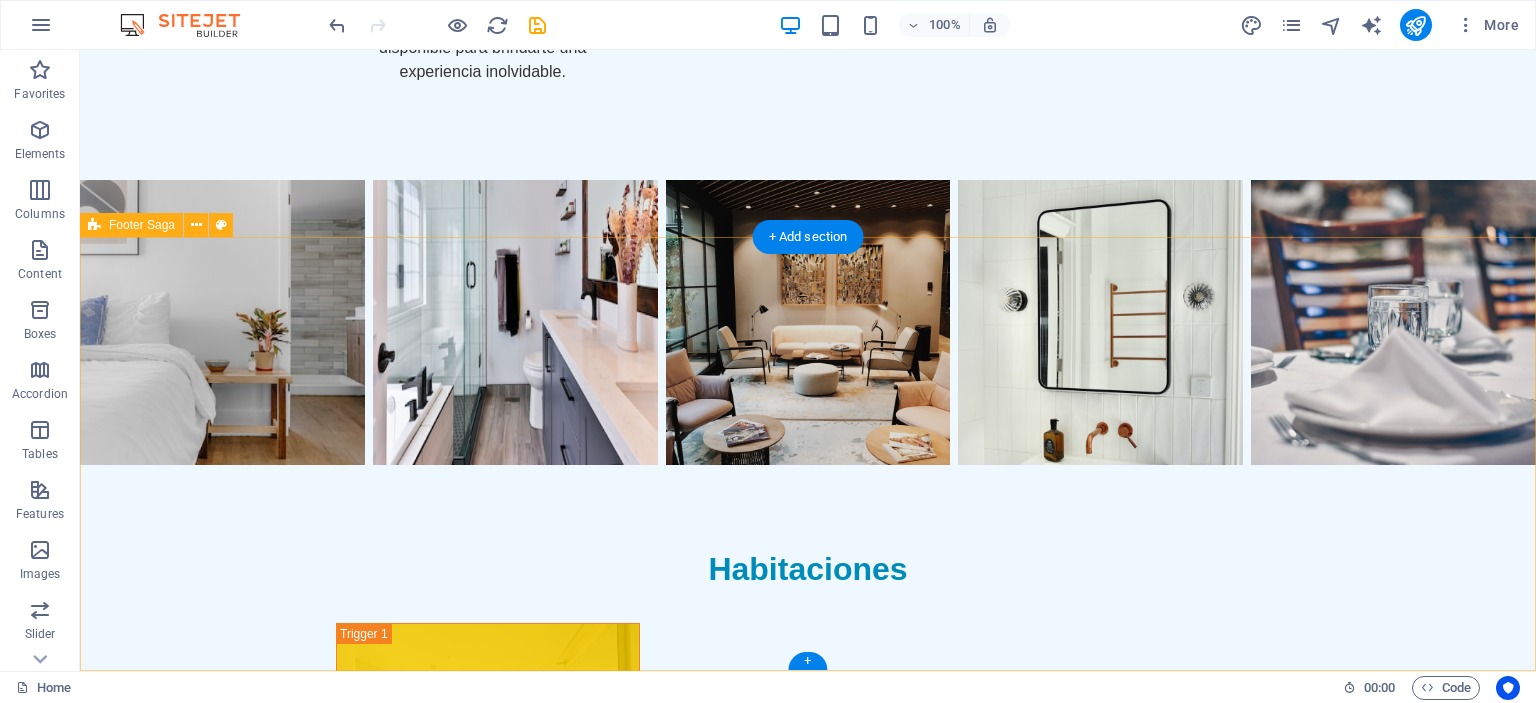 click on "Hotel Las Brisas Hotel Las Brisas, donde la comodidad y la calma te esperan. Contáctanos para más información sobre tus próximas vacaciones. Contact Av. 10 123 7630   Necochea Phone:  (02262) 123-456 Mobile:  Email:  info@hotellasbrisas.com Navigation Inicio Sobre nosotros Valores Servicios Galería Habitaciones Contacto Legal Notice Privacy Policy Social media Facebook X Instagram" at bounding box center [808, 2624] 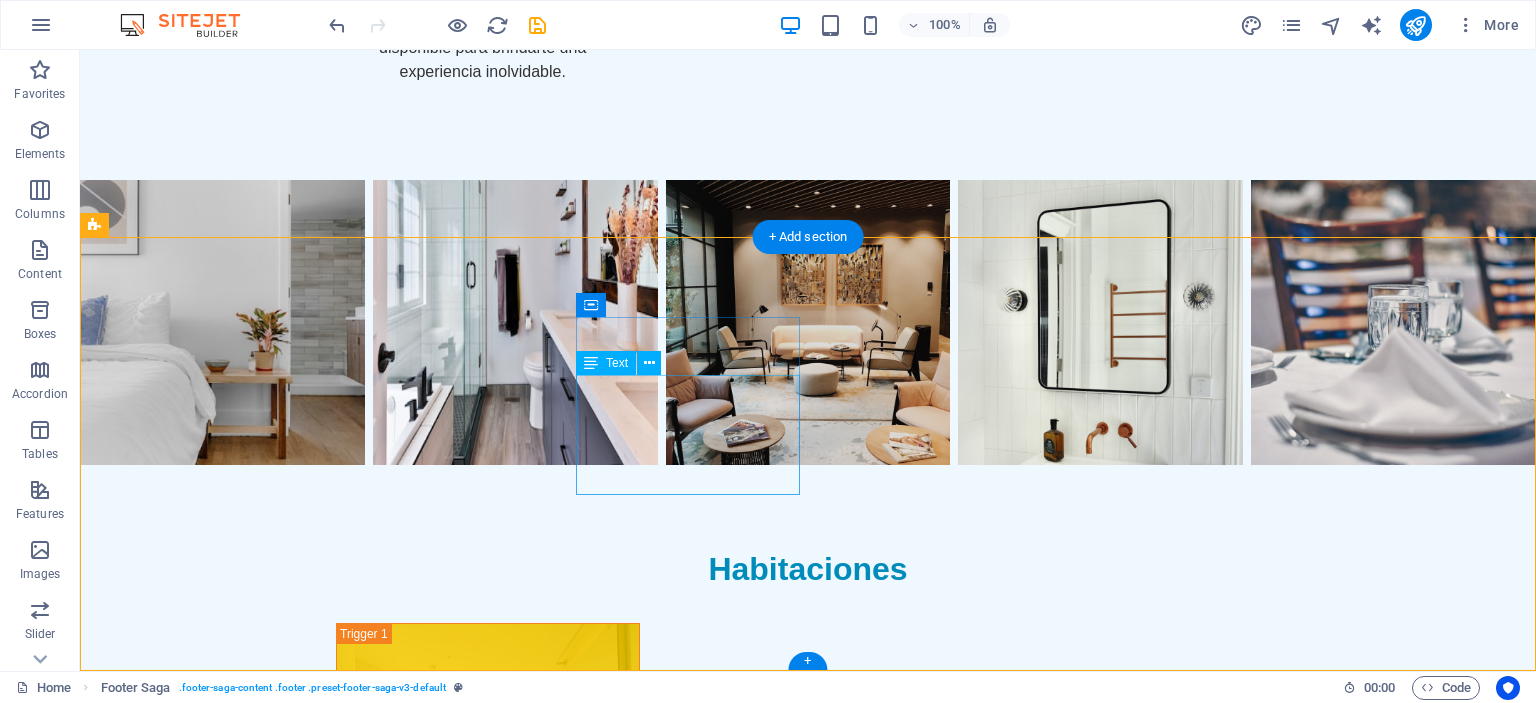 click on "(02262) 123-456" at bounding box center [209, 2538] 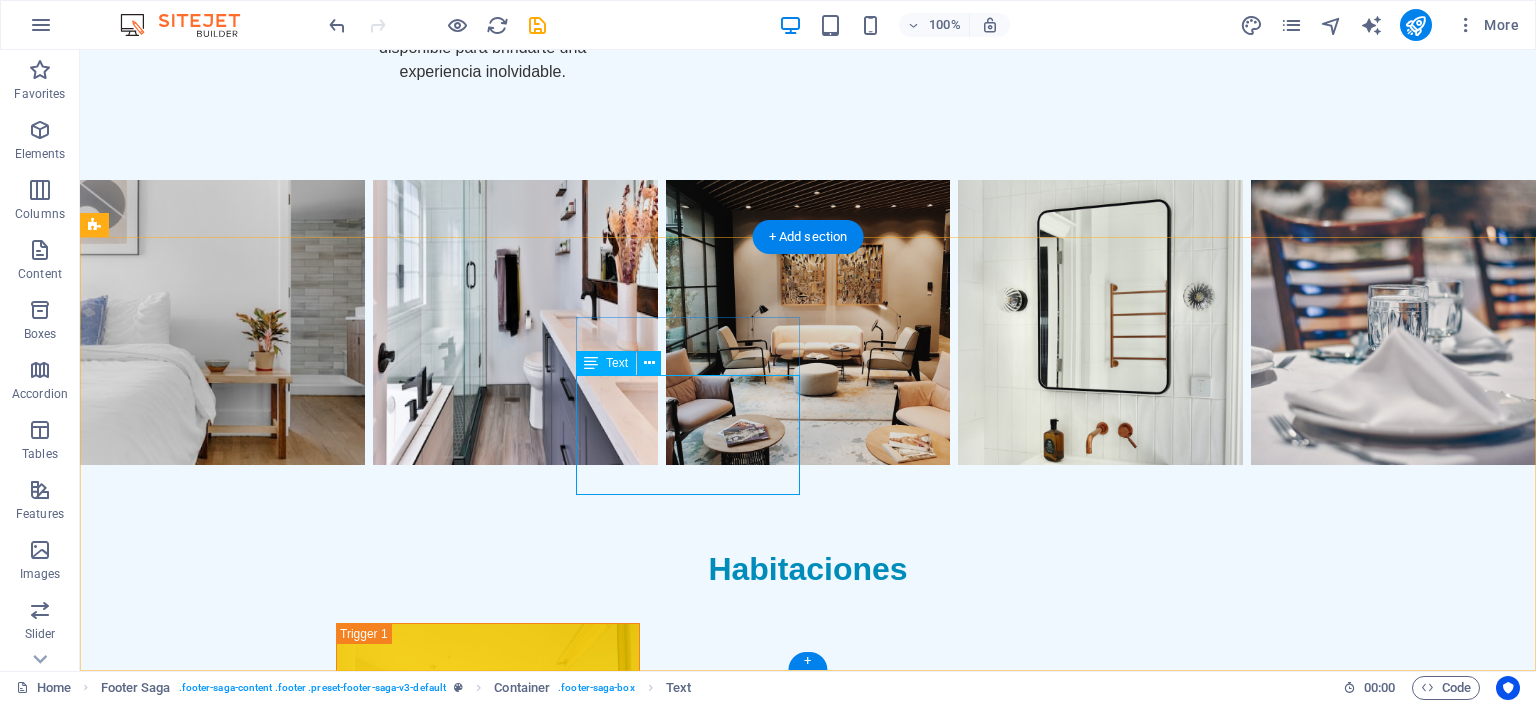 click on "(02262) 123-456" at bounding box center [209, 2538] 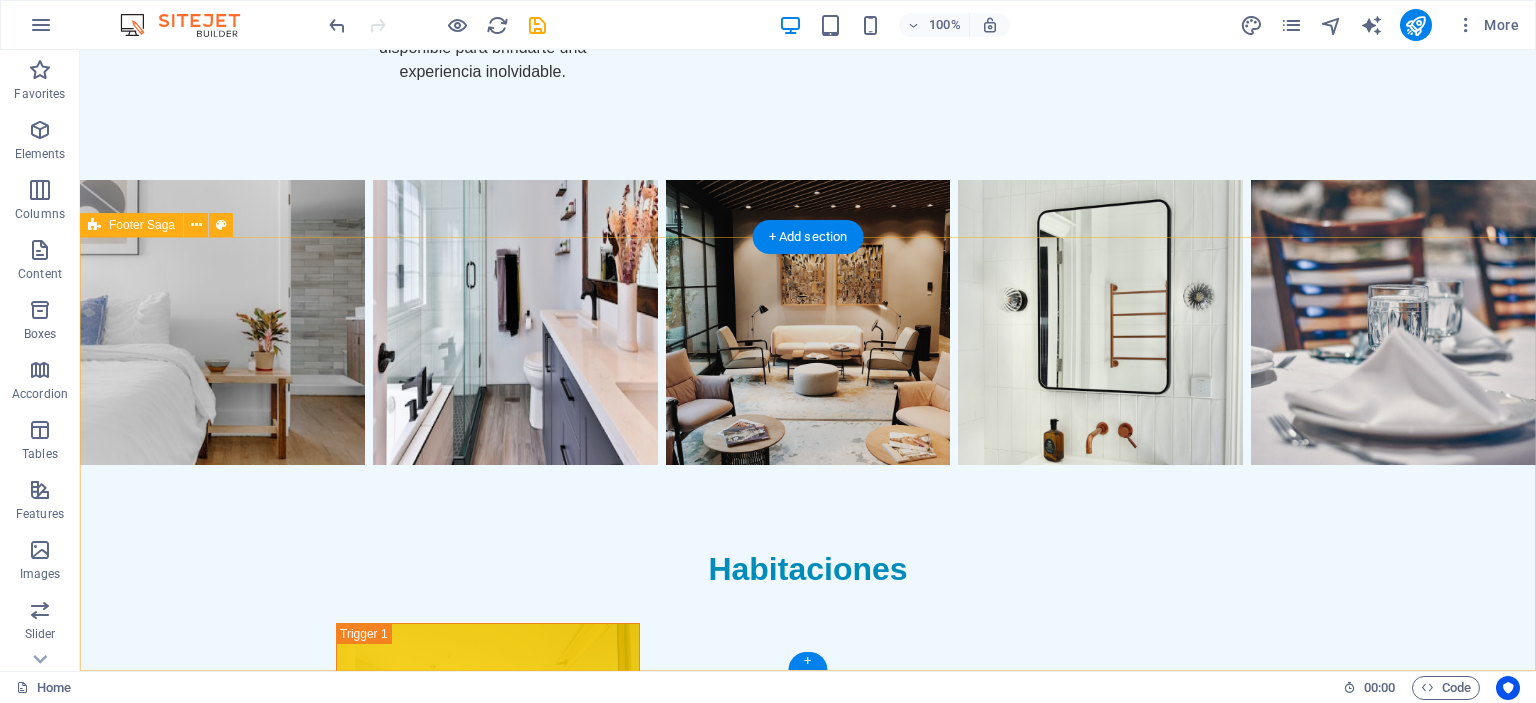 click on "Hotel Las Brisas Hotel Las Brisas, donde la comodidad y la calma te esperan. Contáctanos para más información sobre tus próximas vacaciones. Contact Navigation Inicio Sobre nosotros Valores Servicios Galería Habitaciones Contacto Legal Notice Privacy Policy Social media Facebook X Instagram" at bounding box center (808, 2564) 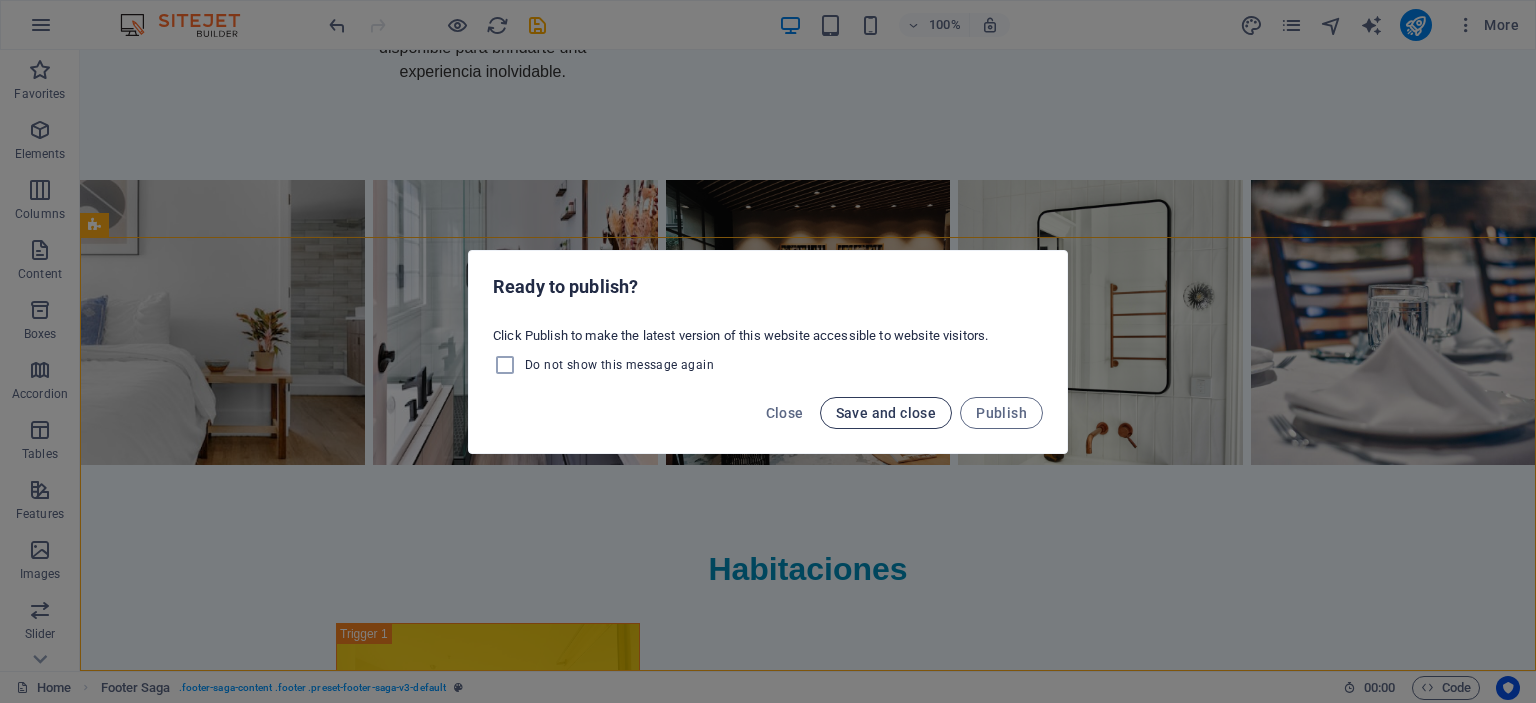 click on "Save and close" at bounding box center (886, 413) 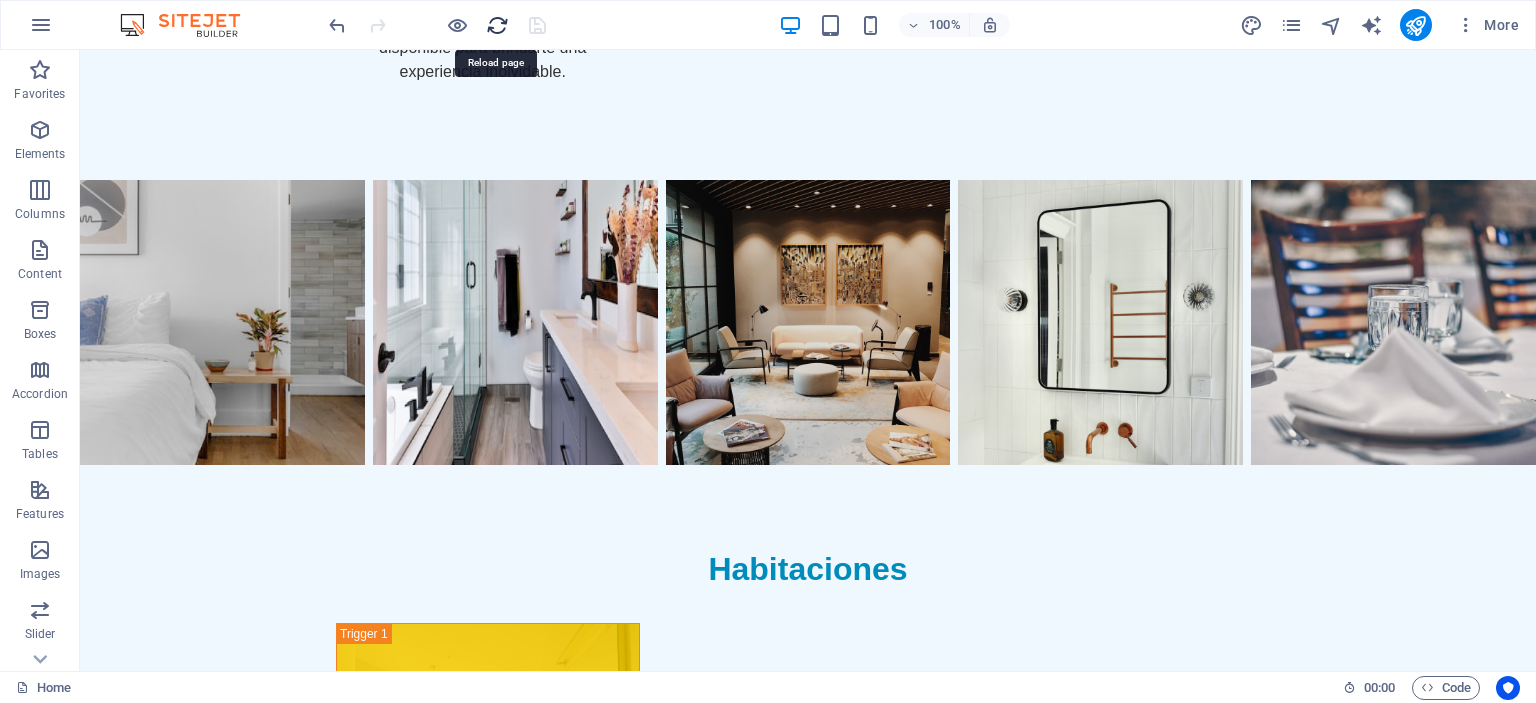 click at bounding box center (497, 25) 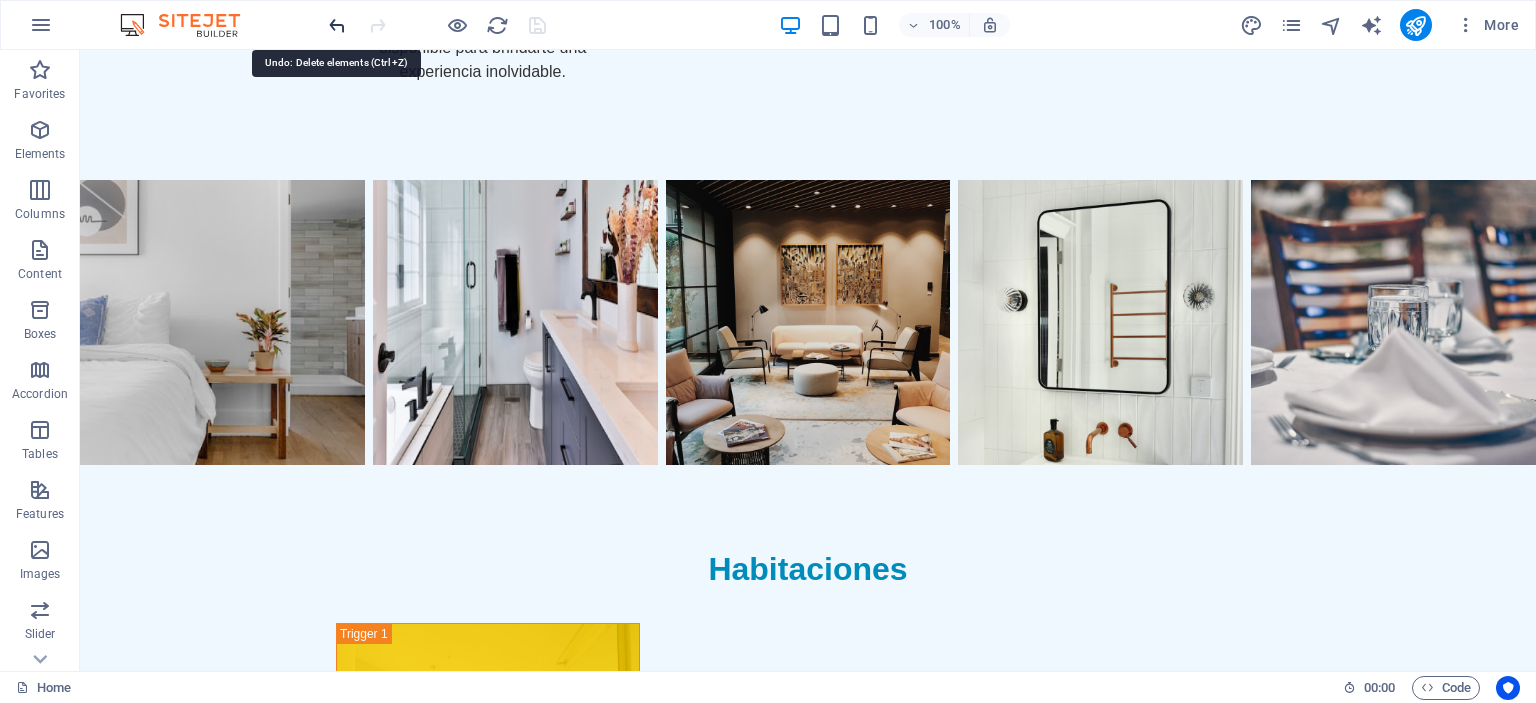 click at bounding box center (337, 25) 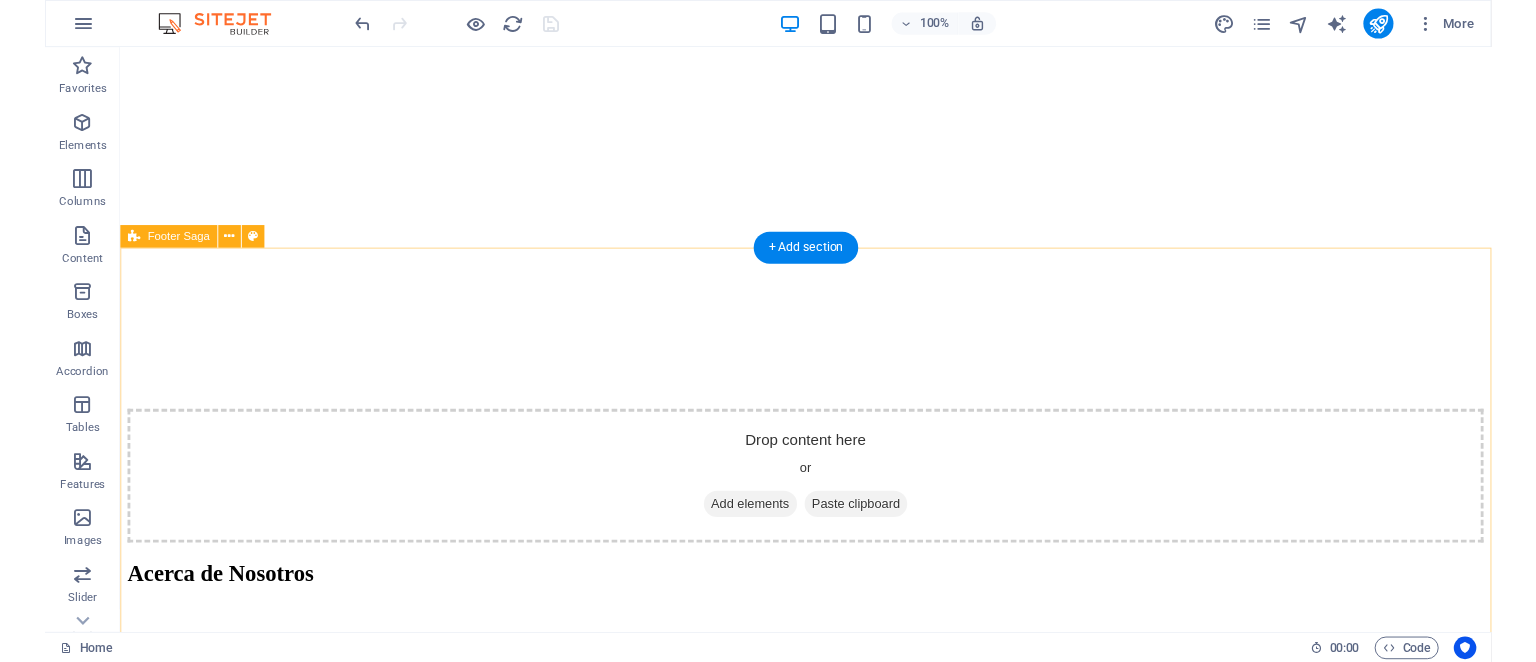 scroll, scrollTop: 2937, scrollLeft: 0, axis: vertical 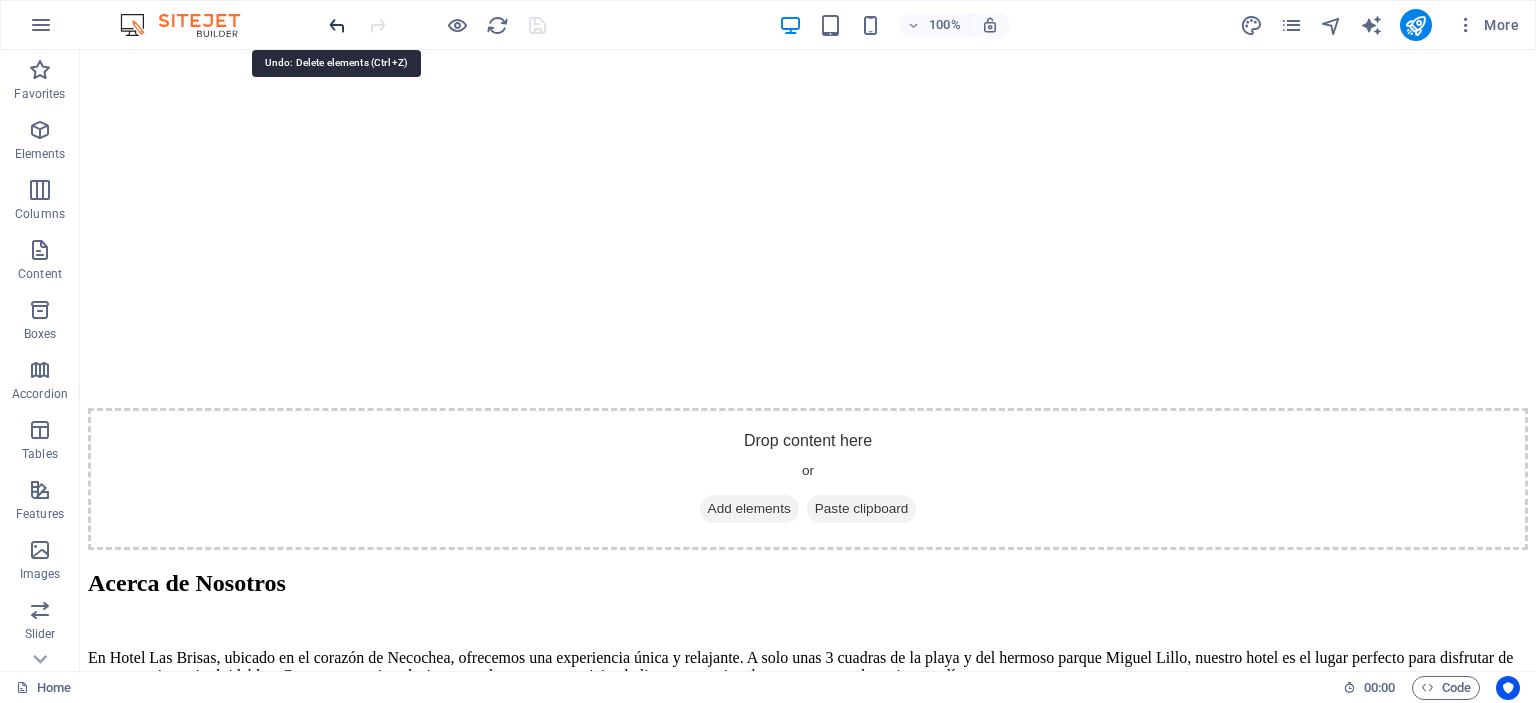 click at bounding box center (337, 25) 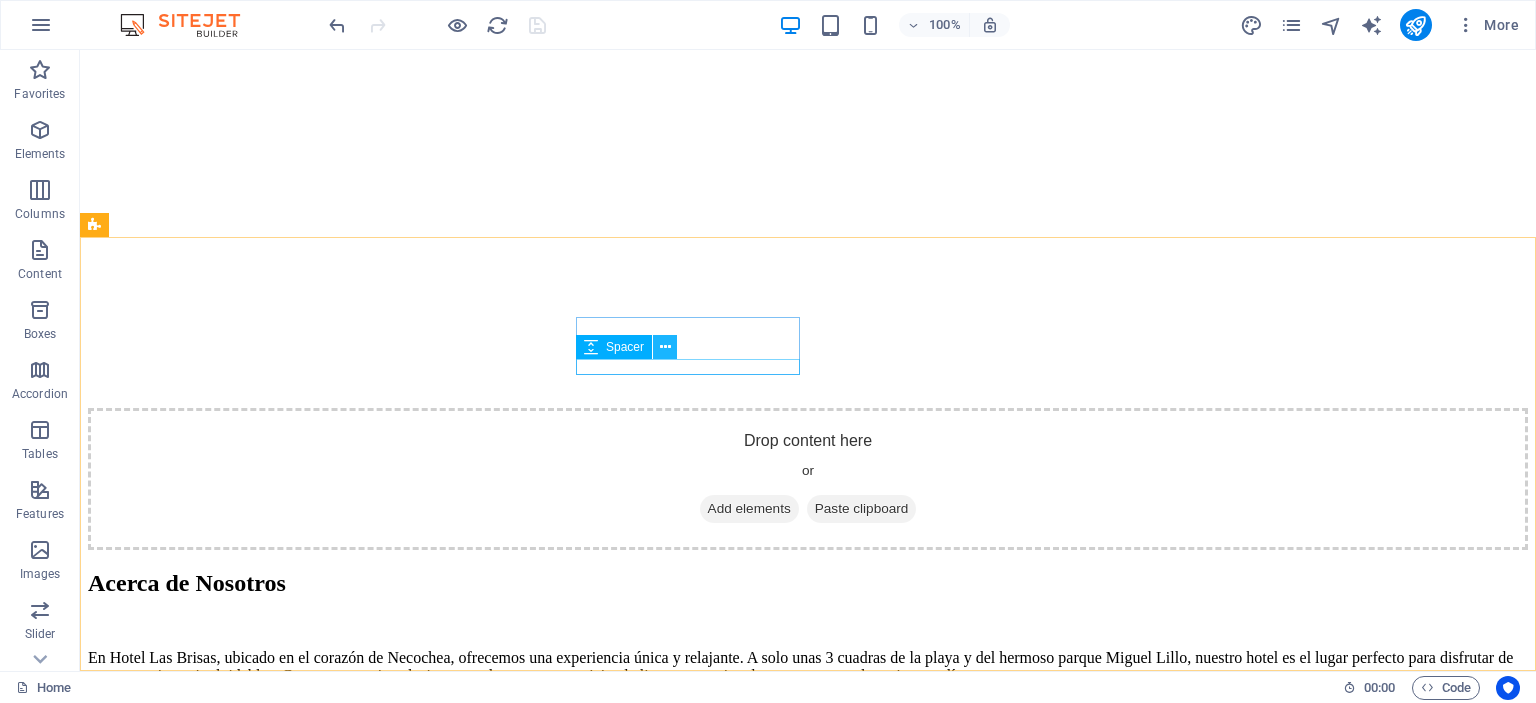click at bounding box center (665, 347) 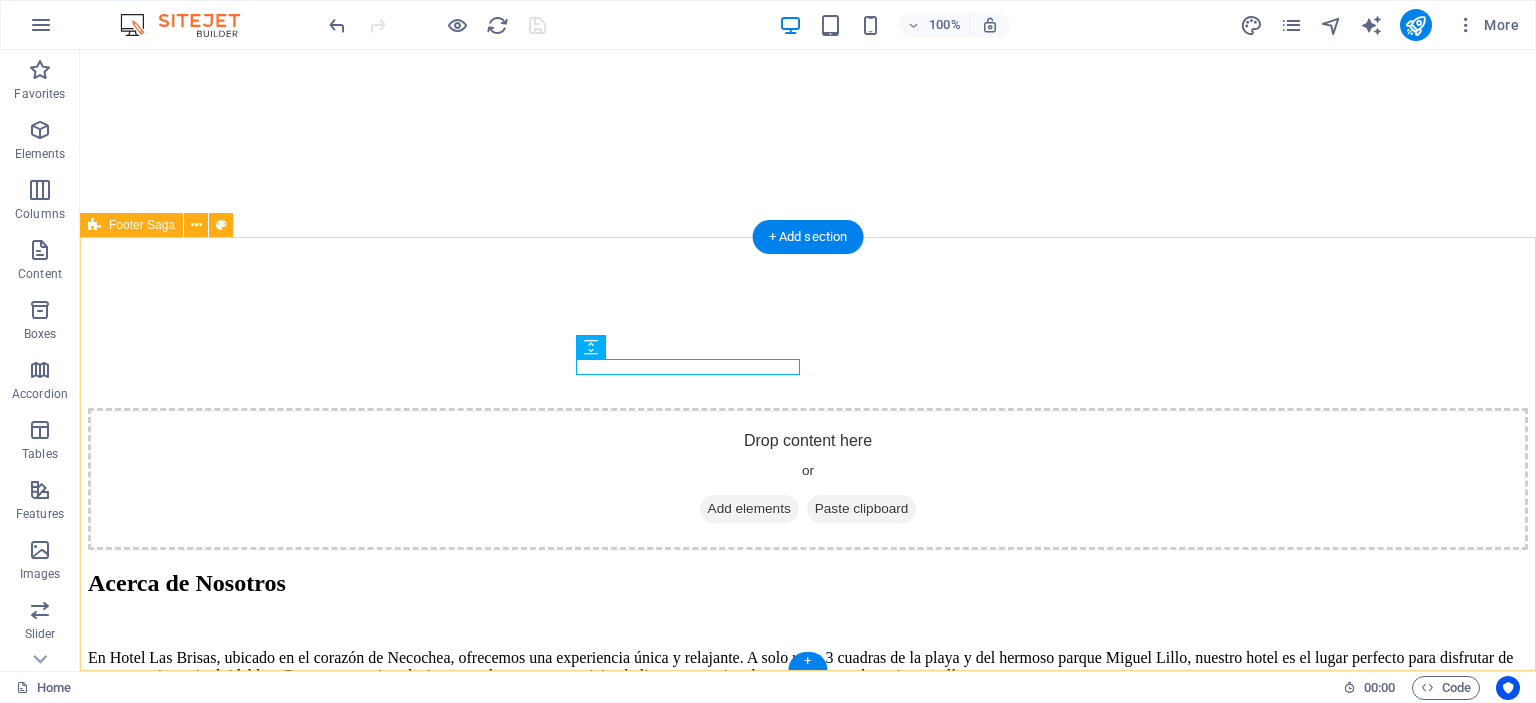 click on "Hotel Las Brisas Hotel Las Brisas, donde la comodidad y la calma te esperan. Contáctanos para más información sobre tus próximas vacaciones. Contact Navigation Inicio Sobre nosotros Valores Servicios Galería Habitaciones Contacto Legal Notice Privacy Policy Social media Facebook X Instagram" at bounding box center [808, 14388] 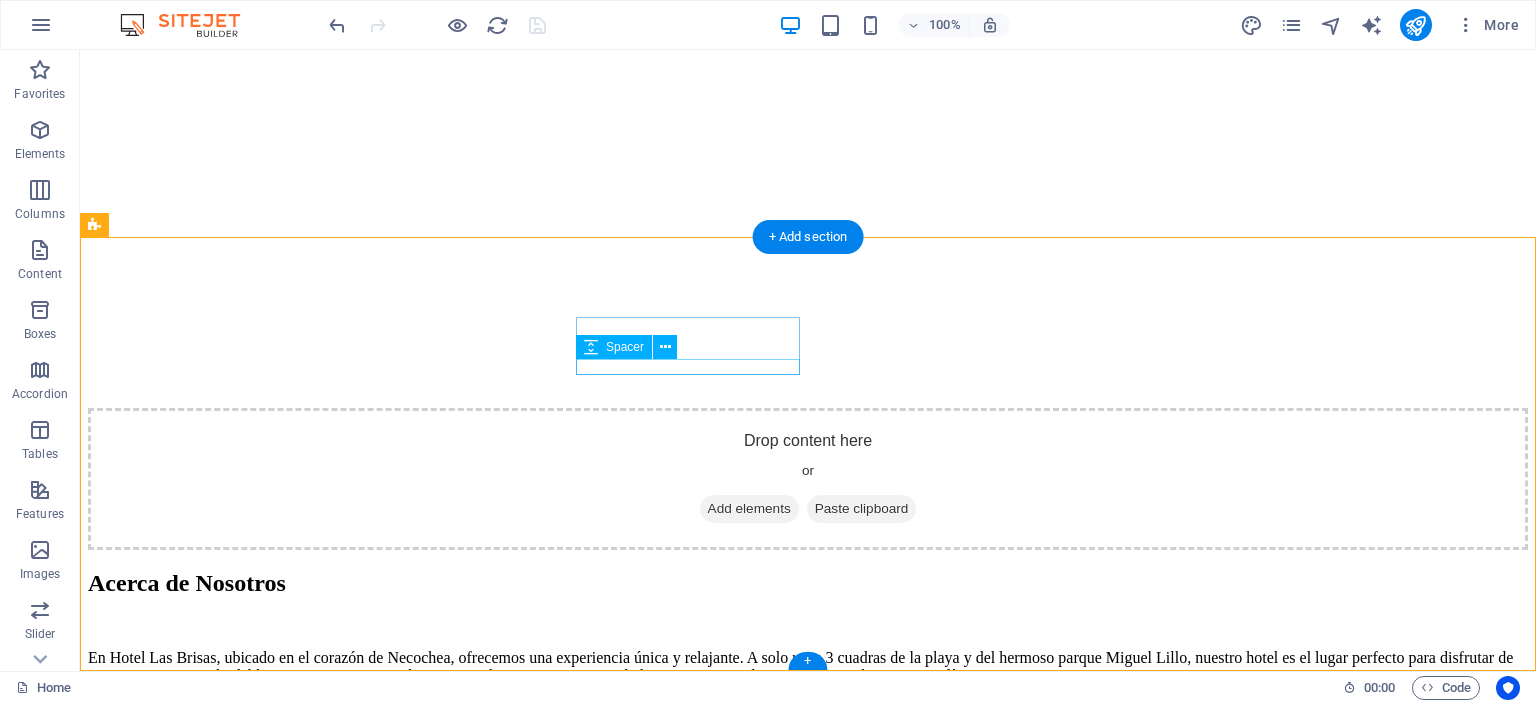 click at bounding box center (808, 12067) 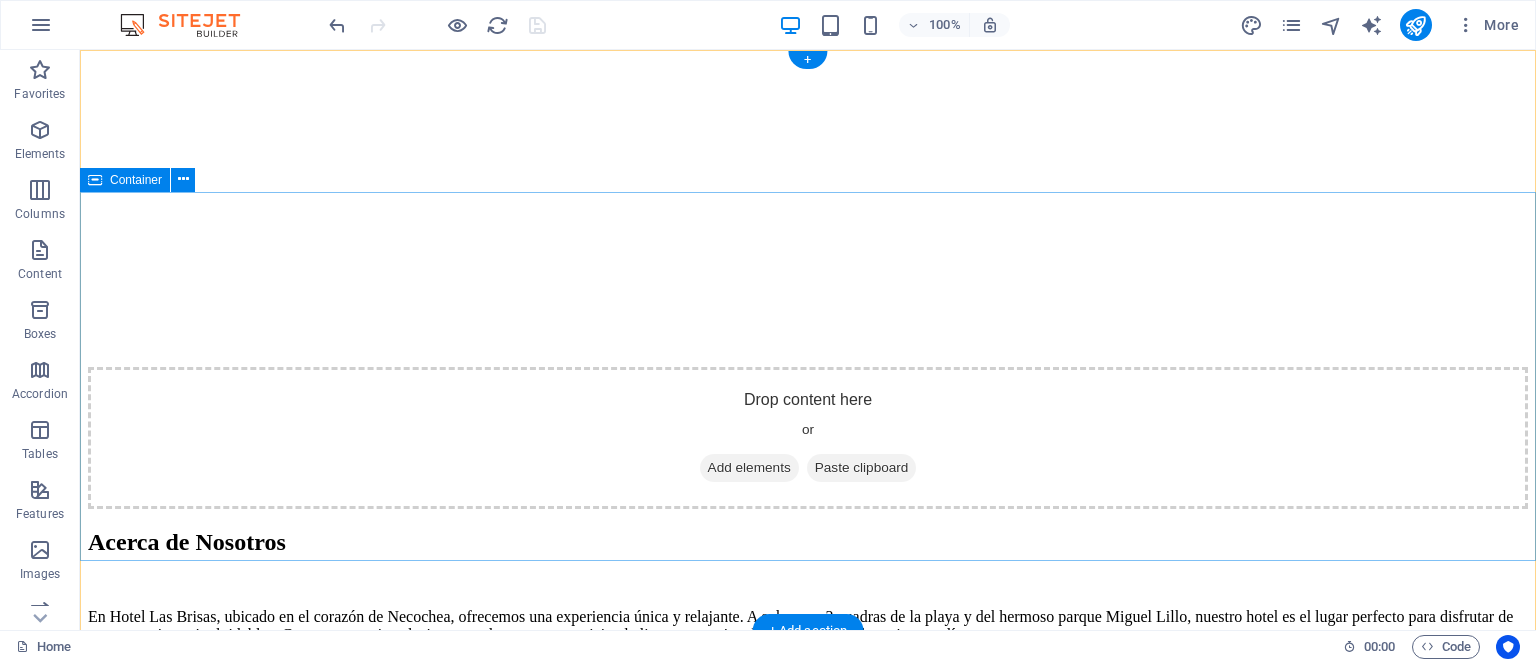 scroll, scrollTop: 0, scrollLeft: 0, axis: both 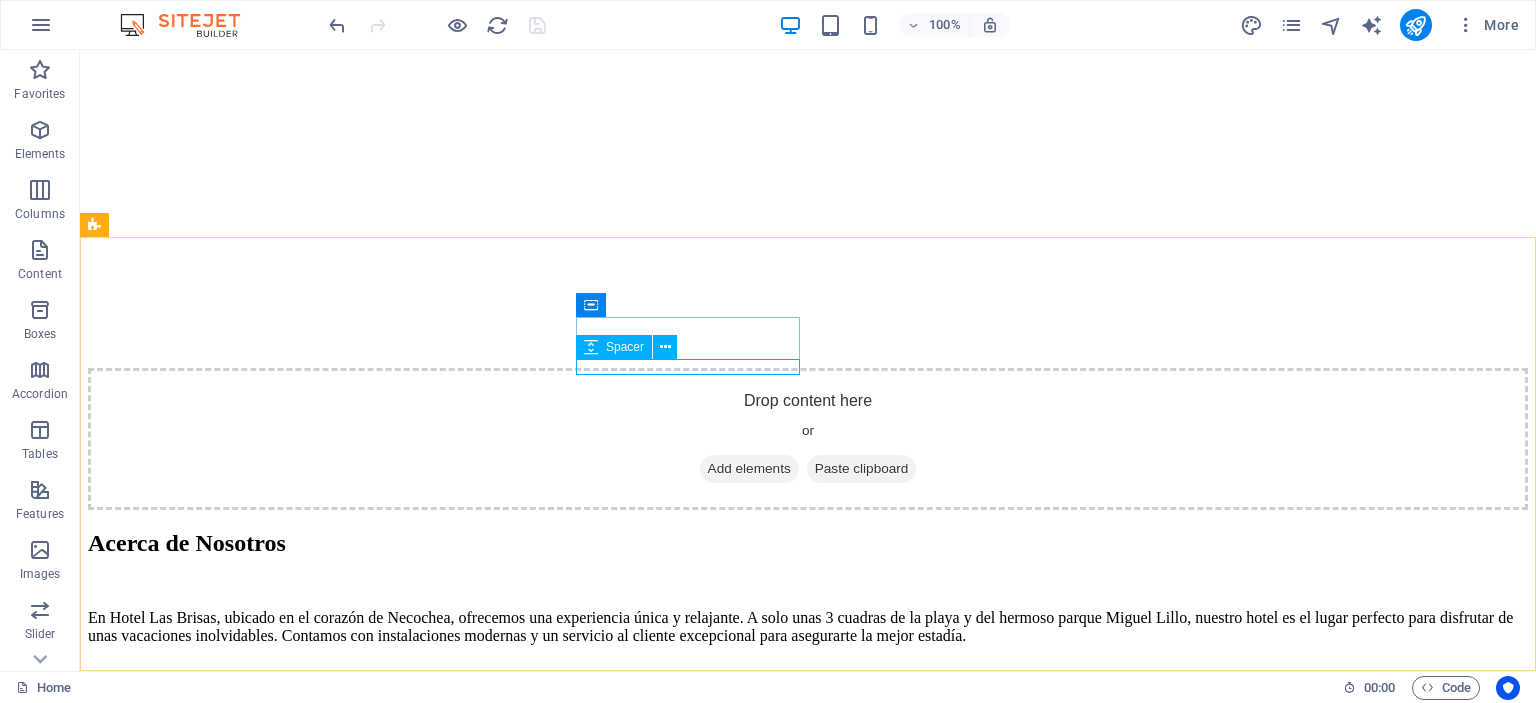 click at bounding box center (591, 347) 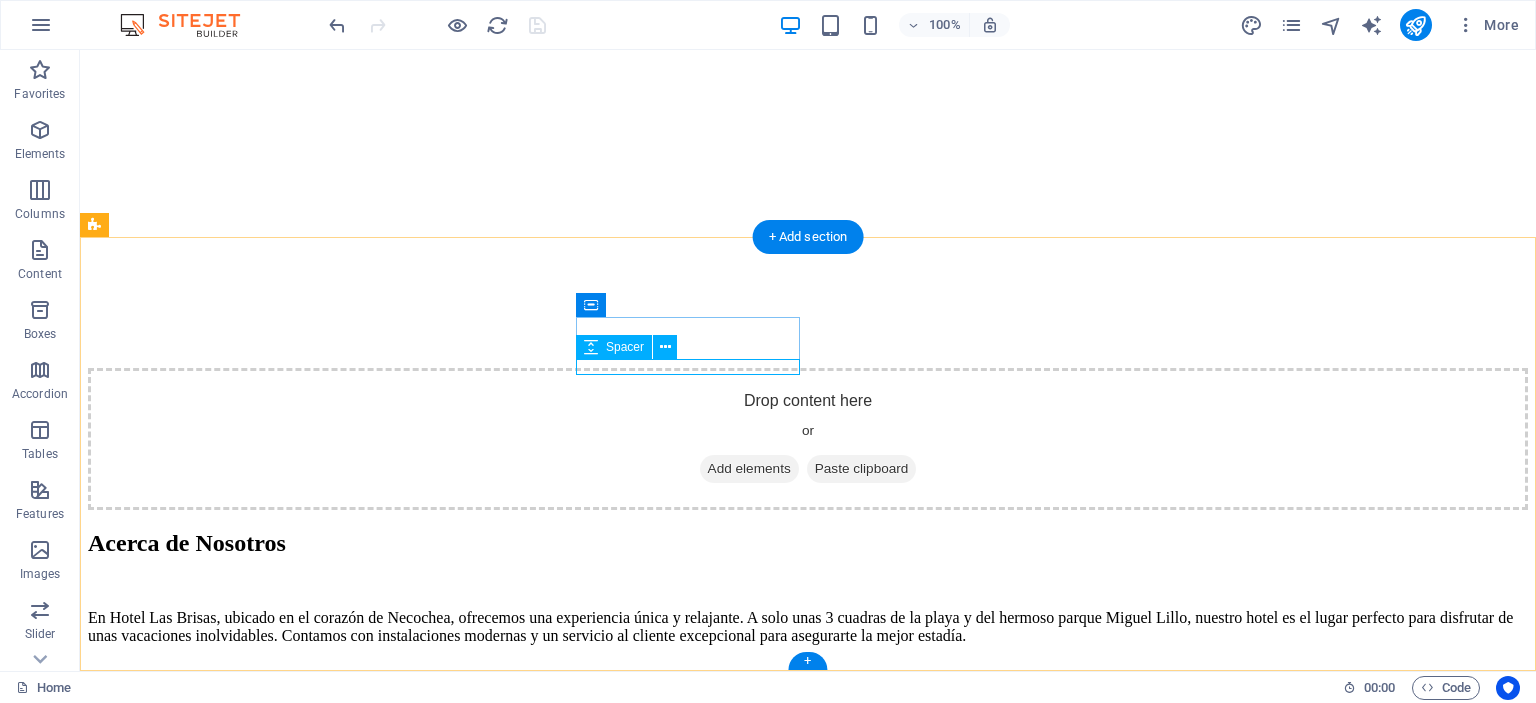click at bounding box center (808, 12027) 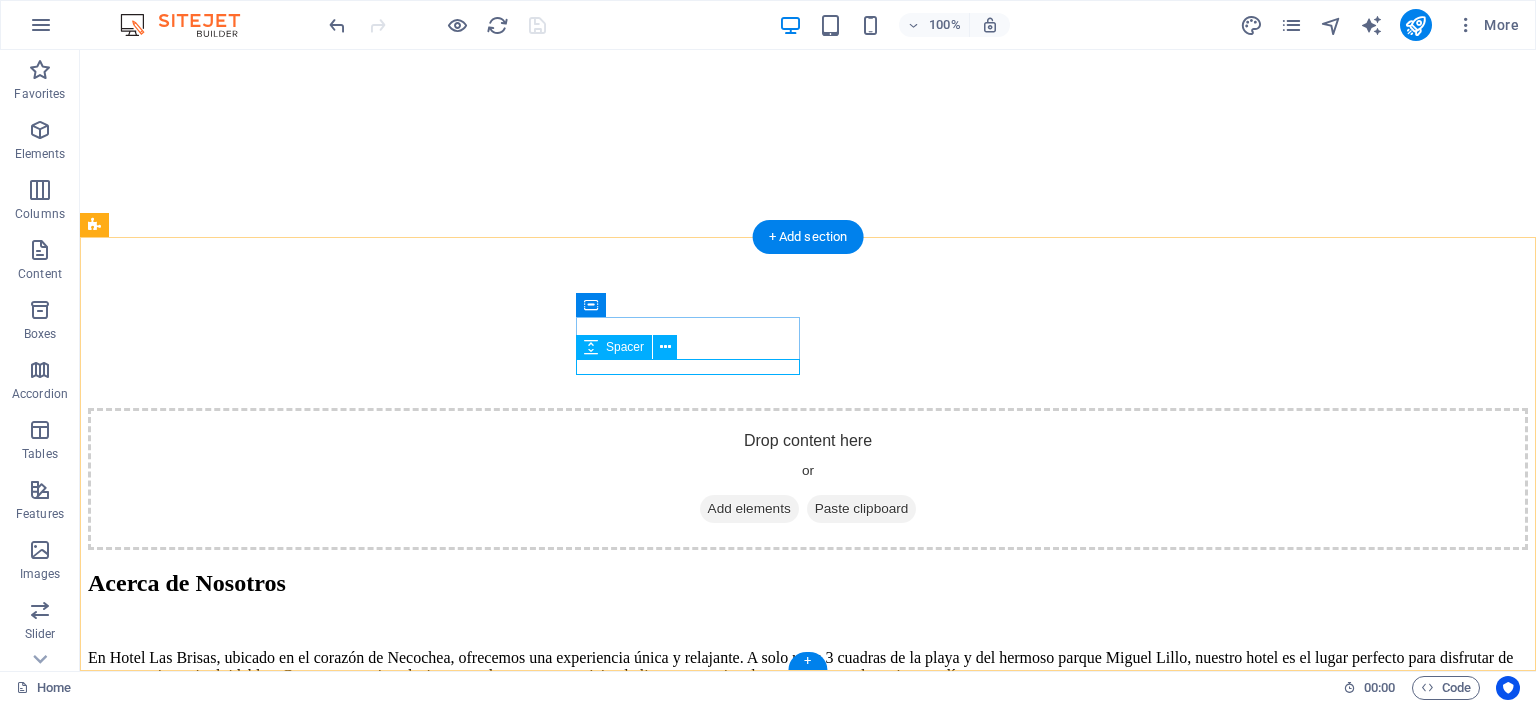 scroll, scrollTop: 2867, scrollLeft: 0, axis: vertical 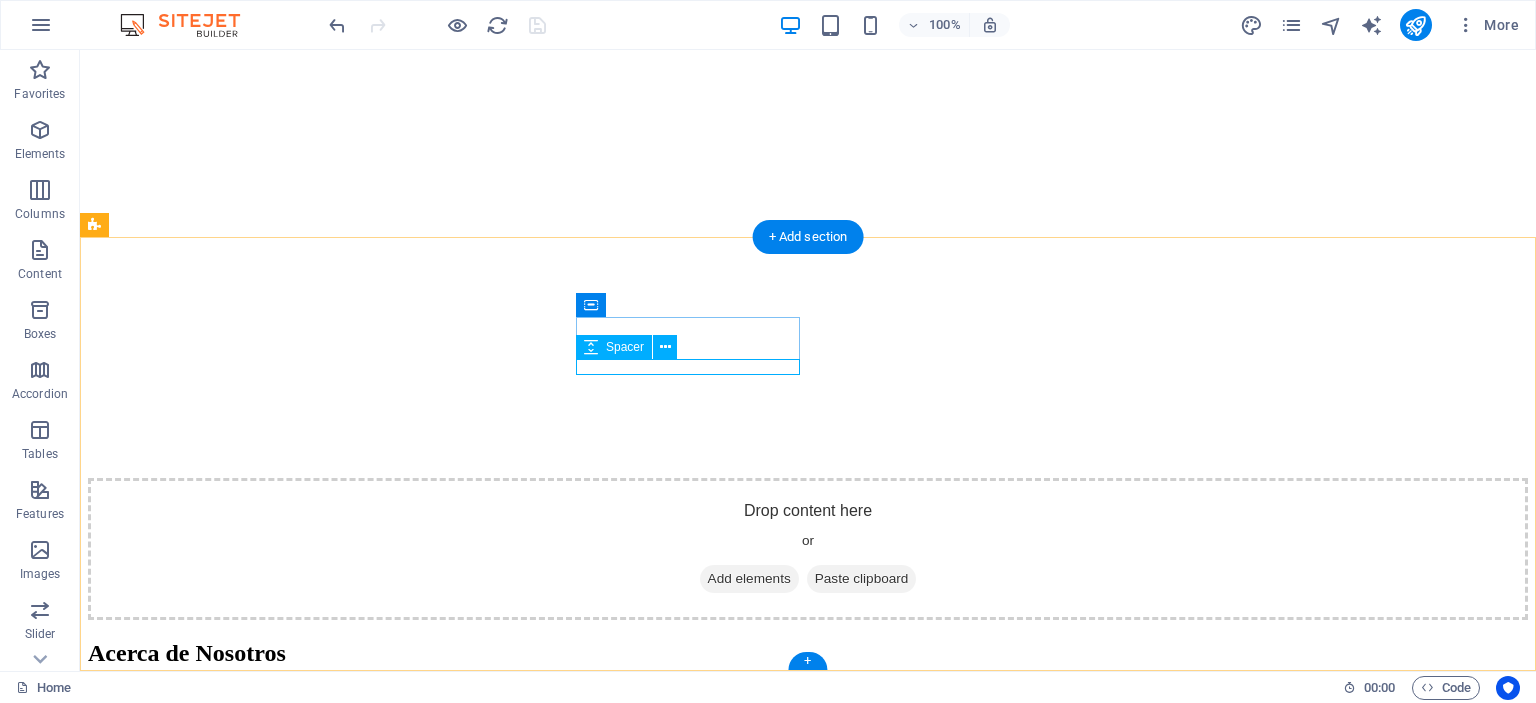 select on "px" 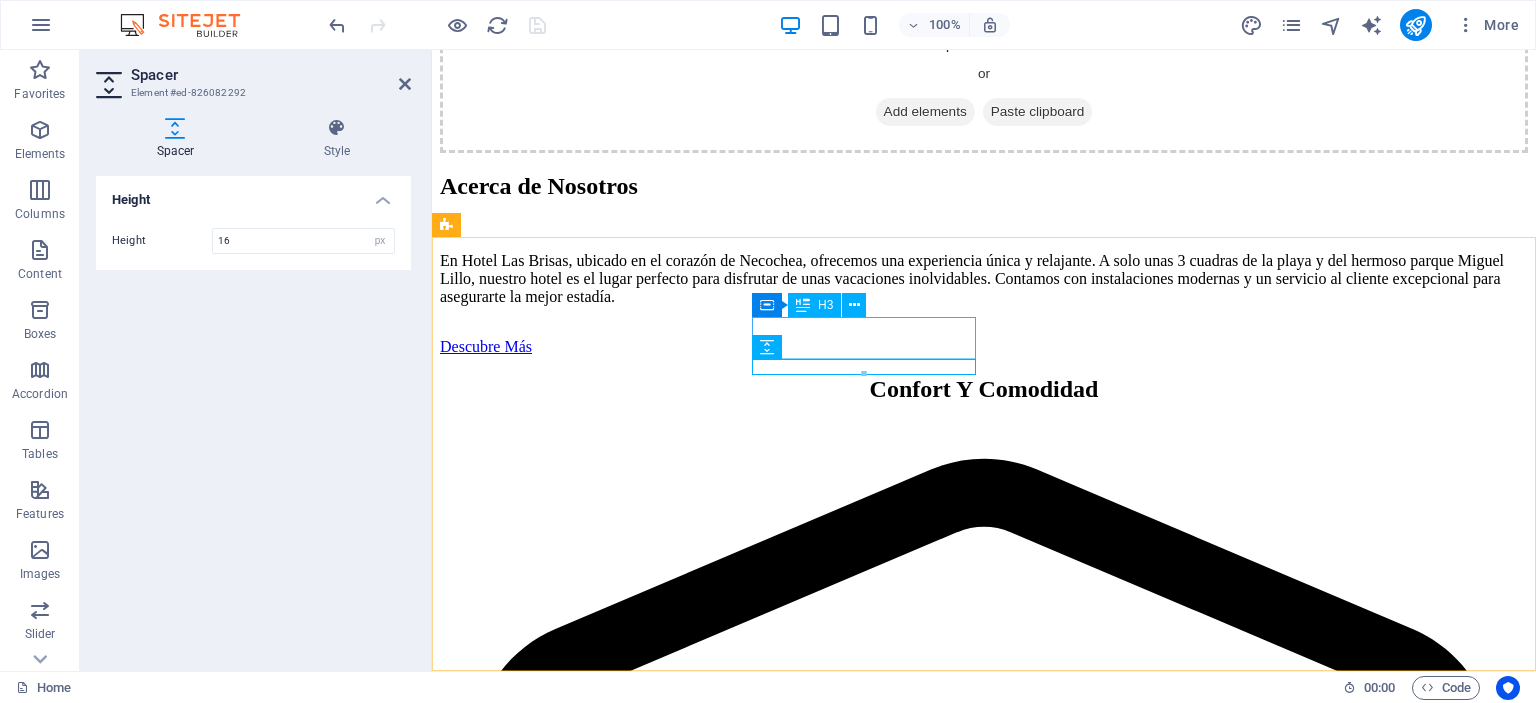 click at bounding box center (803, 305) 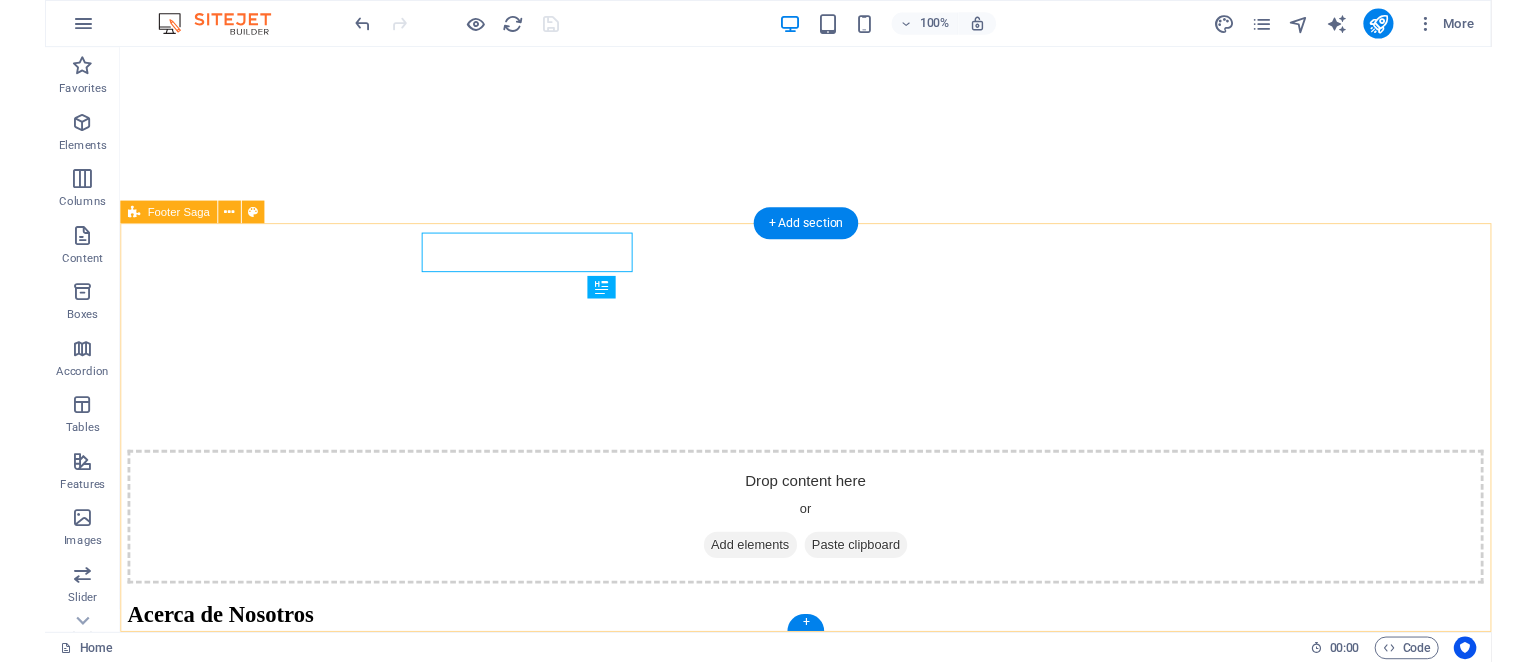 scroll, scrollTop: 2937, scrollLeft: 0, axis: vertical 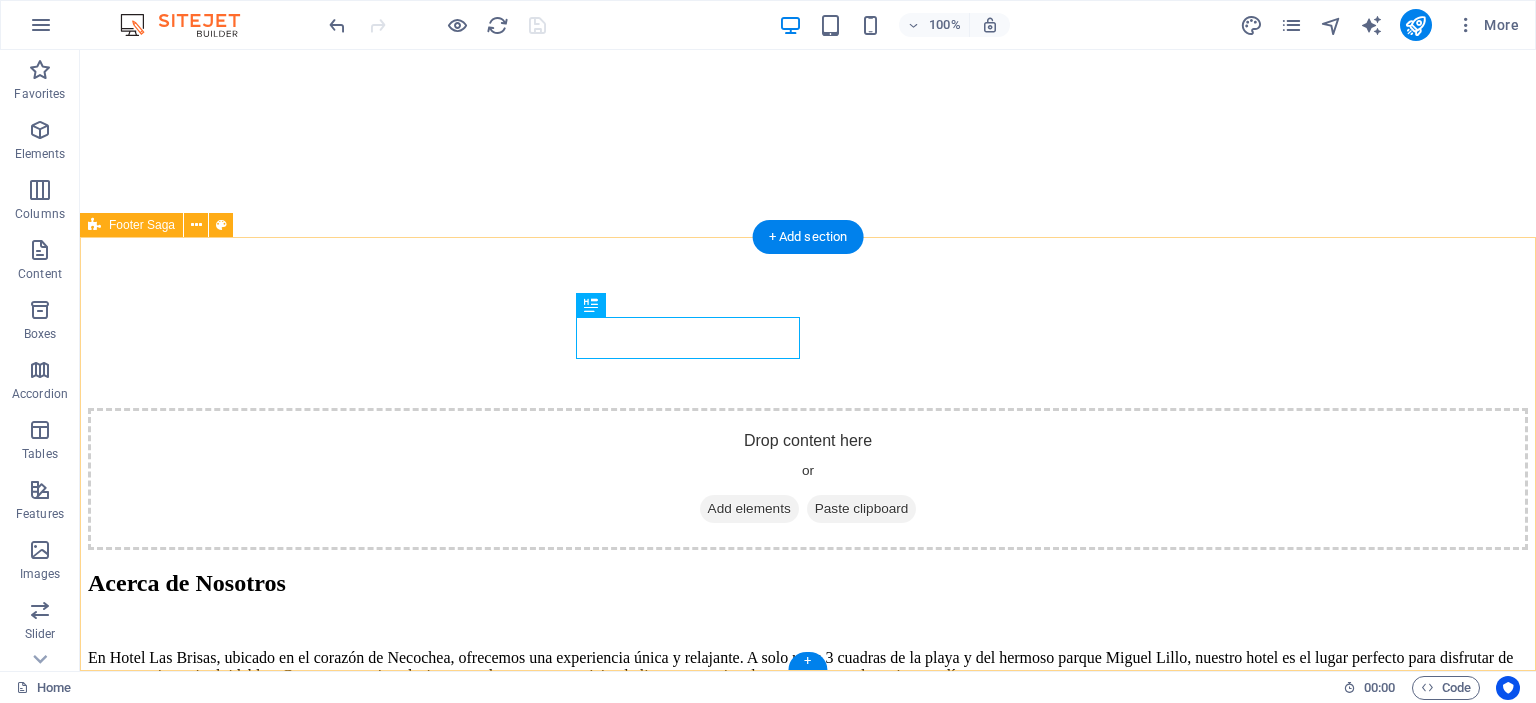 click on "Hotel Las Brisas Hotel Las Brisas, donde la comodidad y la calma te esperan. Contáctanos para más información sobre tus próximas vacaciones. Contact Navigation Inicio Sobre nosotros Valores Servicios Galería Habitaciones Contacto Legal Notice Privacy Policy Social media Facebook X Instagram" at bounding box center [808, 14388] 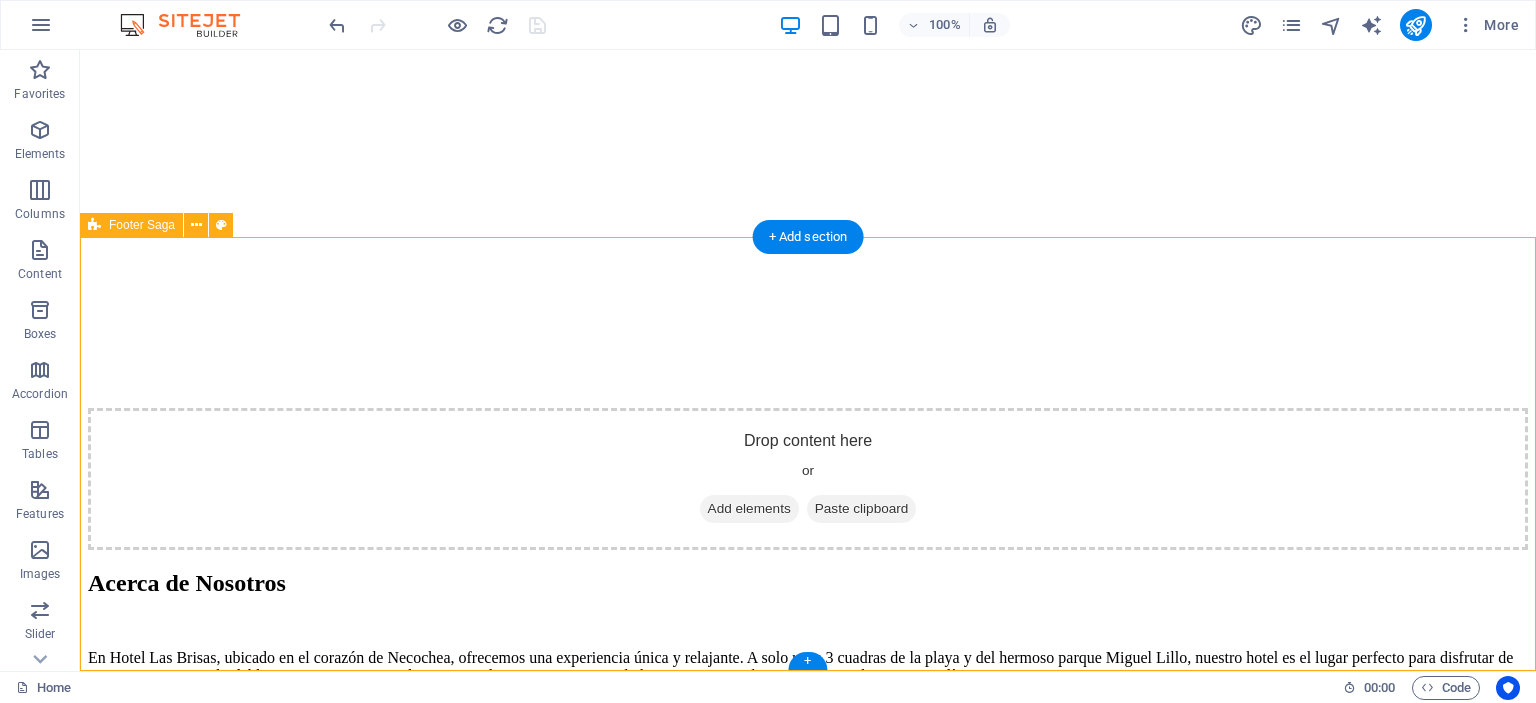 click on "Hotel Las Brisas Hotel Las Brisas, donde la comodidad y la calma te esperan. Contáctanos para más información sobre tus próximas vacaciones. Contact Navigation Inicio Sobre nosotros Valores Servicios Galería Habitaciones Contacto Legal Notice Privacy Policy Social media Facebook X Instagram" at bounding box center (808, 14388) 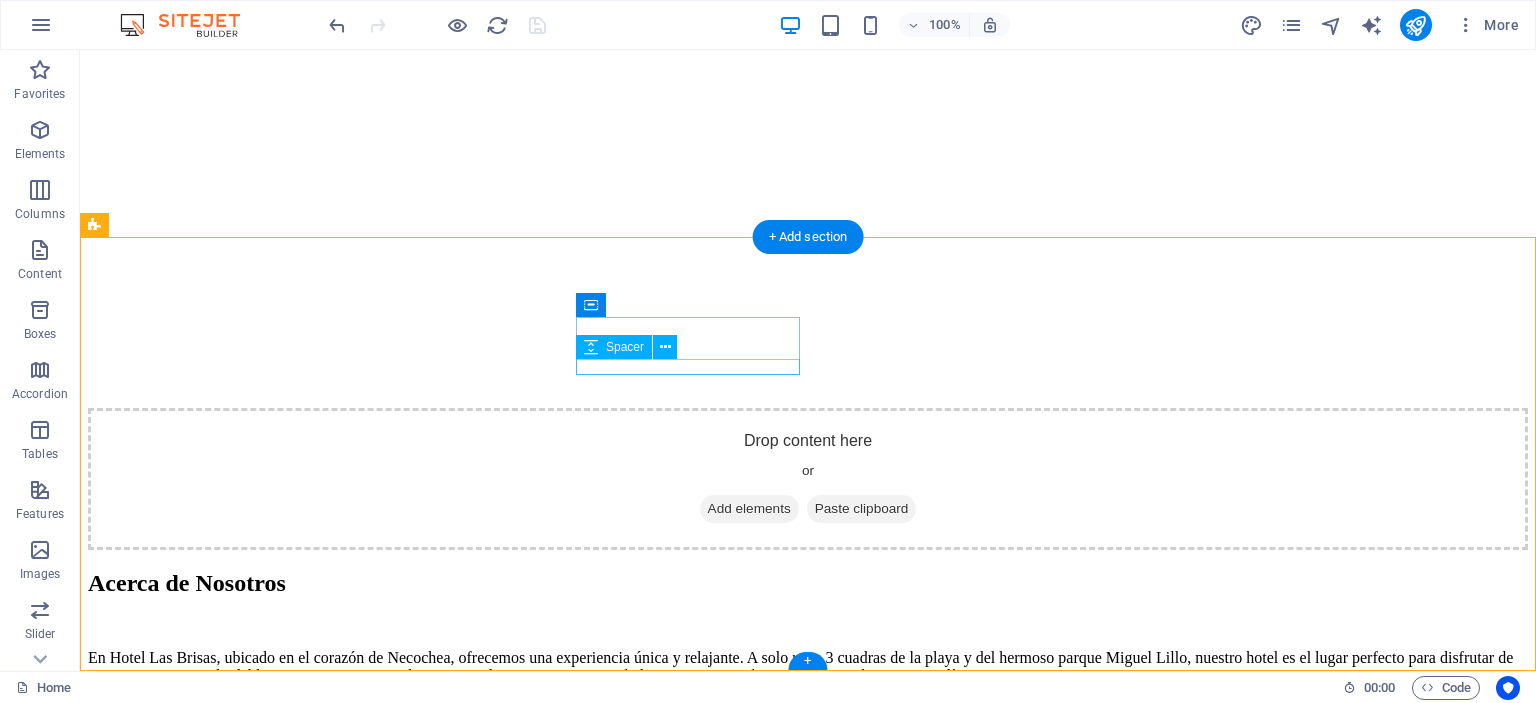 click at bounding box center [808, 12067] 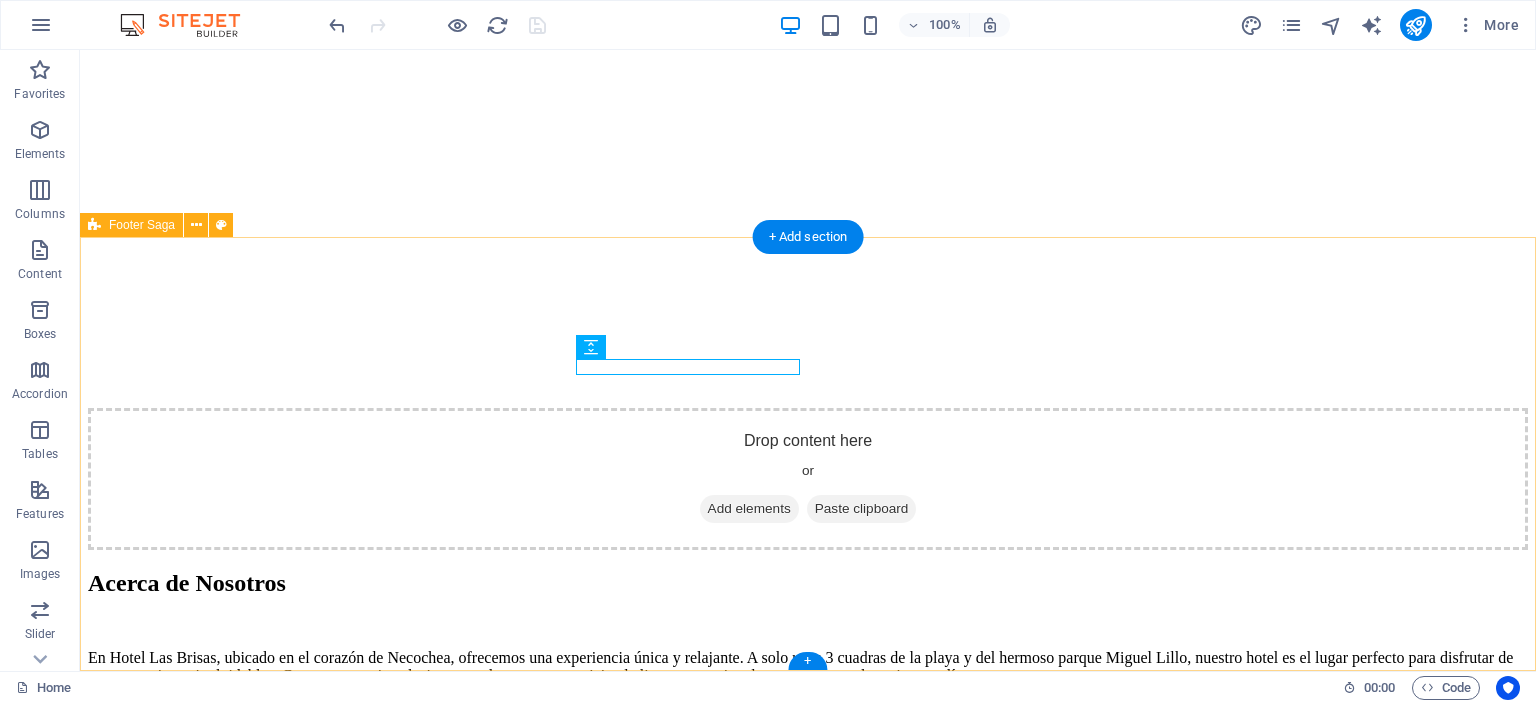 click on "Hotel Las Brisas Hotel Las Brisas, donde la comodidad y la calma te esperan. Contáctanos para más información sobre tus próximas vacaciones. Contact Navigation Inicio Sobre nosotros Valores Servicios Galería Habitaciones Contacto Legal Notice Privacy Policy Social media Facebook X Instagram" at bounding box center [808, 14388] 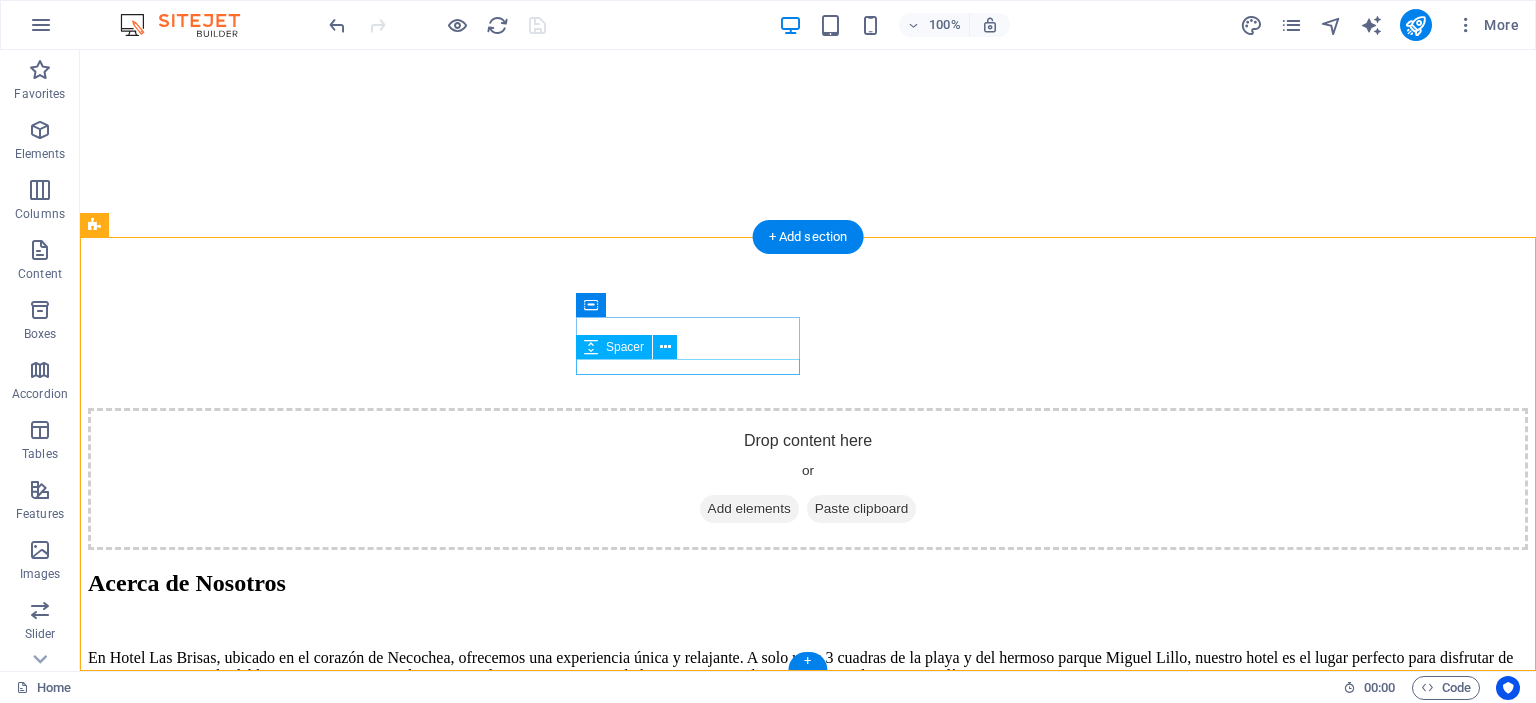click at bounding box center [808, 12067] 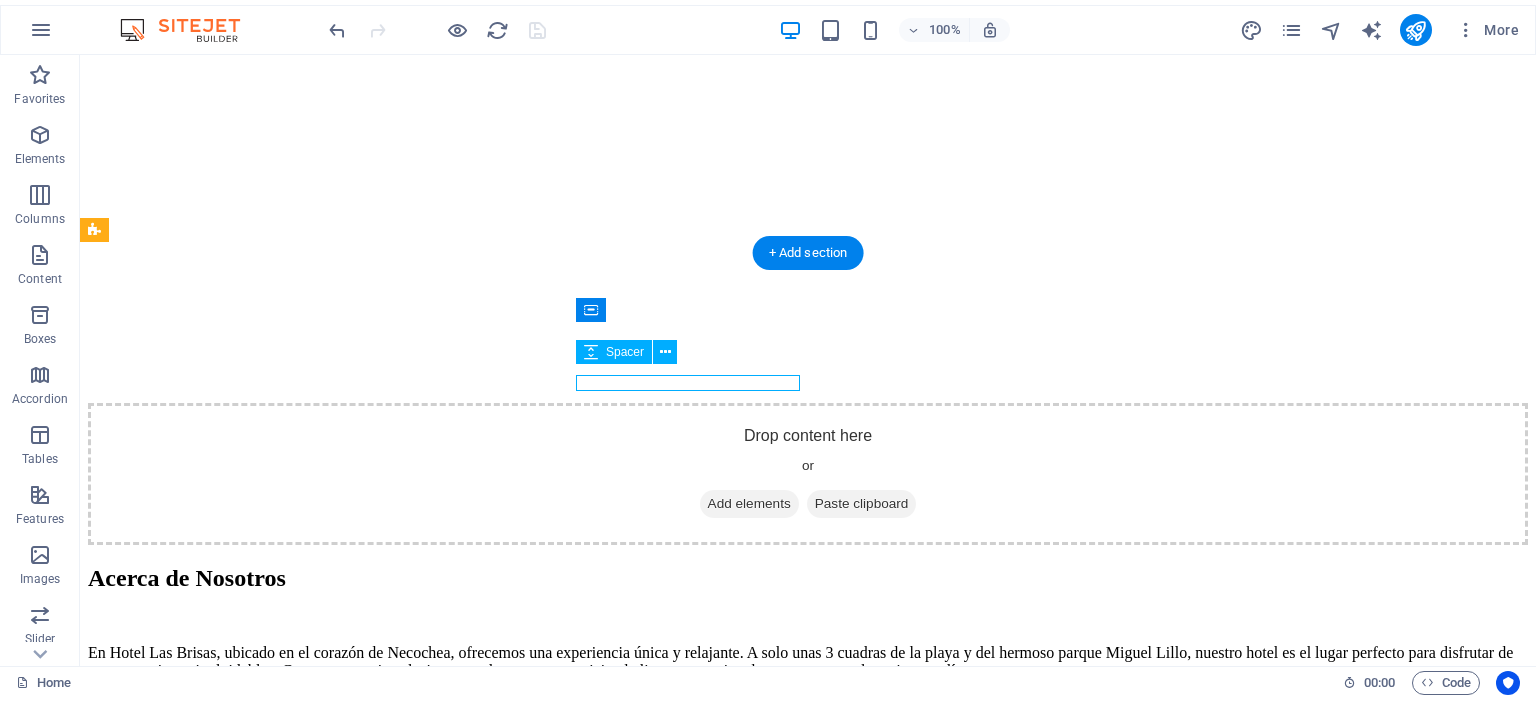 scroll, scrollTop: 2896, scrollLeft: 0, axis: vertical 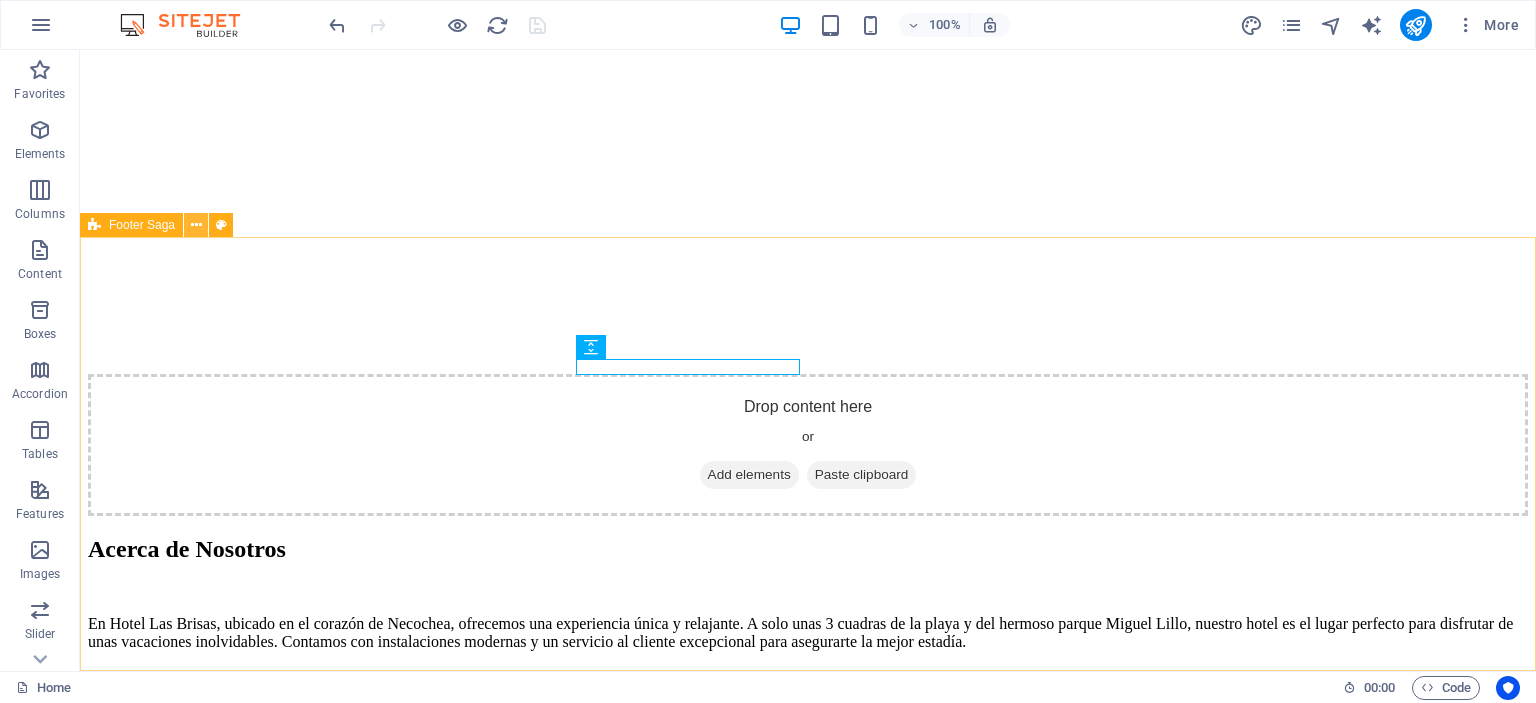 click at bounding box center (196, 225) 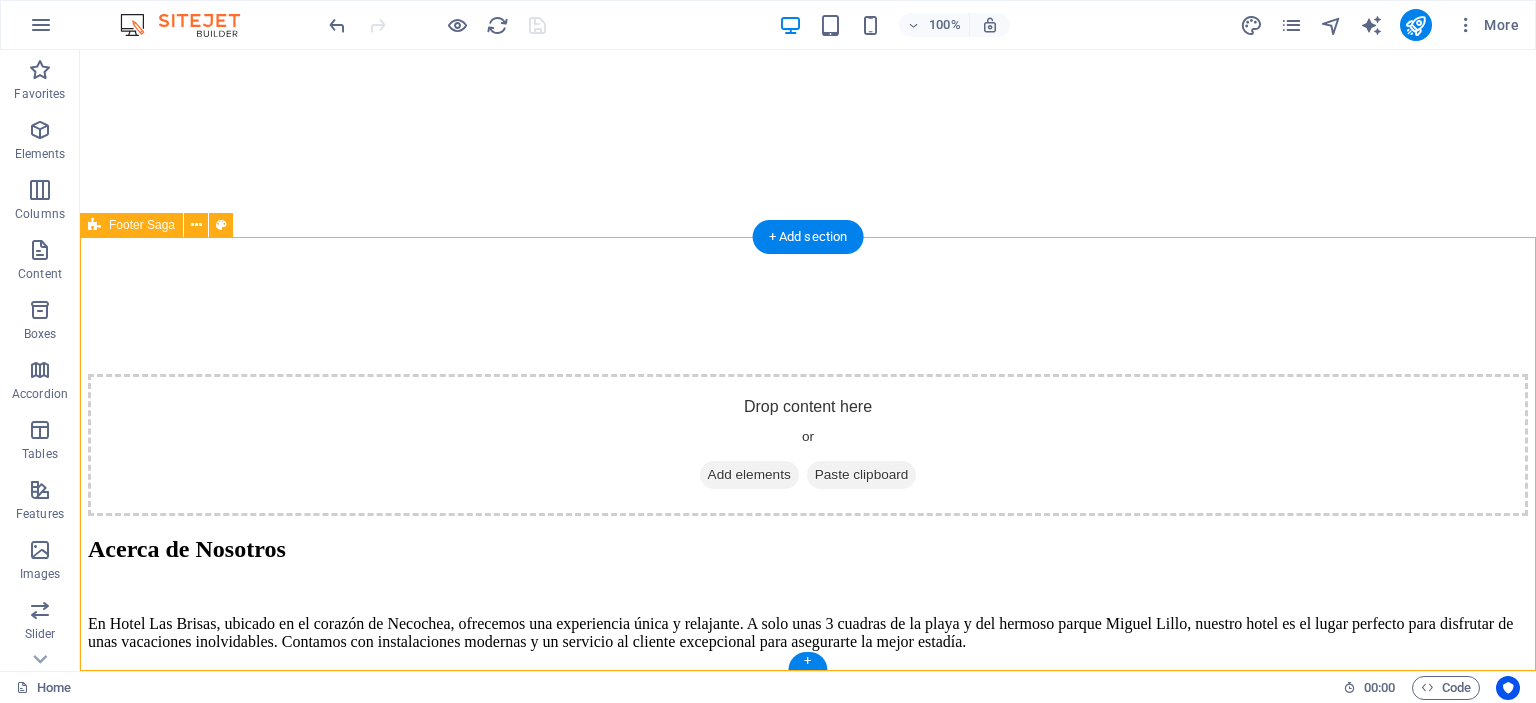 click on "Hotel Las Brisas Hotel Las Brisas, donde la comodidad y la calma te esperan. Contáctanos para más información sobre tus próximas vacaciones. Contact Navigation Inicio Sobre nosotros Valores Servicios Galería Habitaciones Contacto Legal Notice Privacy Policy Social media Facebook X Instagram" at bounding box center (808, 14354) 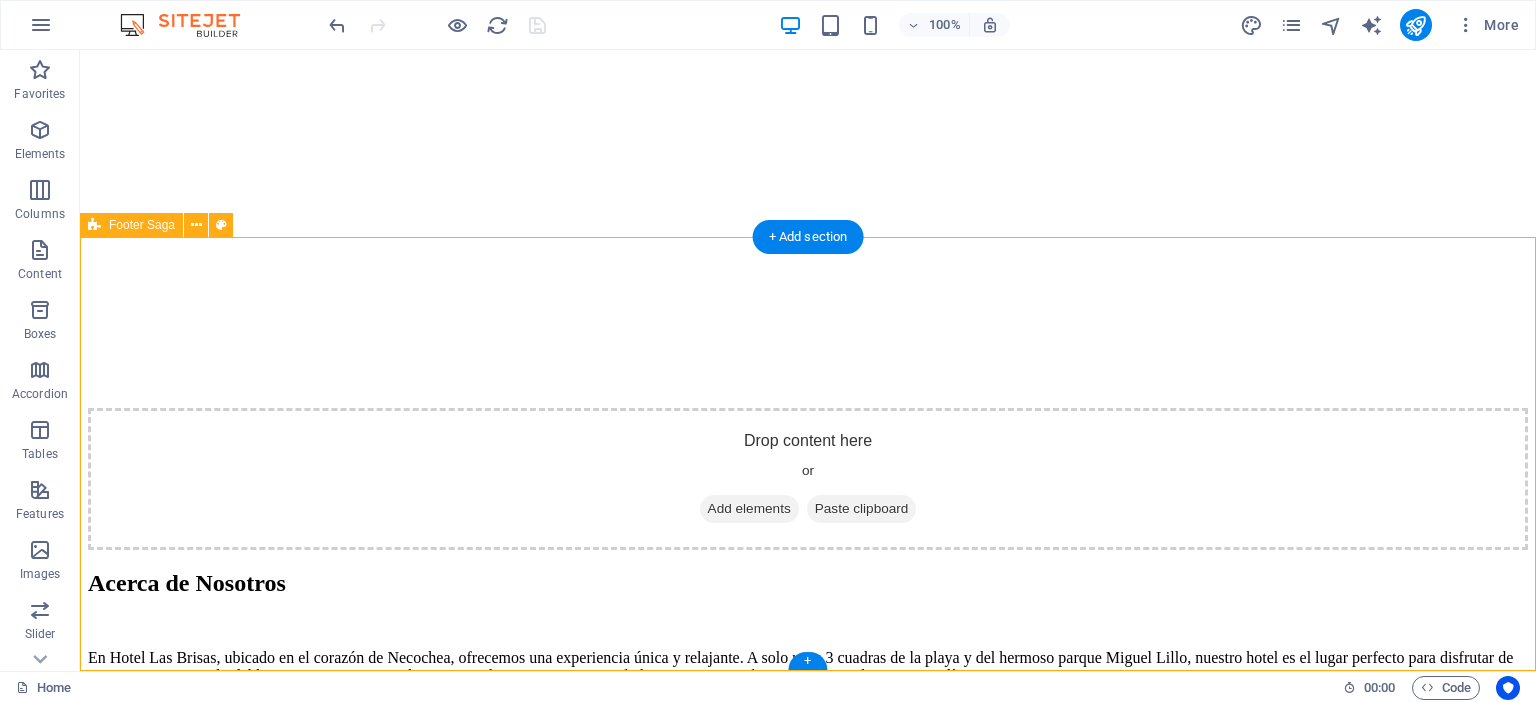 select on "footer" 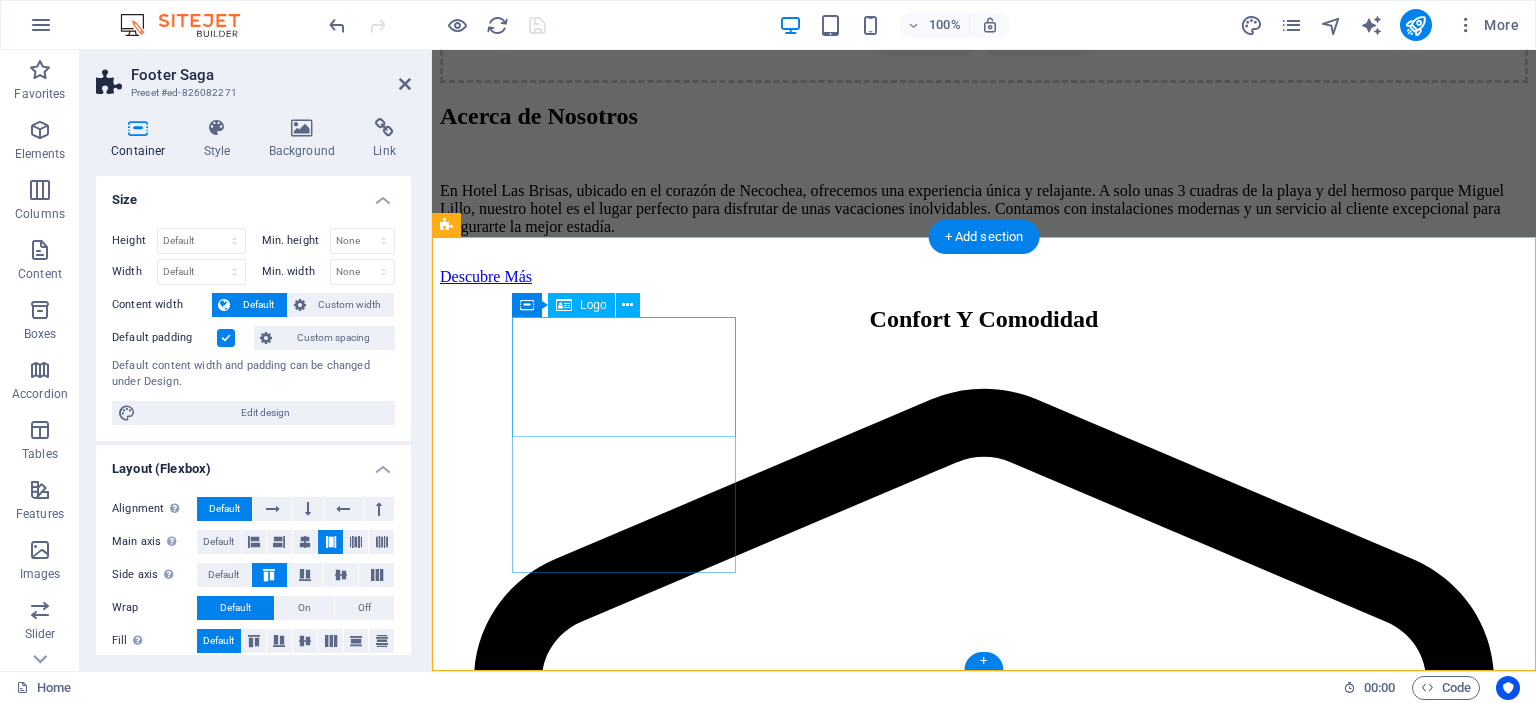 scroll, scrollTop: 2867, scrollLeft: 0, axis: vertical 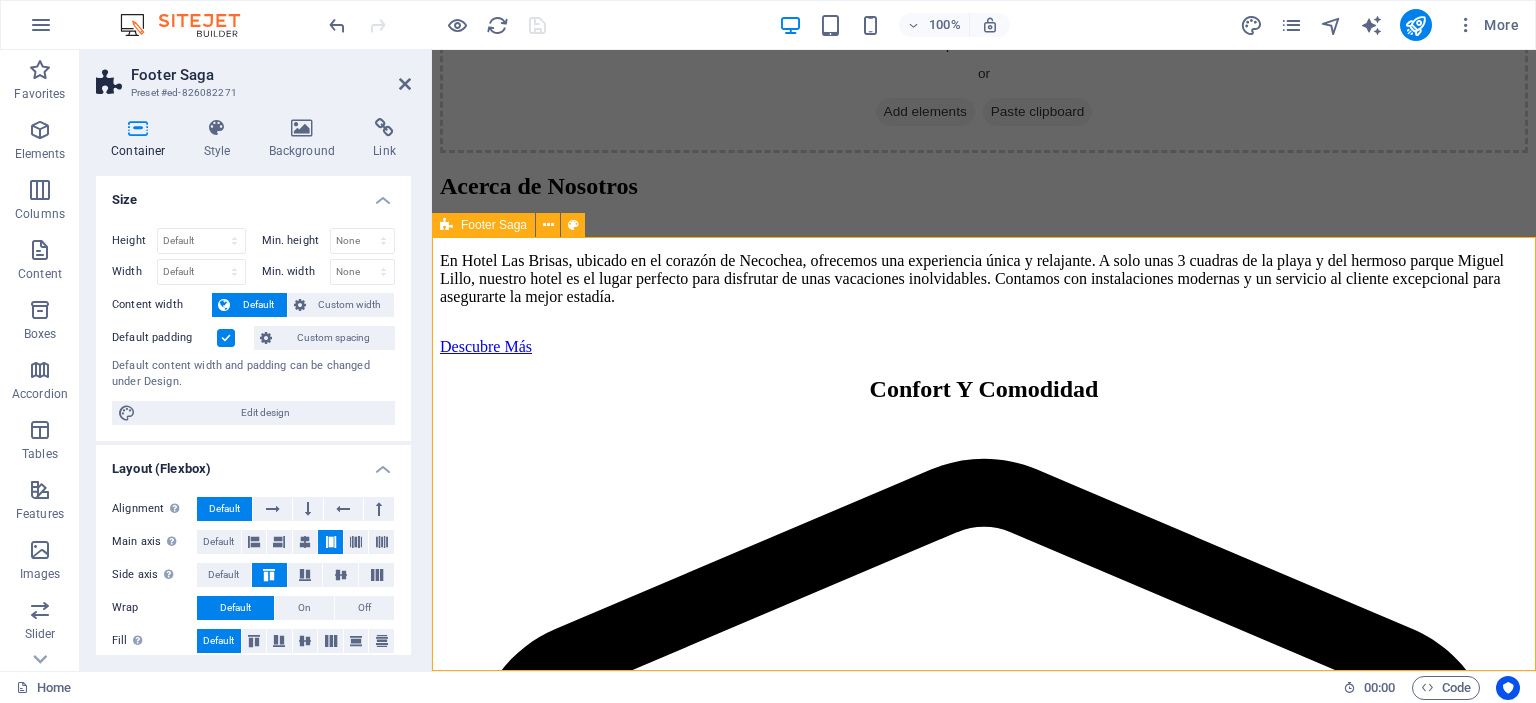 click on "Hotel Las Brisas Hotel Las Brisas, donde la comodidad y la calma te esperan. Contáctanos para más información sobre tus próximas vacaciones. Contact Navigation Inicio Sobre nosotros Valores Servicios Galería Habitaciones Contacto Legal Notice Privacy Policy Social media Facebook X Instagram" at bounding box center (984, 12535) 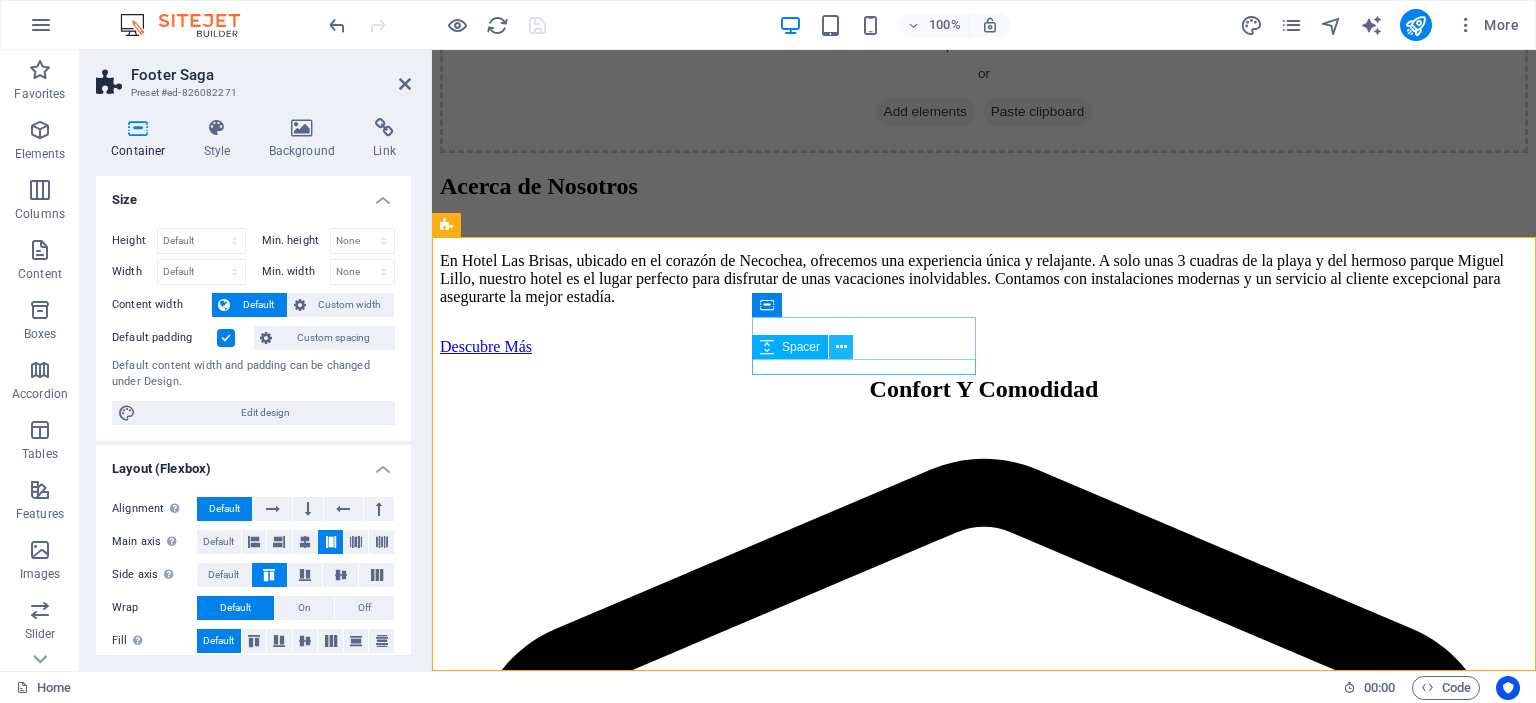 click at bounding box center [841, 347] 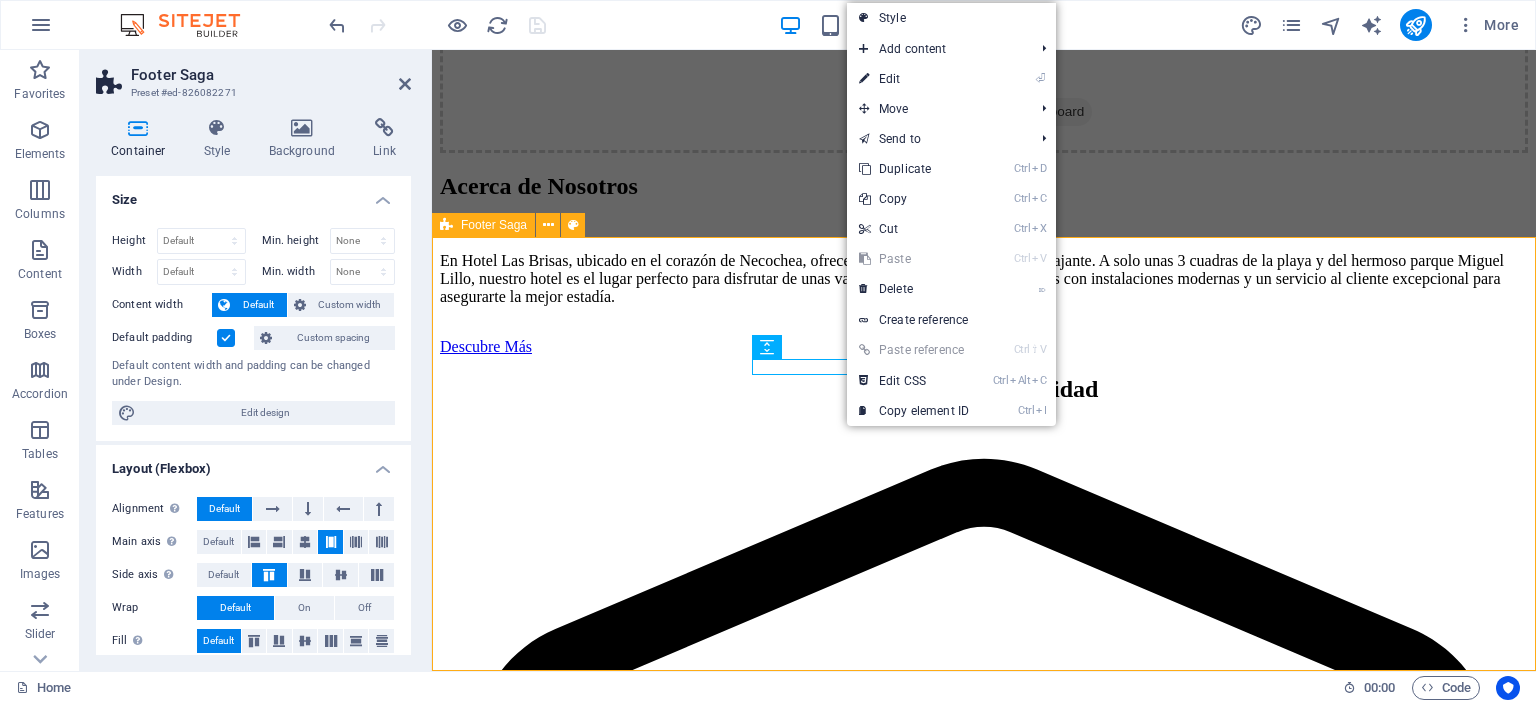 click on "Hotel Las Brisas Hotel Las Brisas, donde la comodidad y la calma te esperan. Contáctanos para más información sobre tus próximas vacaciones. Contact Navigation Inicio Sobre nosotros Valores Servicios Galería Habitaciones Contacto Legal Notice Privacy Policy Social media Facebook X Instagram" at bounding box center (984, 12535) 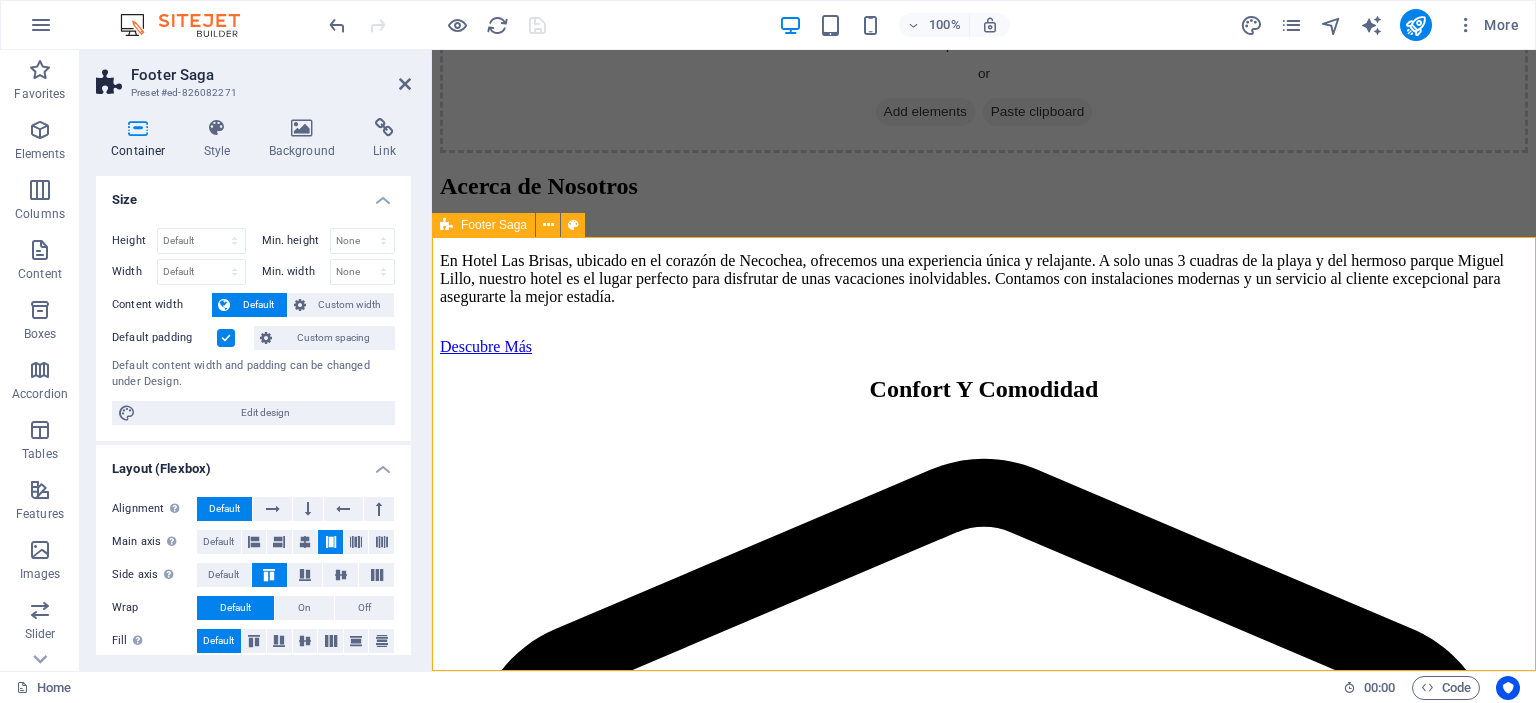 click on "Hotel Las Brisas Hotel Las Brisas, donde la comodidad y la calma te esperan. Contáctanos para más información sobre tus próximas vacaciones. Contact Navigation Inicio Sobre nosotros Valores Servicios Galería Habitaciones Contacto Legal Notice Privacy Policy Social media Facebook X Instagram" at bounding box center [984, 12535] 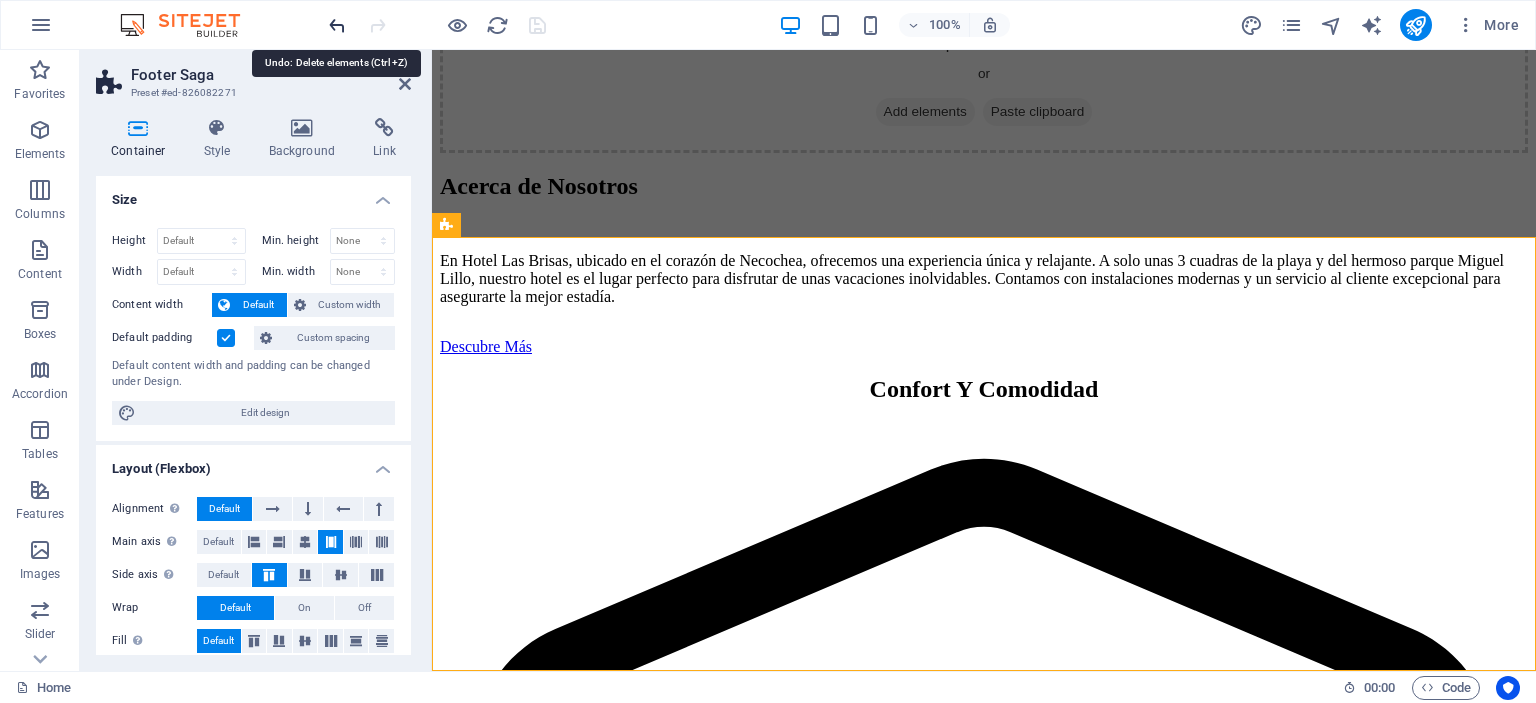 click at bounding box center (337, 25) 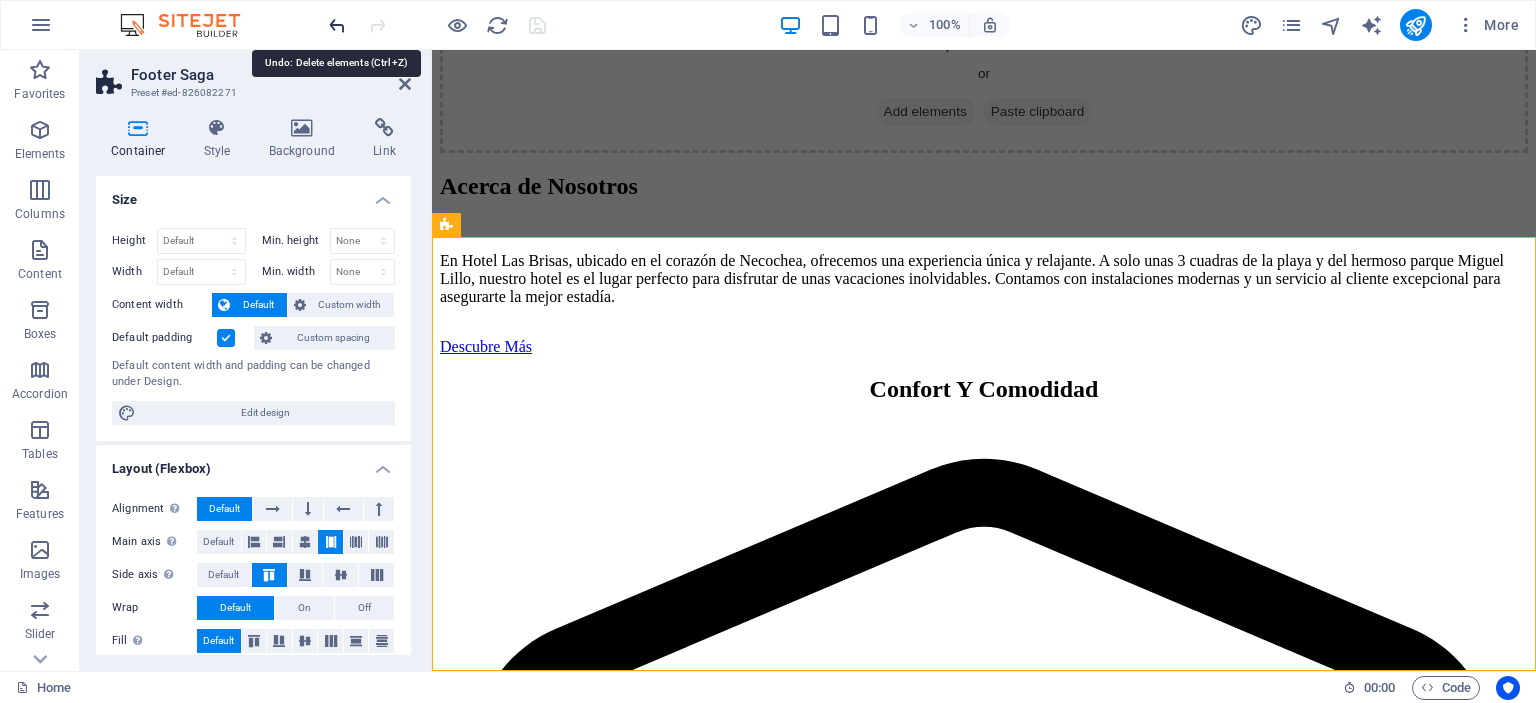 click at bounding box center (337, 25) 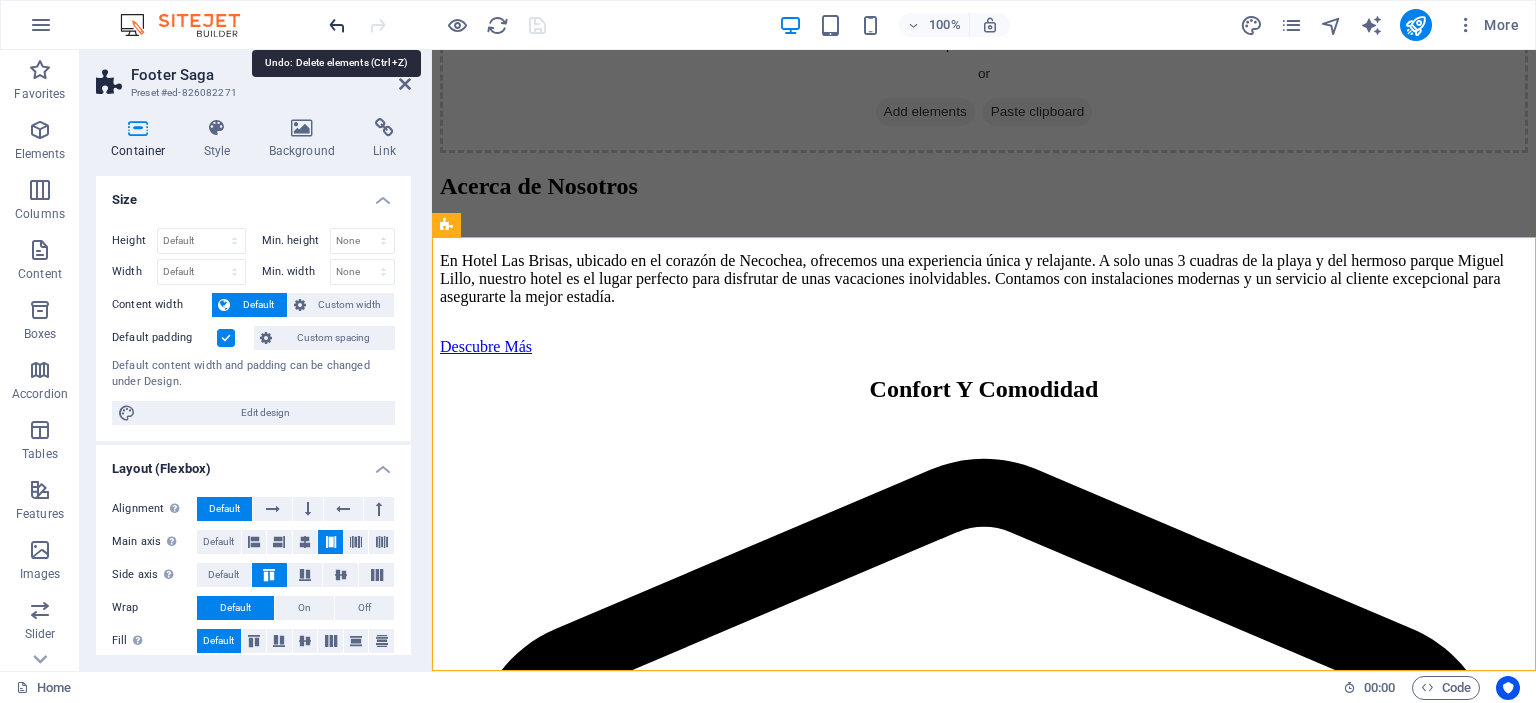 click at bounding box center (337, 25) 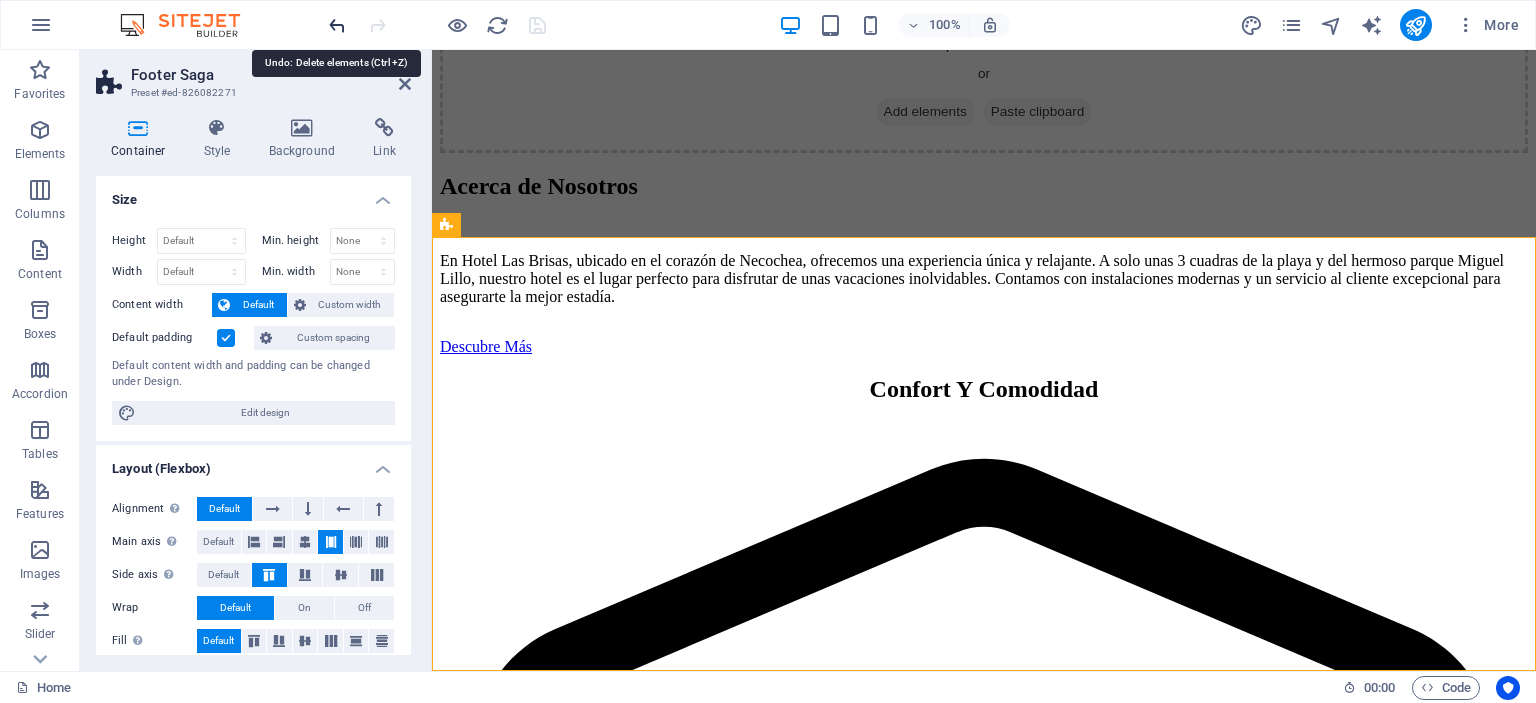 click at bounding box center [337, 25] 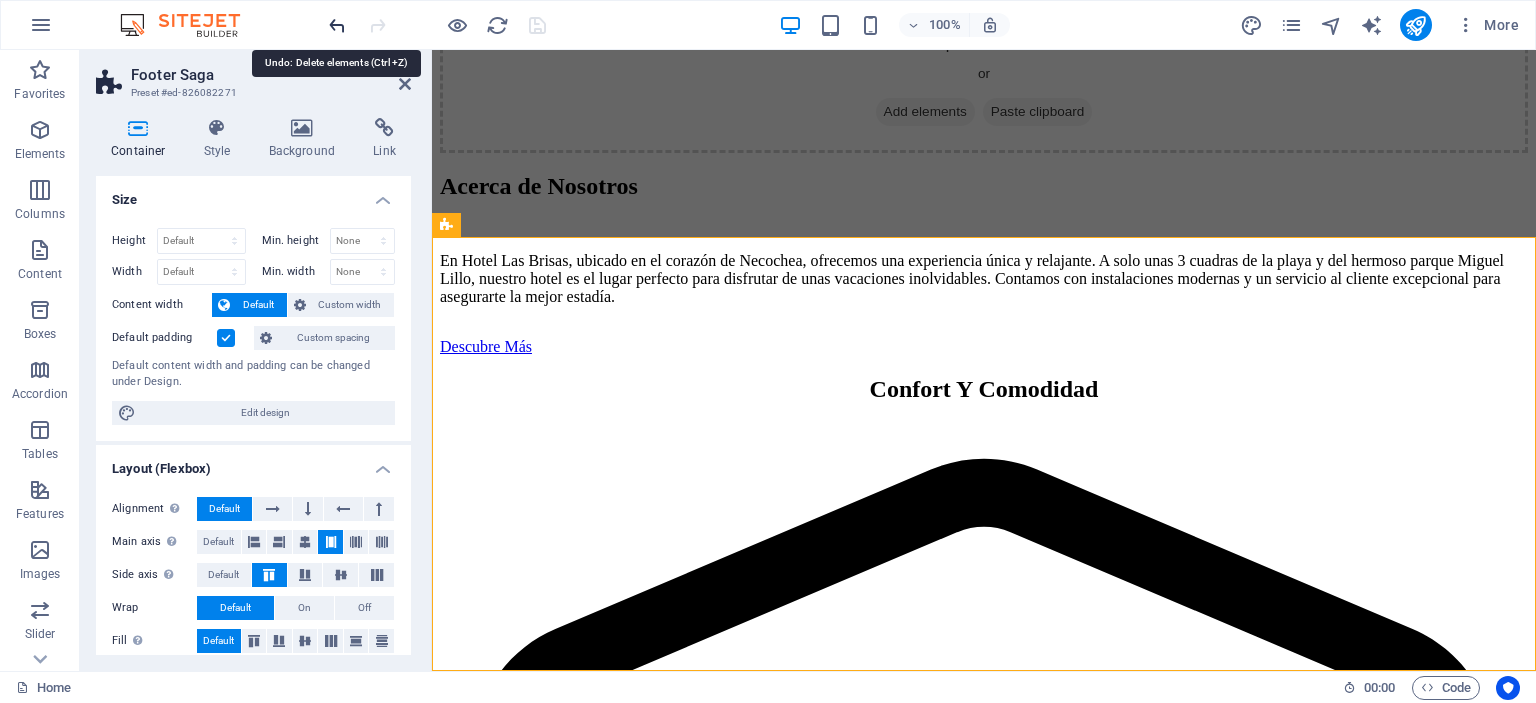 click at bounding box center [337, 25] 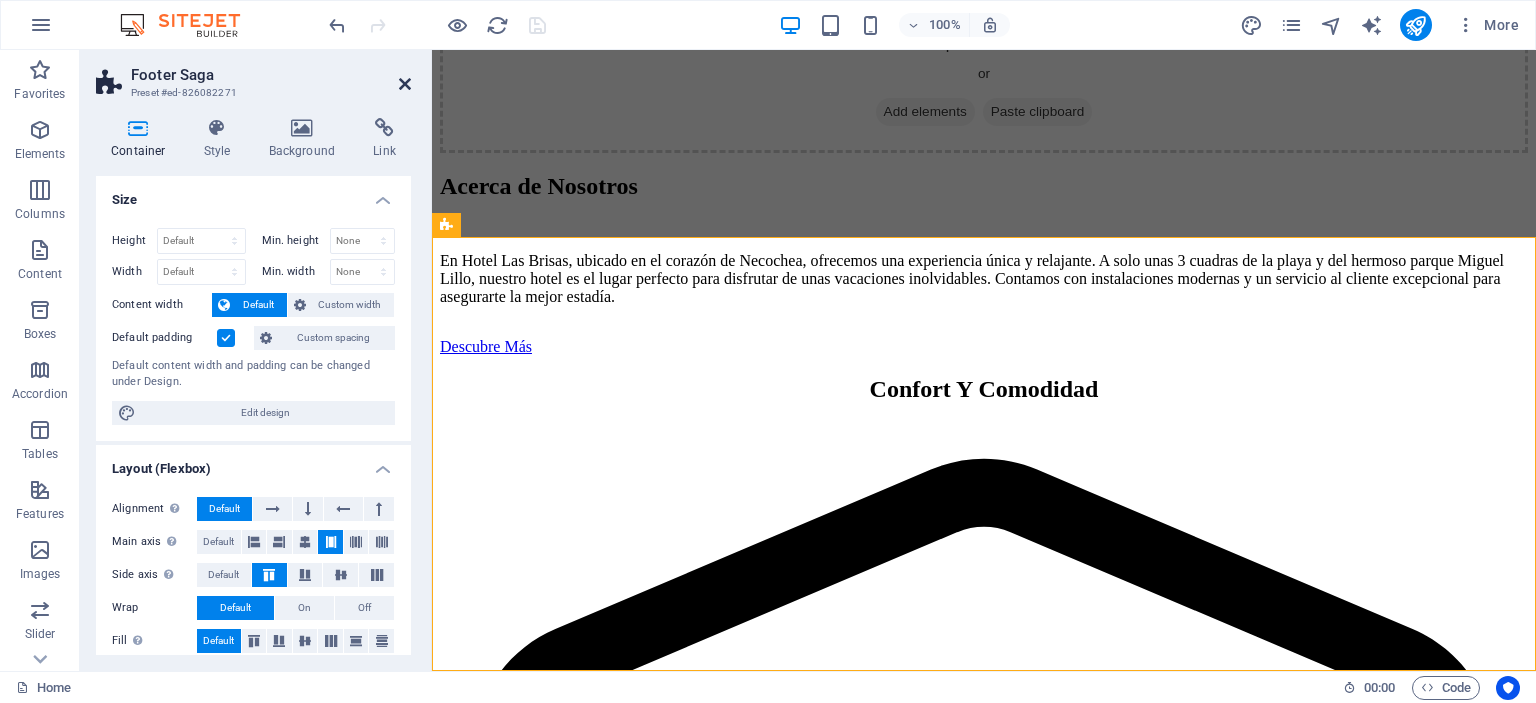 click at bounding box center [405, 84] 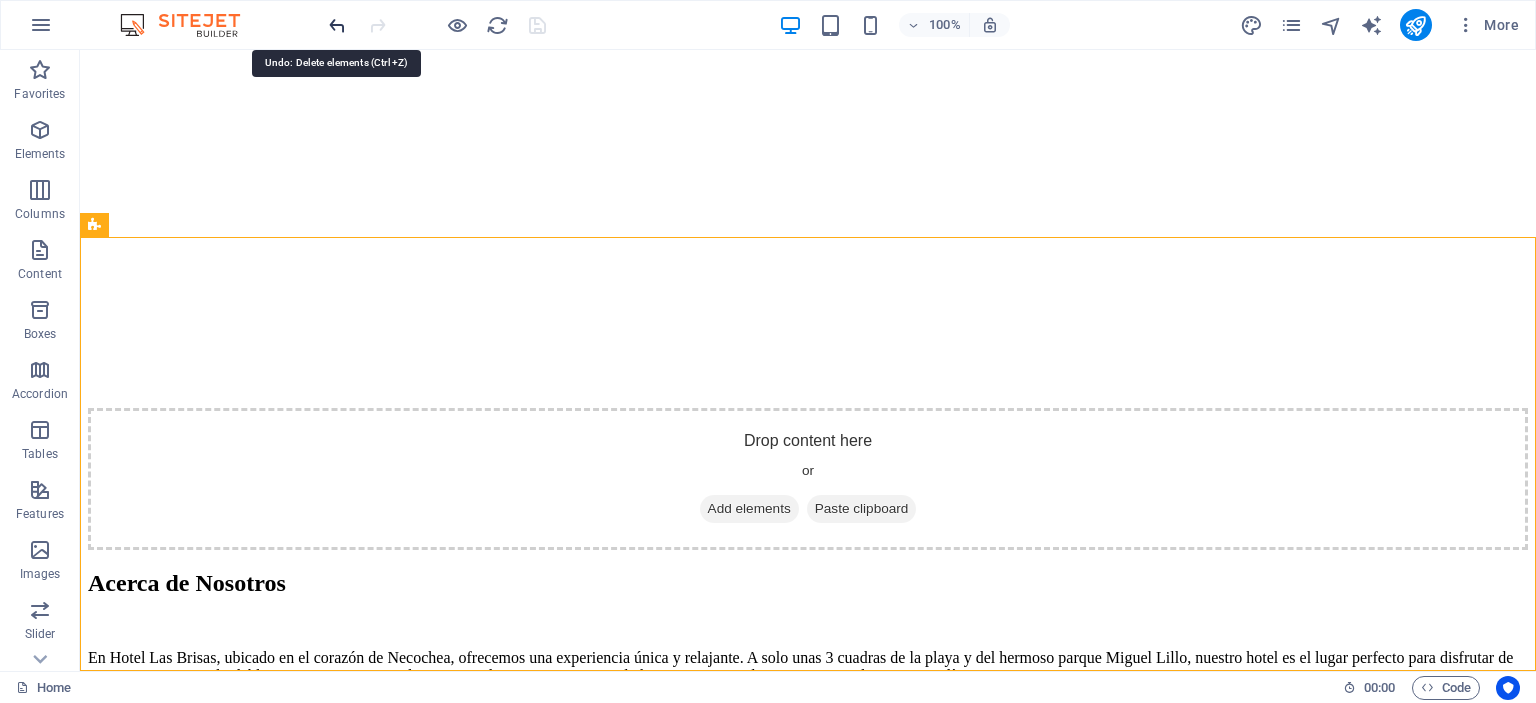 click at bounding box center (337, 25) 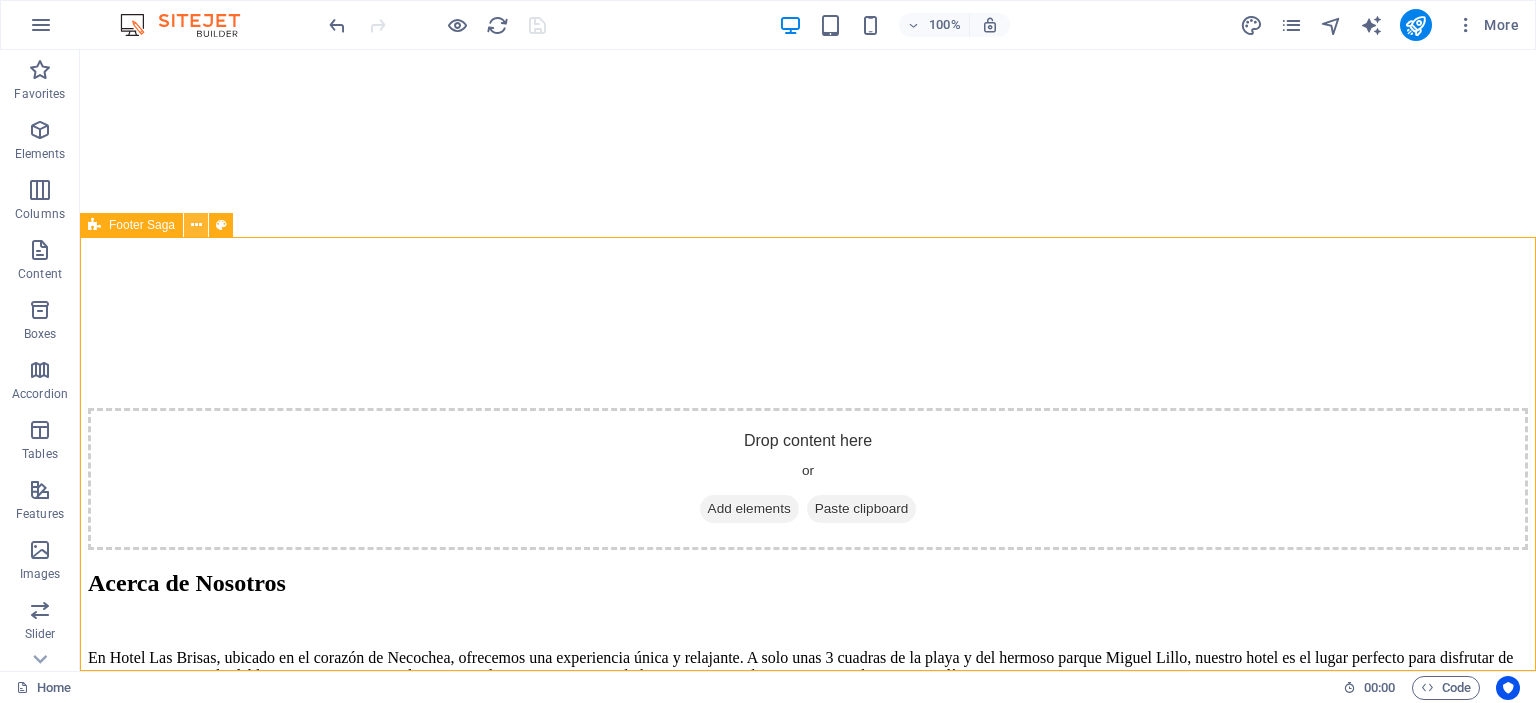 click at bounding box center (196, 225) 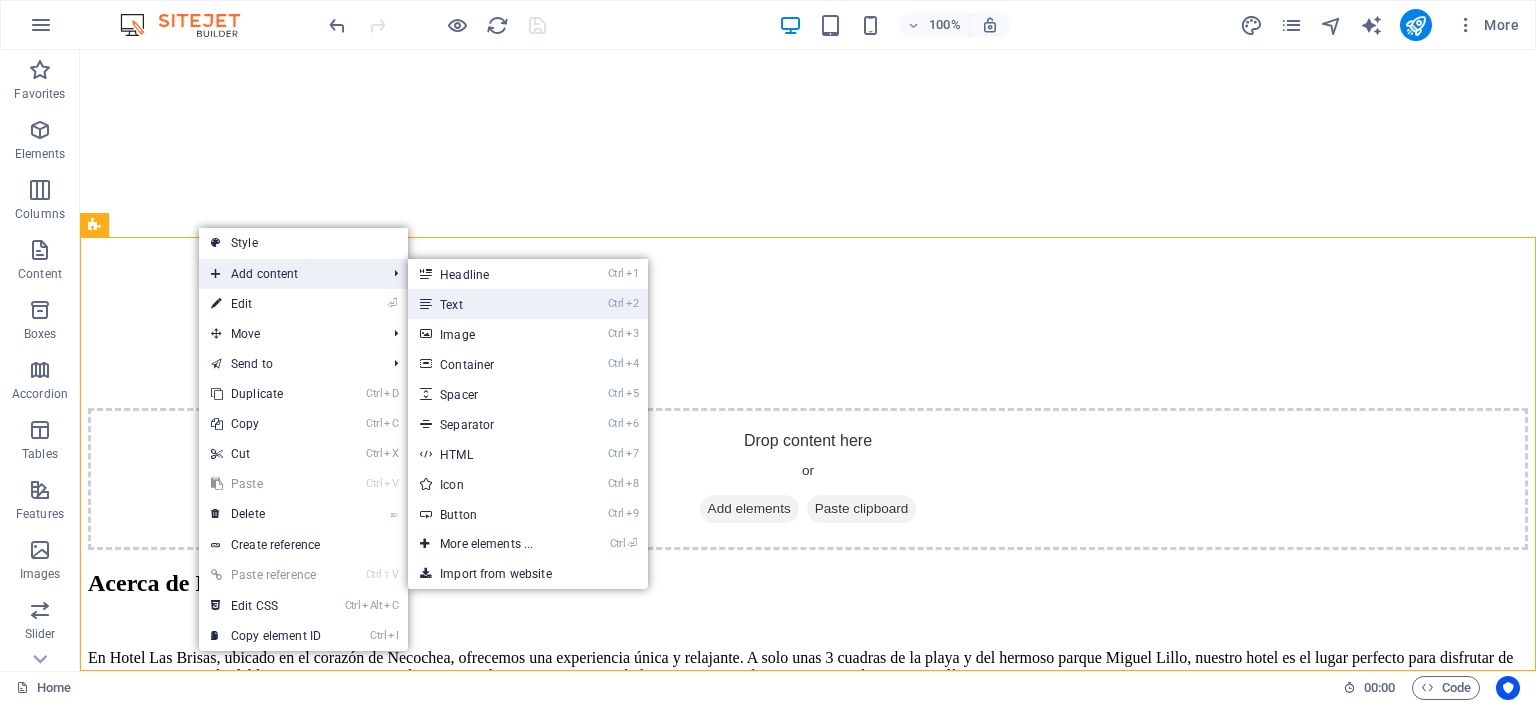 click on "Ctrl 2  Text" at bounding box center [490, 304] 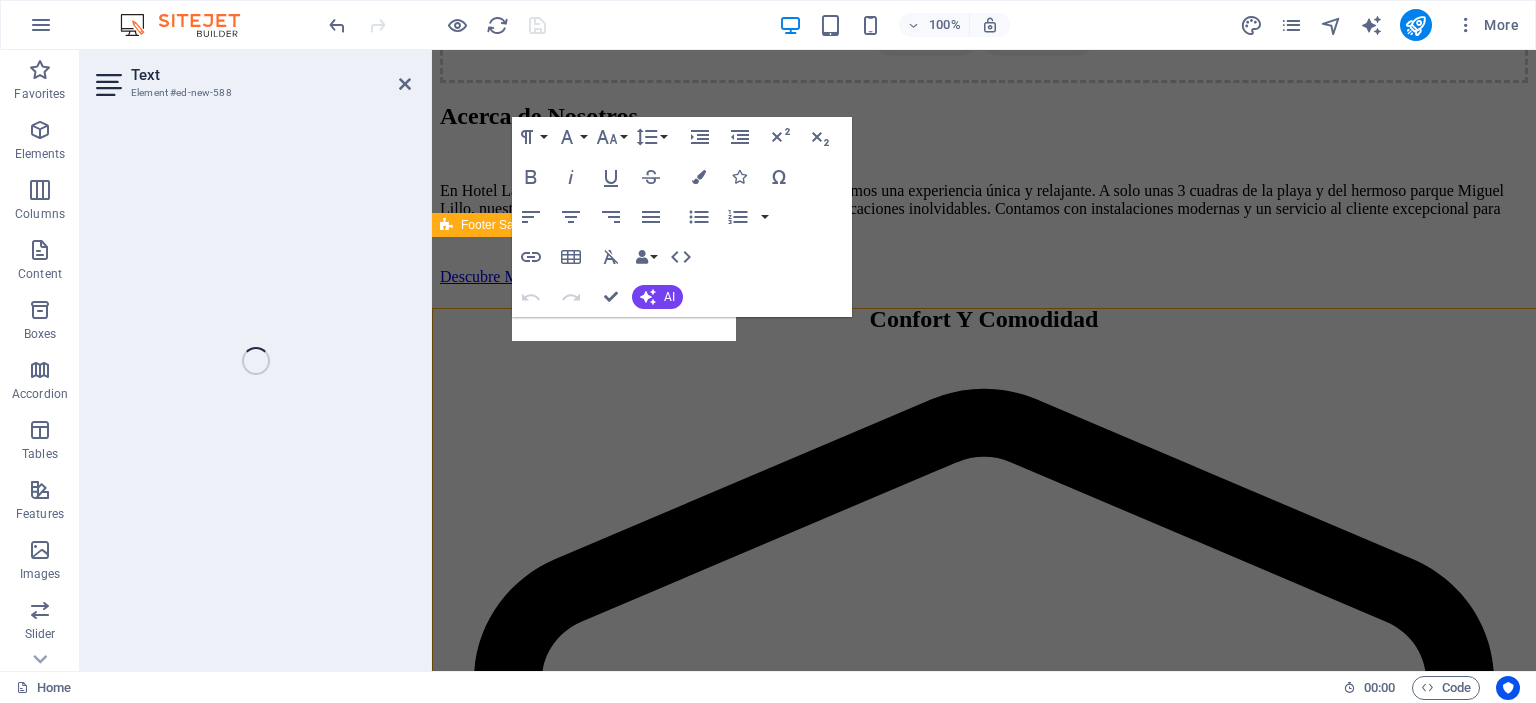 scroll, scrollTop: 2867, scrollLeft: 0, axis: vertical 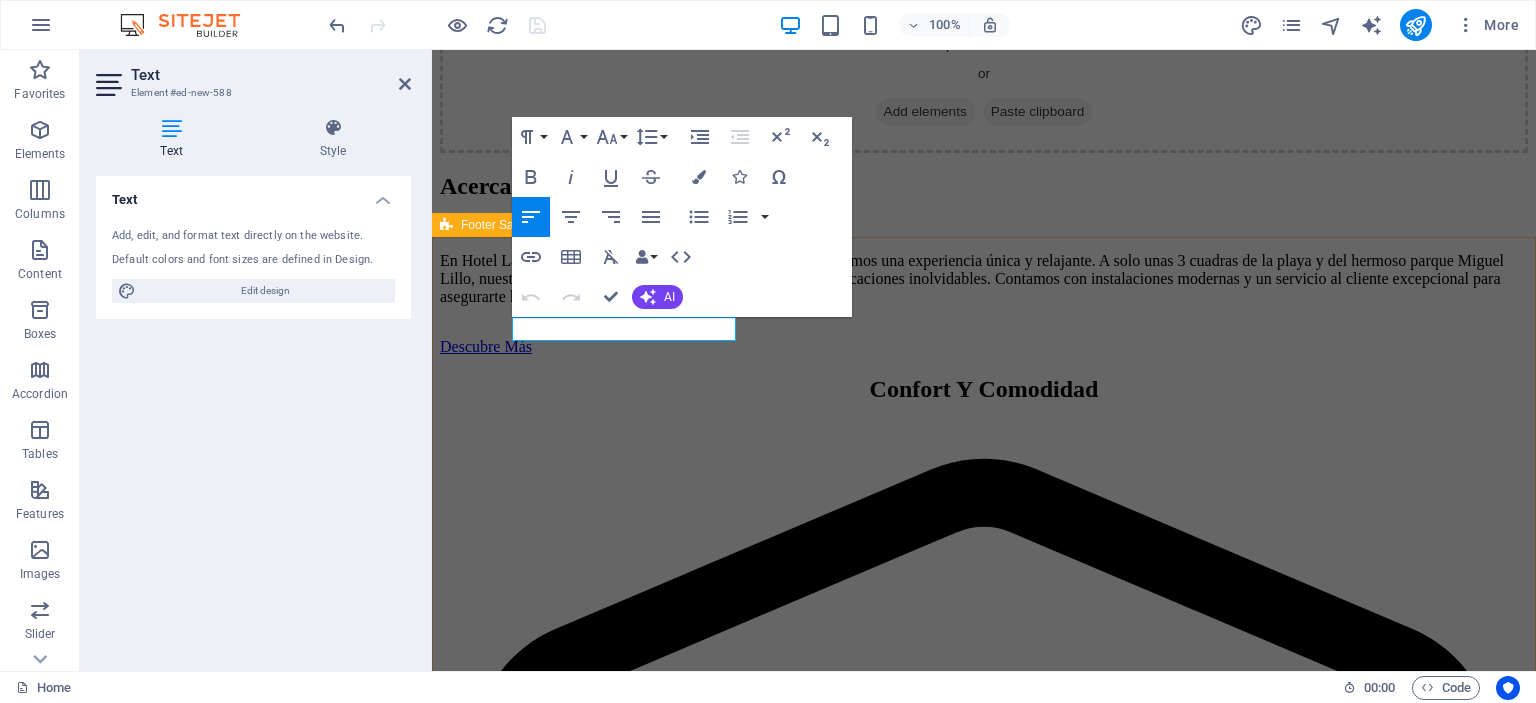 click on "New text element Hotel Las Brisas Hotel Las Brisas, donde la comodidad y la calma te esperan. Contáctanos para más información sobre tus próximas vacaciones. Contact Navigation Inicio Sobre nosotros Valores Servicios Galería Habitaciones Contacto Legal Notice Privacy Policy Social media Facebook X Instagram" at bounding box center [984, 12549] 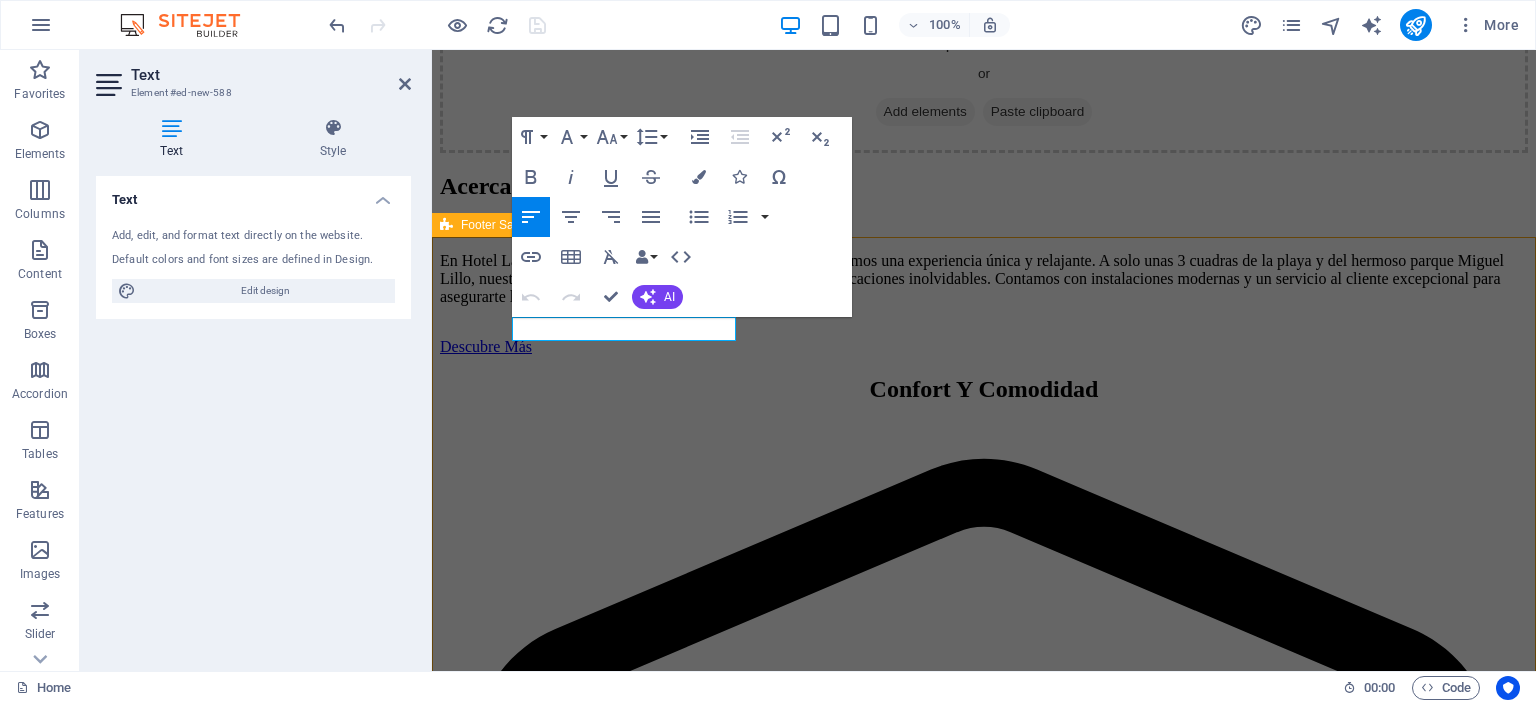 scroll, scrollTop: 2937, scrollLeft: 0, axis: vertical 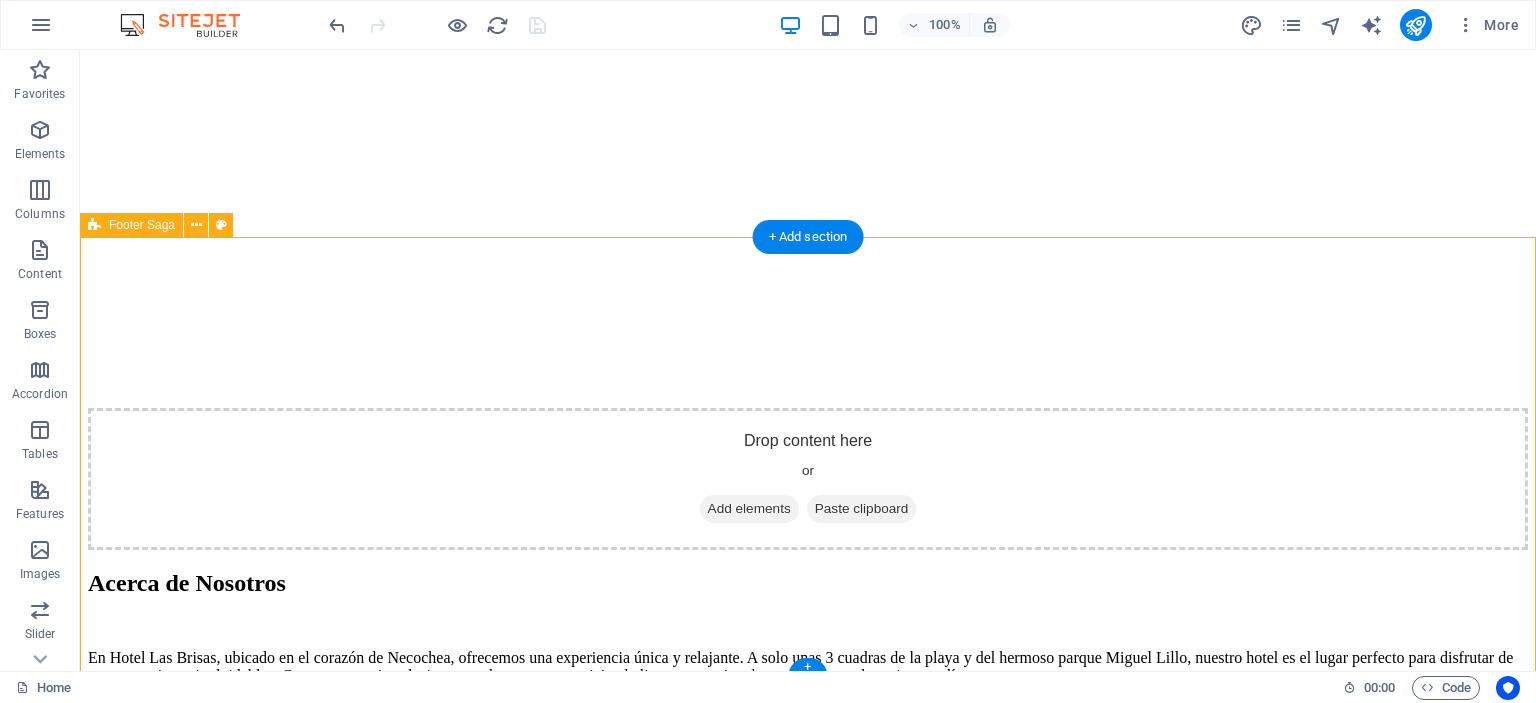 click on "New text element Hotel Las Brisas Hotel Las Brisas, donde la comodidad y la calma te esperan. Contáctanos para más información sobre tus próximas vacaciones. Contact Navigation Inicio Sobre nosotros Valores Servicios Galería Habitaciones Contacto Legal Notice Privacy Policy Social media Facebook X Instagram" at bounding box center [808, 14403] 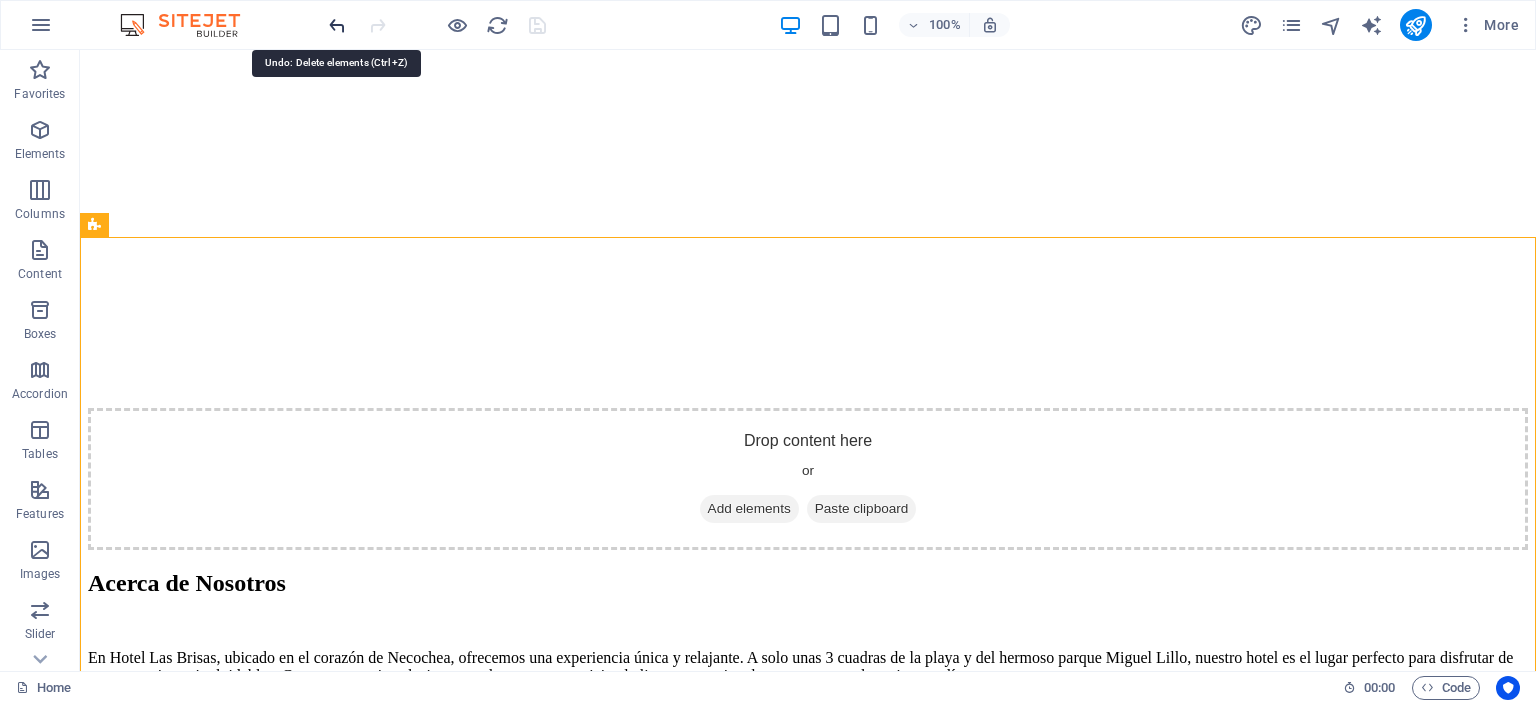 click at bounding box center [337, 25] 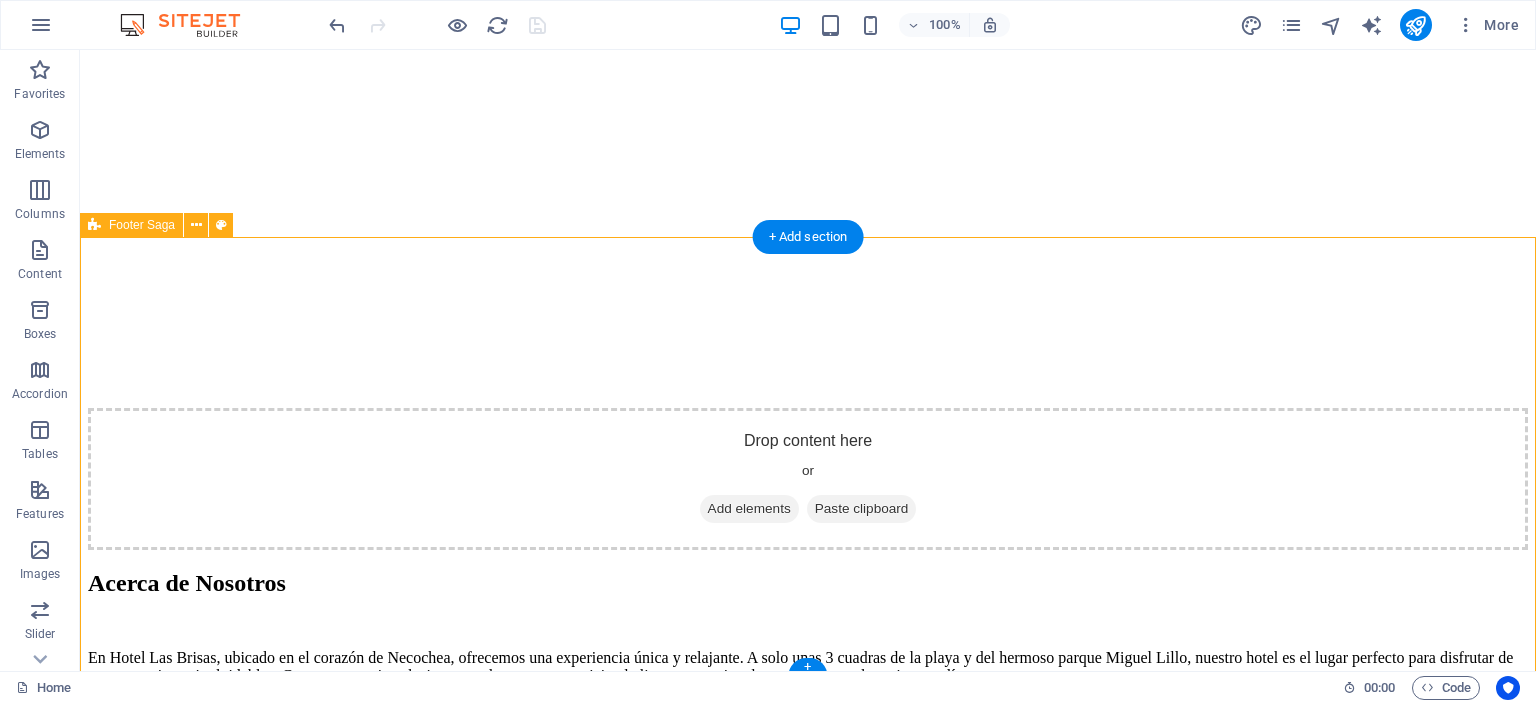 click on "New text element Hotel Las Brisas Hotel Las Brisas, donde la comodidad y la calma te esperan. Contáctanos para más información sobre tus próximas vacaciones. Contact Navigation Inicio Sobre nosotros Valores Servicios Galería Habitaciones Contacto Legal Notice Privacy Policy Social media Facebook X Instagram" at bounding box center (808, 14403) 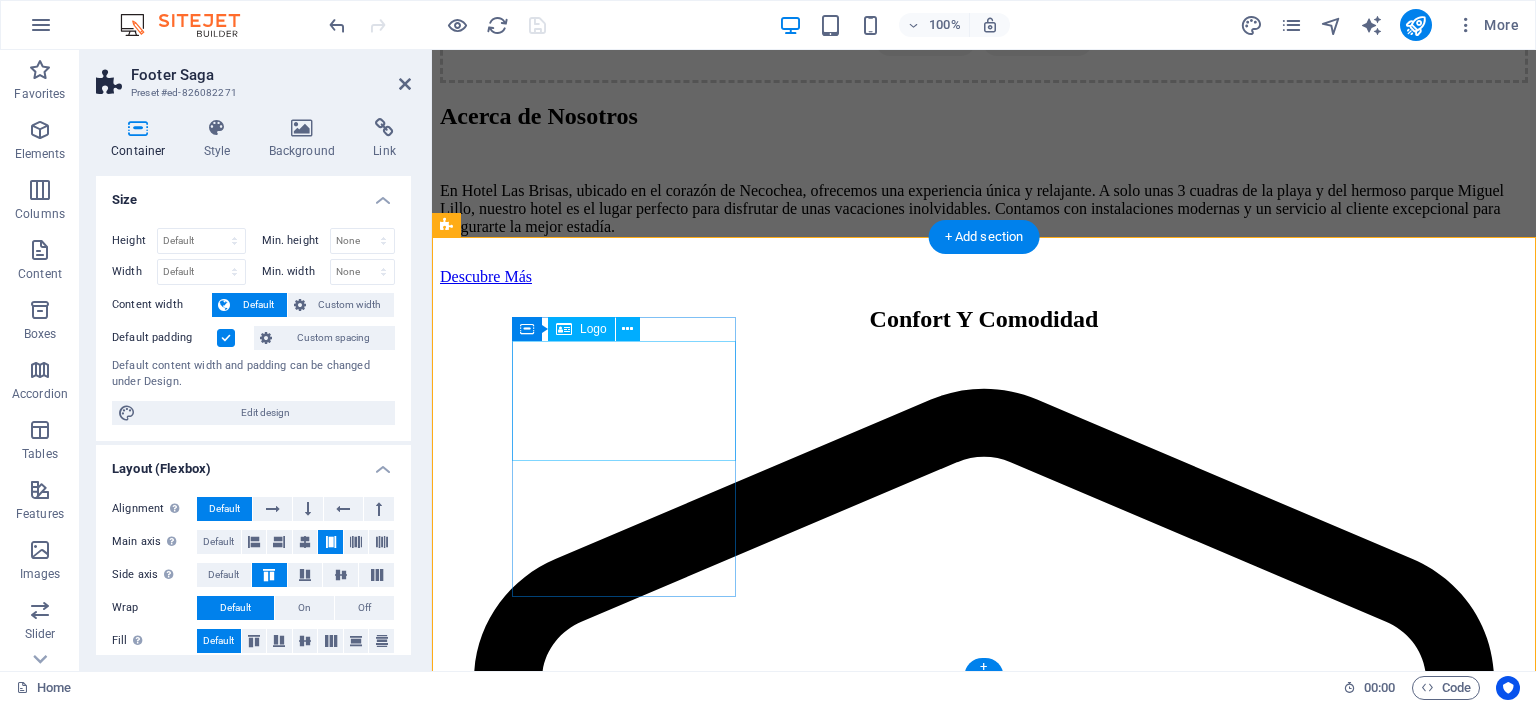 scroll, scrollTop: 2867, scrollLeft: 0, axis: vertical 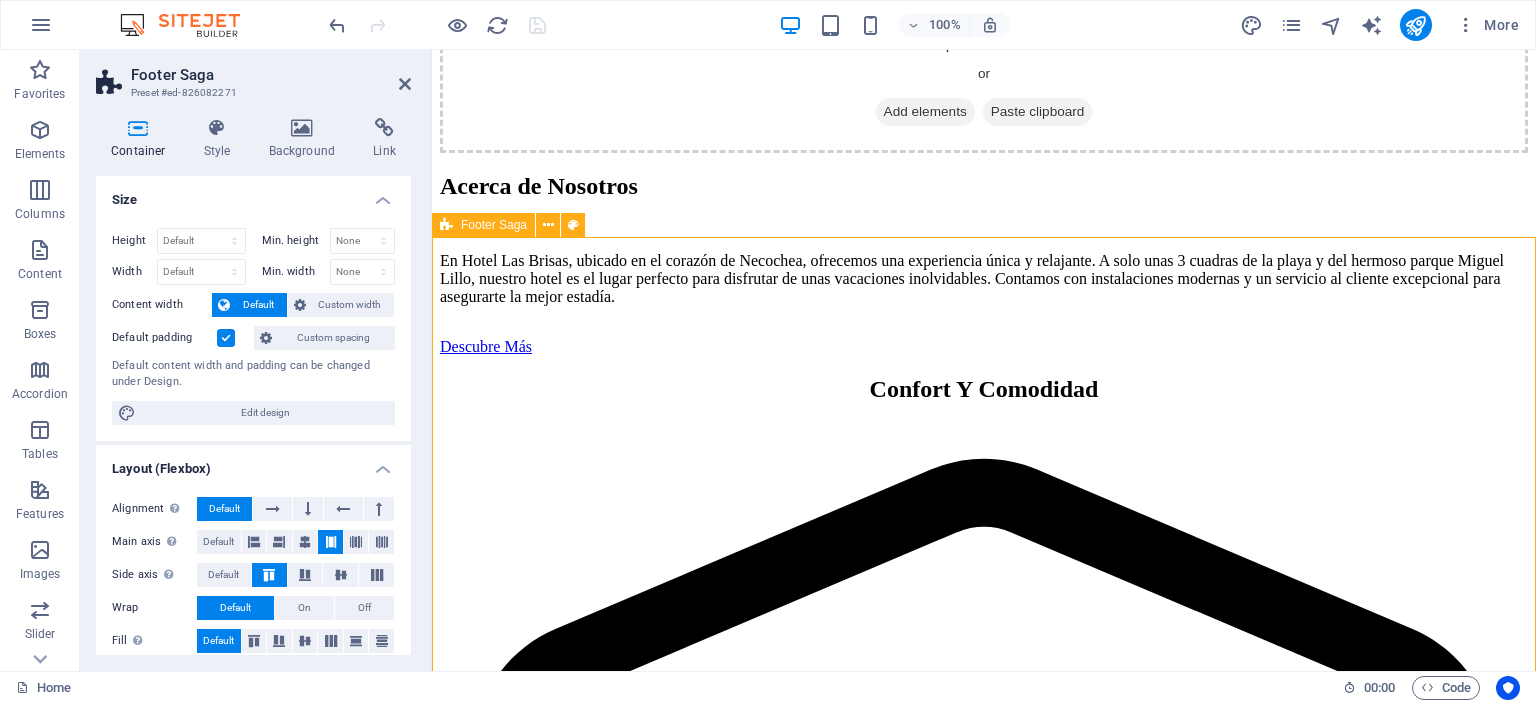 drag, startPoint x: 754, startPoint y: 387, endPoint x: 831, endPoint y: 433, distance: 89.693924 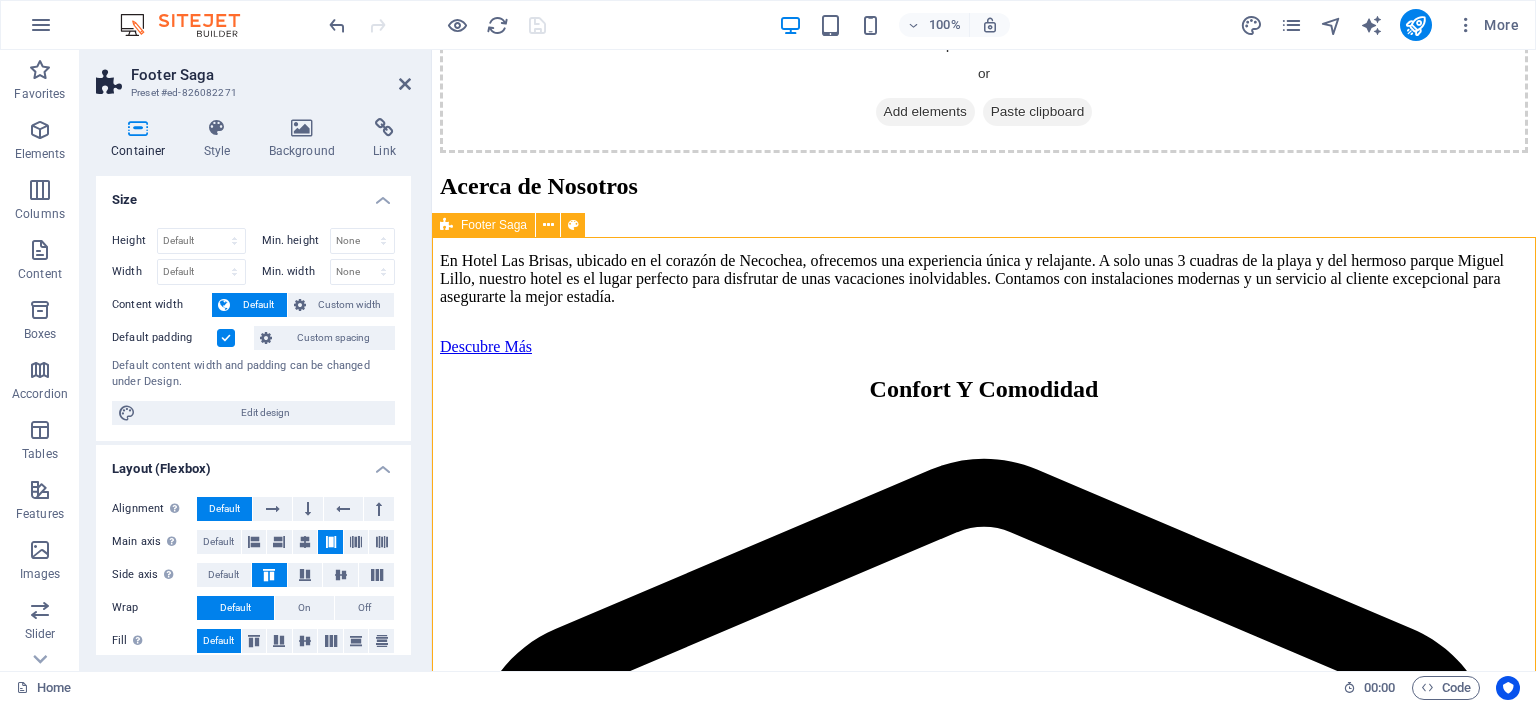 click on "New text element Hotel Las Brisas Hotel Las Brisas, donde la comodidad y la calma te esperan. Contáctanos para más información sobre tus próximas vacaciones. Contact Navigation Inicio Sobre nosotros Valores Servicios Galería Habitaciones Contacto Legal Notice Privacy Policy Social media Facebook X Instagram" at bounding box center (984, 12549) 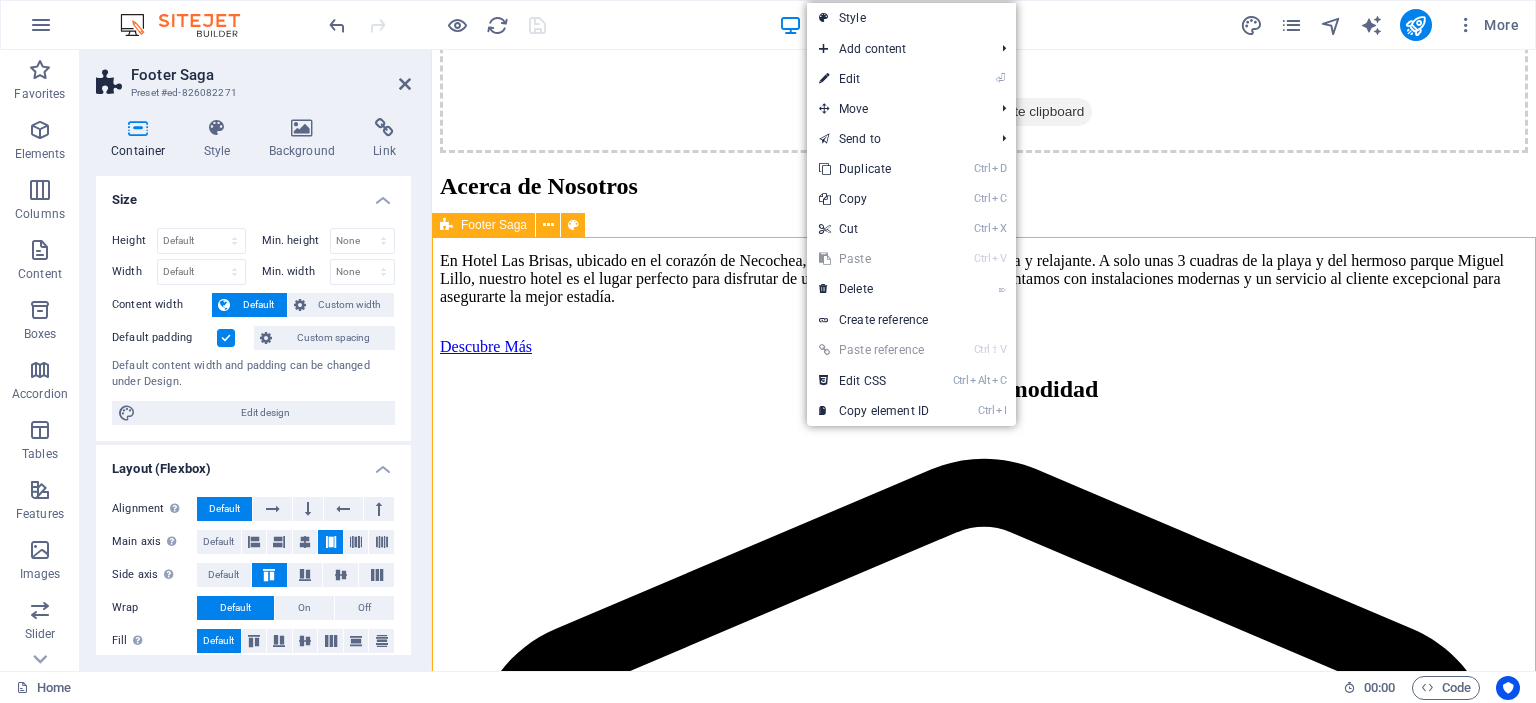 click on "New text element Hotel Las Brisas Hotel Las Brisas, donde la comodidad y la calma te esperan. Contáctanos para más información sobre tus próximas vacaciones. Contact Navigation Inicio Sobre nosotros Valores Servicios Galería Habitaciones Contacto Legal Notice Privacy Policy Social media Facebook X Instagram" at bounding box center (984, 12549) 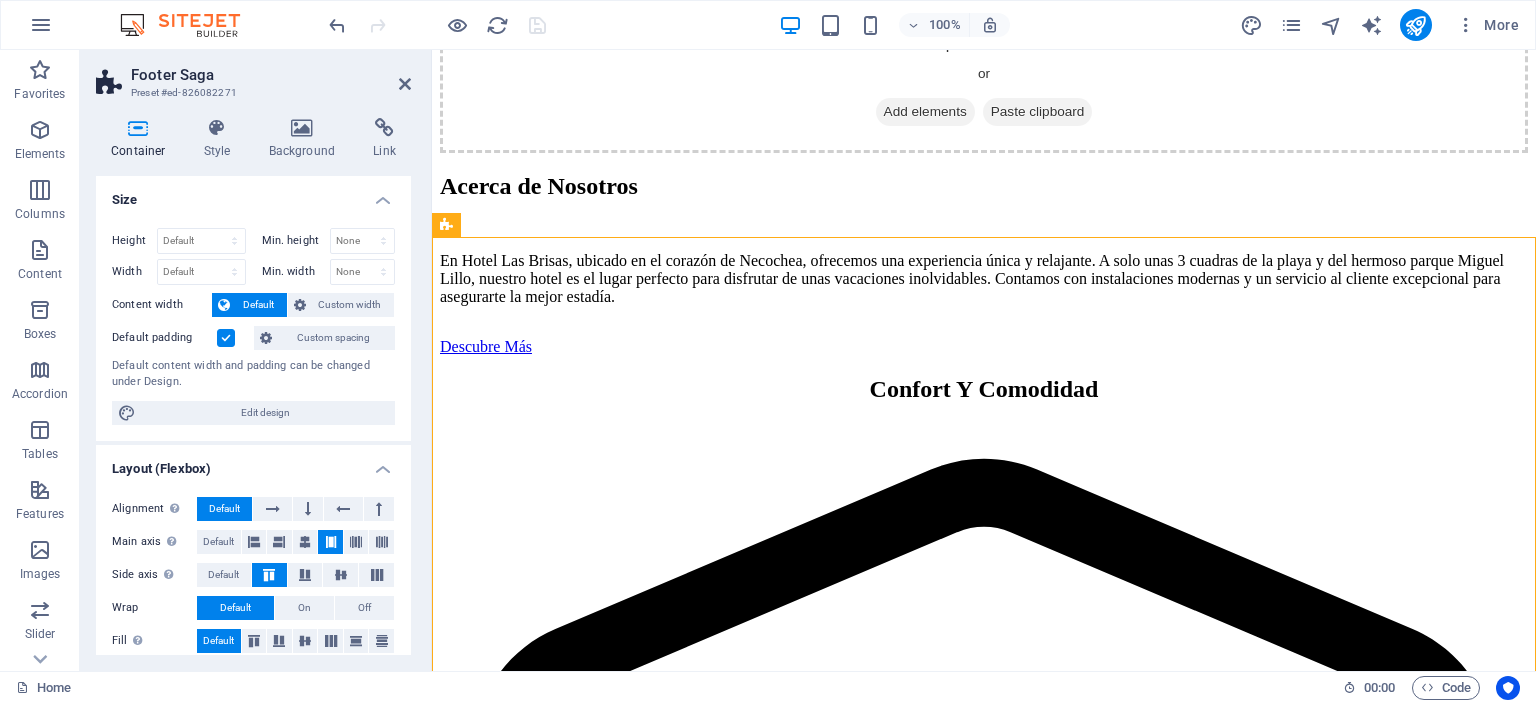 click at bounding box center [138, 128] 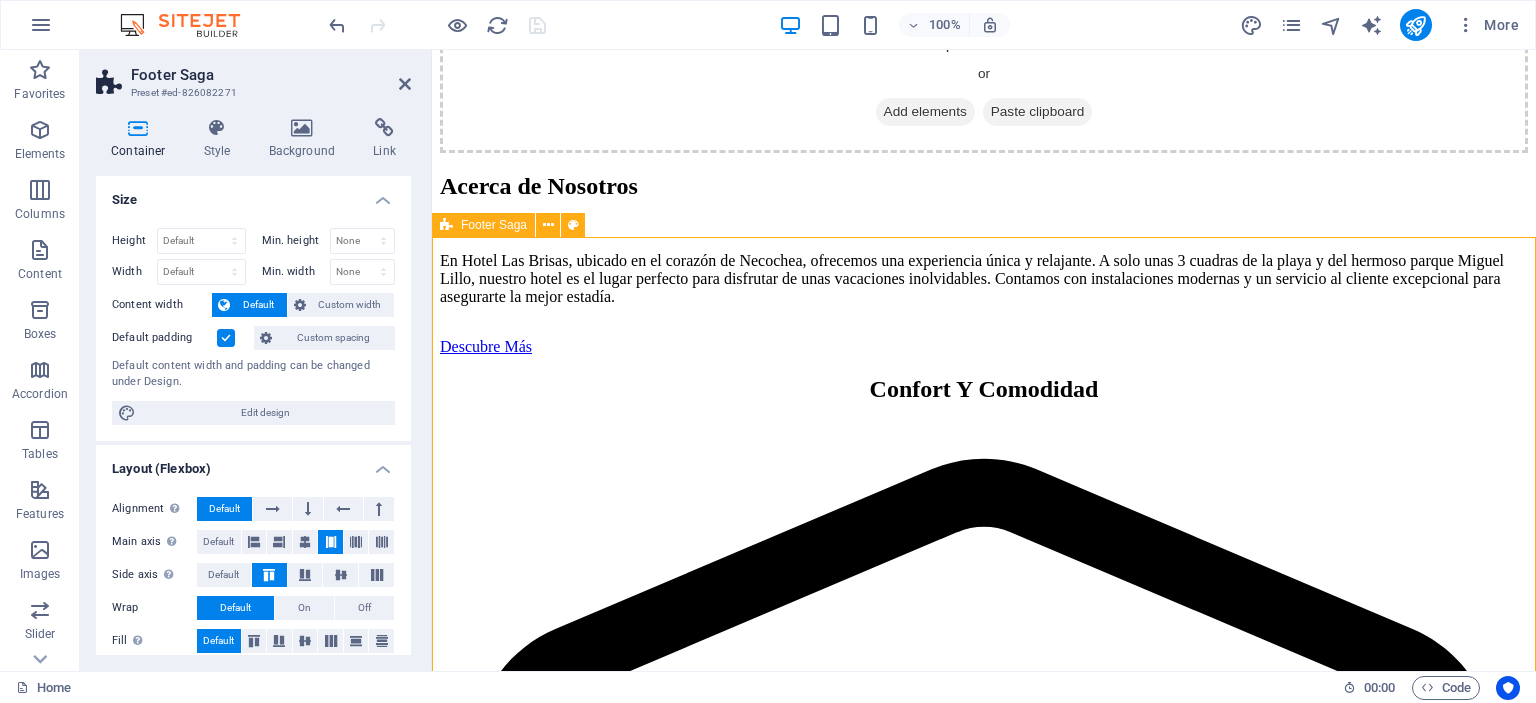 click on "New text element Hotel Las Brisas Hotel Las Brisas, donde la comodidad y la calma te esperan. Contáctanos para más información sobre tus próximas vacaciones. Contact Navigation Inicio Sobre nosotros Valores Servicios Galería Habitaciones Contacto Legal Notice Privacy Policy Social media Facebook X Instagram" at bounding box center (984, 12549) 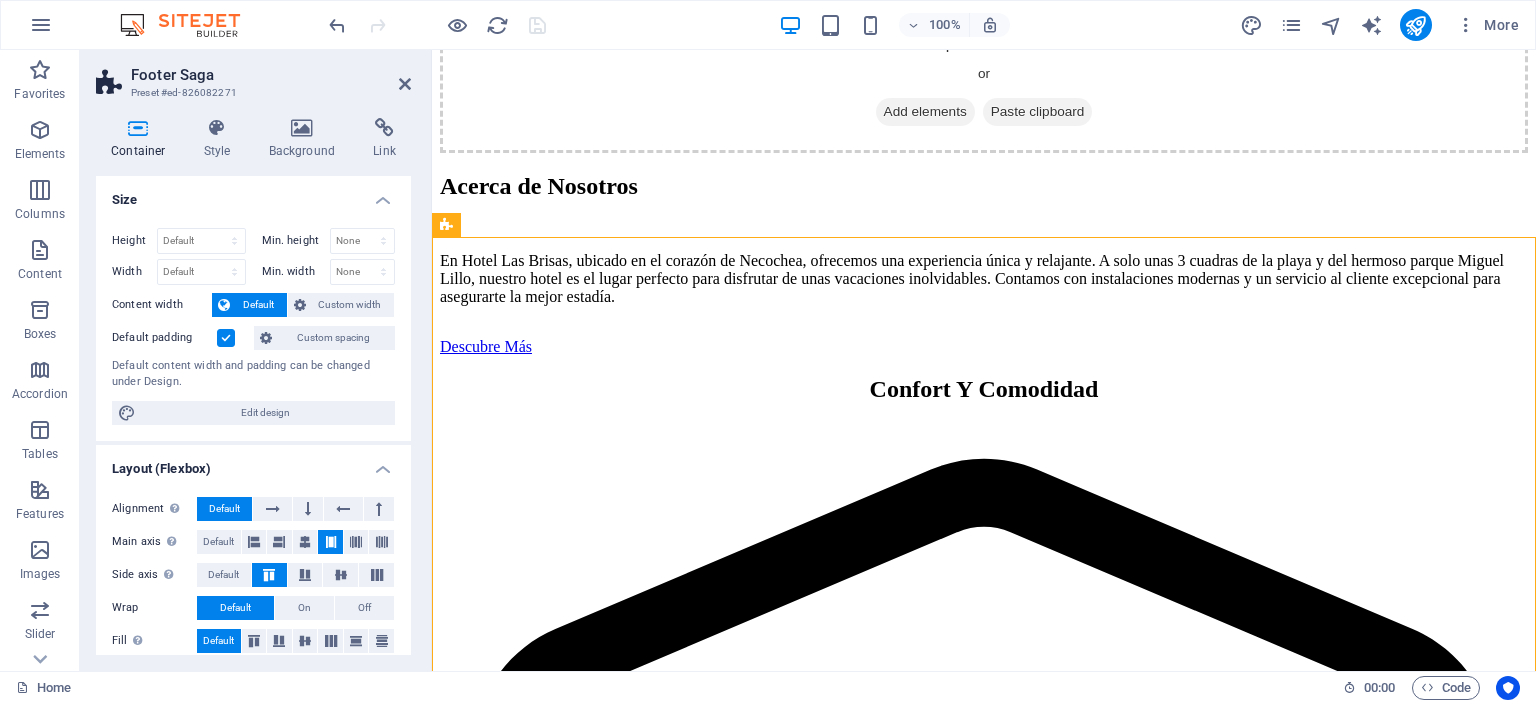 click at bounding box center [138, 128] 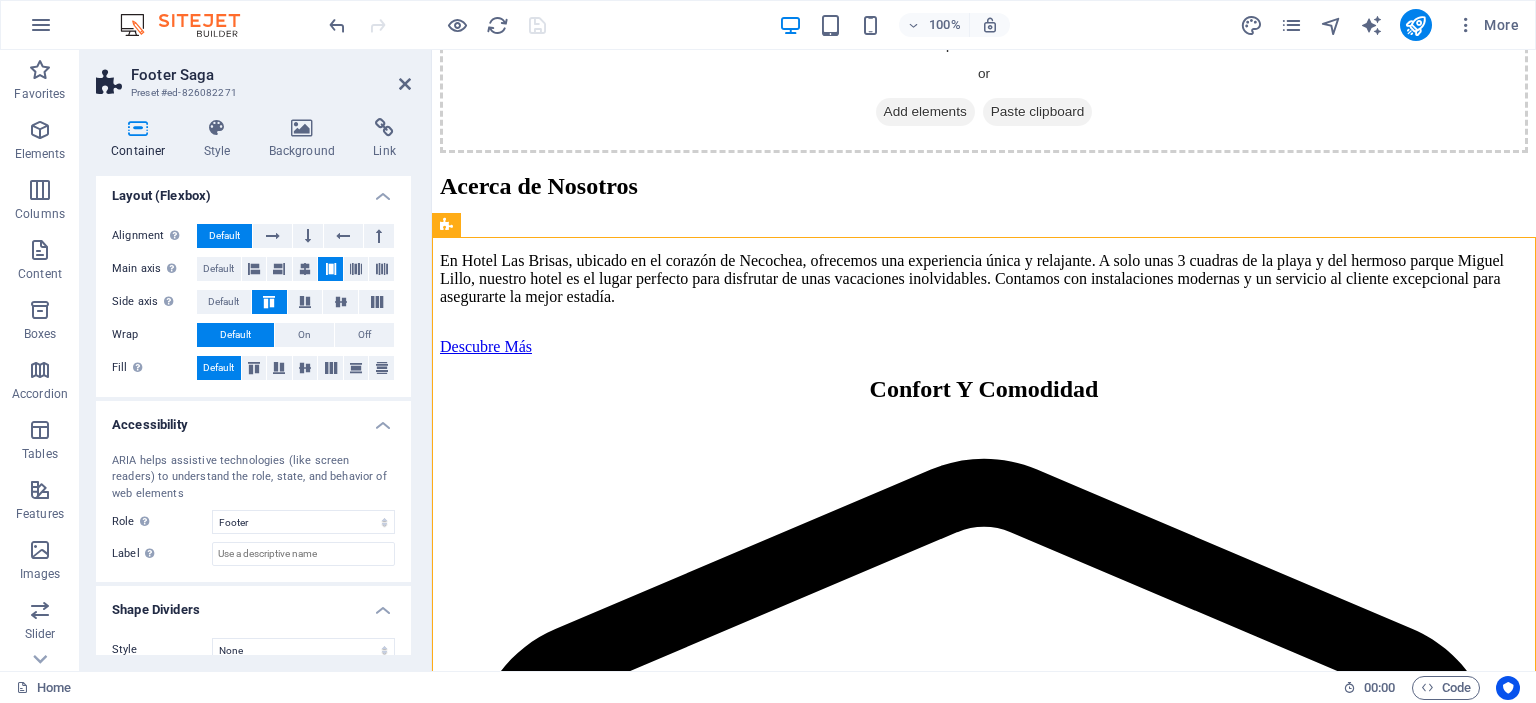 scroll, scrollTop: 295, scrollLeft: 0, axis: vertical 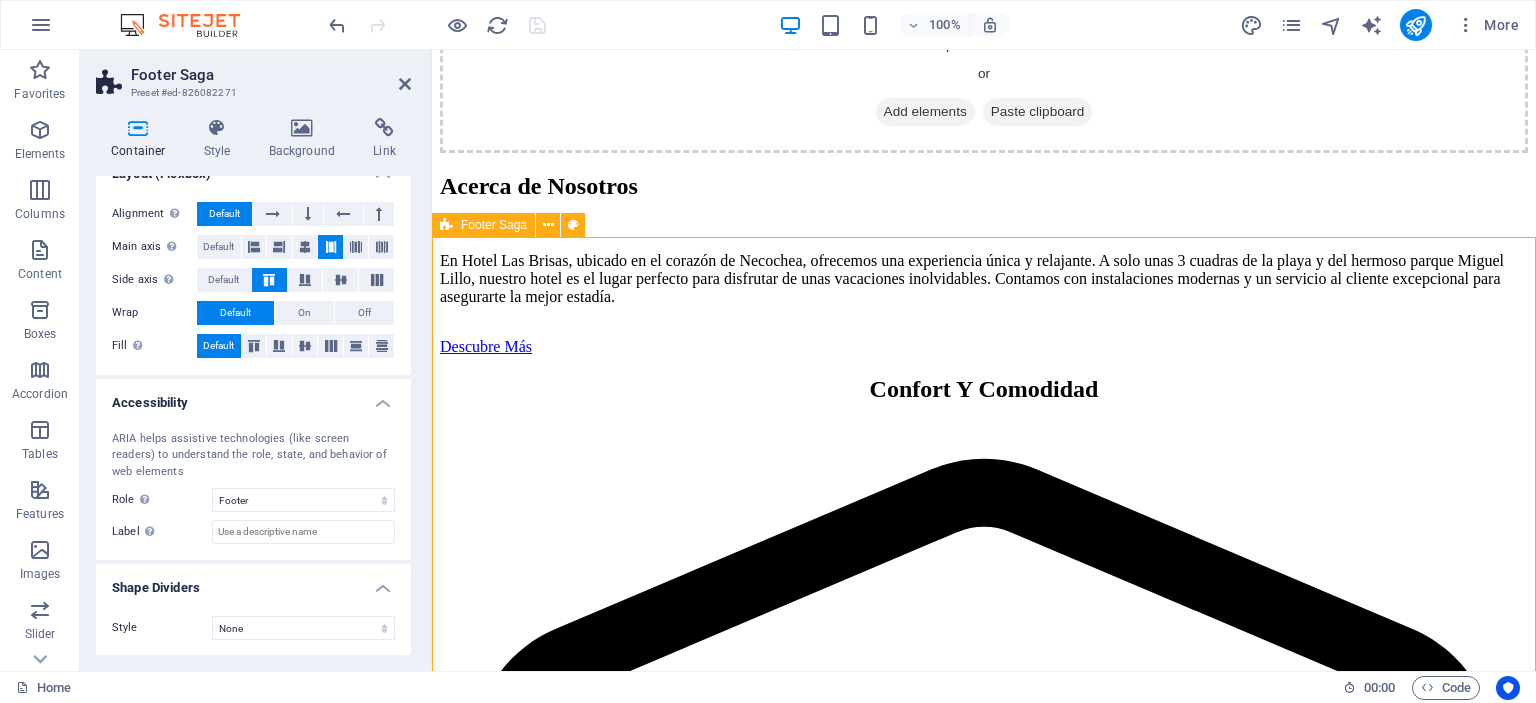 drag, startPoint x: 766, startPoint y: 390, endPoint x: 853, endPoint y: 451, distance: 106.25441 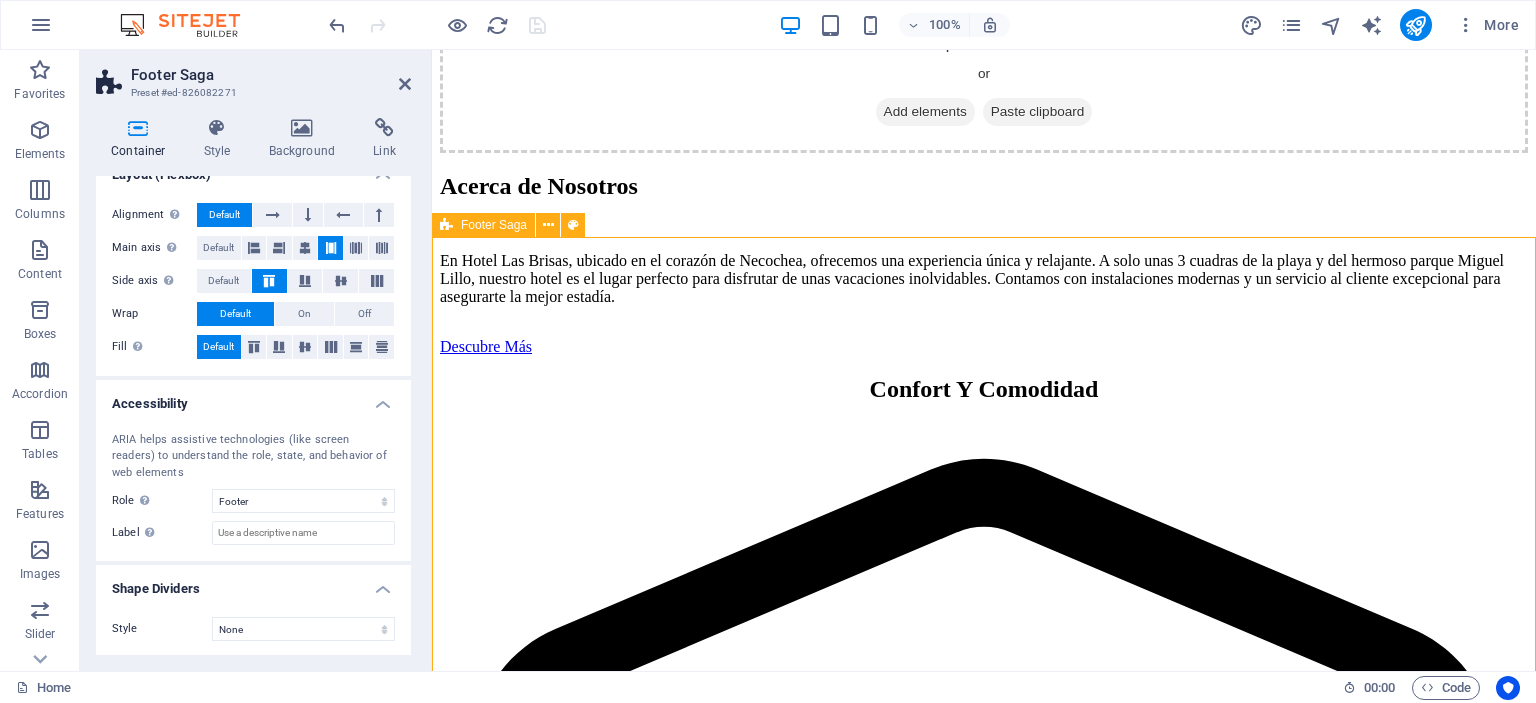 click on "New text element Hotel Las Brisas Hotel Las Brisas, donde la comodidad y la calma te esperan. Contáctanos para más información sobre tus próximas vacaciones. Contact Navigation Inicio Sobre nosotros Valores Servicios Galería Habitaciones Contacto Legal Notice Privacy Policy Social media Facebook X Instagram" at bounding box center [984, 12549] 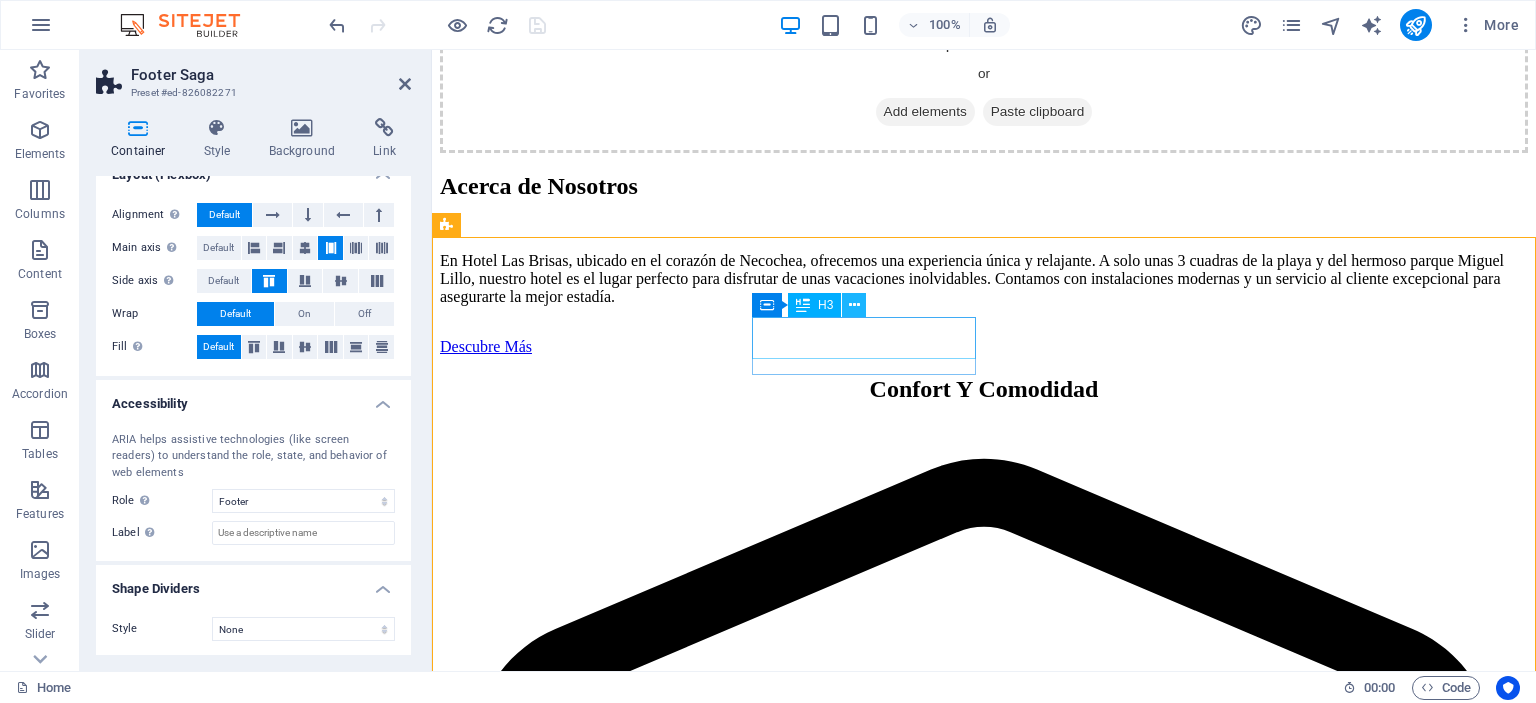 click at bounding box center (854, 305) 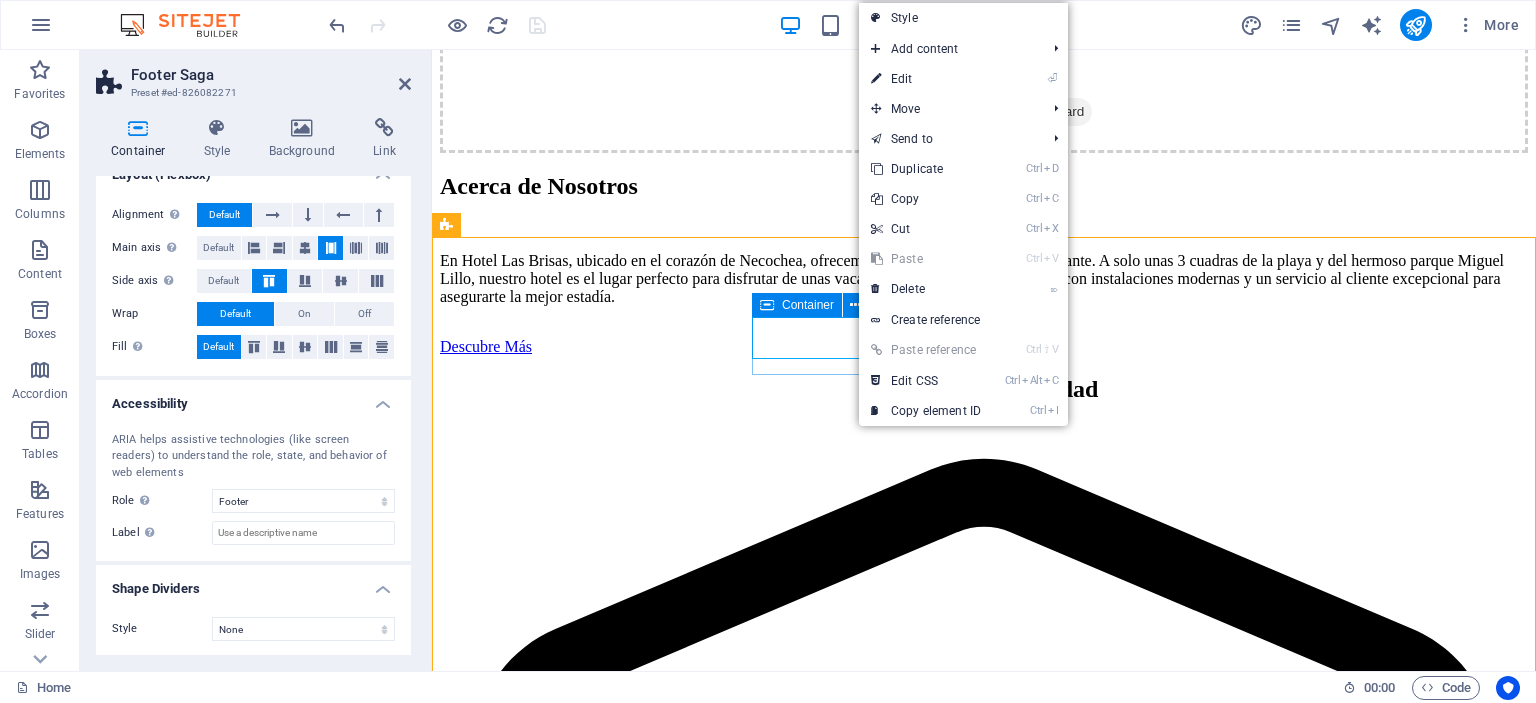 click at bounding box center (767, 305) 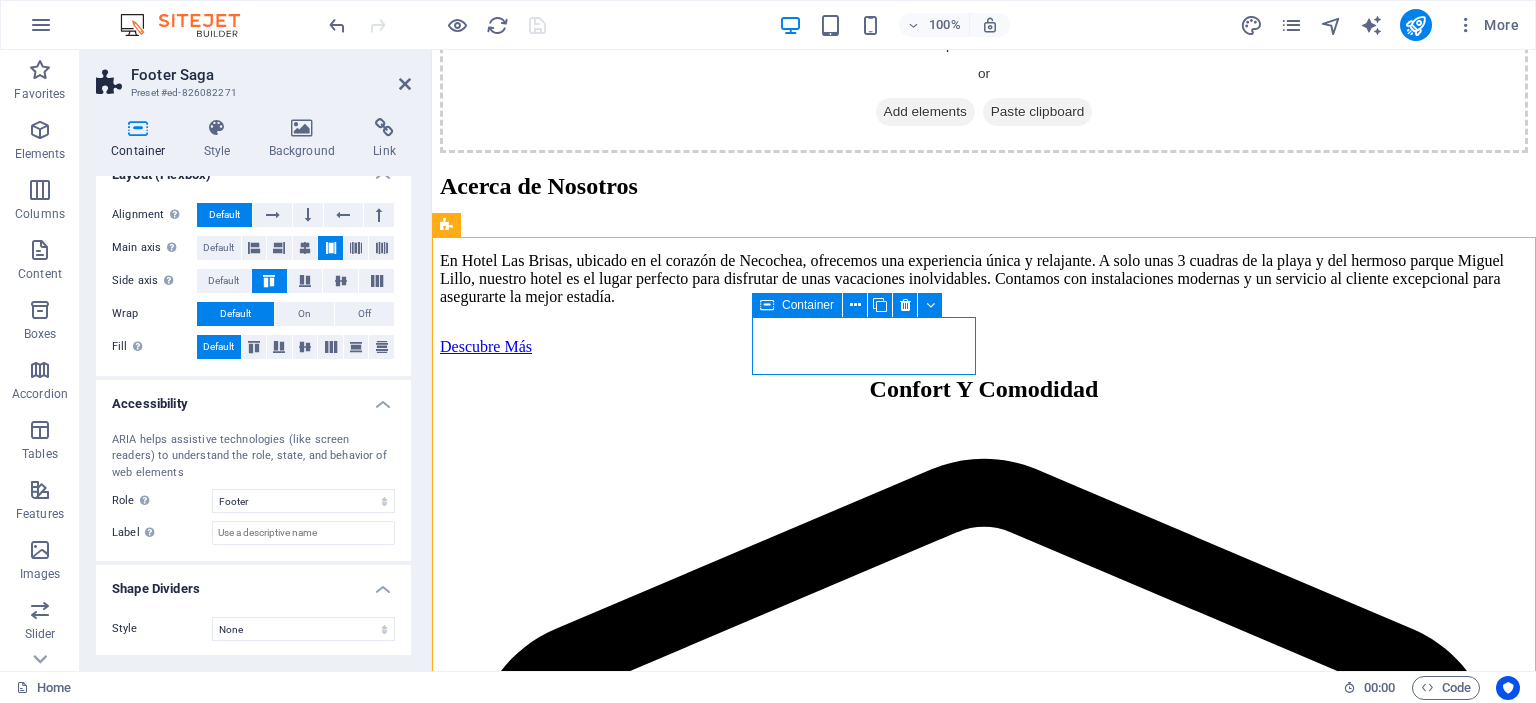 drag, startPoint x: 1227, startPoint y: 355, endPoint x: 1155, endPoint y: 308, distance: 85.98256 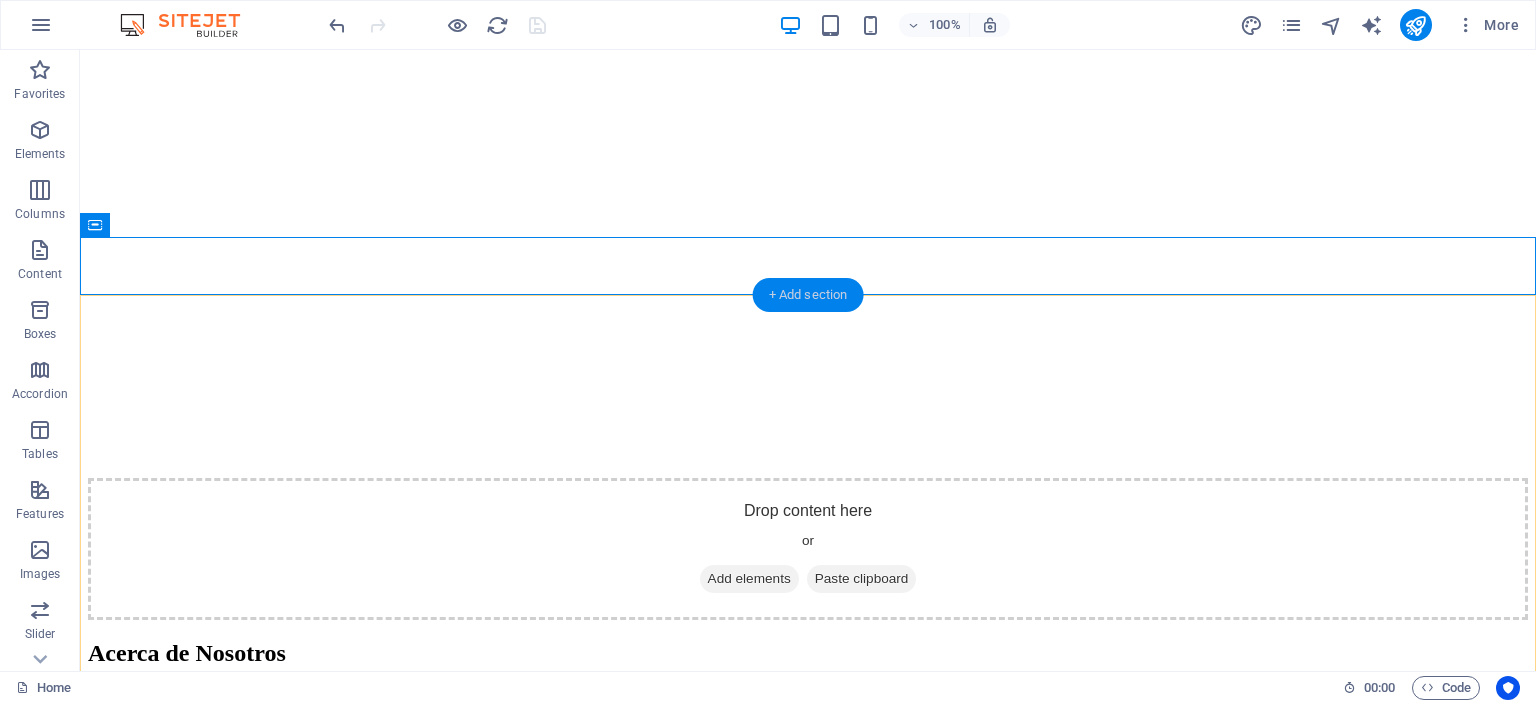 scroll, scrollTop: 2937, scrollLeft: 0, axis: vertical 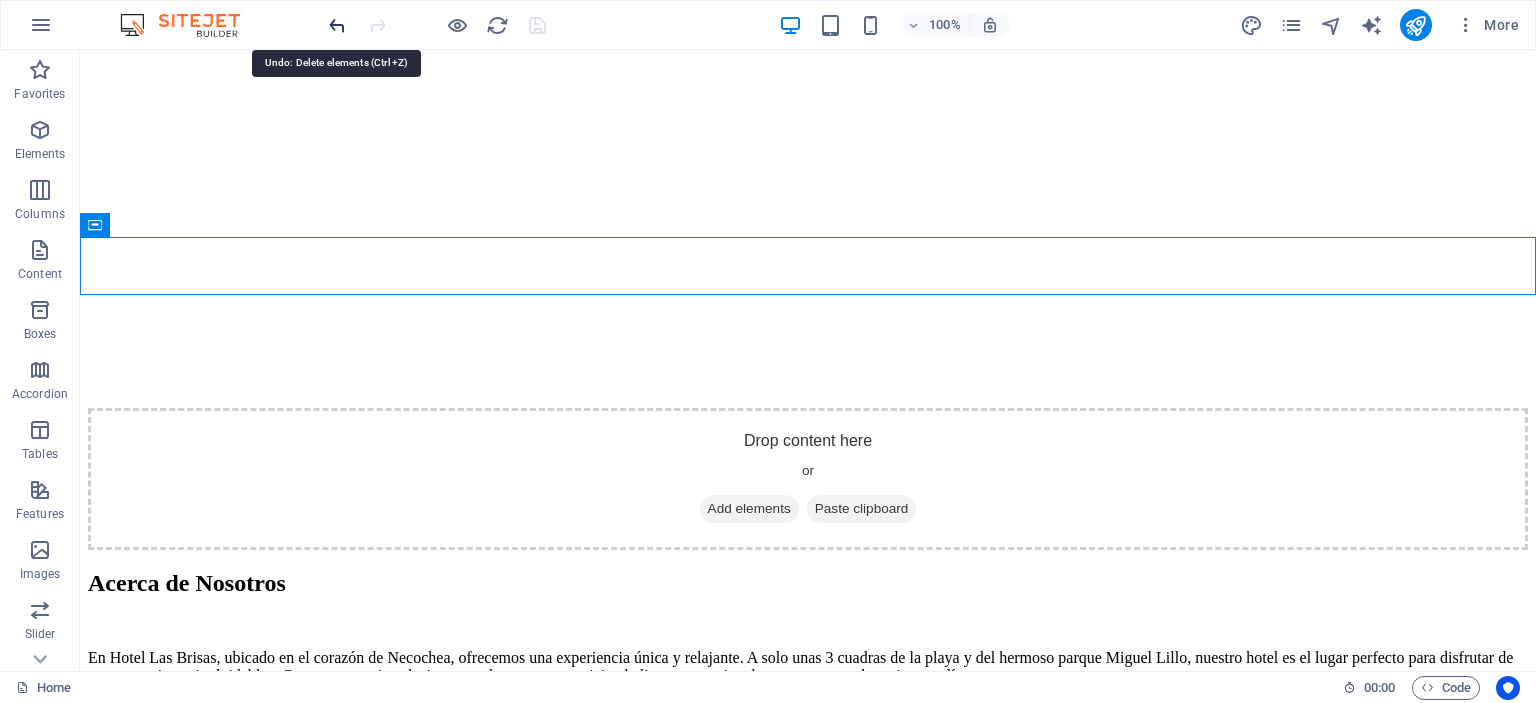 click at bounding box center [337, 25] 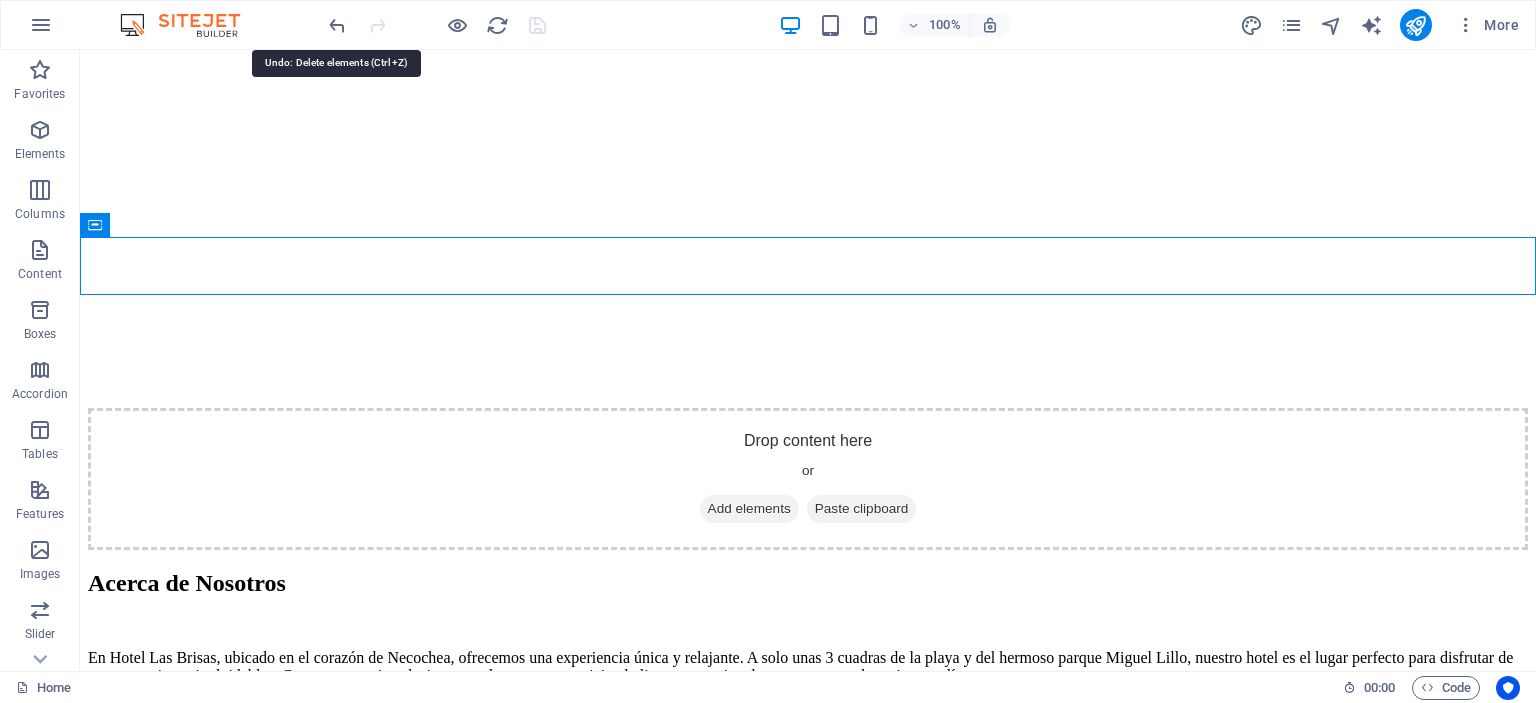 click at bounding box center [337, 25] 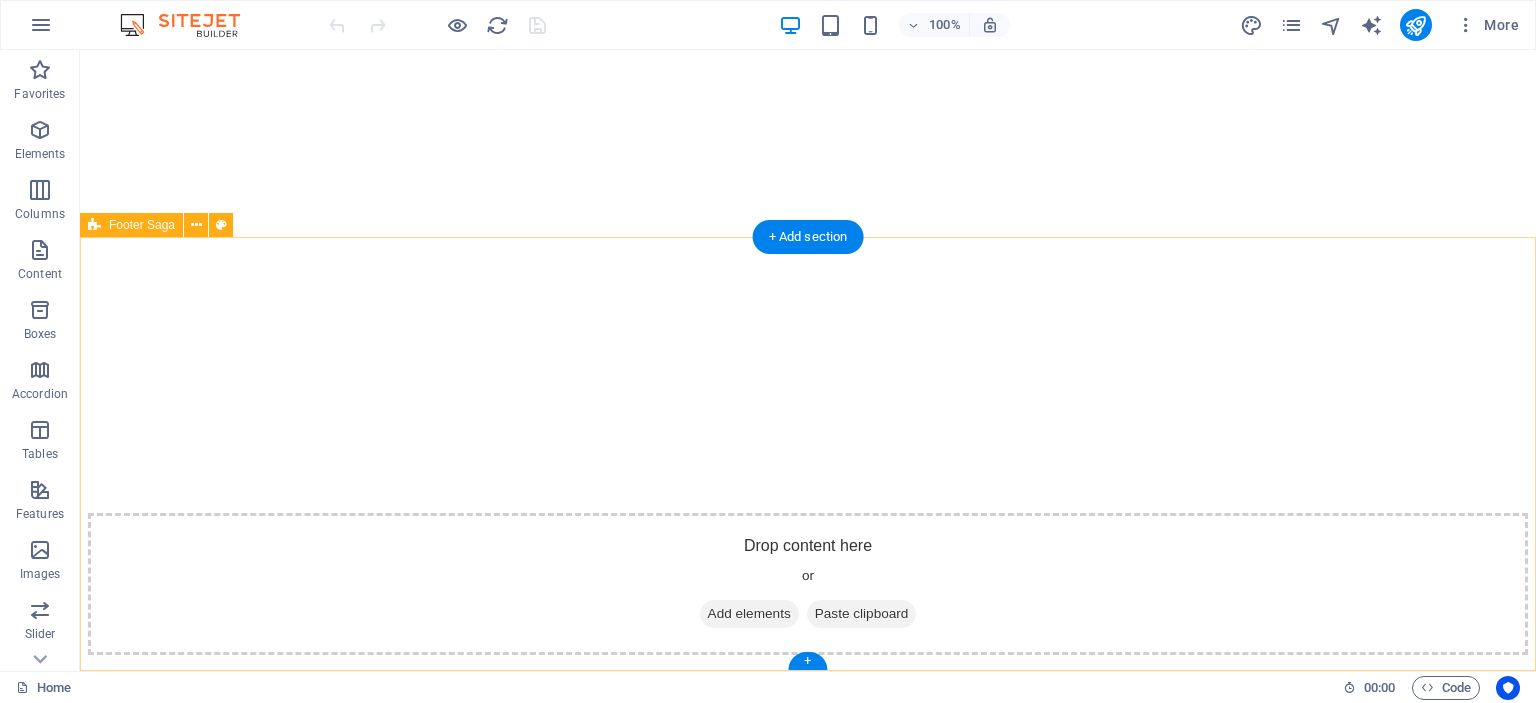 scroll, scrollTop: 2937, scrollLeft: 0, axis: vertical 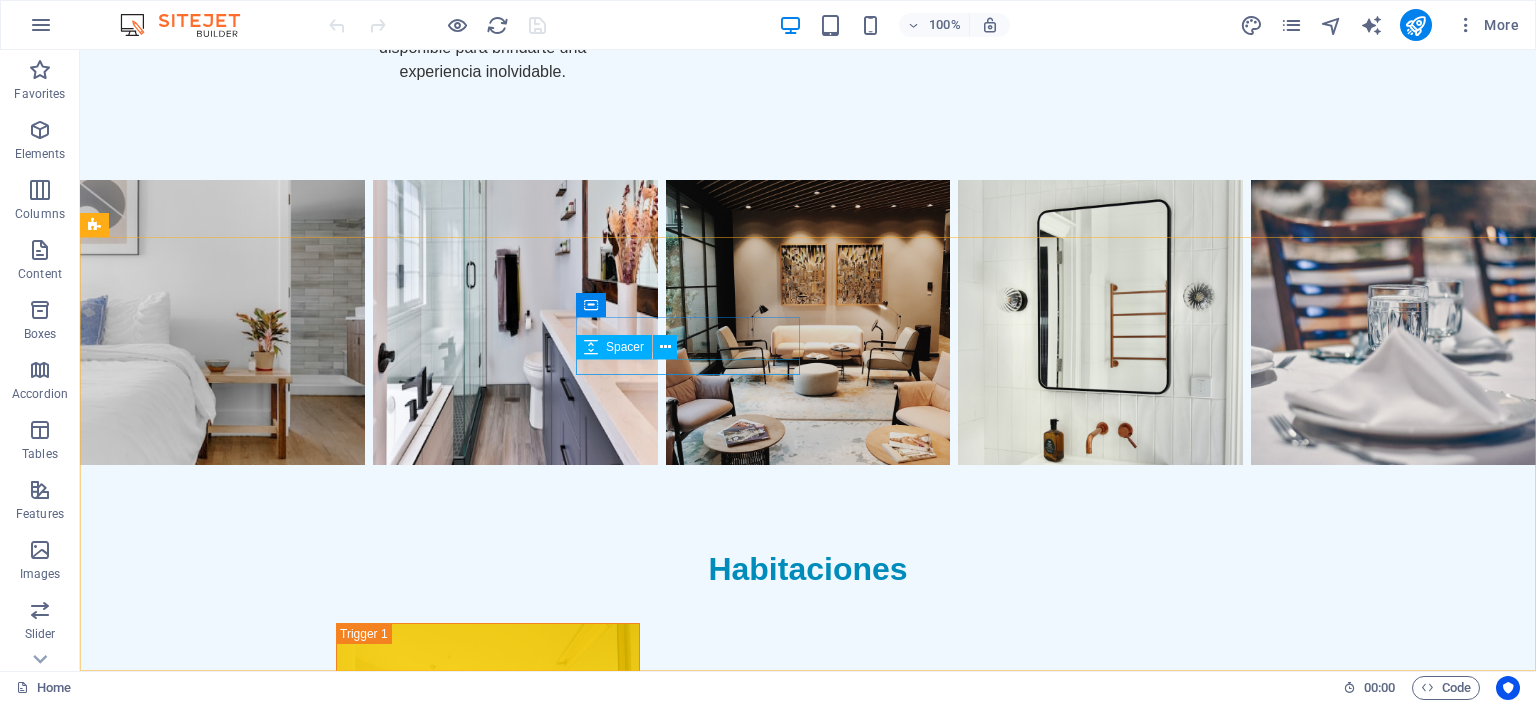 click on "Spacer" at bounding box center (633, 347) 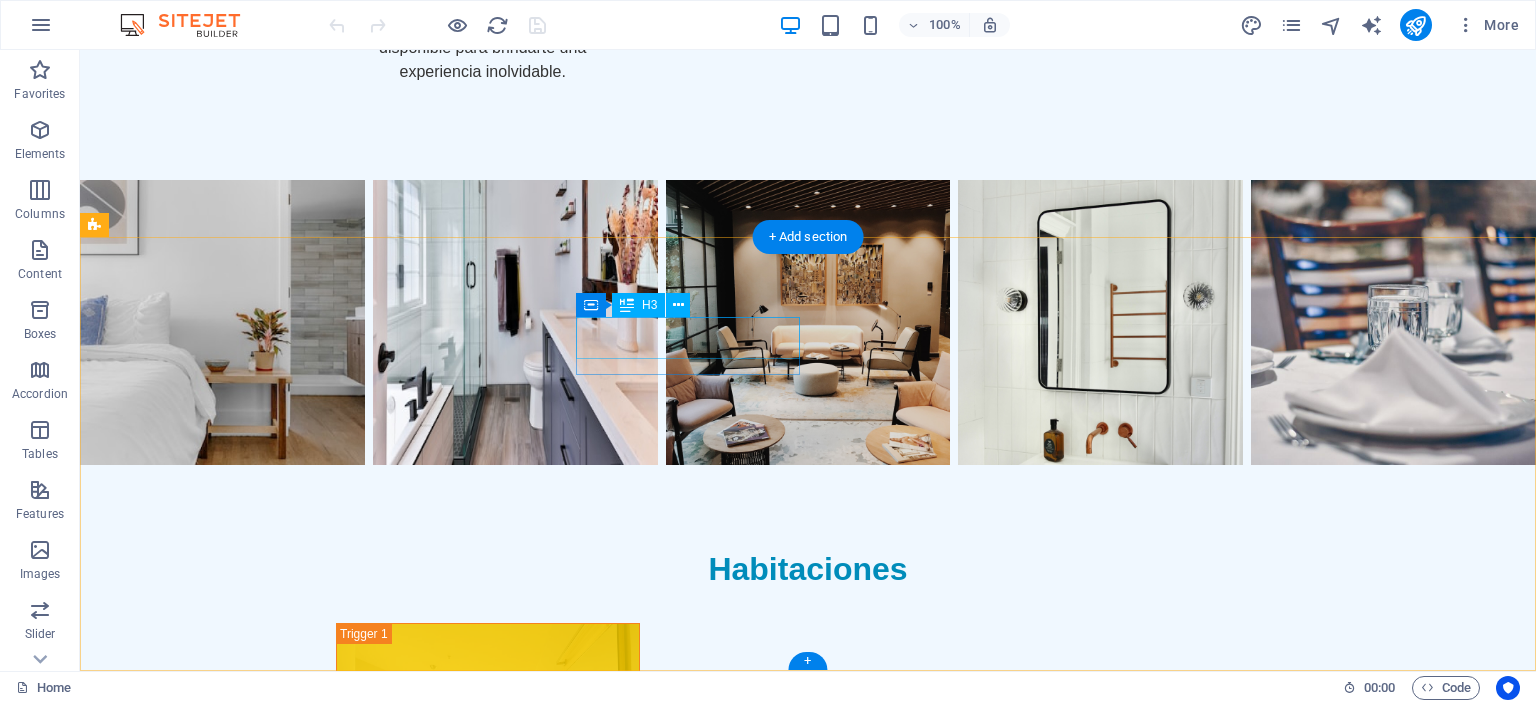 click on "Contact" at bounding box center (208, 2442) 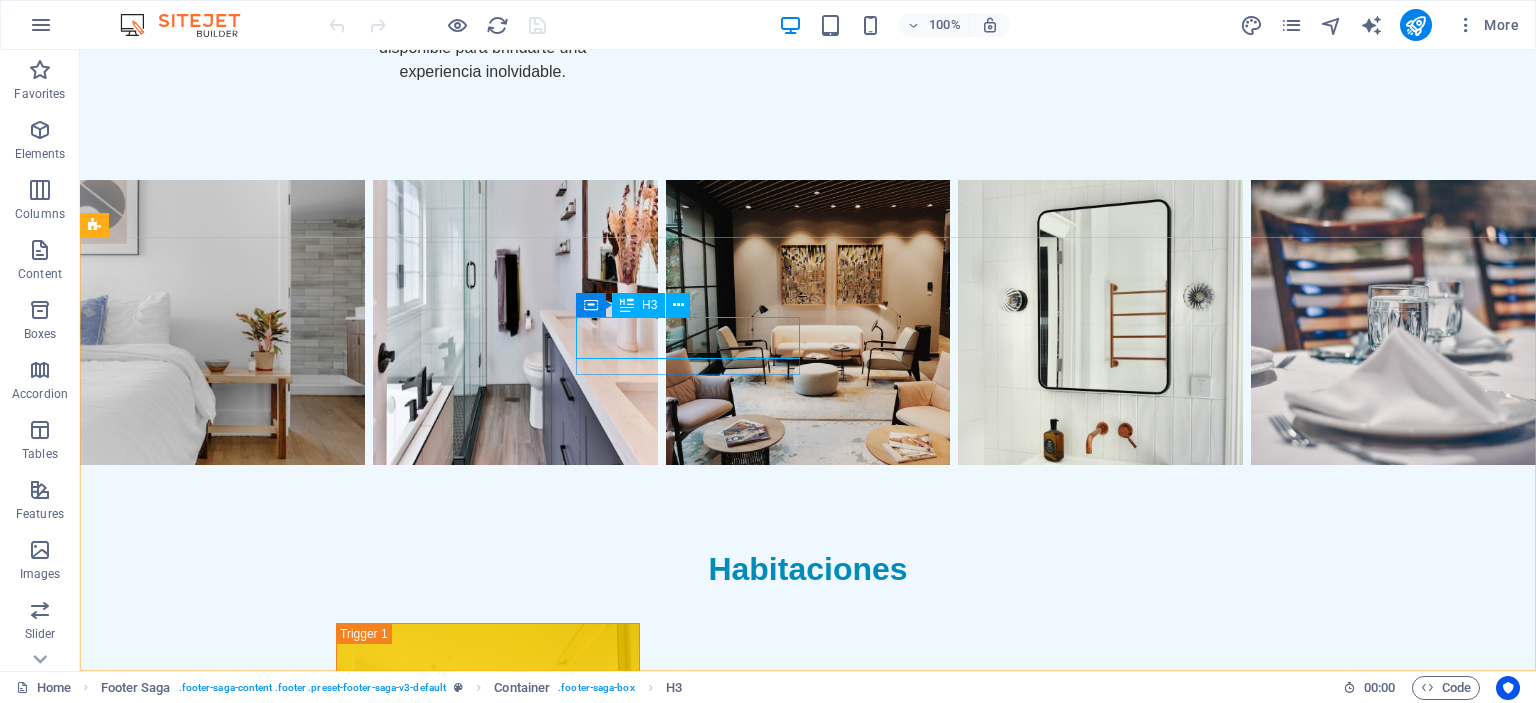 click at bounding box center [627, 305] 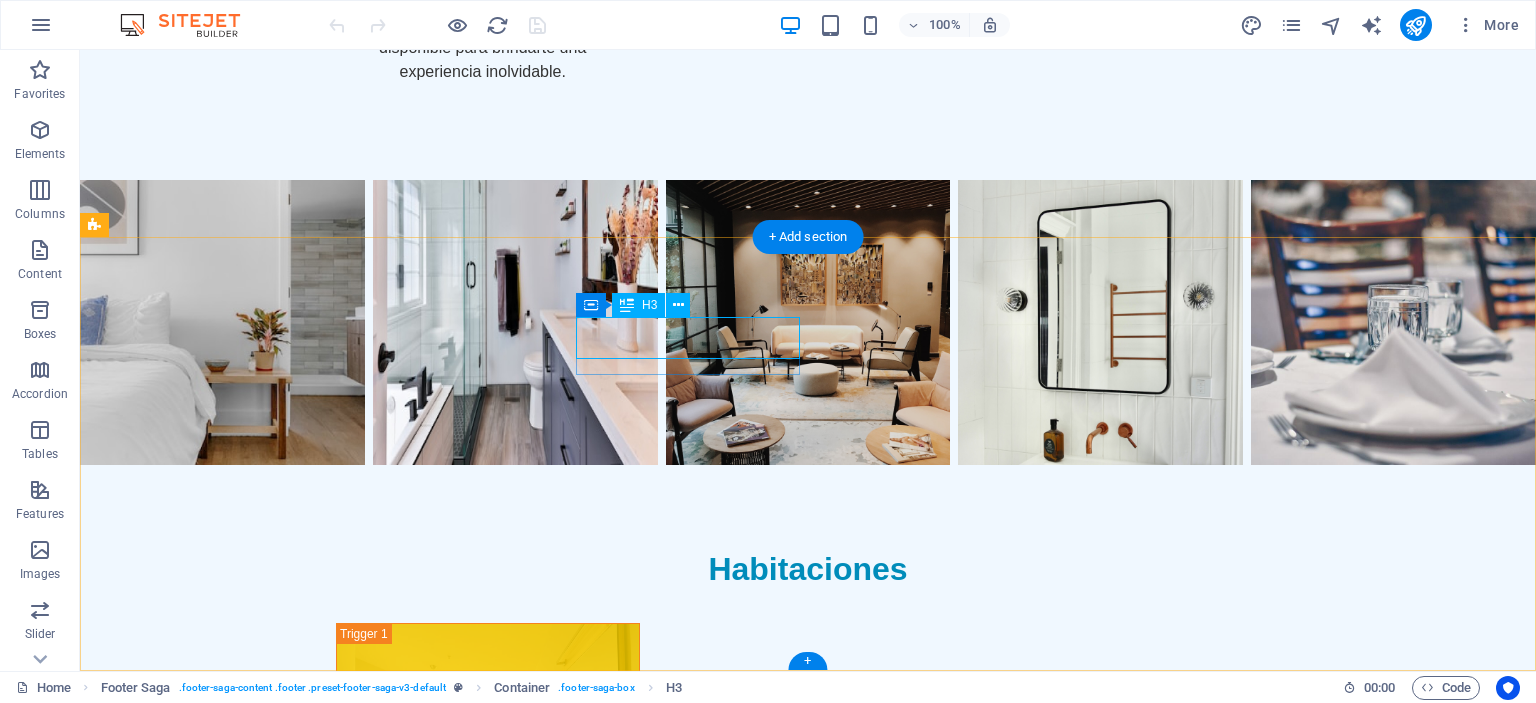click on "Contact" at bounding box center [208, 2442] 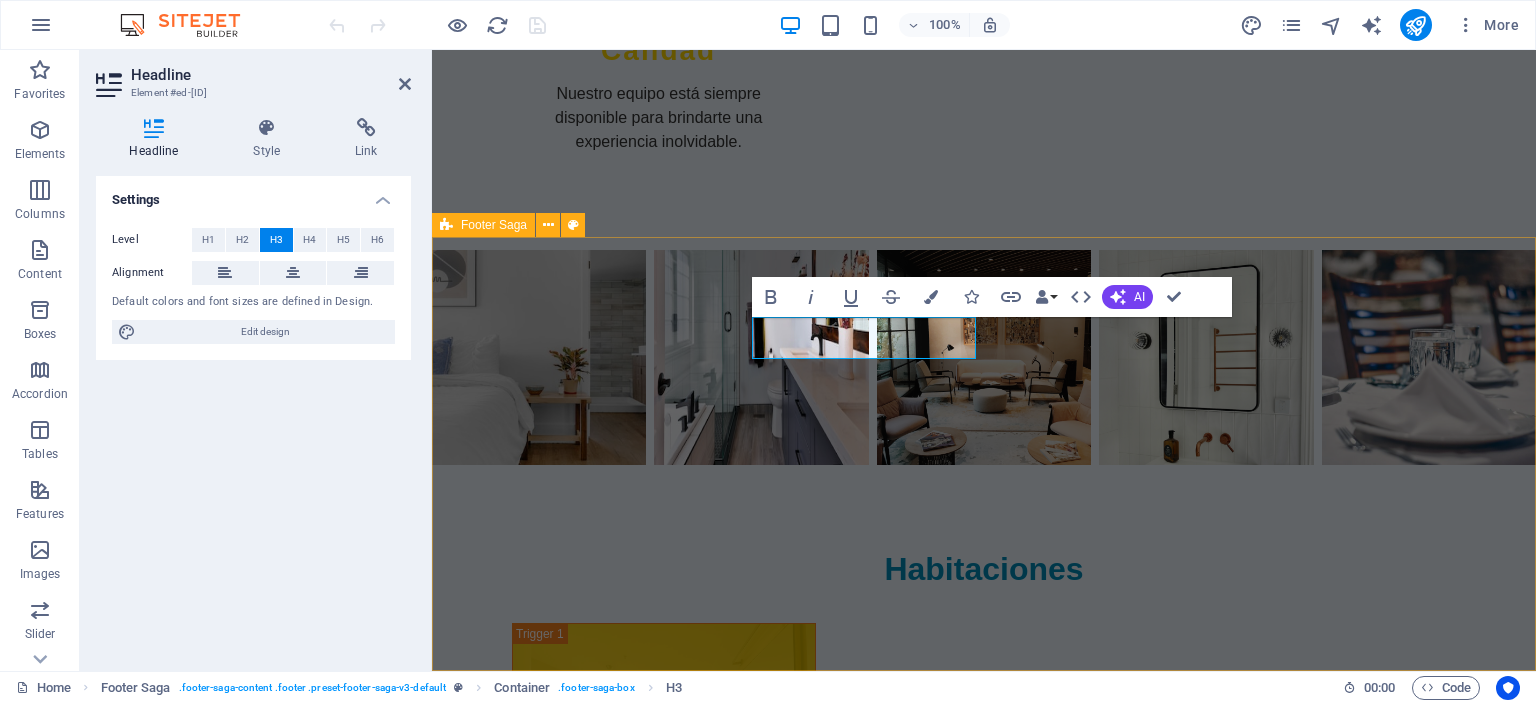 type 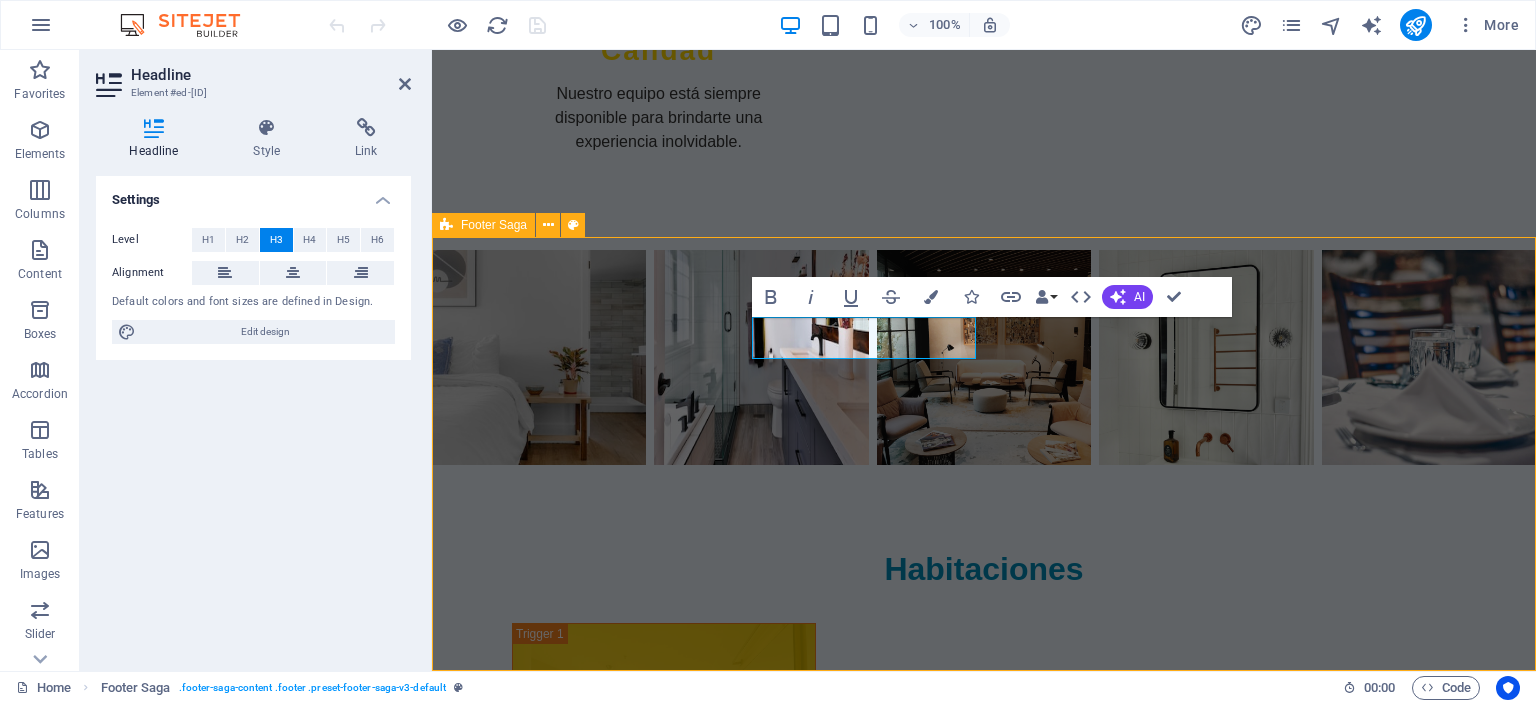 scroll, scrollTop: 2937, scrollLeft: 0, axis: vertical 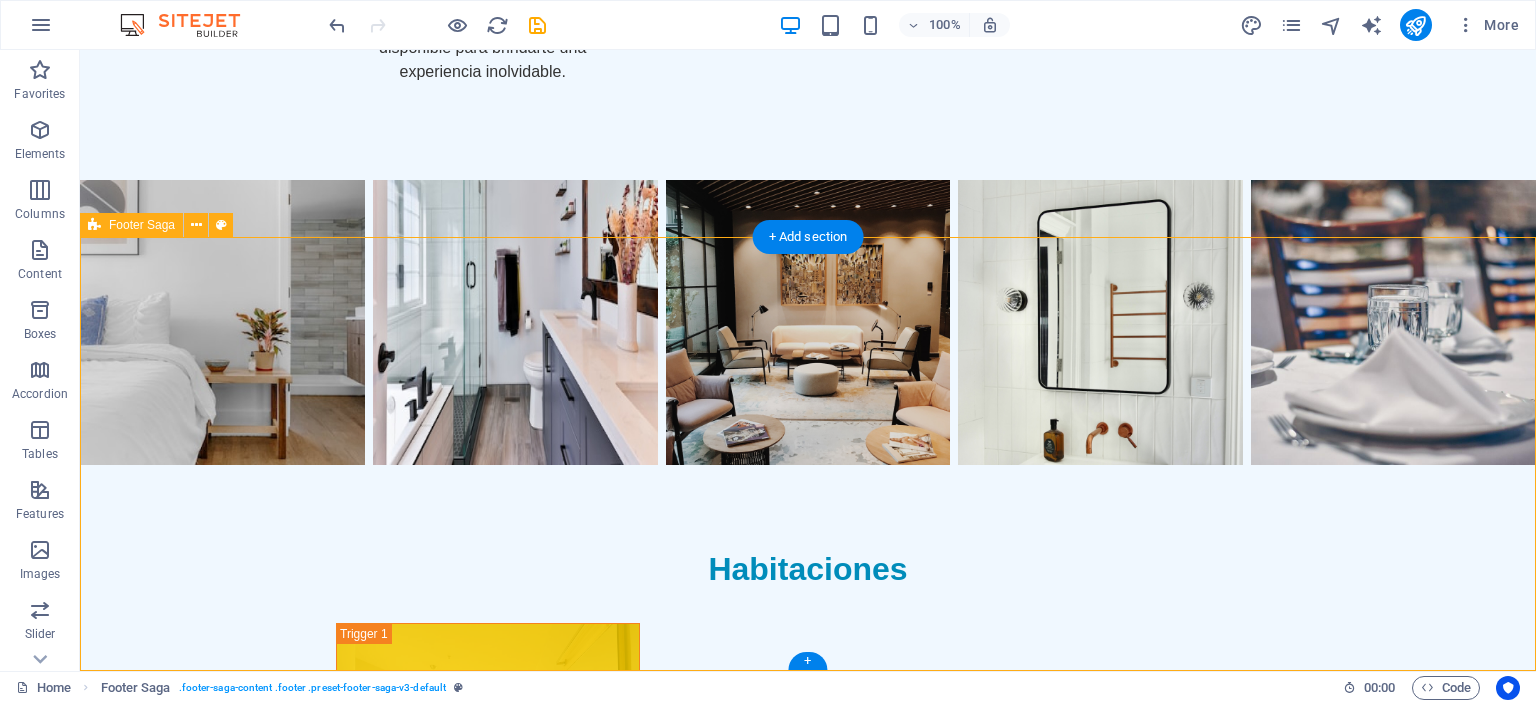 click on "Hotel Las Brisas Home About Us Values Services Gallery Rooms Contact Welcome to Hotel Las Brisas Drop content here or  Add elements  Paste clipboard About Us At Hotel Las Brisas, located in the heart of [CITY], we offer a unique and relaxing experience. Just 3 blocks from the beach and the beautiful Miguel Lillo park, our hotel is the perfect place to enjoy an unforgettable vacation. We have modern facilities and exceptional customer service to ensure you the best stay. Discover More Comfort And Convenience Cozy Rooms Our rooms are designed to offer you the best rest with all the amenities. Near the Beach Just a few blocks from the beach and the park where you can enjoy outdoor activities. Quality Service Our team is always available to provide you with an unforgettable experience. Rooms Single Room Double Room Family Room Contact Us   Contact" at bounding box center [808, 2564] 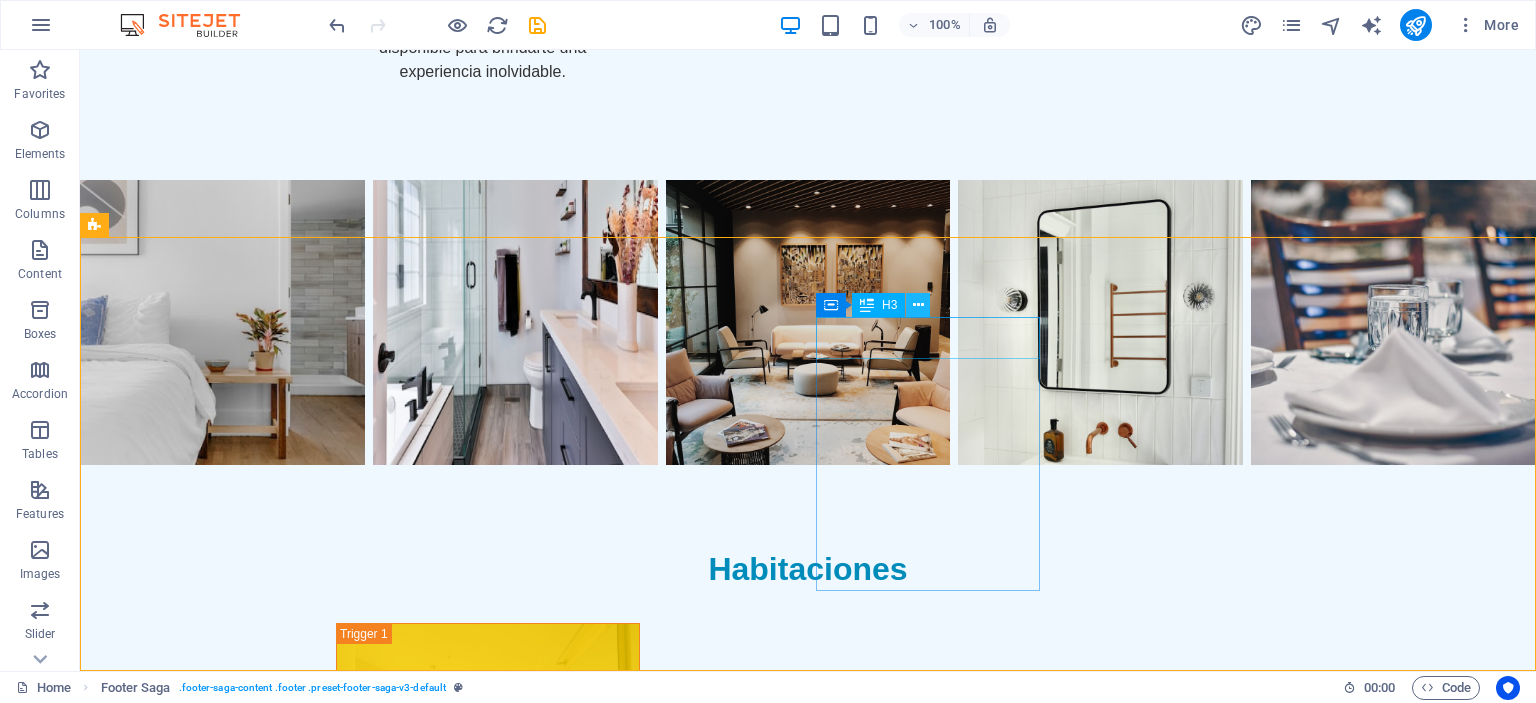 click at bounding box center (918, 305) 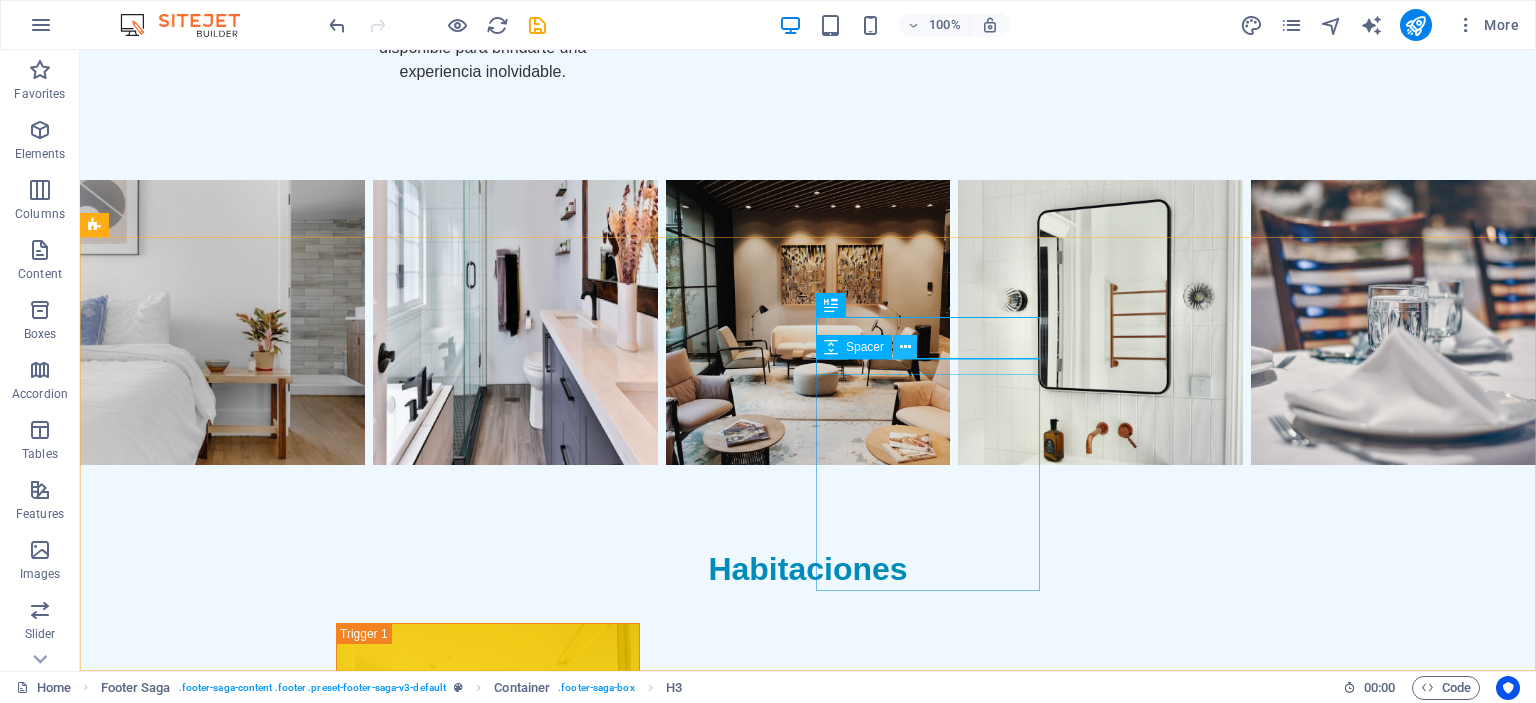 click at bounding box center (905, 347) 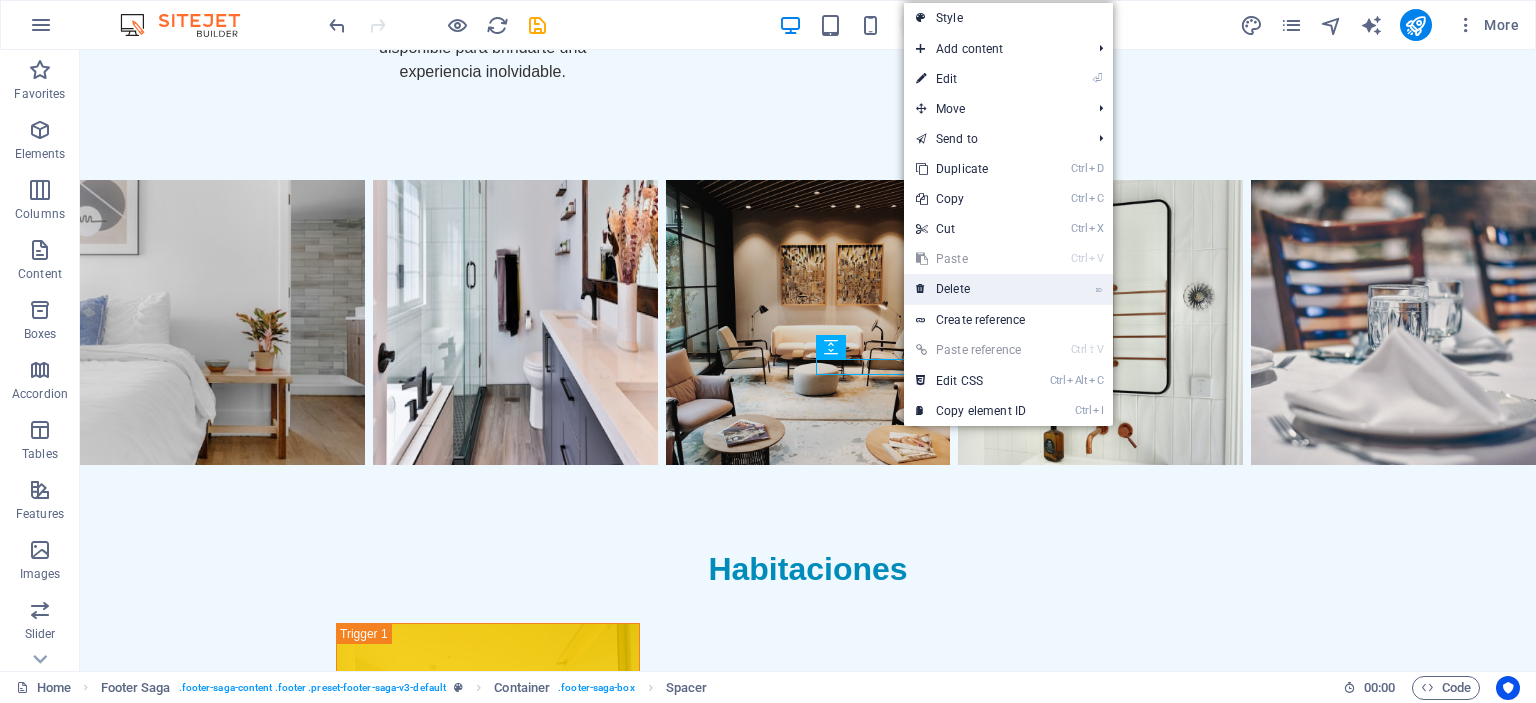 click on "⌦  Delete" at bounding box center (971, 289) 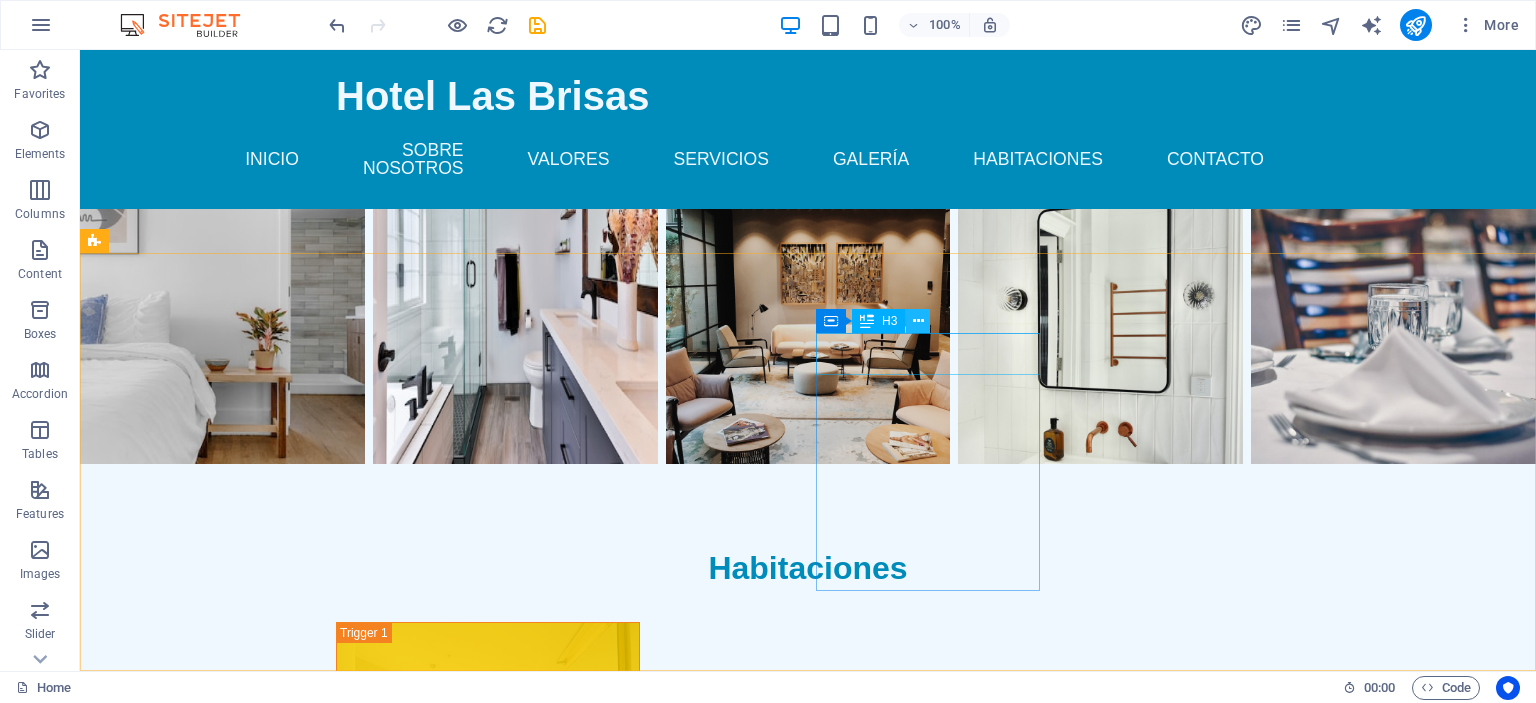 click at bounding box center (918, 321) 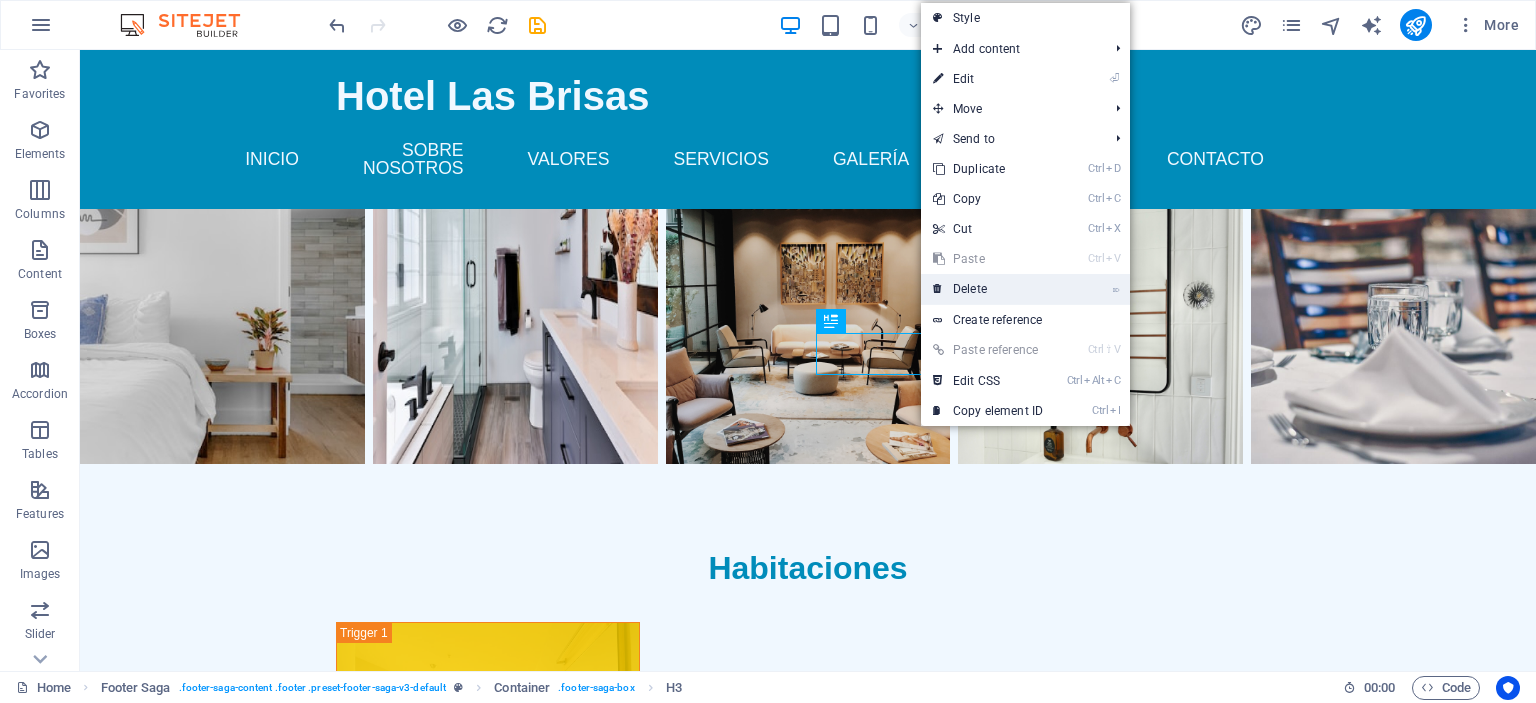 click on "⌦  Delete" at bounding box center (988, 289) 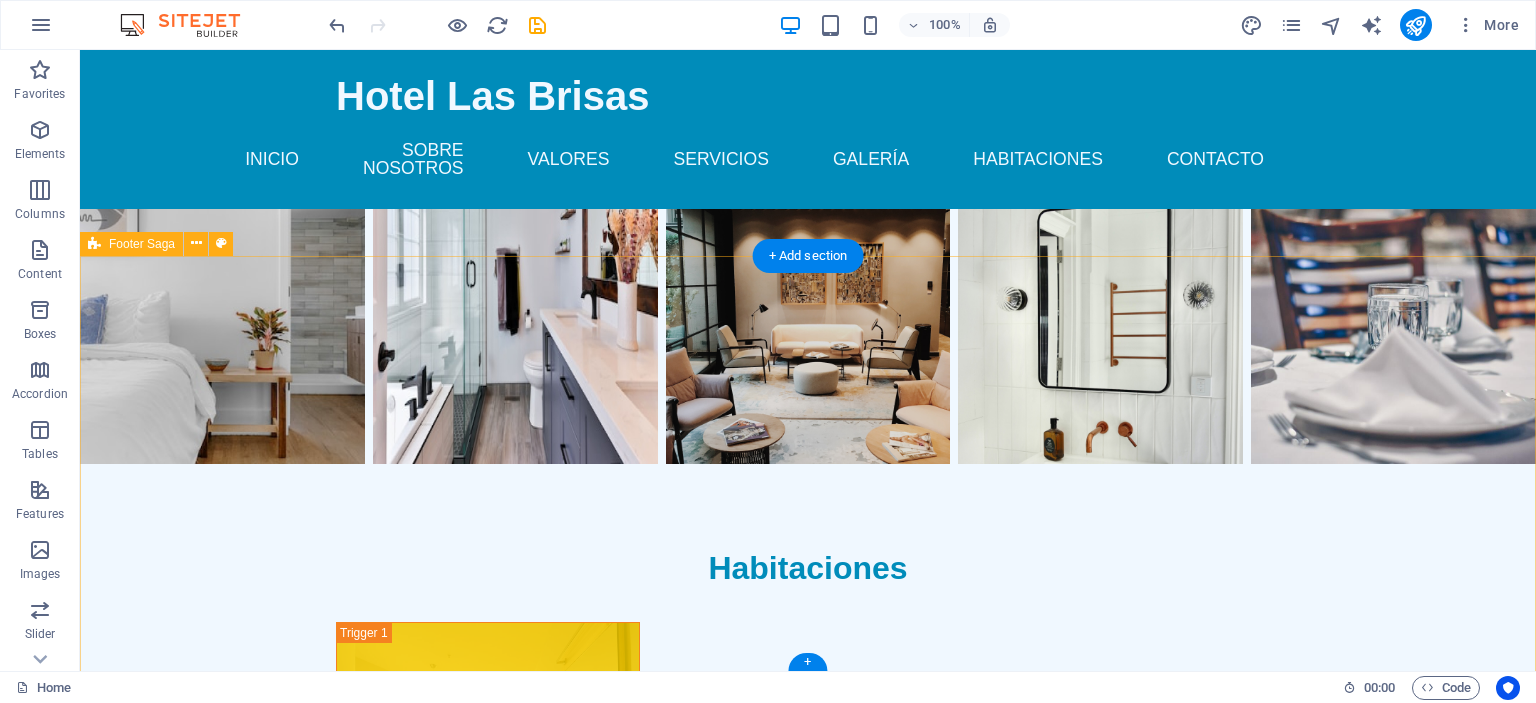 scroll, scrollTop: 2919, scrollLeft: 0, axis: vertical 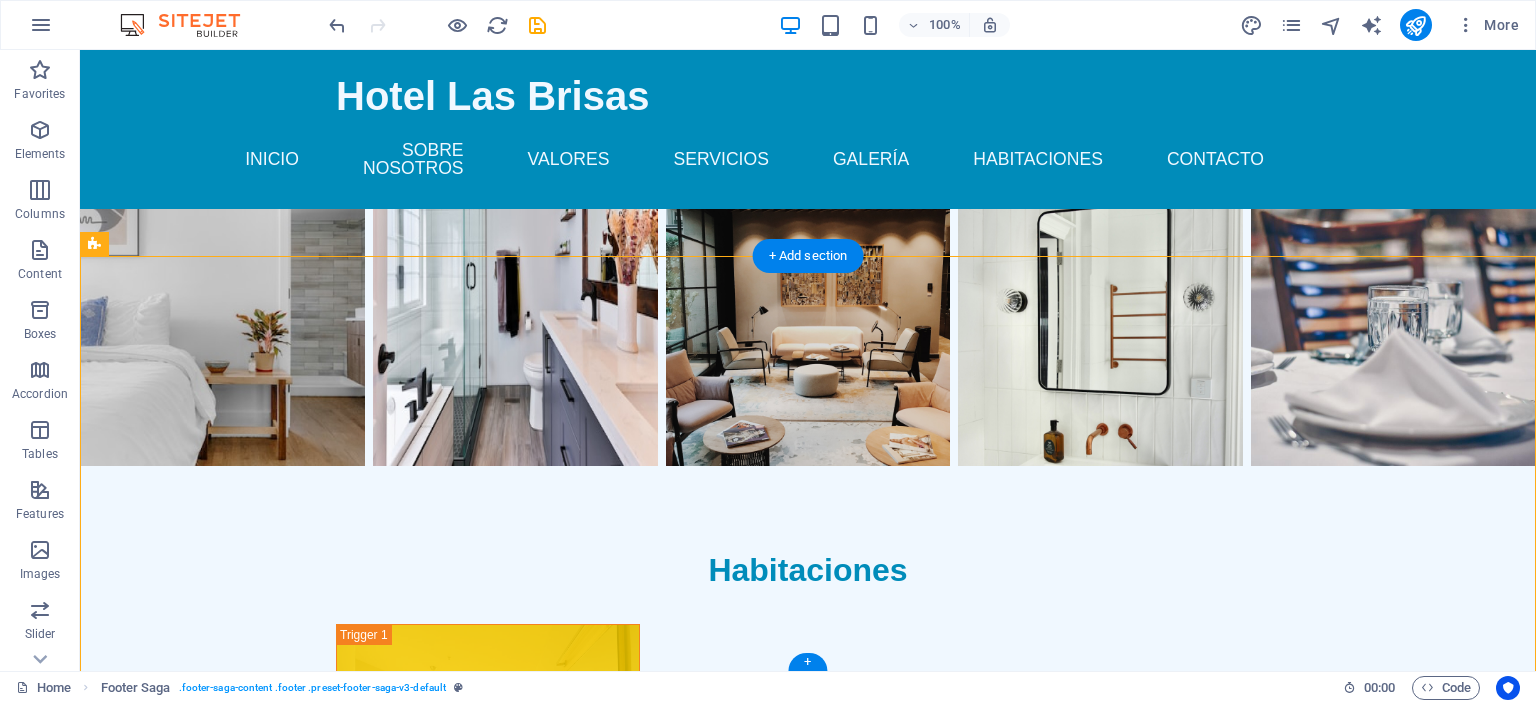 drag, startPoint x: 917, startPoint y: 534, endPoint x: 822, endPoint y: 358, distance: 200.0025 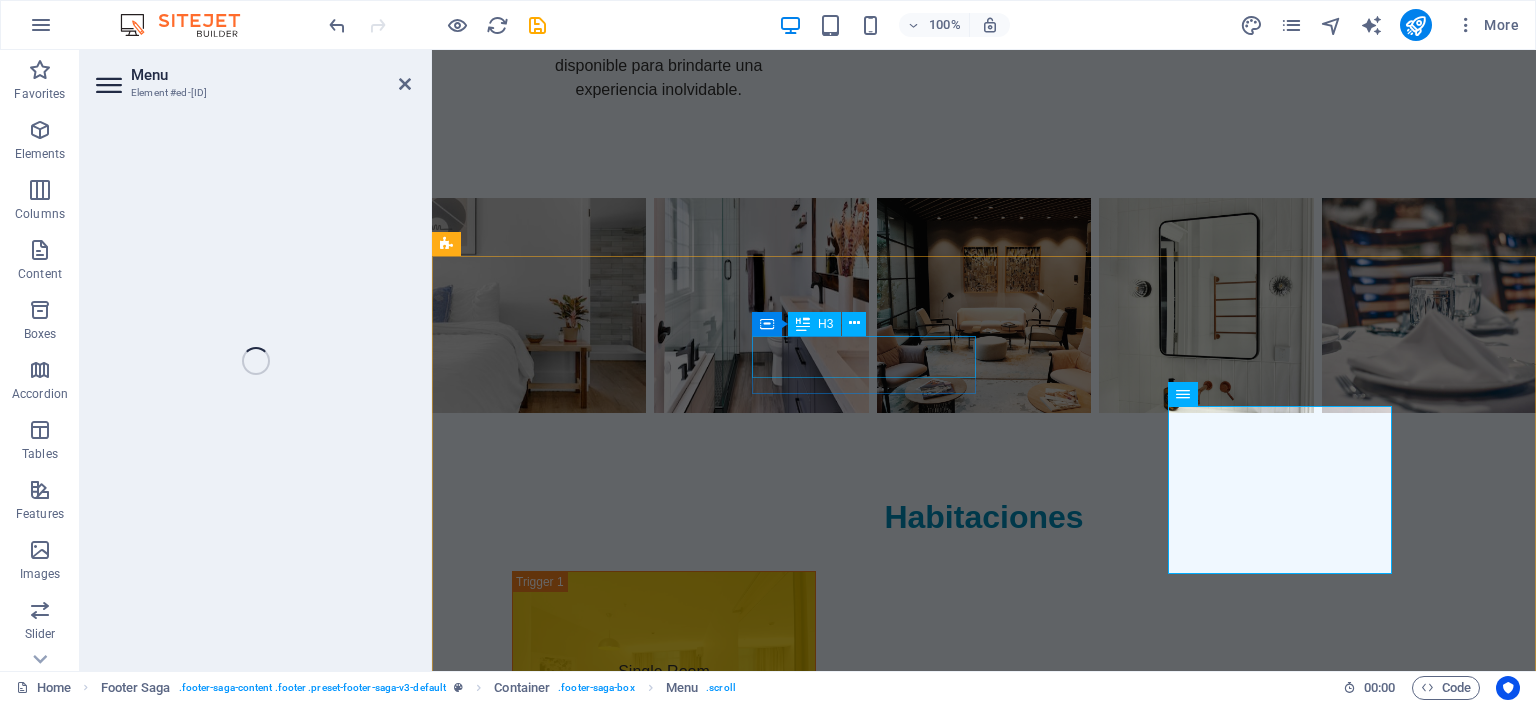 scroll, scrollTop: 2848, scrollLeft: 0, axis: vertical 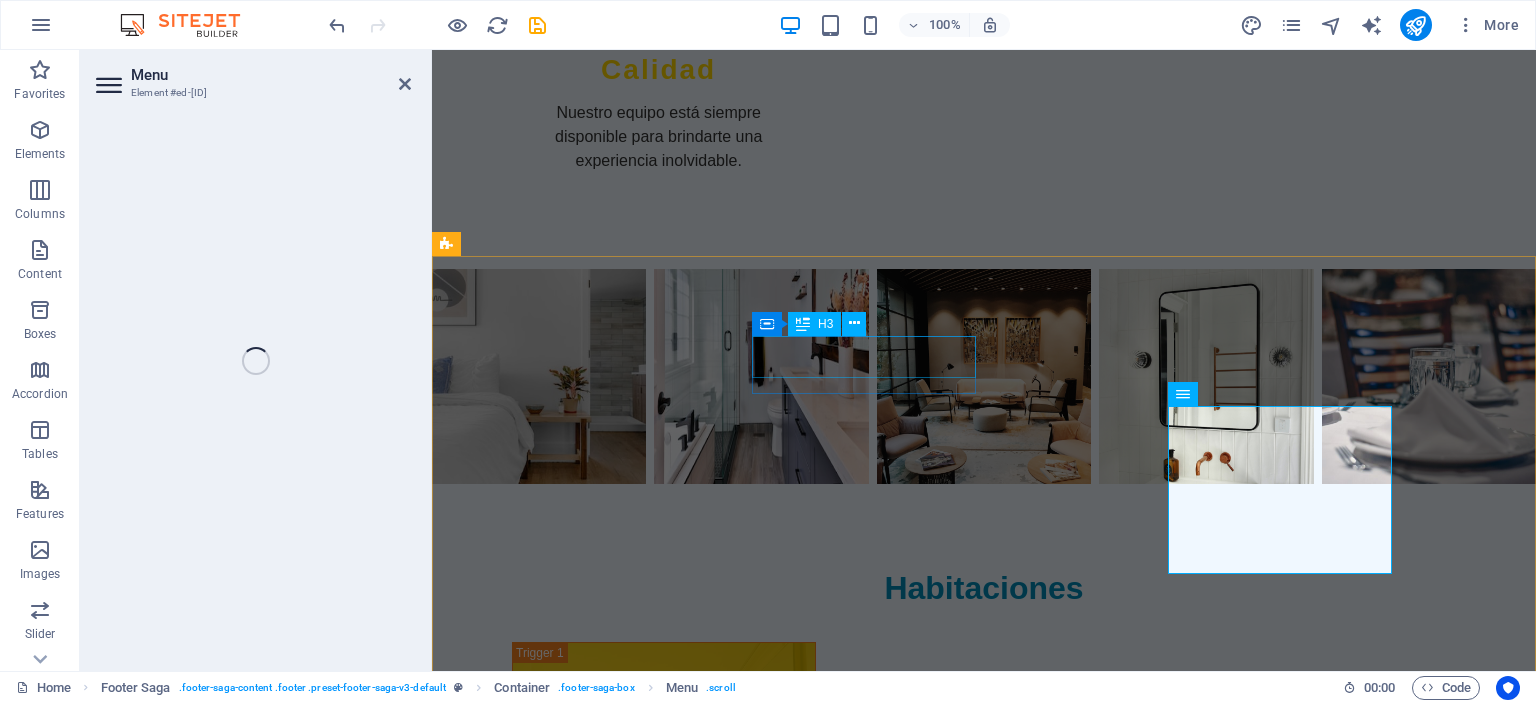 select 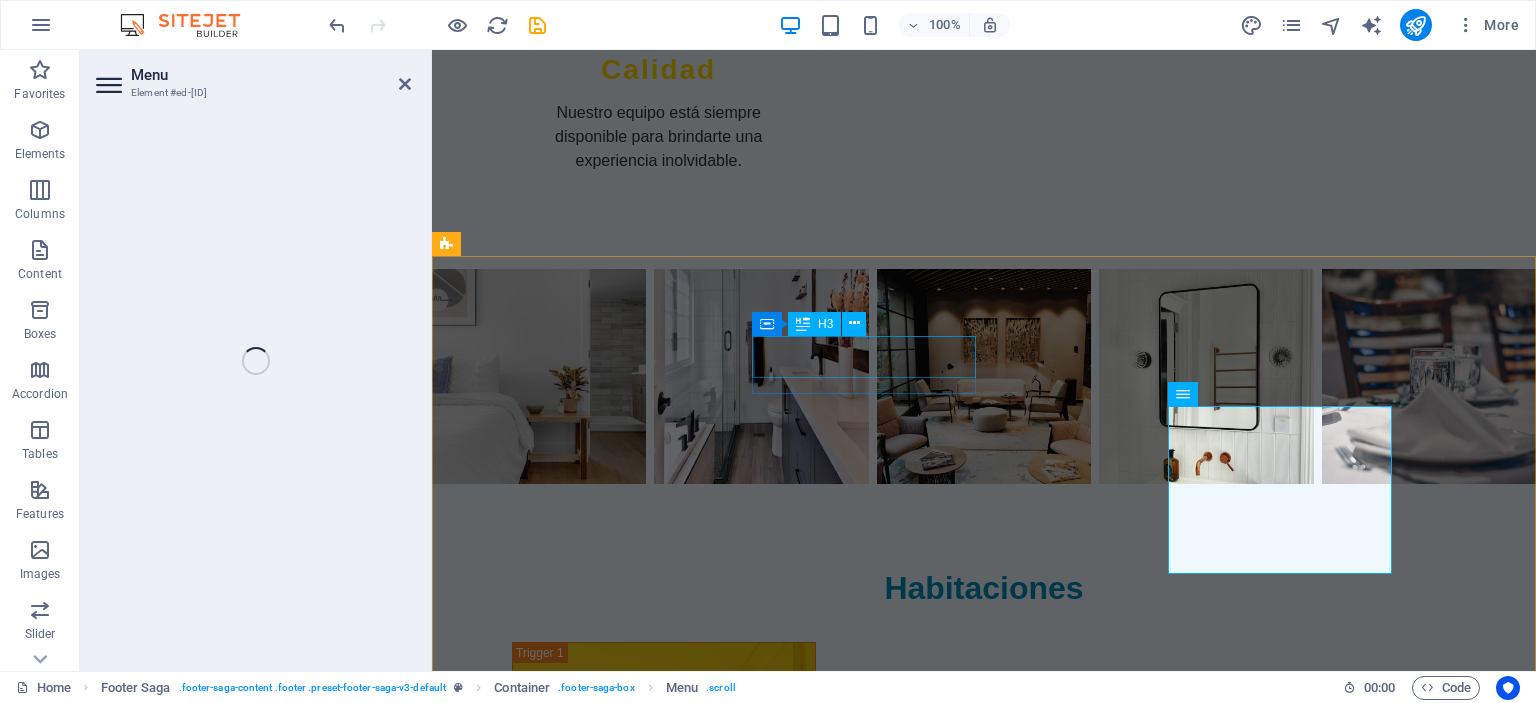 select 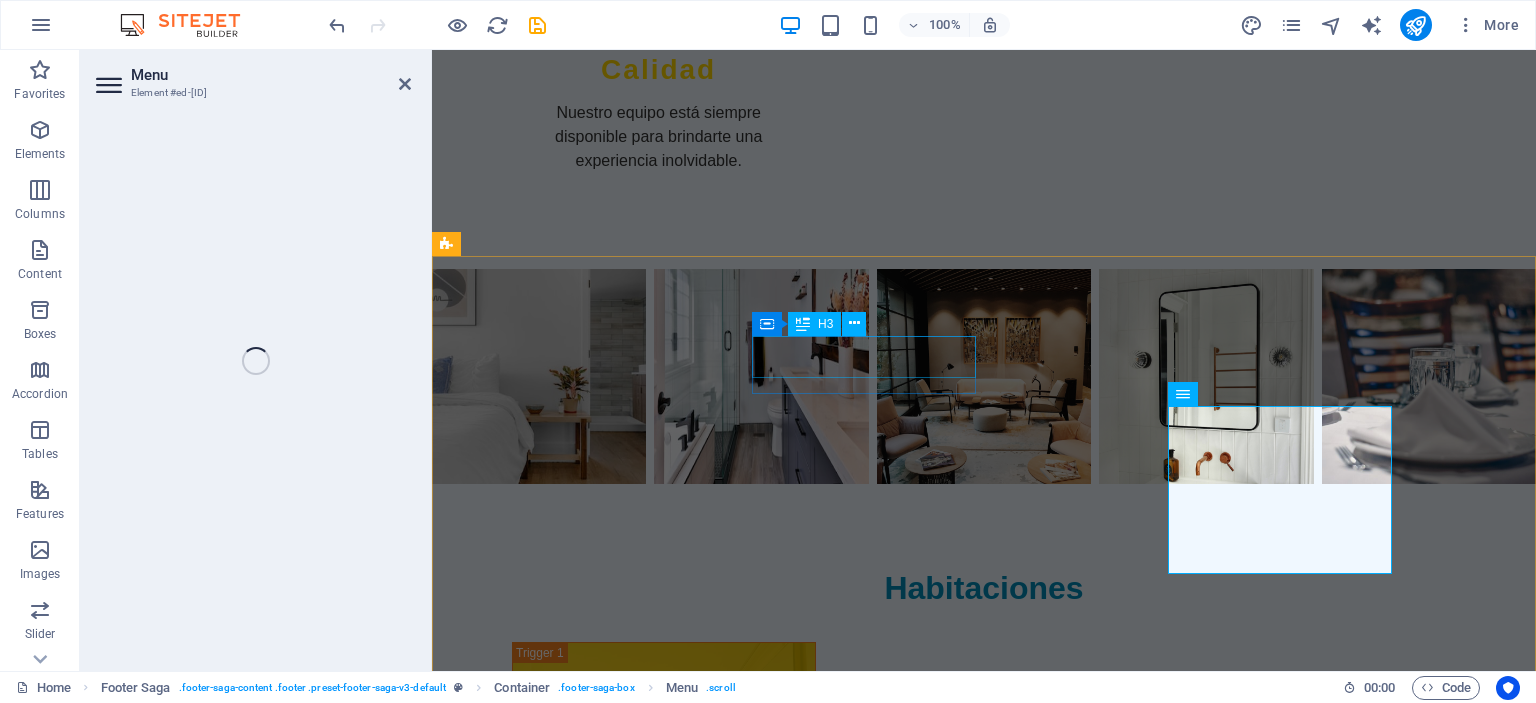 select 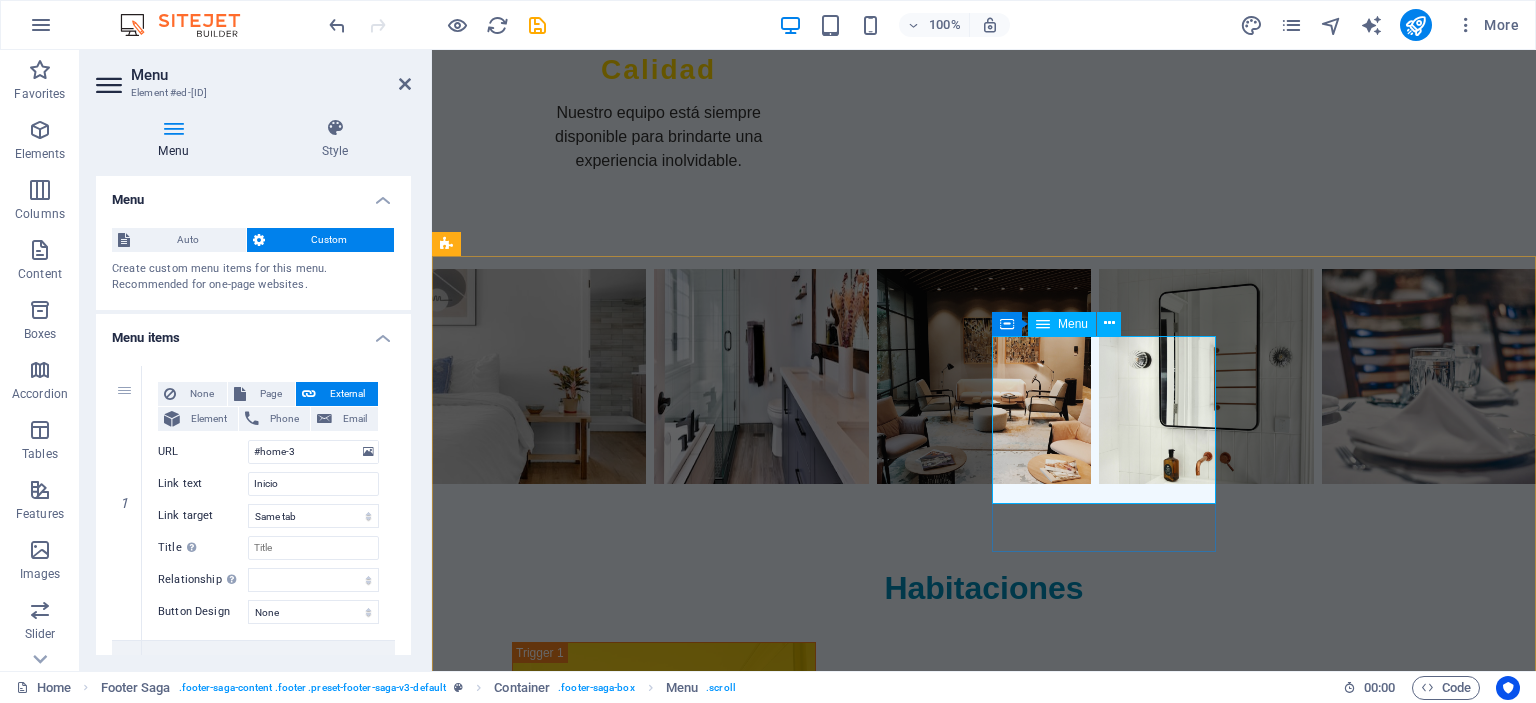 scroll, scrollTop: 2919, scrollLeft: 0, axis: vertical 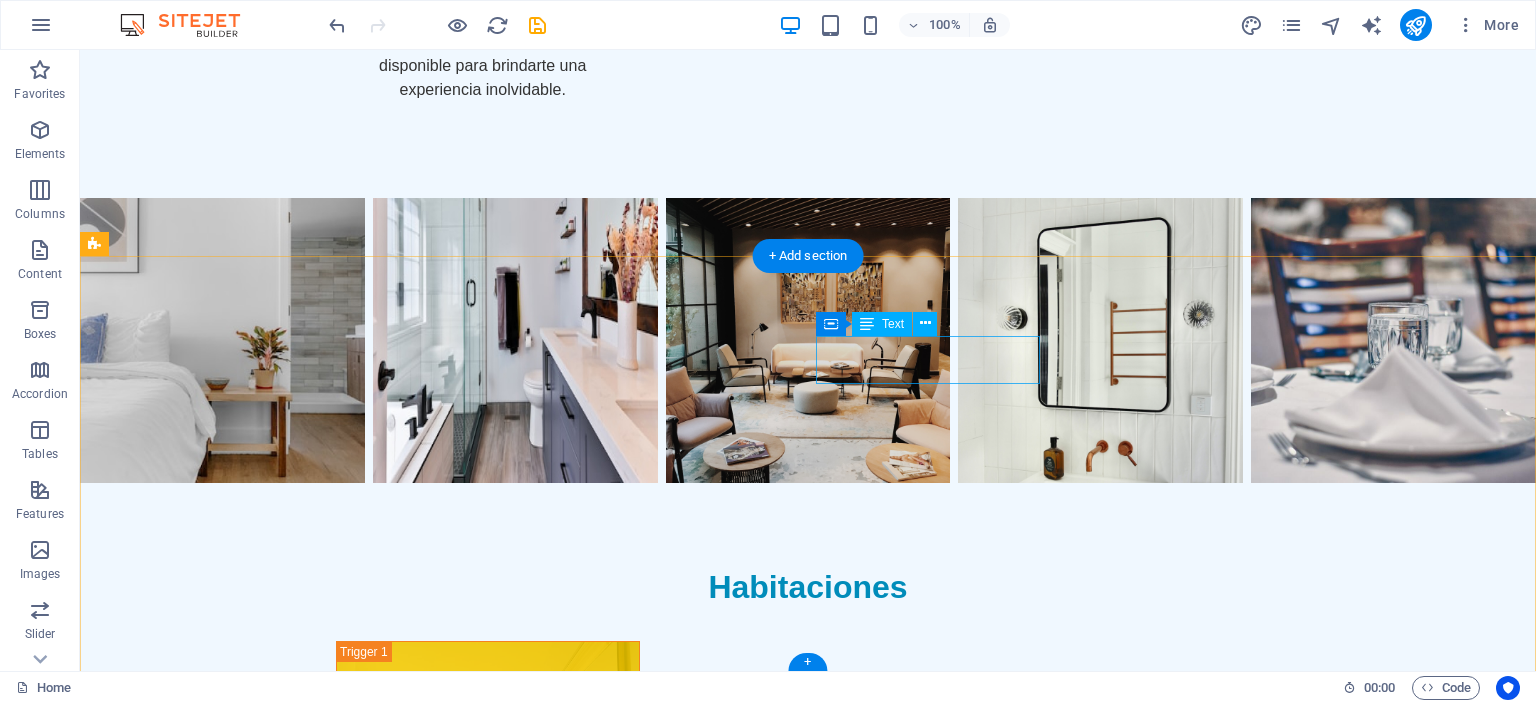 click on "Legal Notice Privacy Policy" at bounding box center (208, 2529) 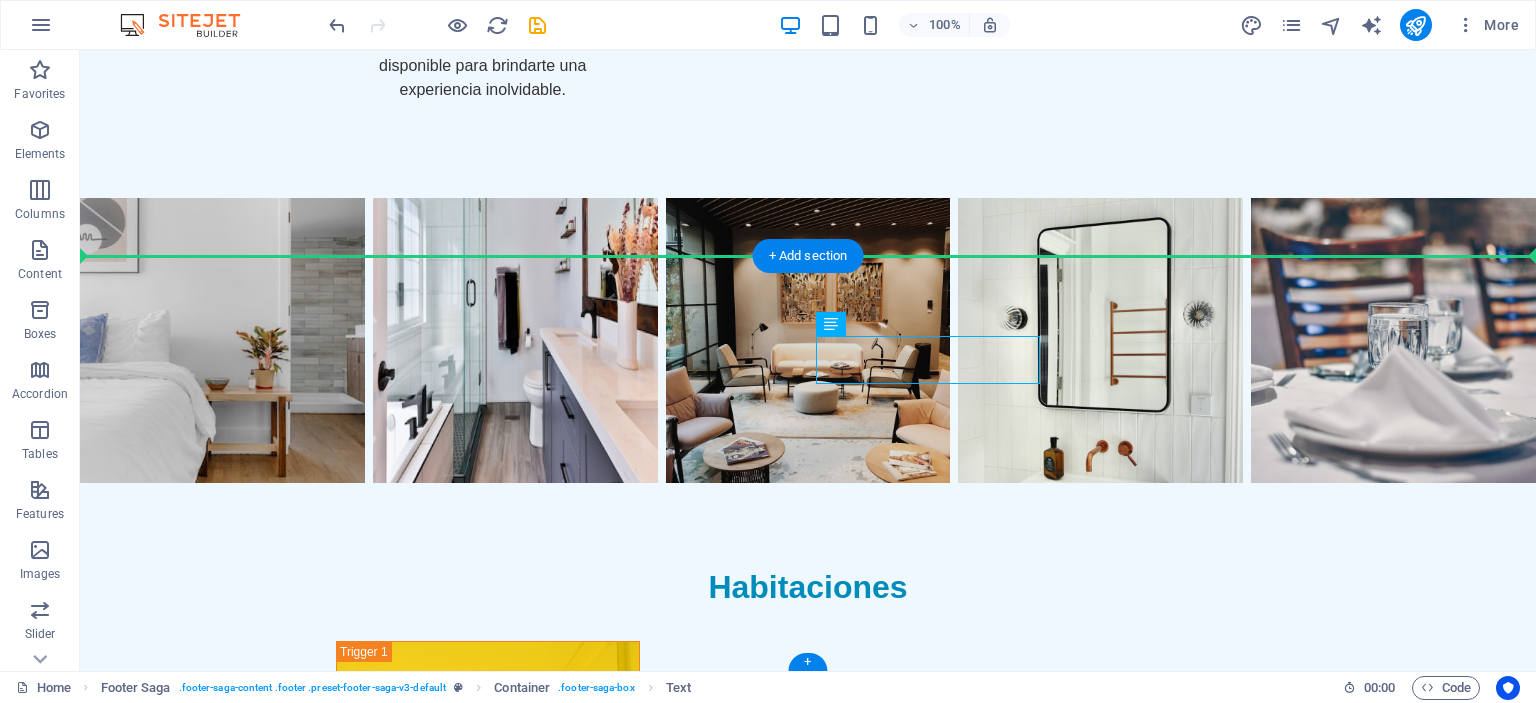 drag, startPoint x: 918, startPoint y: 373, endPoint x: 806, endPoint y: 354, distance: 113.600174 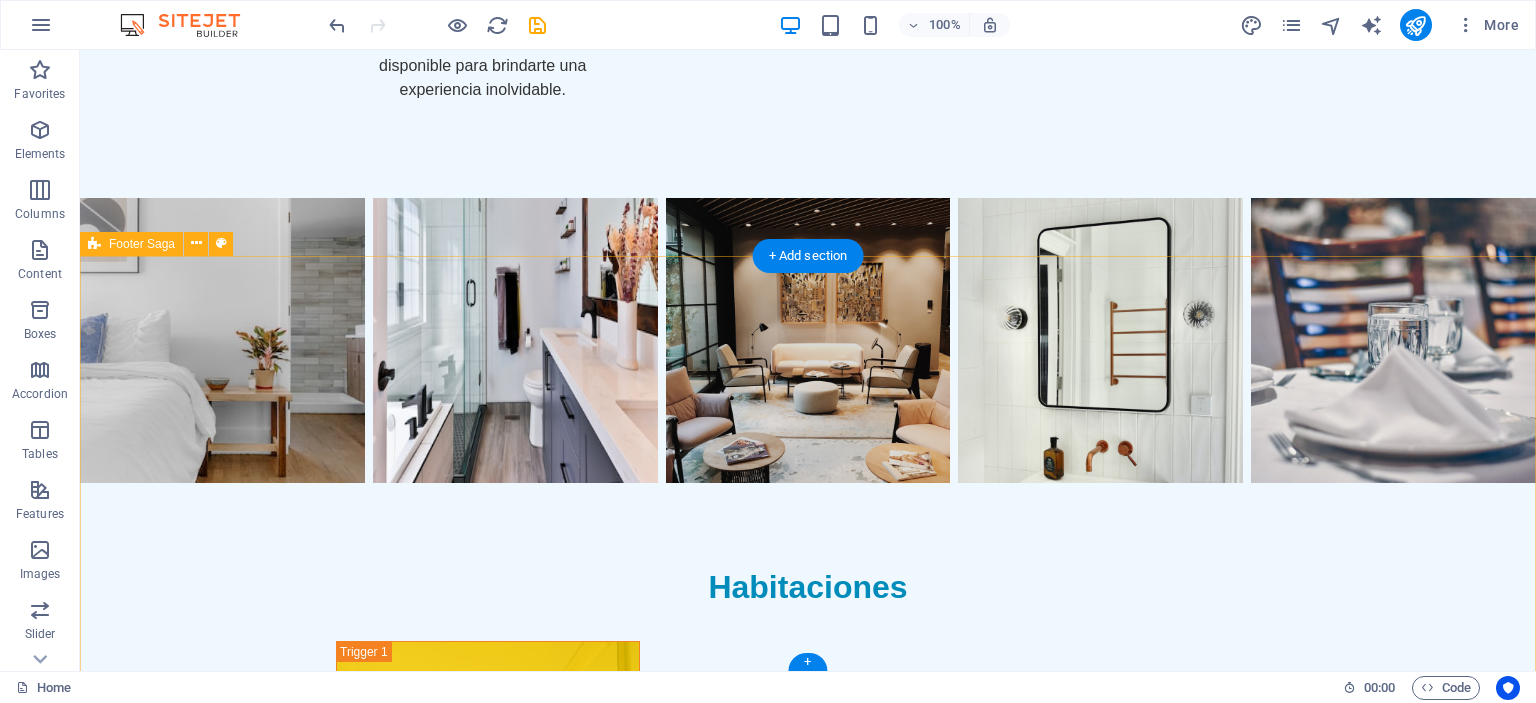 click on "Hotel Las Brisas Hotel Las Brisas, donde la comodidad y la calma te esperan. Contáctanos para más información sobre tus próximas vacaciones. Contacto Drop content here or  Add elements  Paste clipboard Social media Facebook X Instagram" at bounding box center (808, 2534) 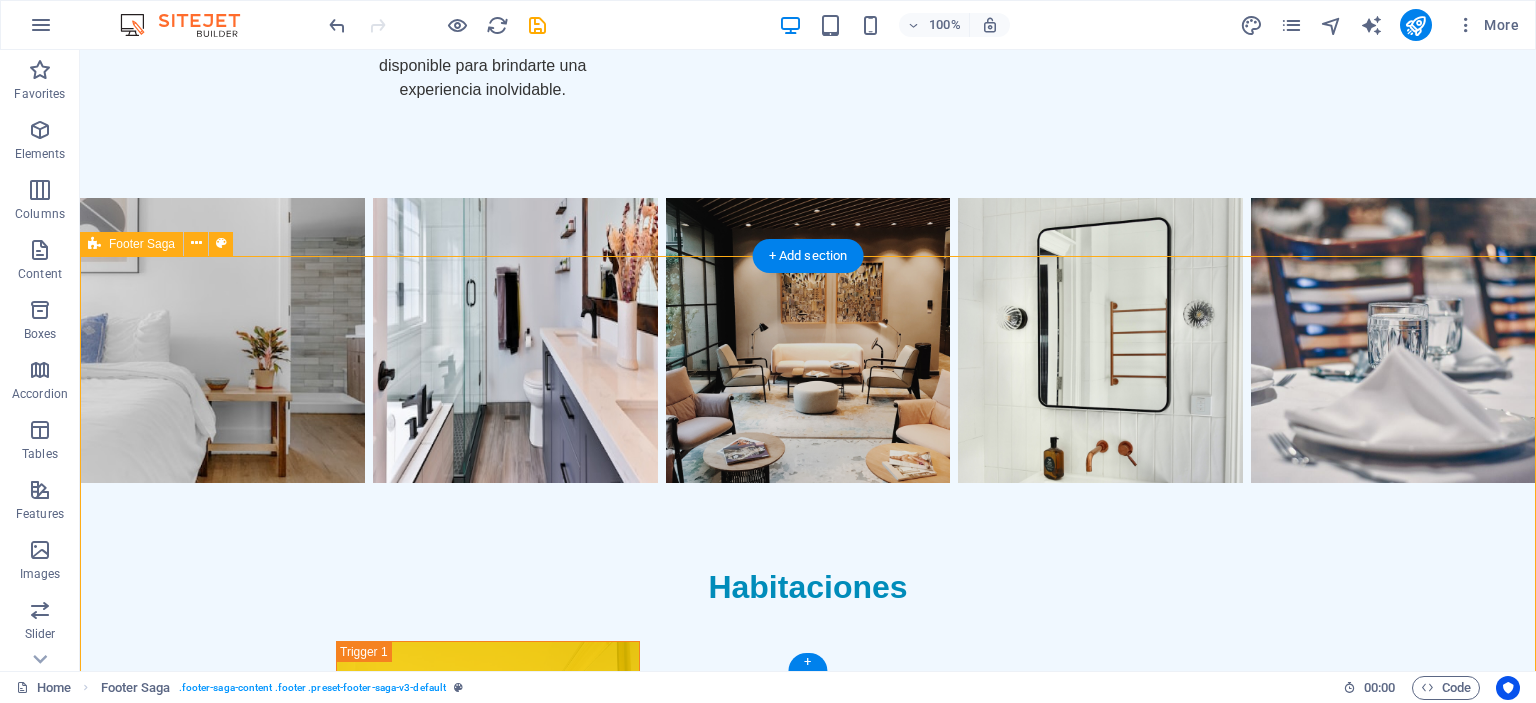 click on "Hotel Las Brisas Hotel Las Brisas, donde la comodidad y la calma te esperan. Contáctanos para más información sobre tus próximas vacaciones. Contacto Drop content here or  Add elements  Paste clipboard Social media Facebook X Instagram" at bounding box center [808, 2534] 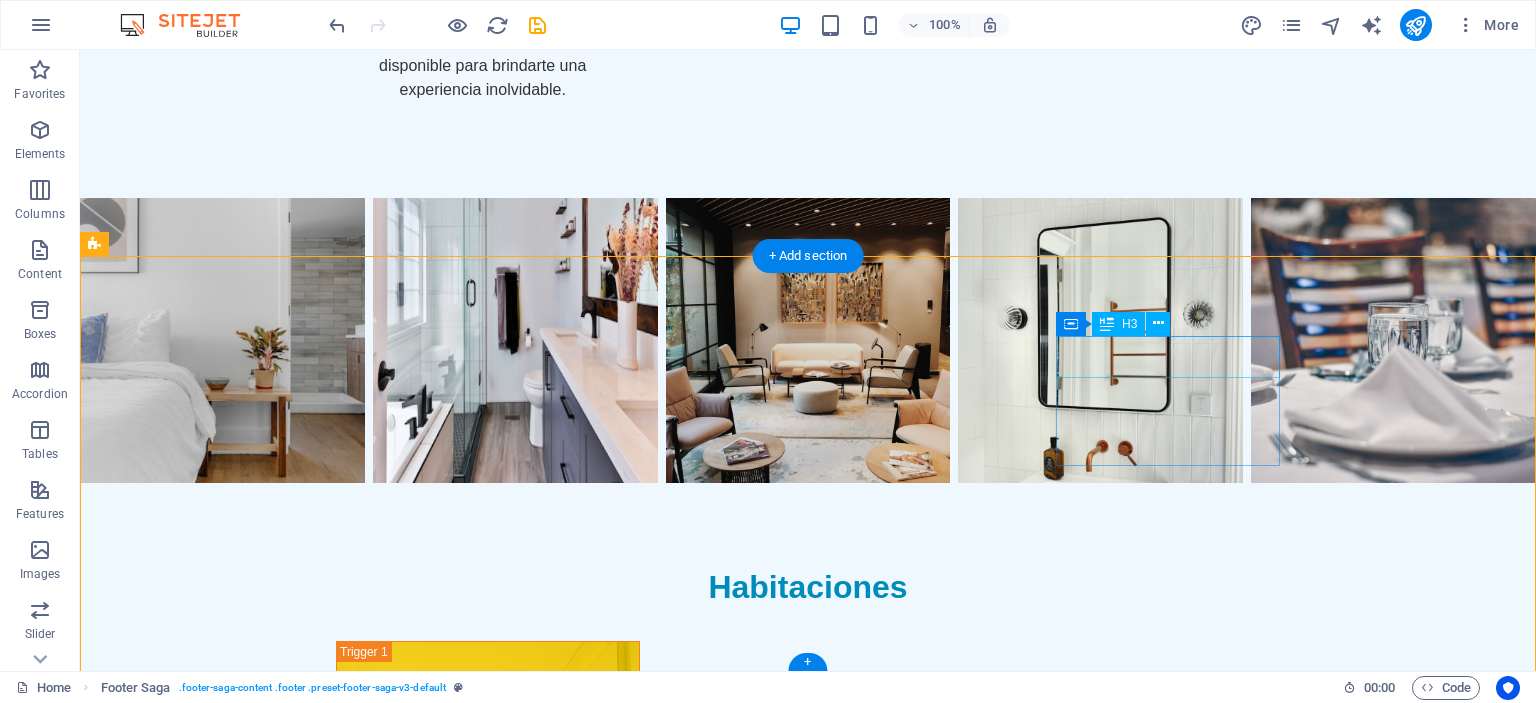 click on "Social media" at bounding box center (208, 2712) 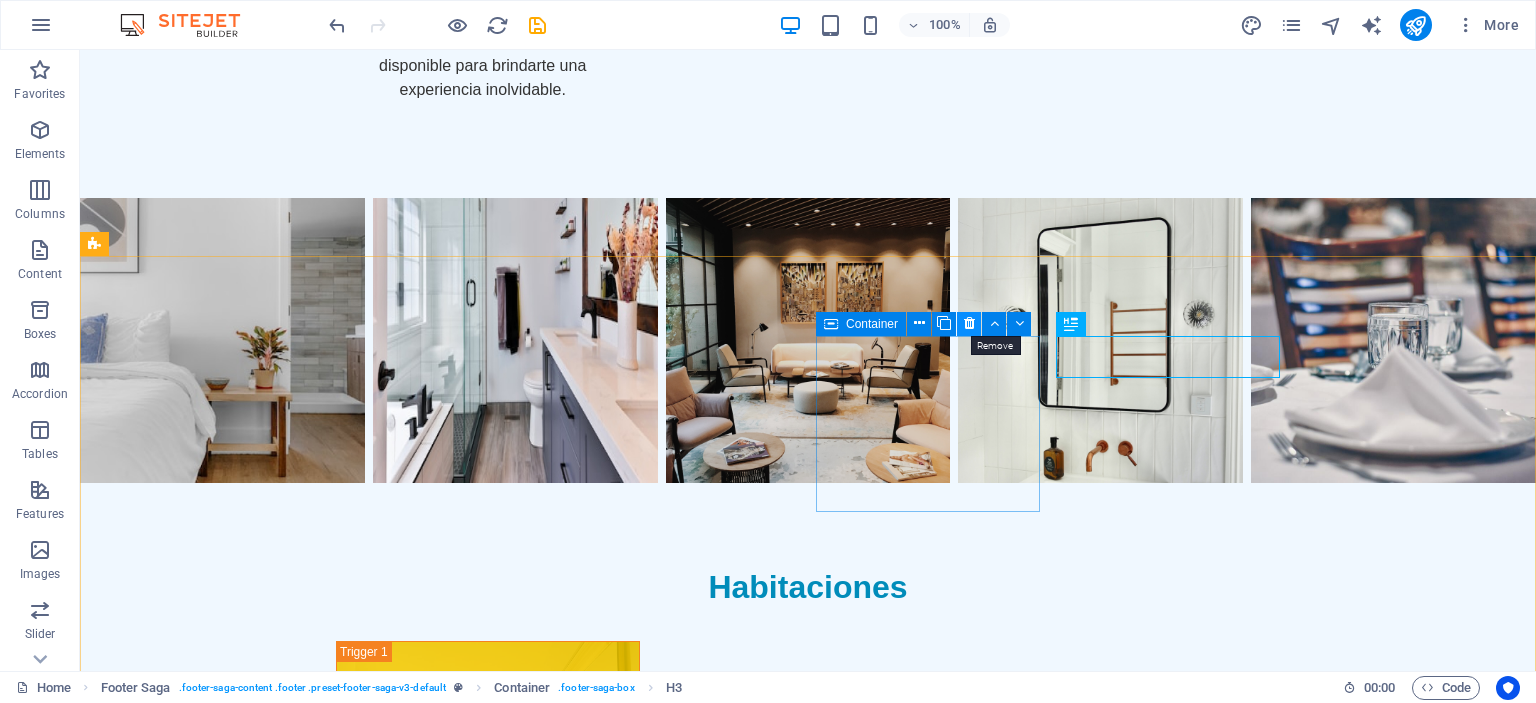 click at bounding box center (969, 323) 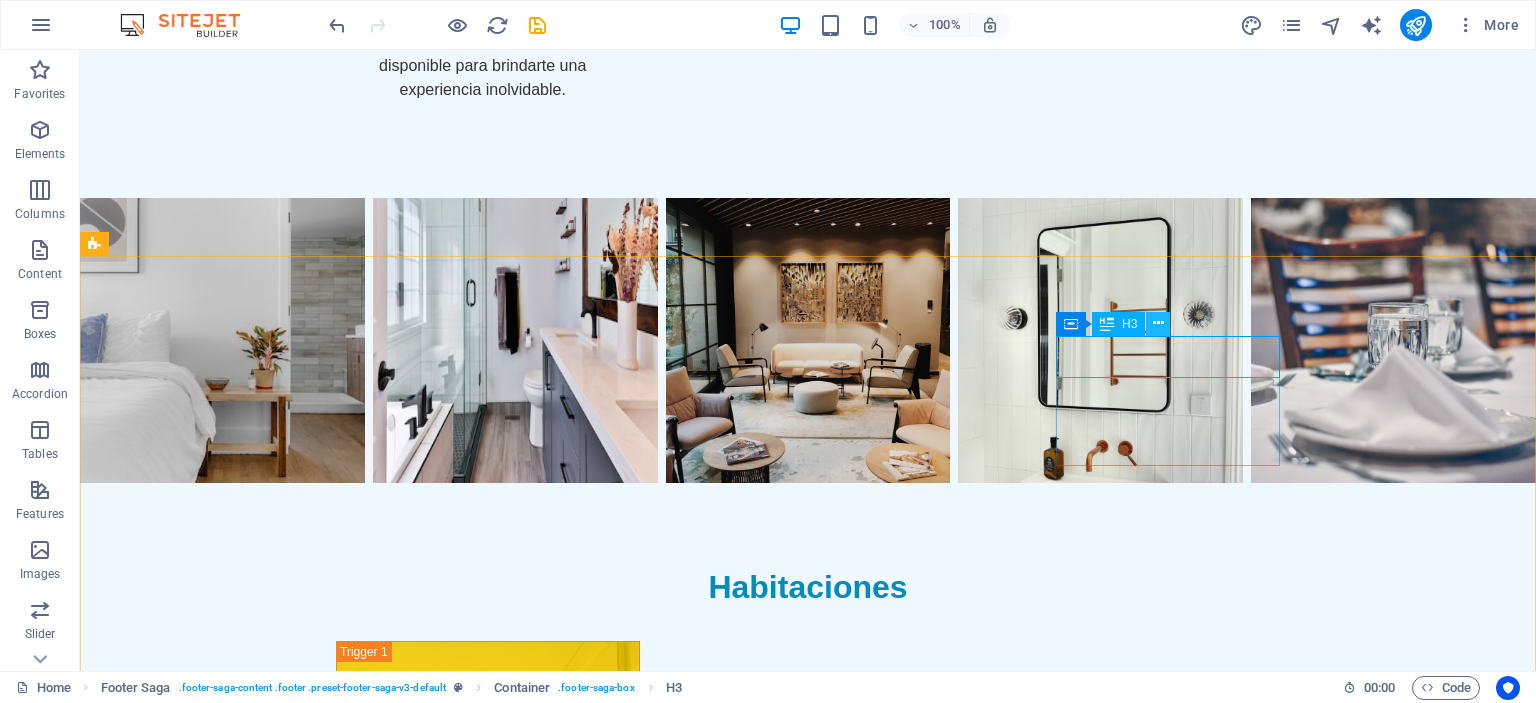 click at bounding box center [1158, 323] 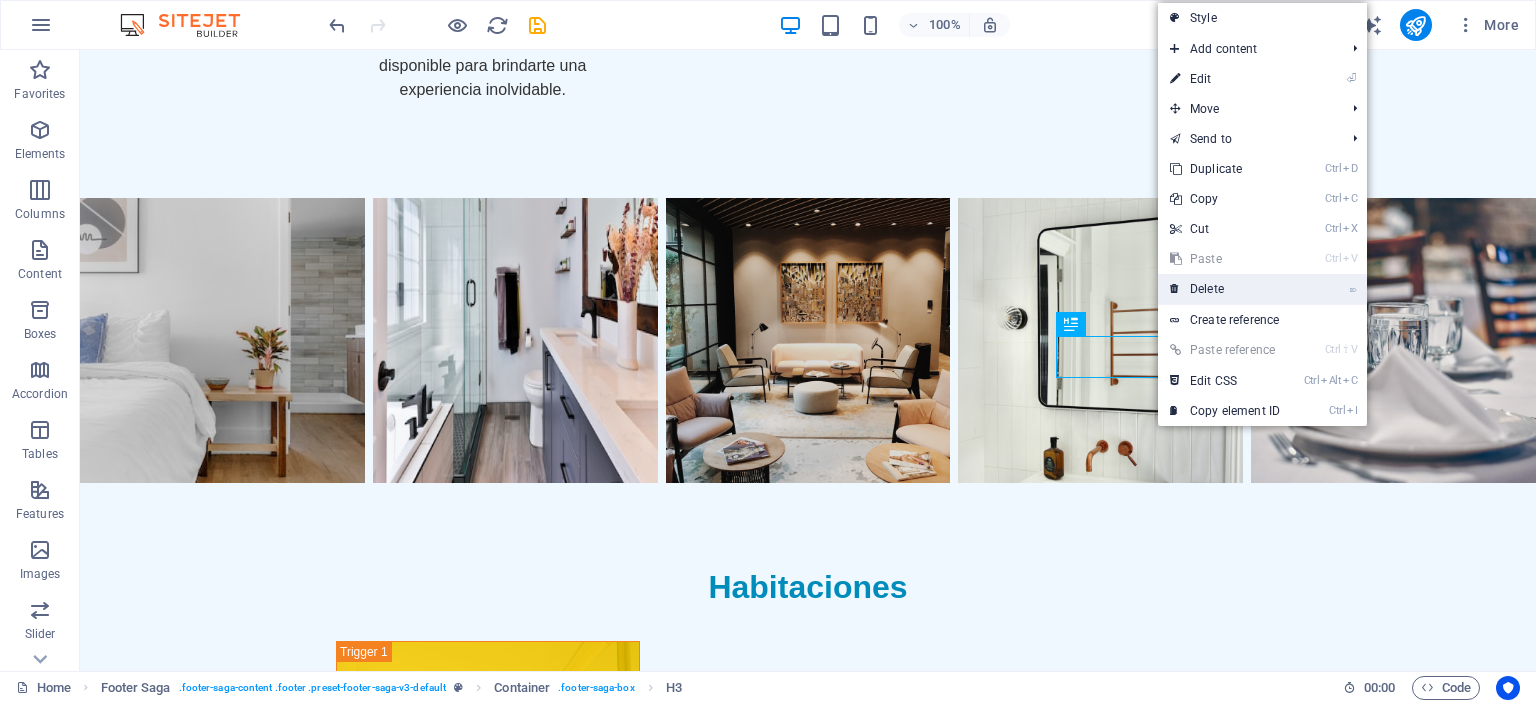 click on "⌦  Delete" at bounding box center (1225, 289) 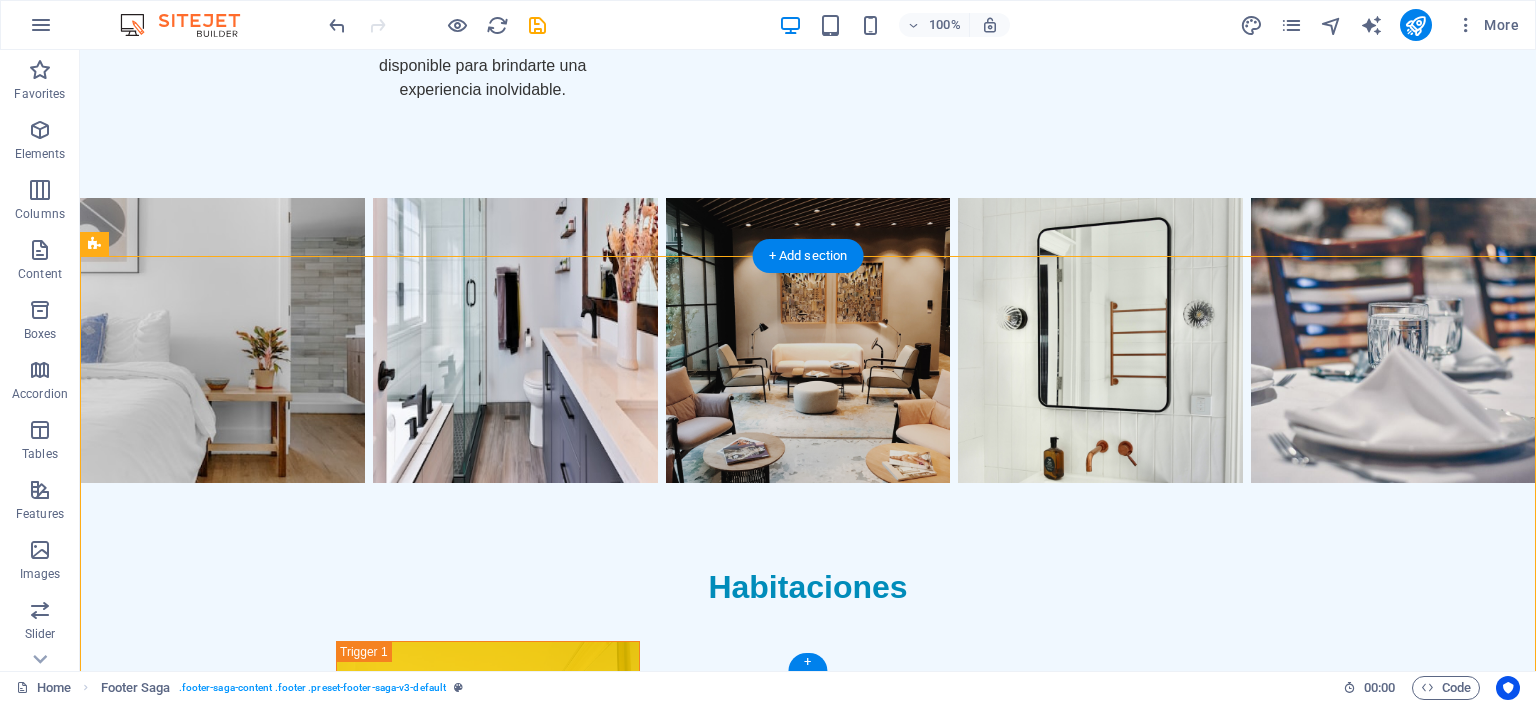 drag, startPoint x: 1169, startPoint y: 433, endPoint x: 1093, endPoint y: 370, distance: 98.71677 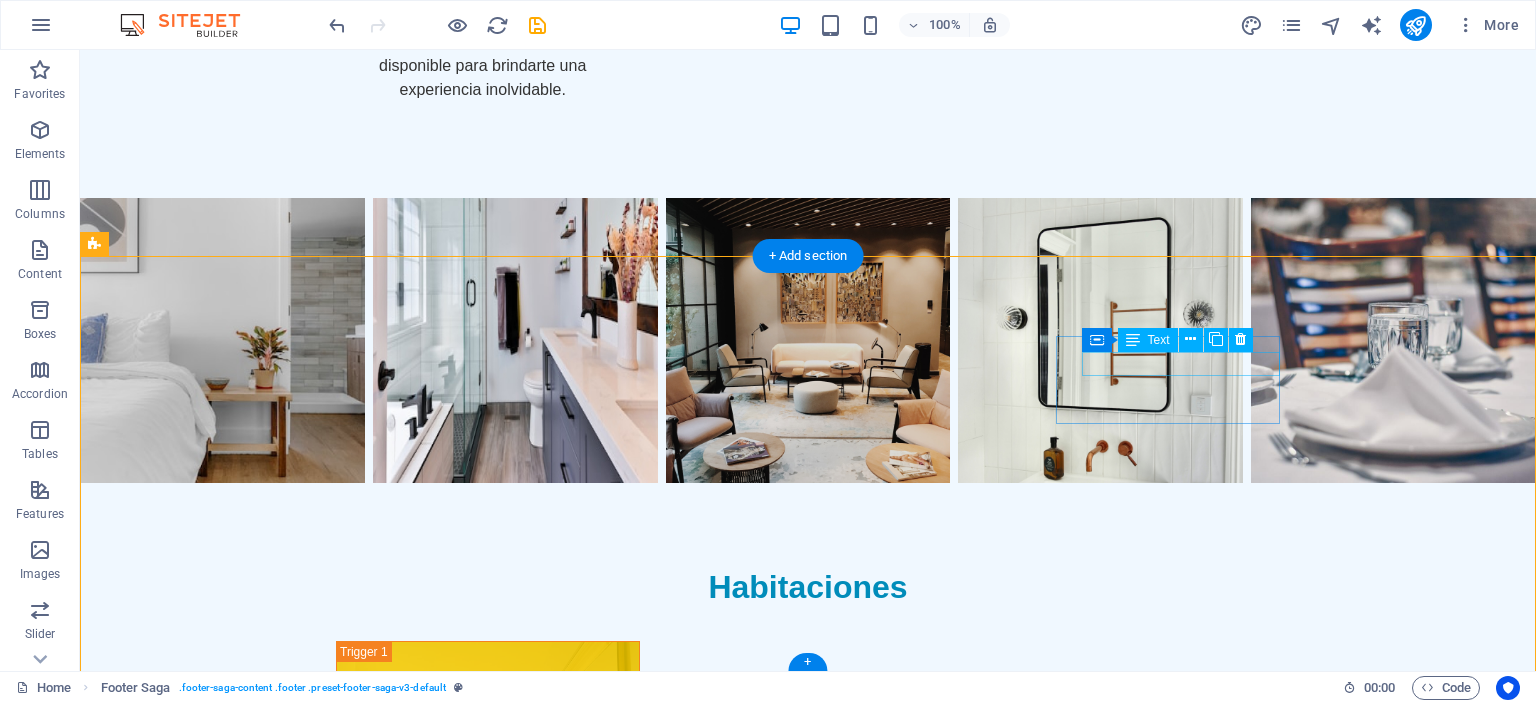 click on "Facebook" at bounding box center [208, 2557] 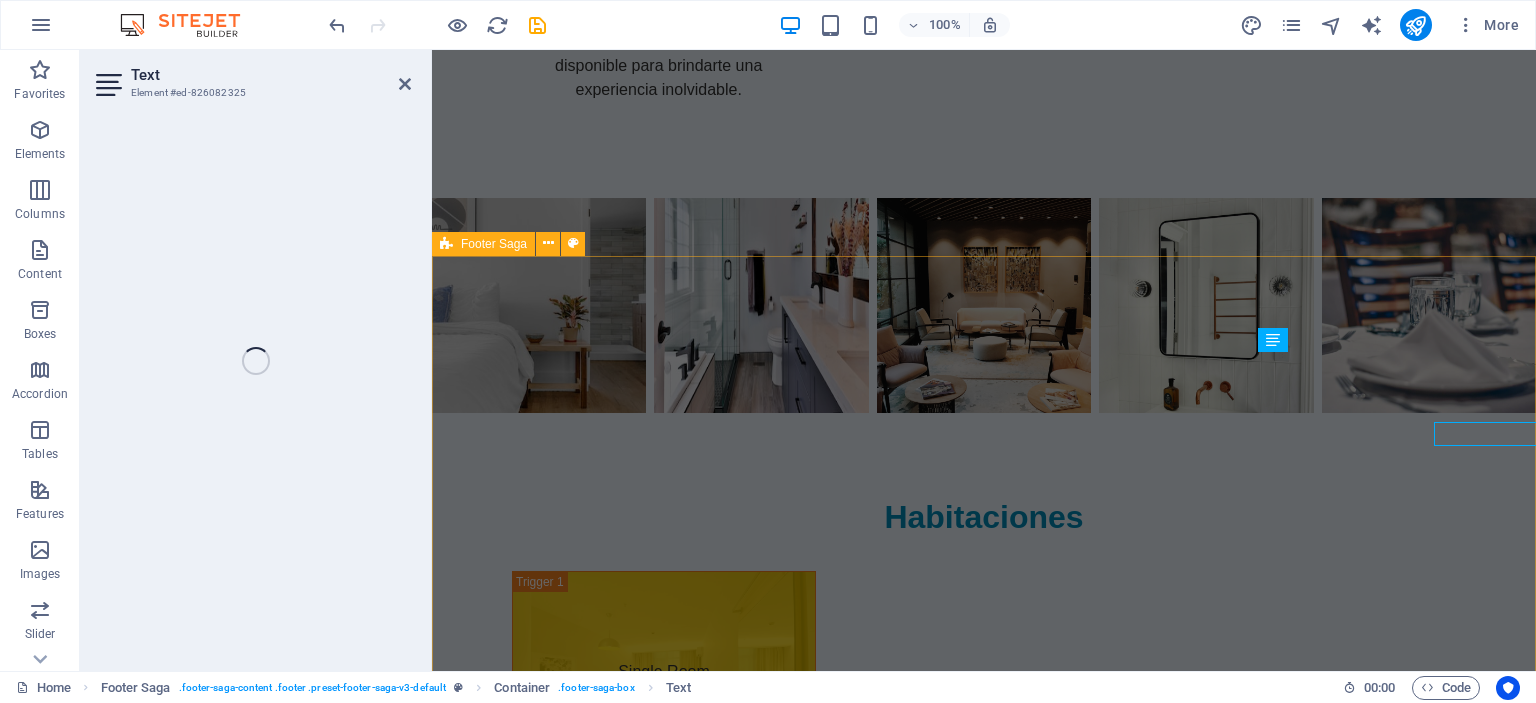 scroll, scrollTop: 2848, scrollLeft: 0, axis: vertical 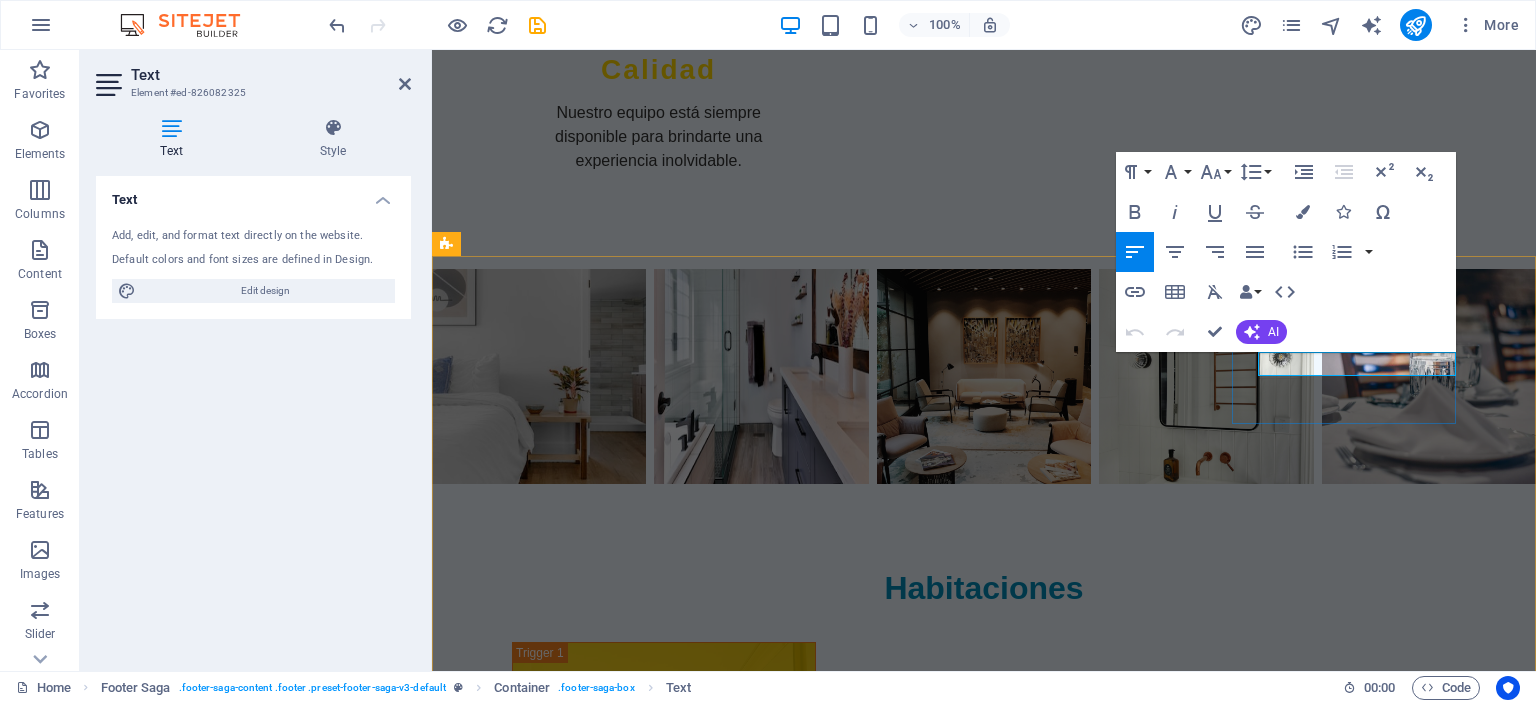 click on "Facebook" at bounding box center [560, 2557] 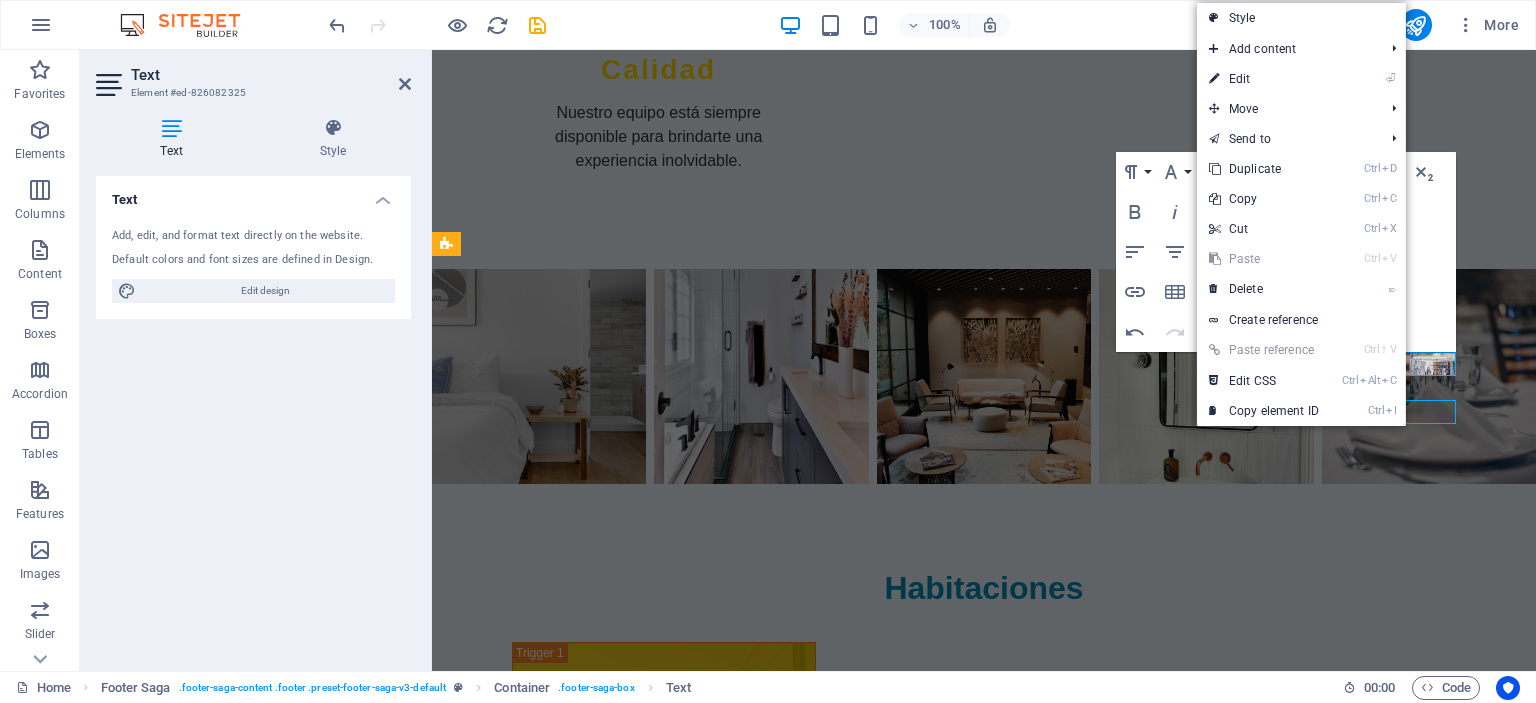 scroll, scrollTop: 2919, scrollLeft: 0, axis: vertical 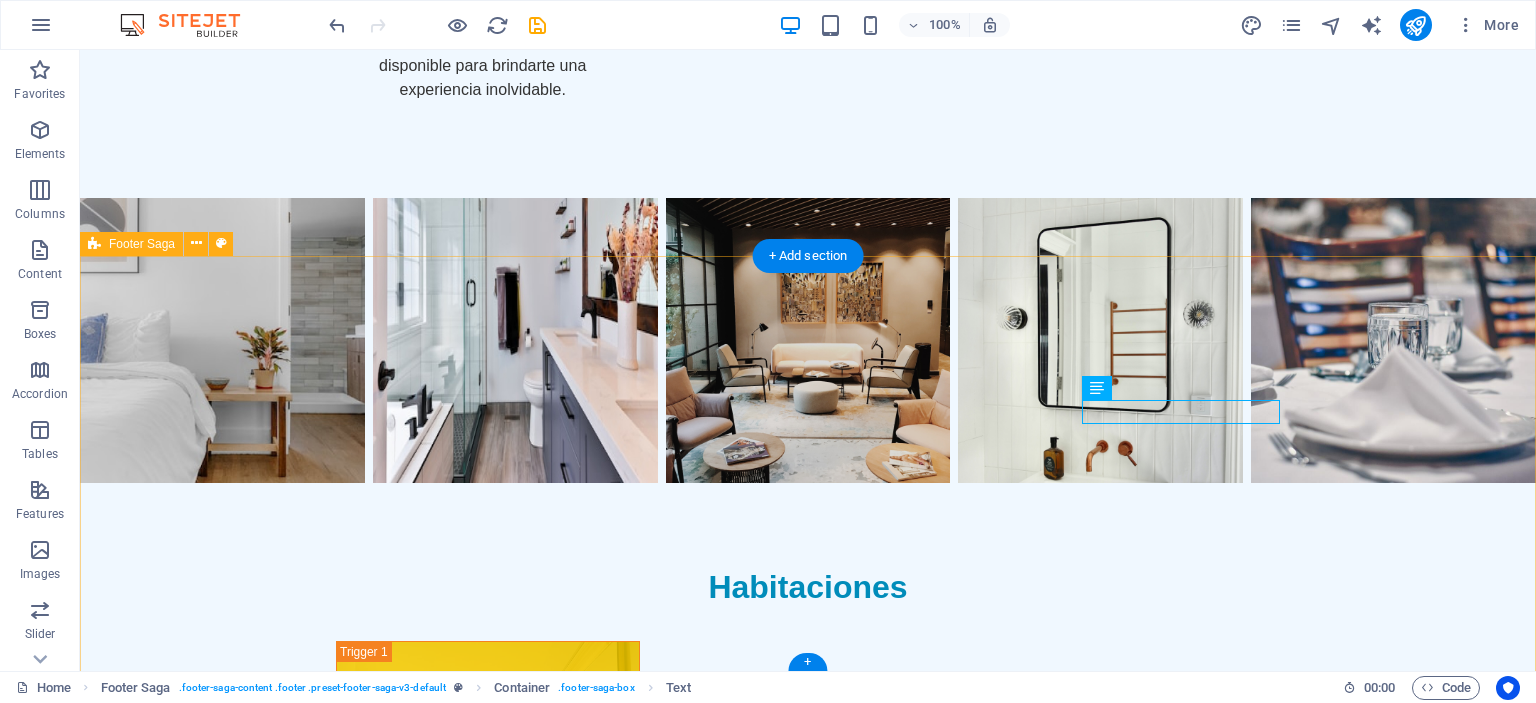 click on "Hotel Las Brisas Hotel Las Brisas, donde la comodidad y la calma te esperan. Contáctanos para más información sobre tus próximas vacaciones. Contacto X Instagram" at bounding box center [808, 2408] 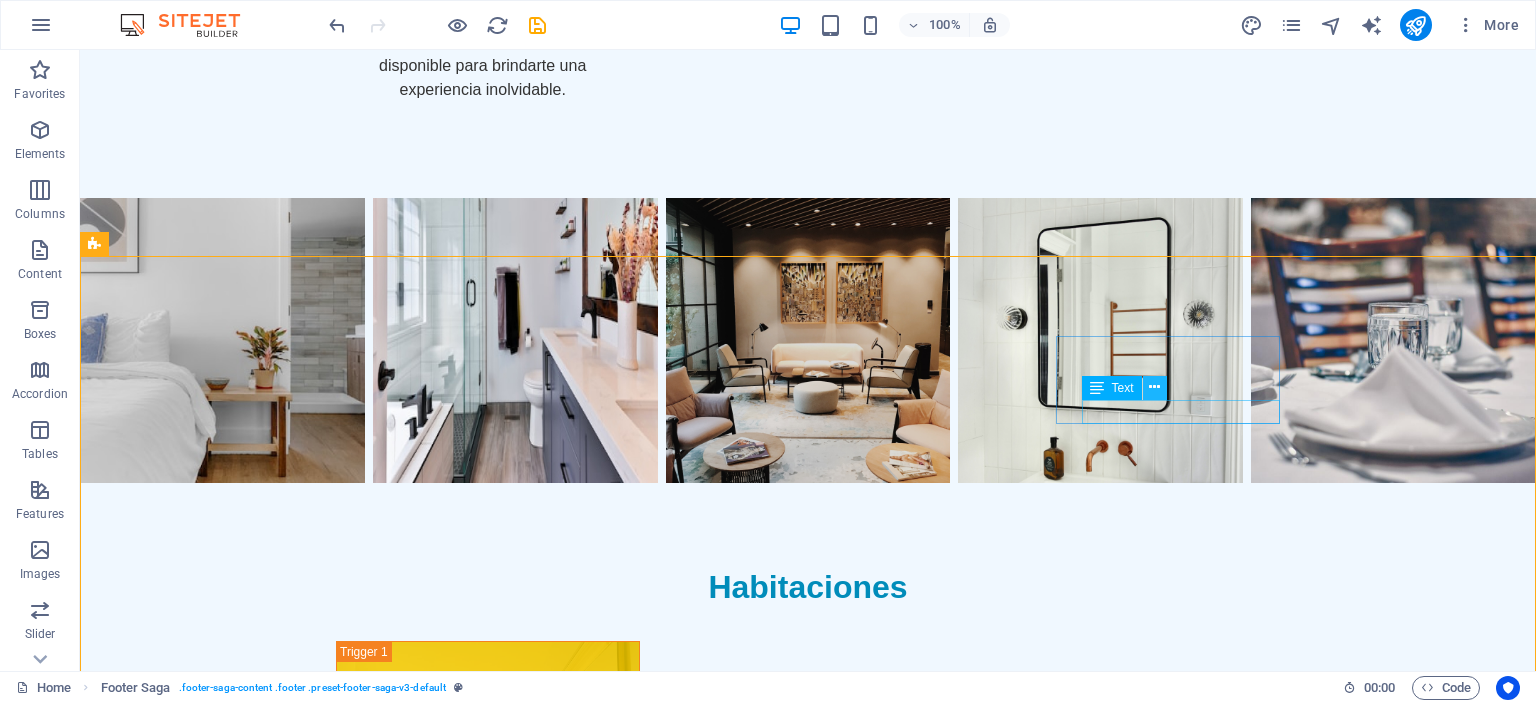 click at bounding box center [1155, 388] 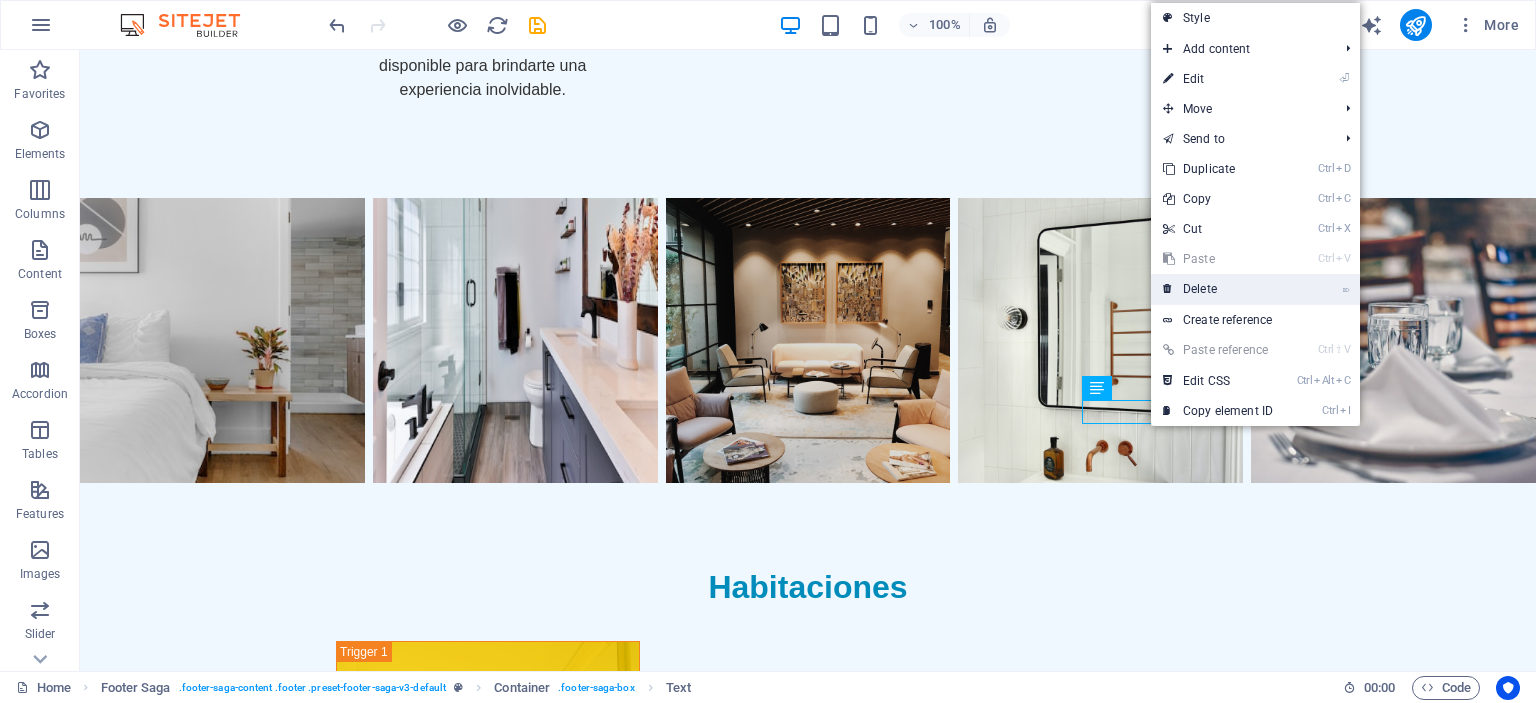 click on "⌦  Delete" at bounding box center [1218, 289] 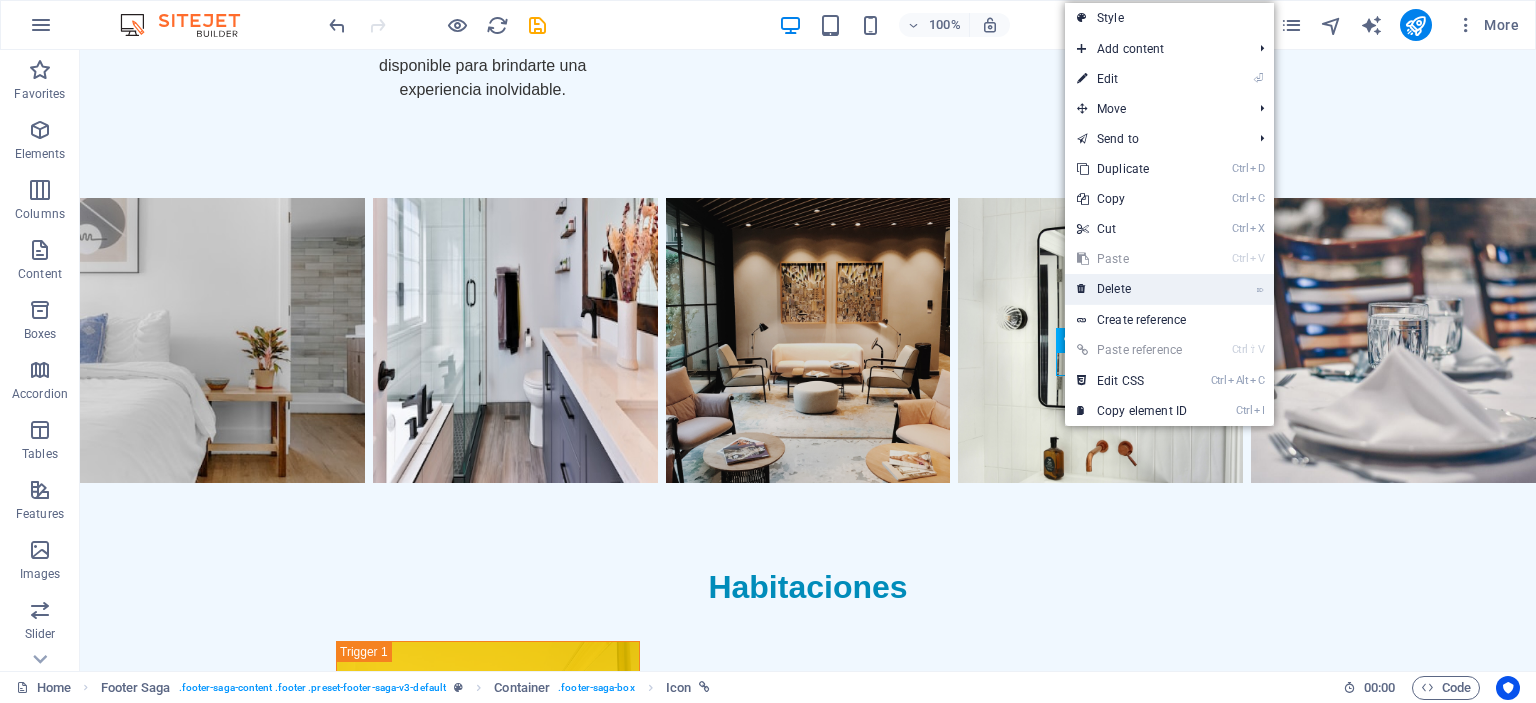 click on "⌦  Delete" at bounding box center (1132, 289) 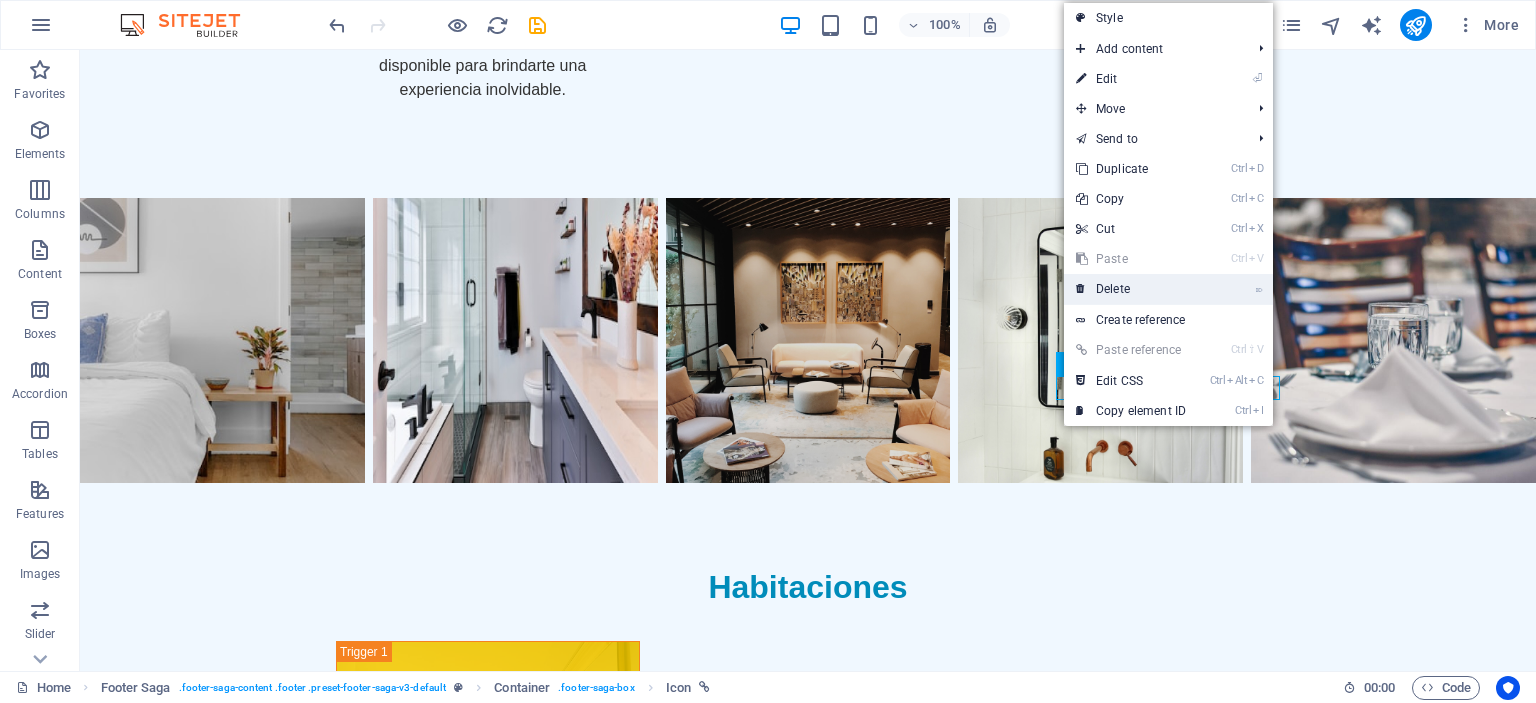 click on "⌦  Delete" at bounding box center [1131, 289] 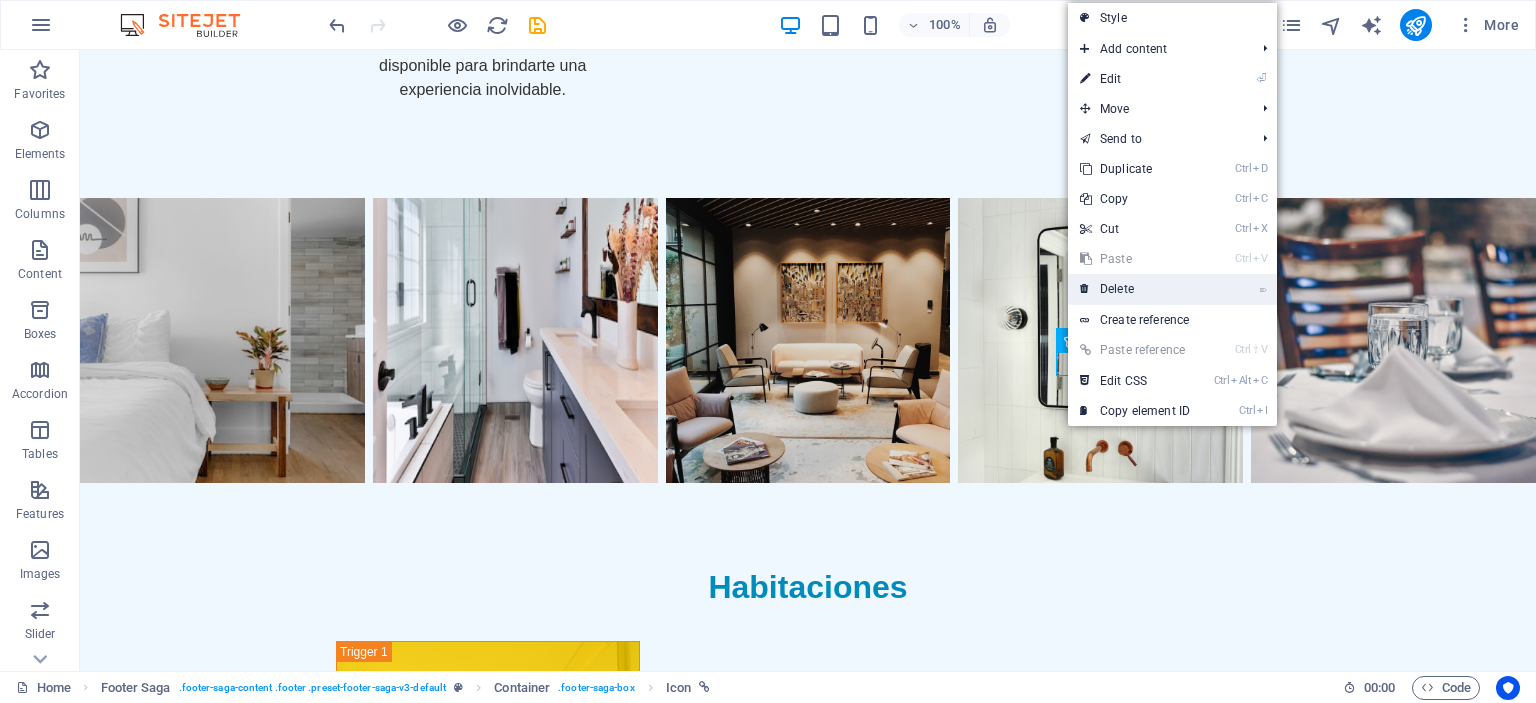 click on "⌦  Delete" at bounding box center [1135, 289] 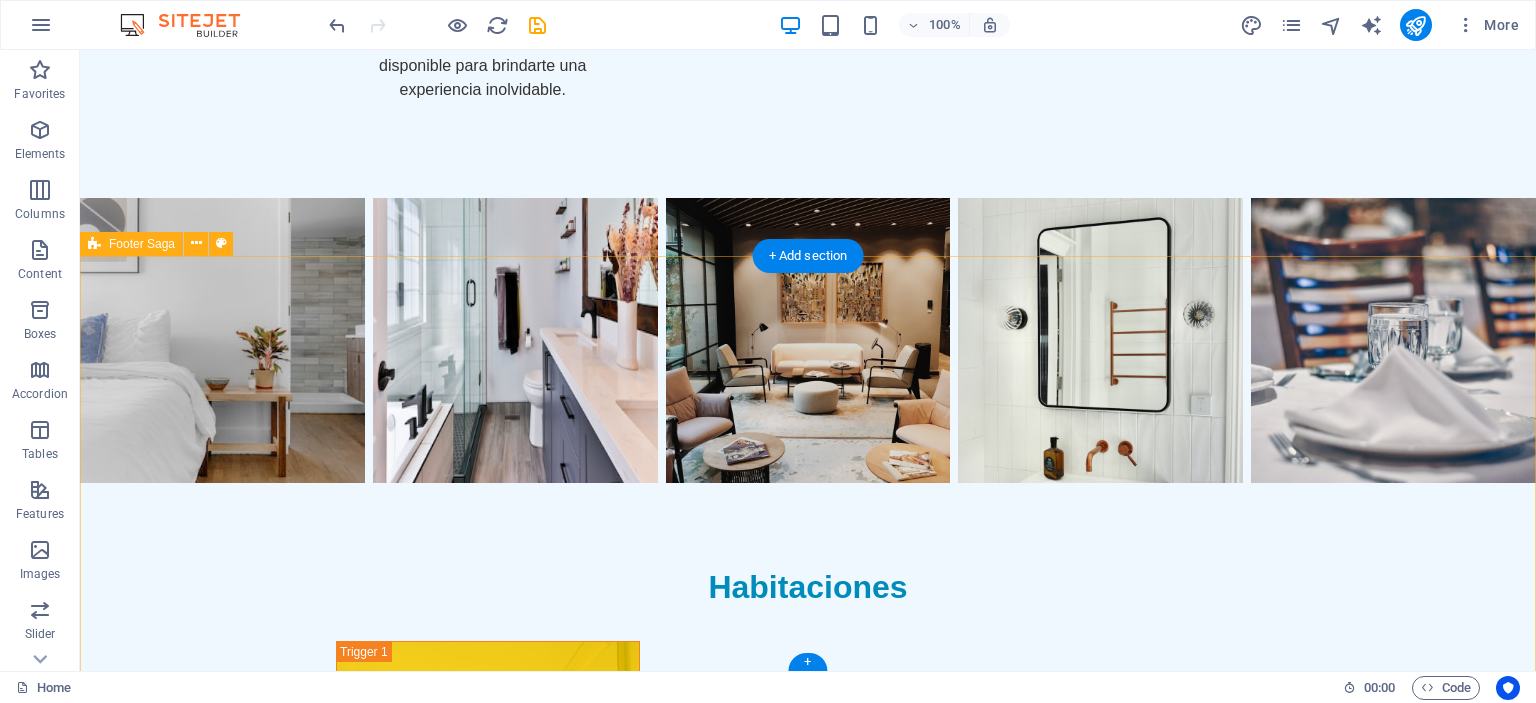 click on "Hotel Las Brisas Hotel Las Brisas, donde la comodidad y la calma te esperan. Contáctanos para más información sobre tus próximas vacaciones. Contacto" at bounding box center [808, 2348] 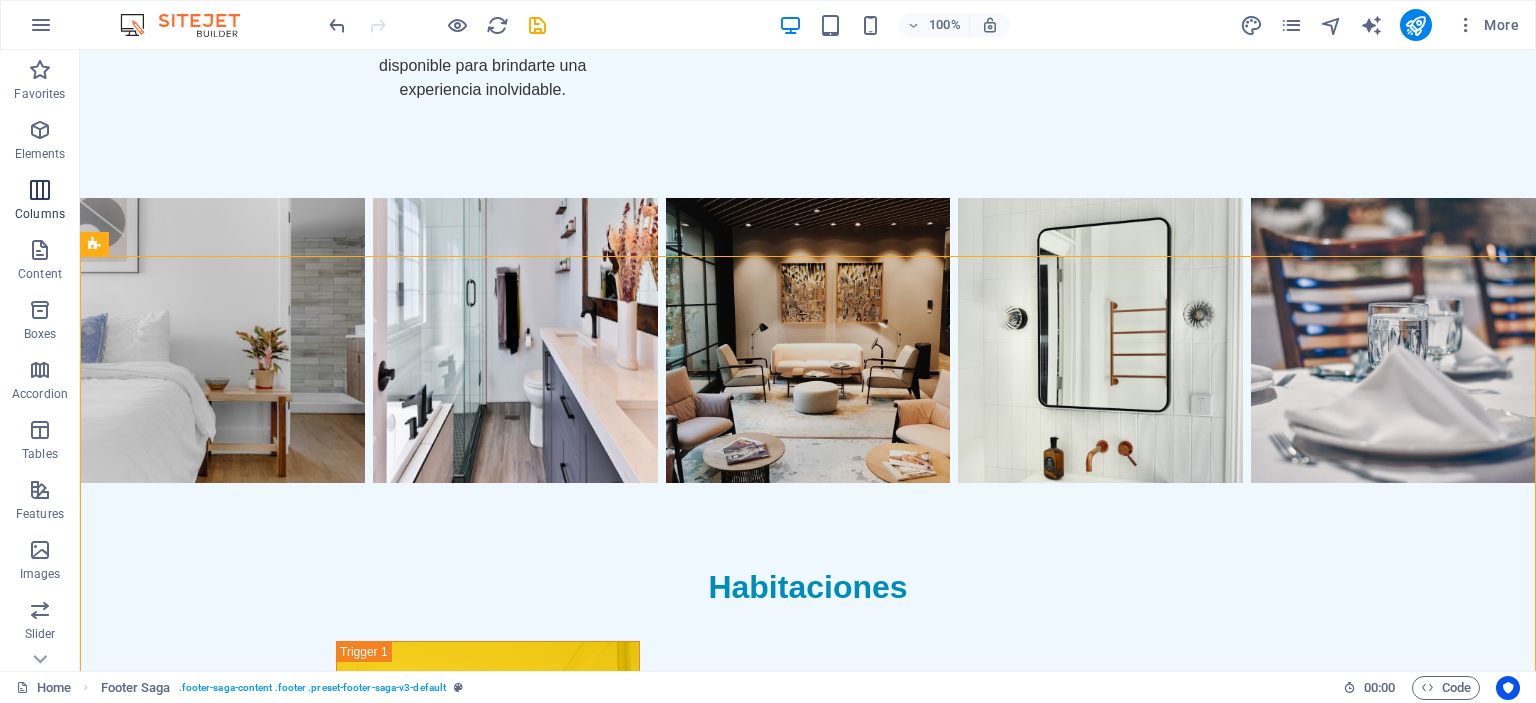 click at bounding box center (40, 190) 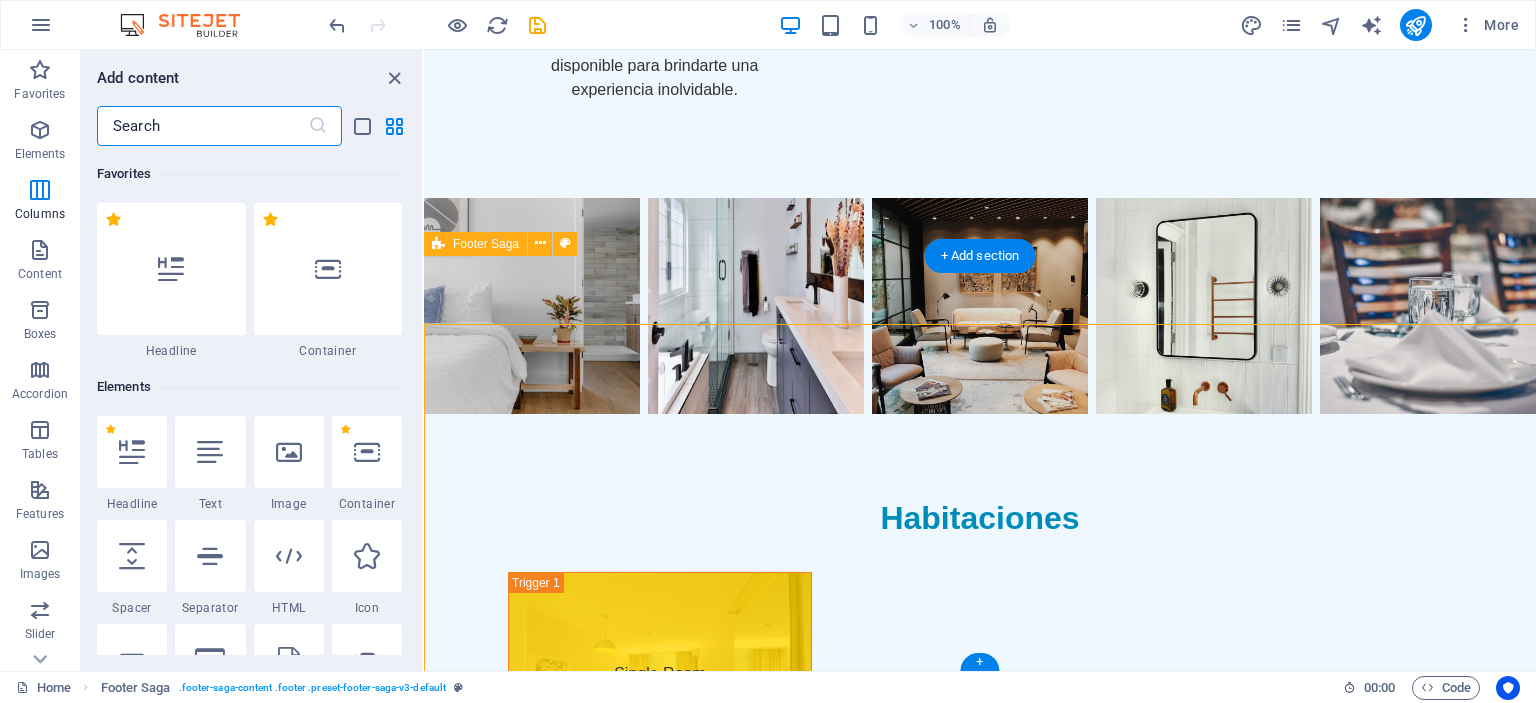 scroll, scrollTop: 2850, scrollLeft: 0, axis: vertical 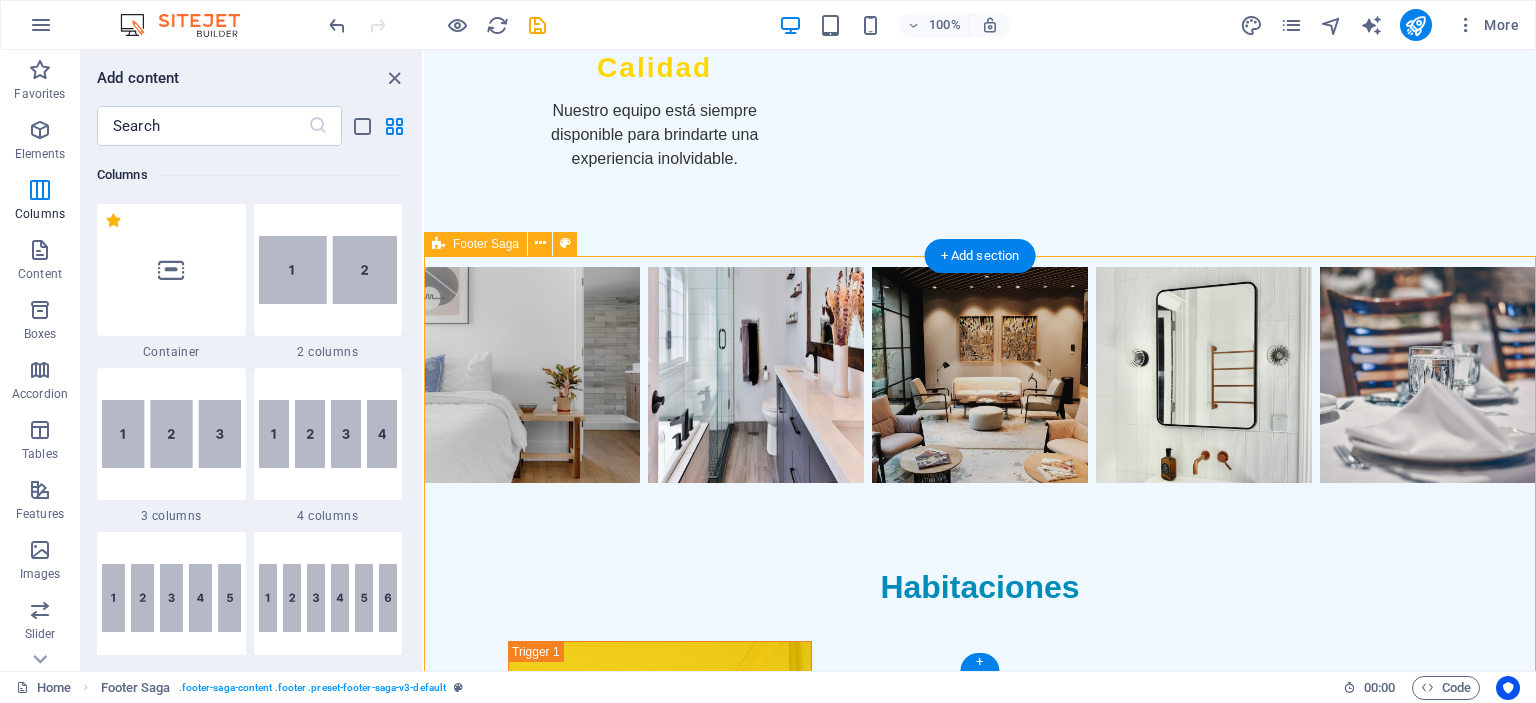 click on "Hotel Las Brisas Hotel Las Brisas, donde la comodidad y la calma te esperan. Contáctanos para más información sobre tus próximas vacaciones. Contacto" at bounding box center [980, 2348] 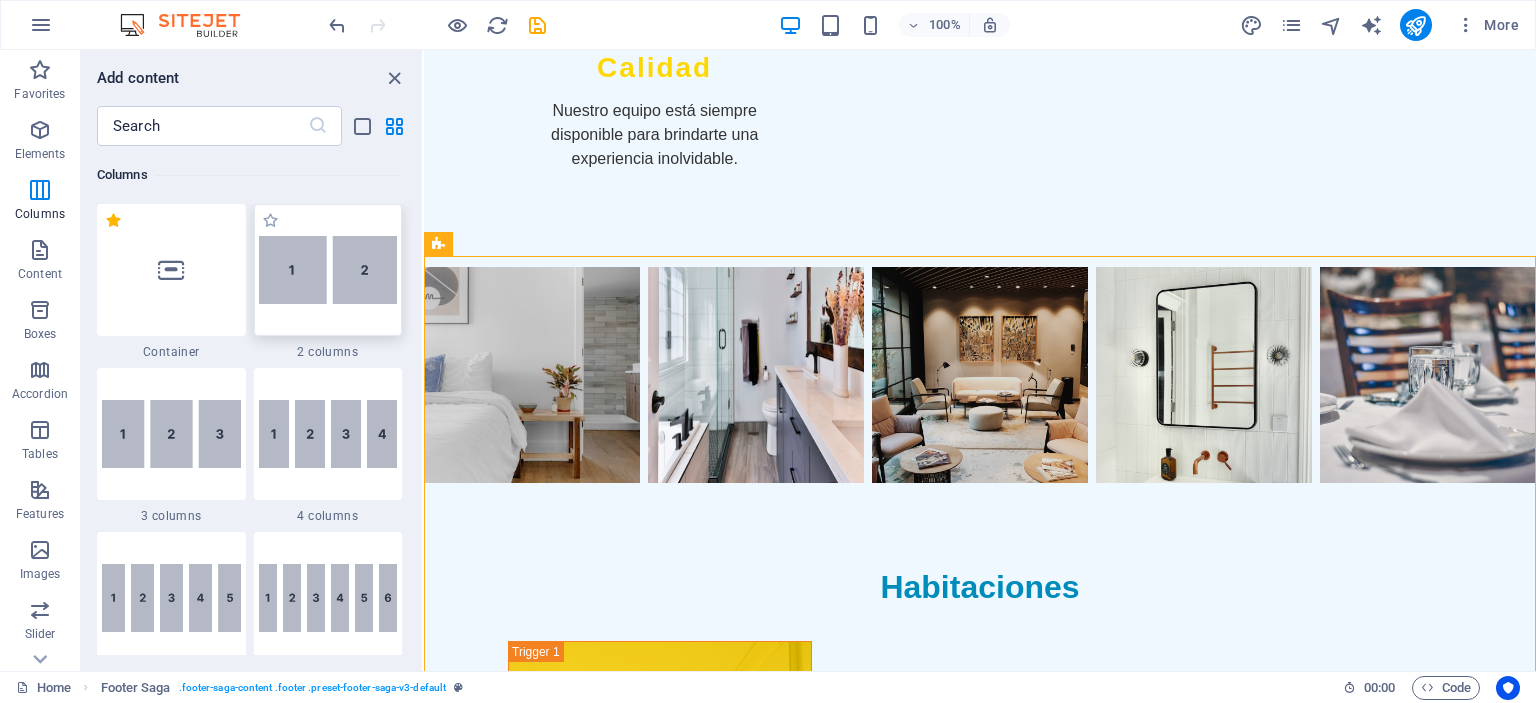 click at bounding box center [328, 270] 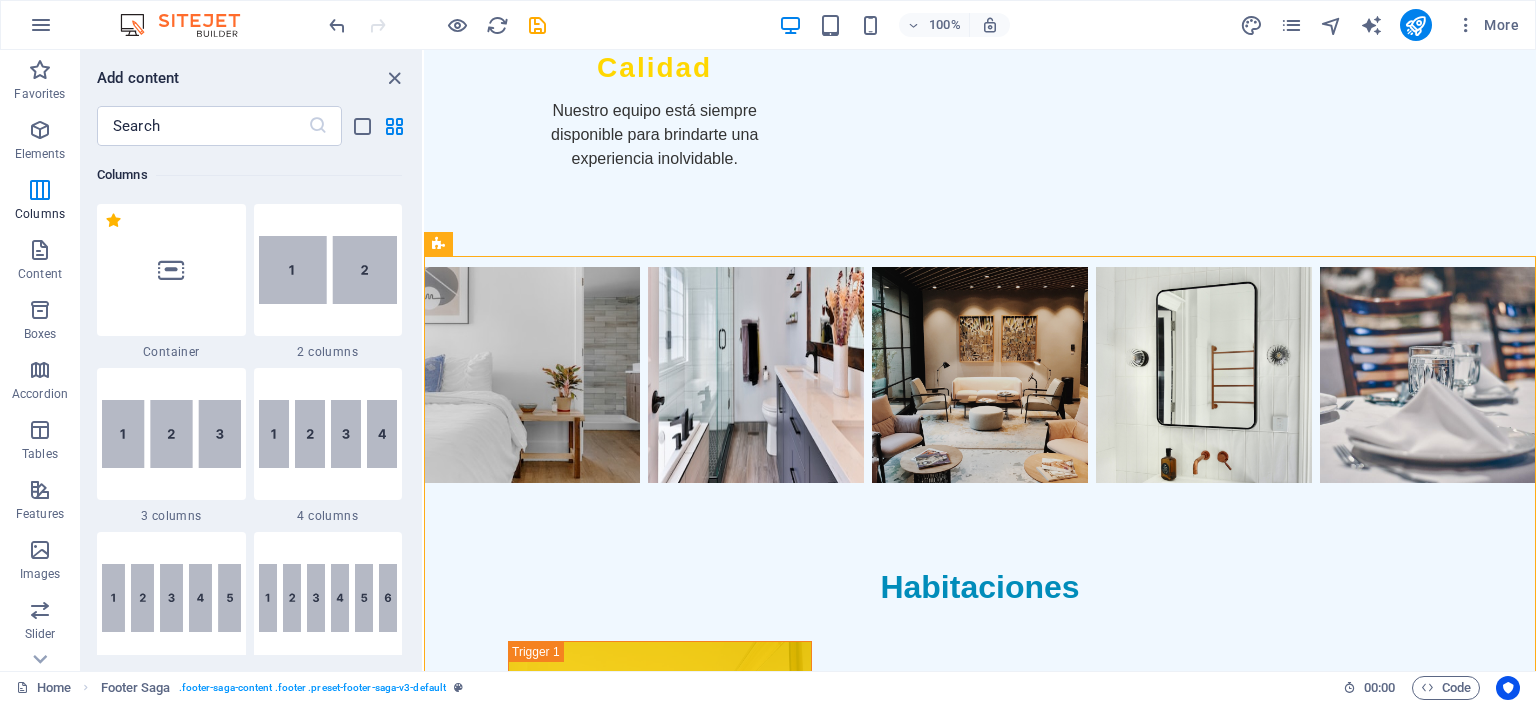click on "Hotel Las Brisas Hotel Las Brisas, donde la comodidad y la calma te esperan. Contáctanos para más información sobre tus próximas vacaciones. Contacto" at bounding box center (980, 2348) 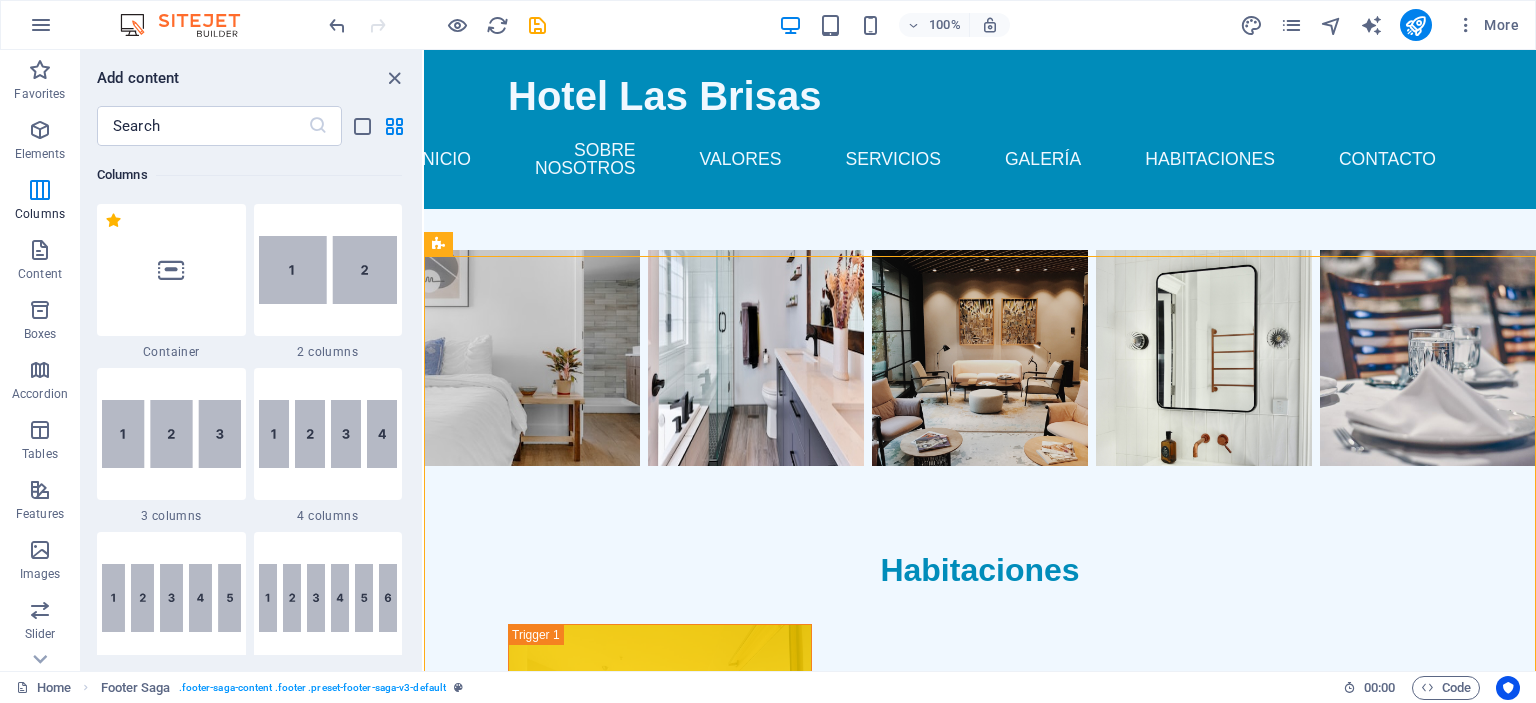click on "Hotel Las Brisas Hotel Las Brisas, donde la comodidad y la calma te esperan. Contáctanos para más información sobre tus próximas vacaciones. Contacto" at bounding box center [980, 2331] 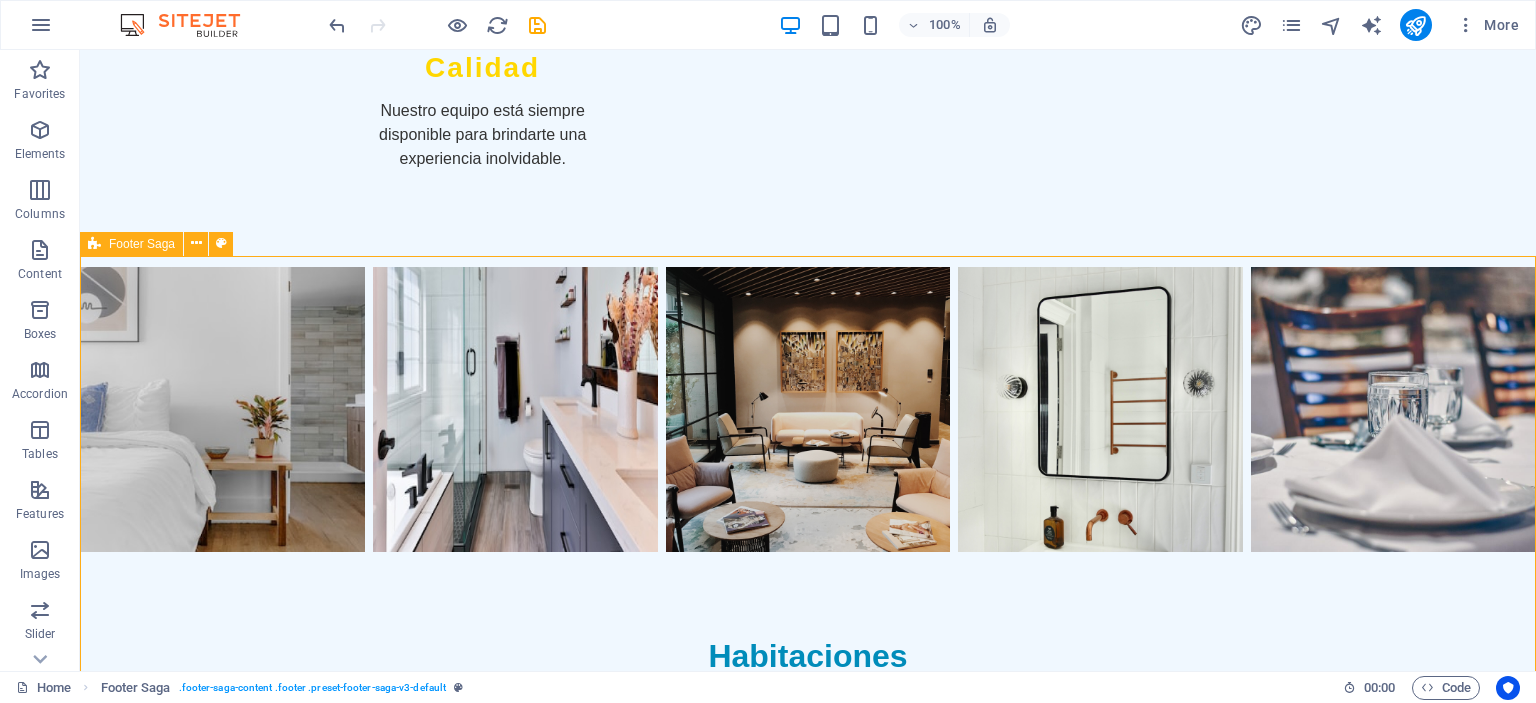scroll, scrollTop: 2919, scrollLeft: 0, axis: vertical 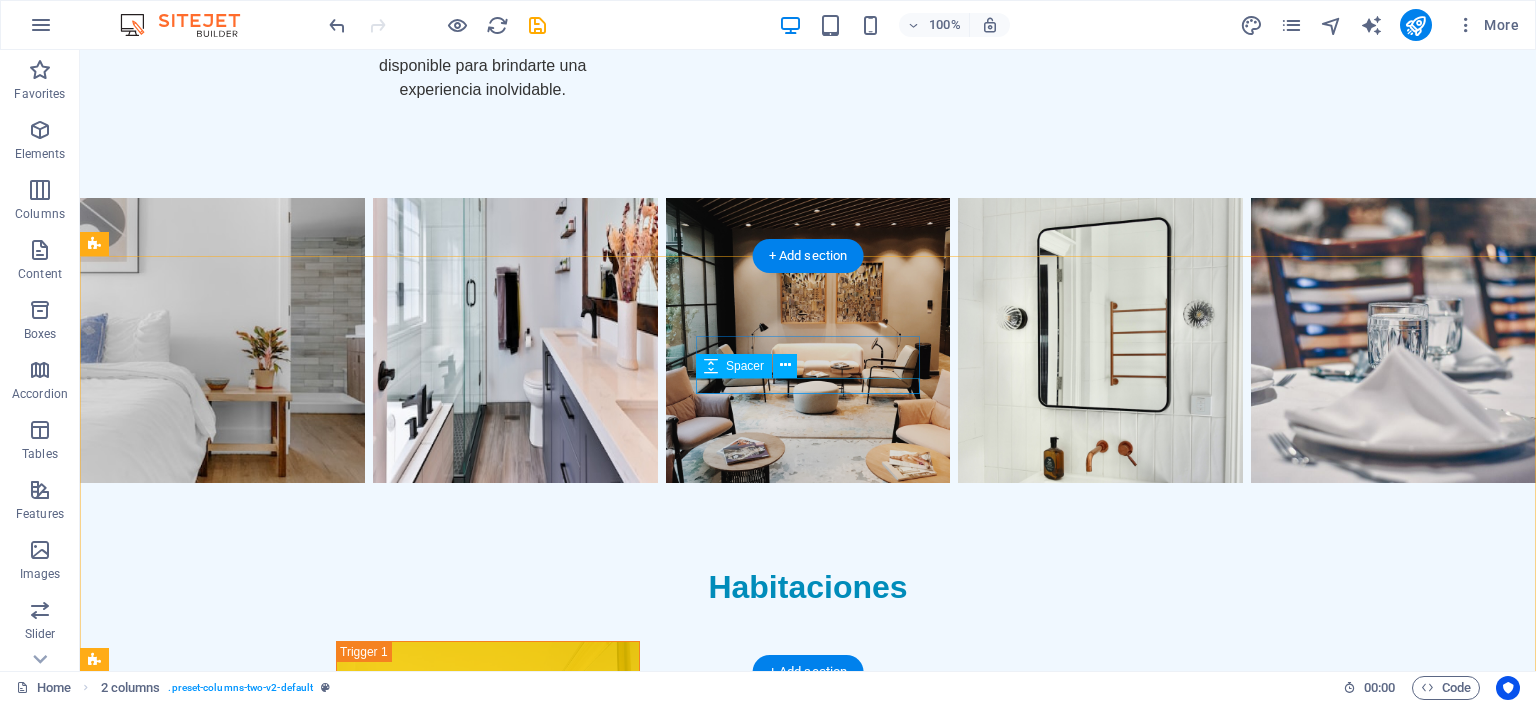 click at bounding box center [208, 2489] 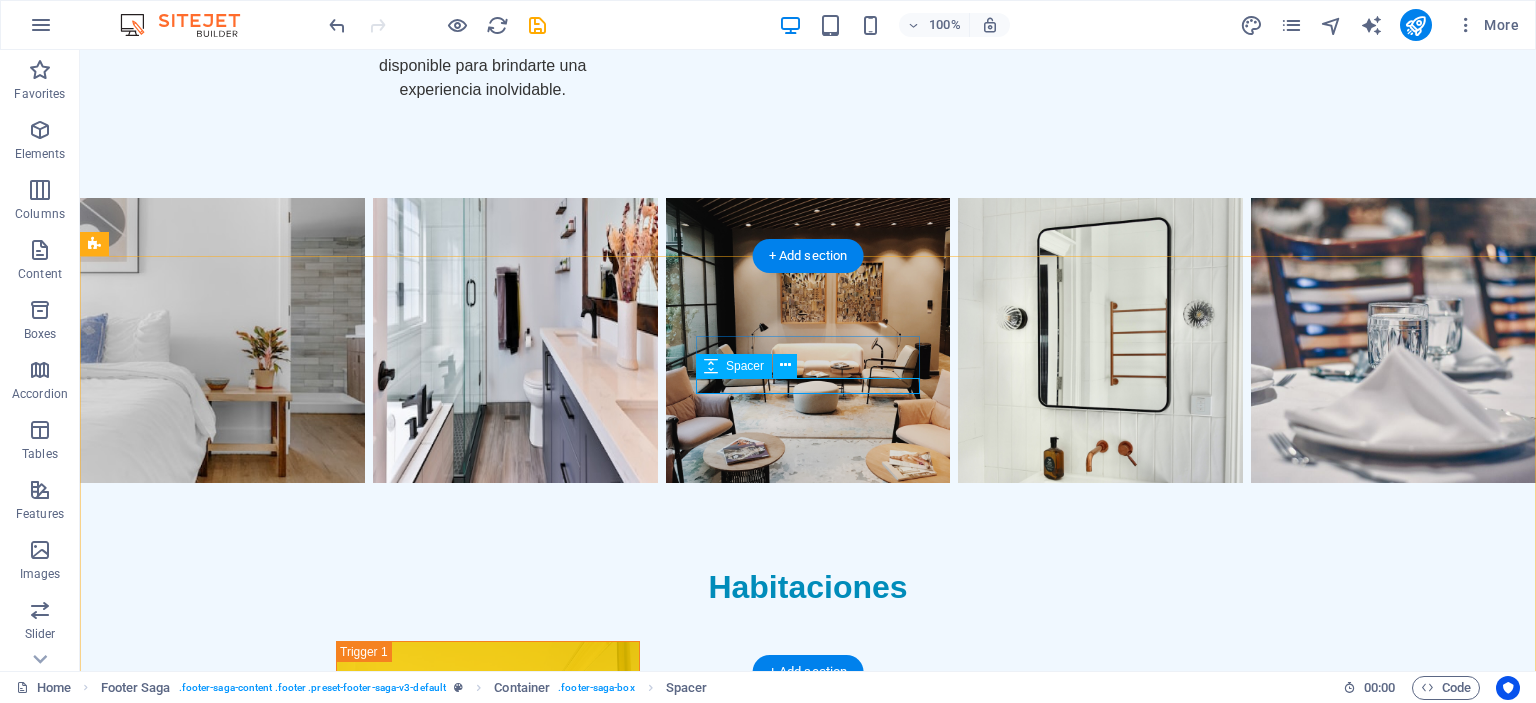 click at bounding box center (208, 2489) 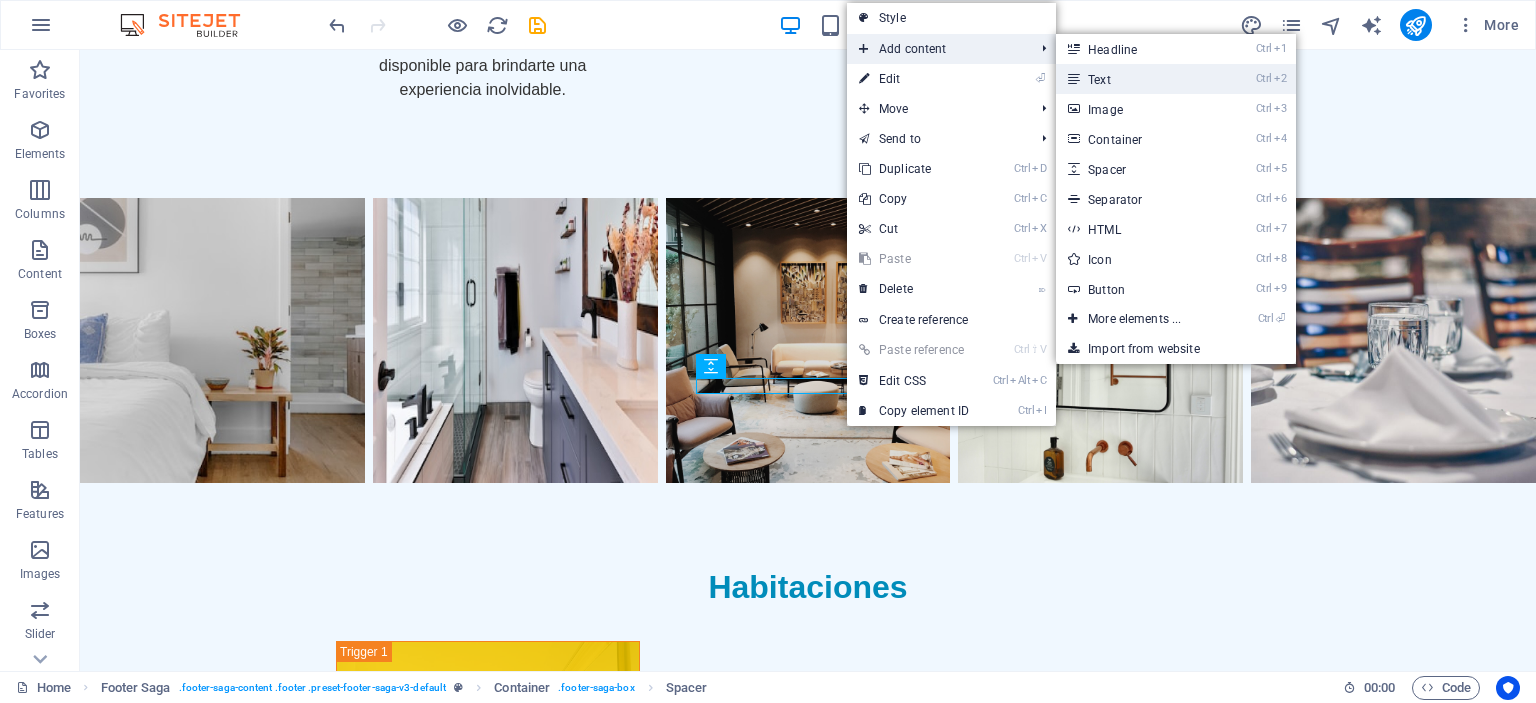 click on "Ctrl 2  Text" at bounding box center (1138, 79) 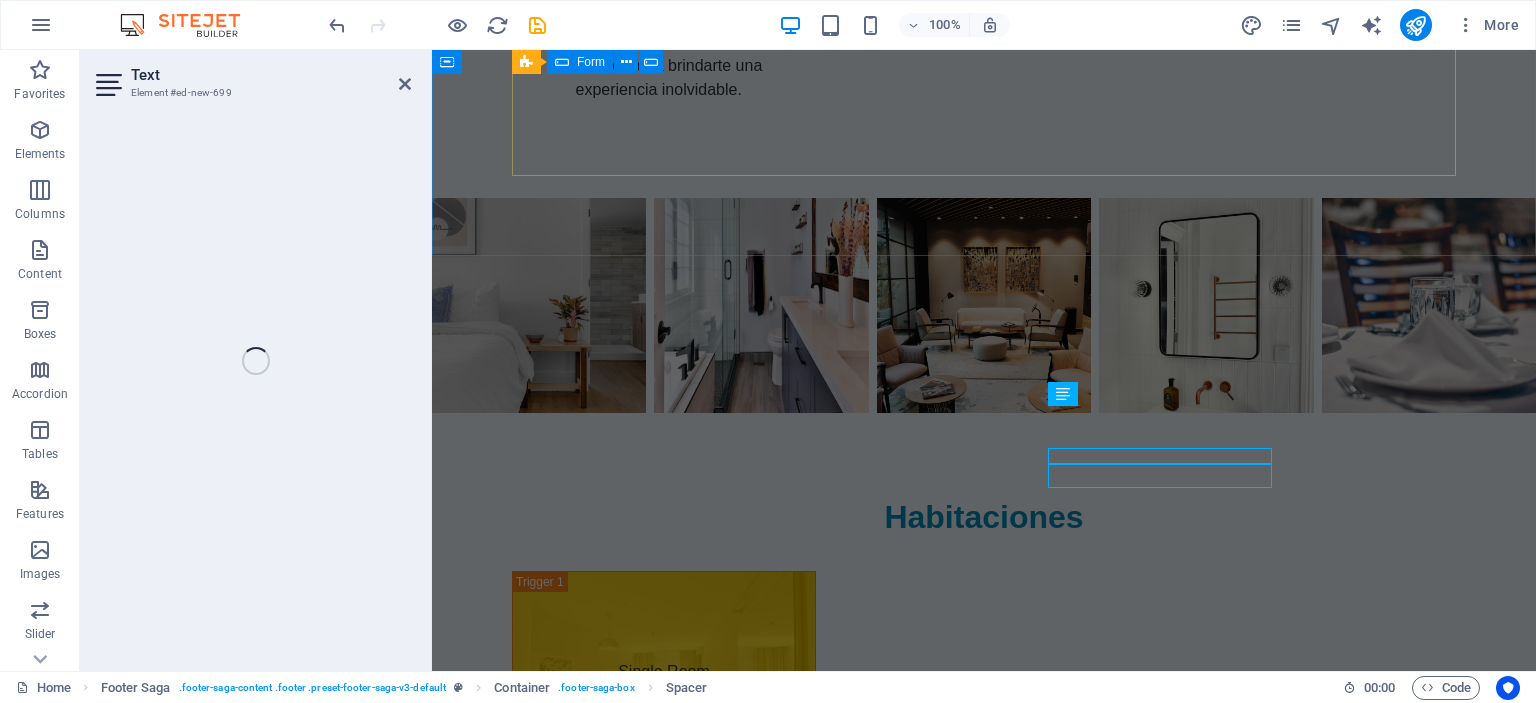 scroll, scrollTop: 2848, scrollLeft: 0, axis: vertical 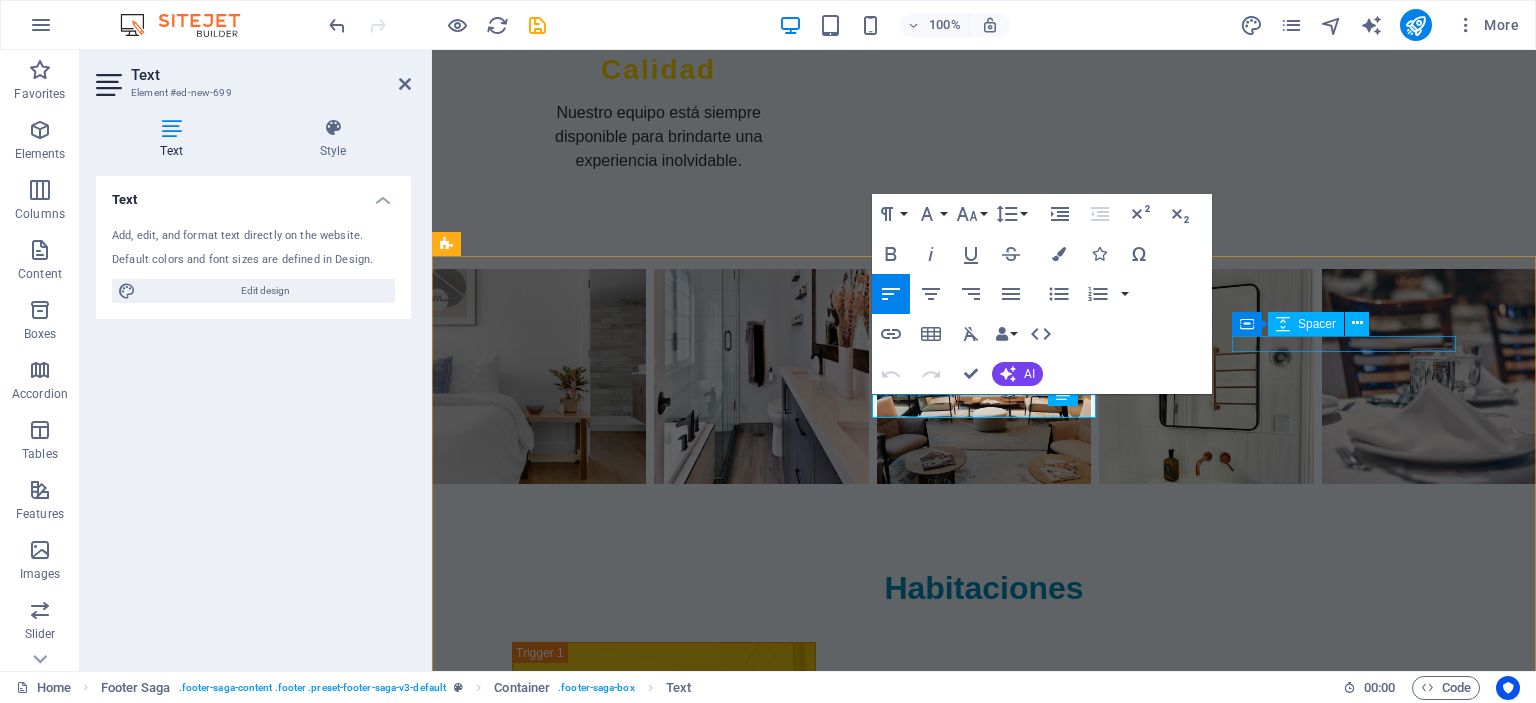 type 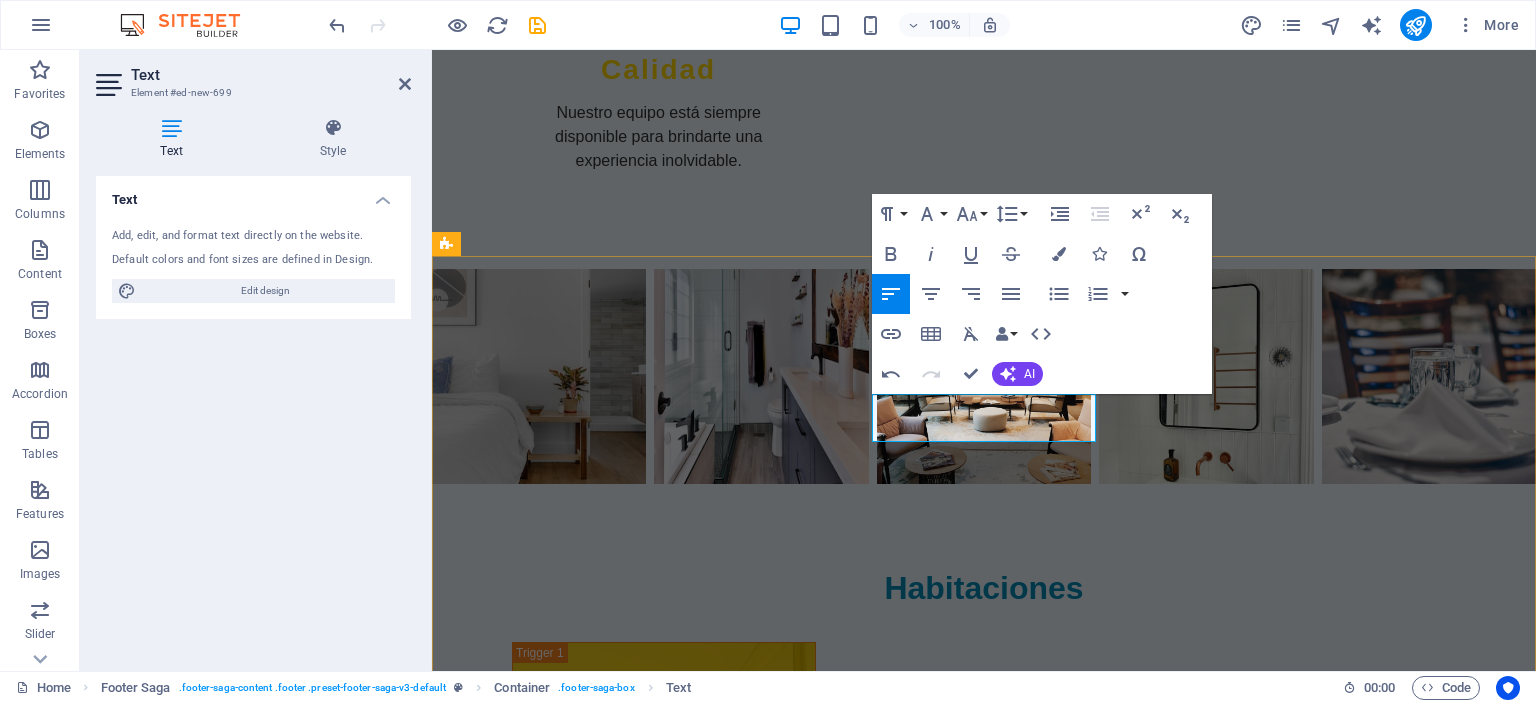 click at bounding box center [560, 2557] 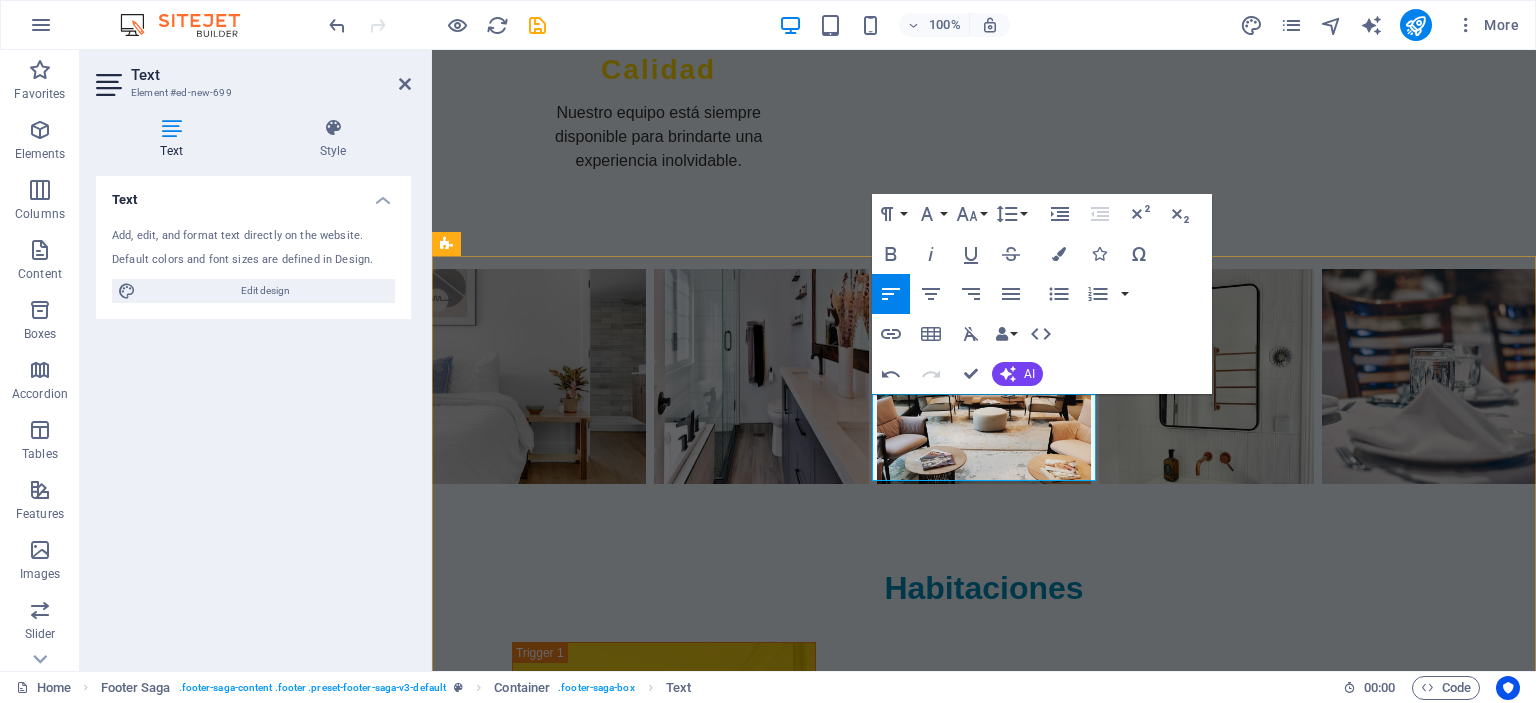 click on "Teléfonos:  [PHONE] / [PHONE]" at bounding box center [560, 2576] 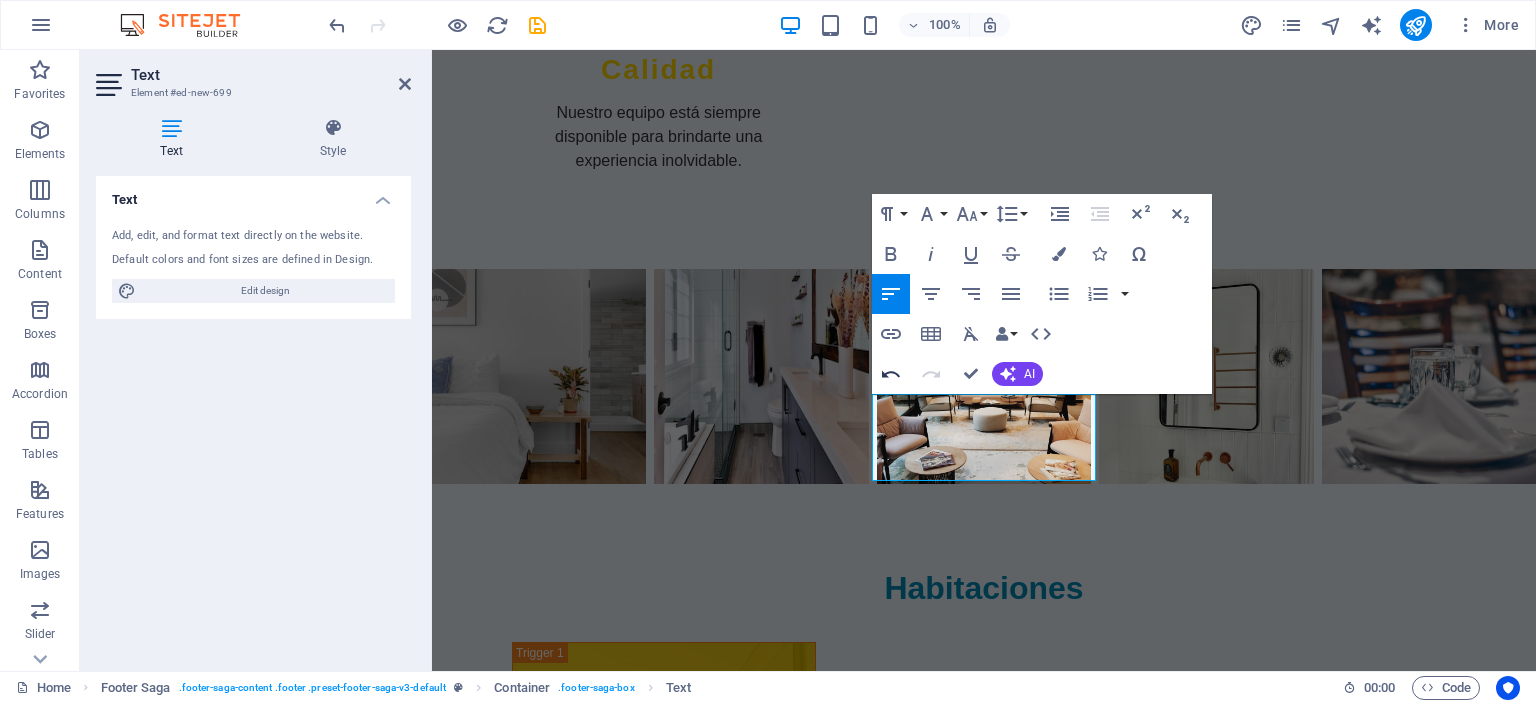 click 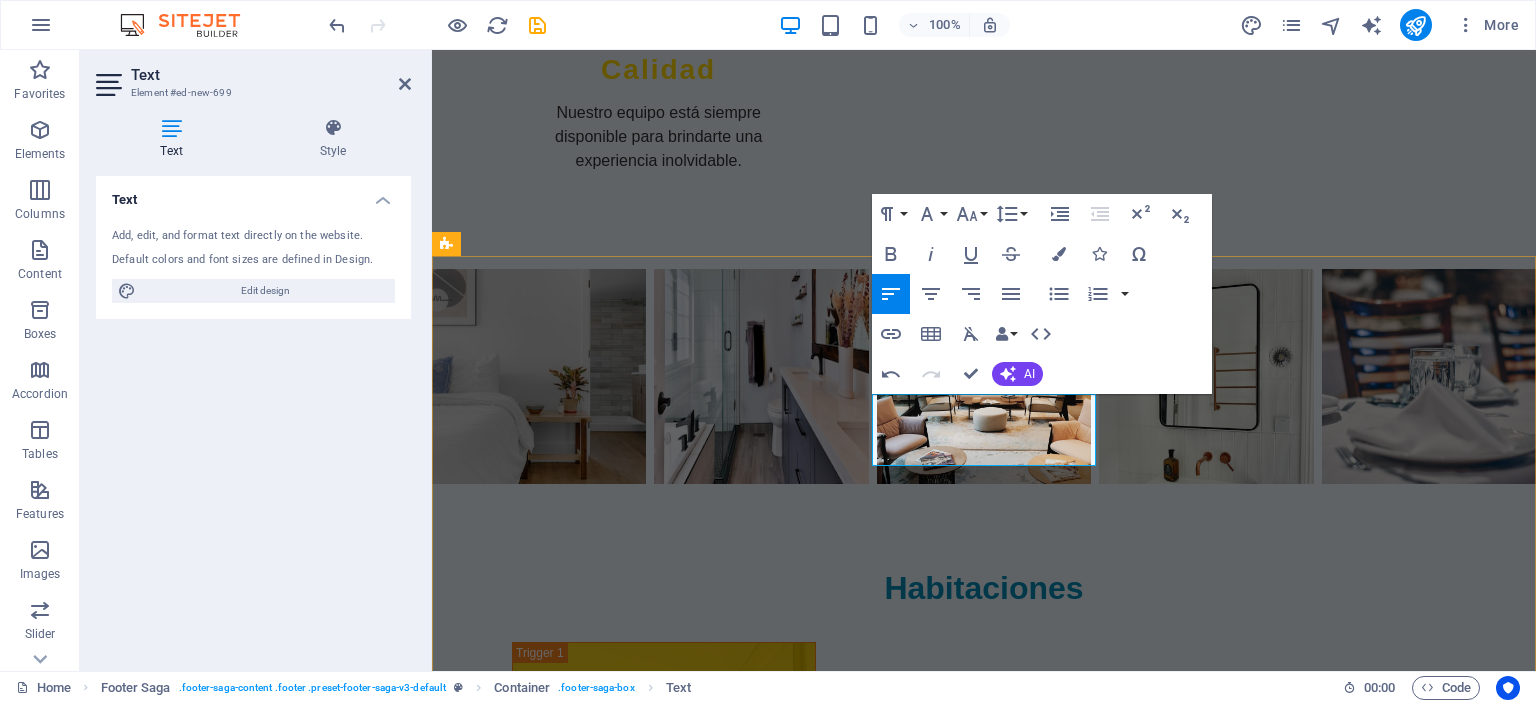 click on "Teléfonos: [PHONE] / [PHONE]" at bounding box center [560, 2557] 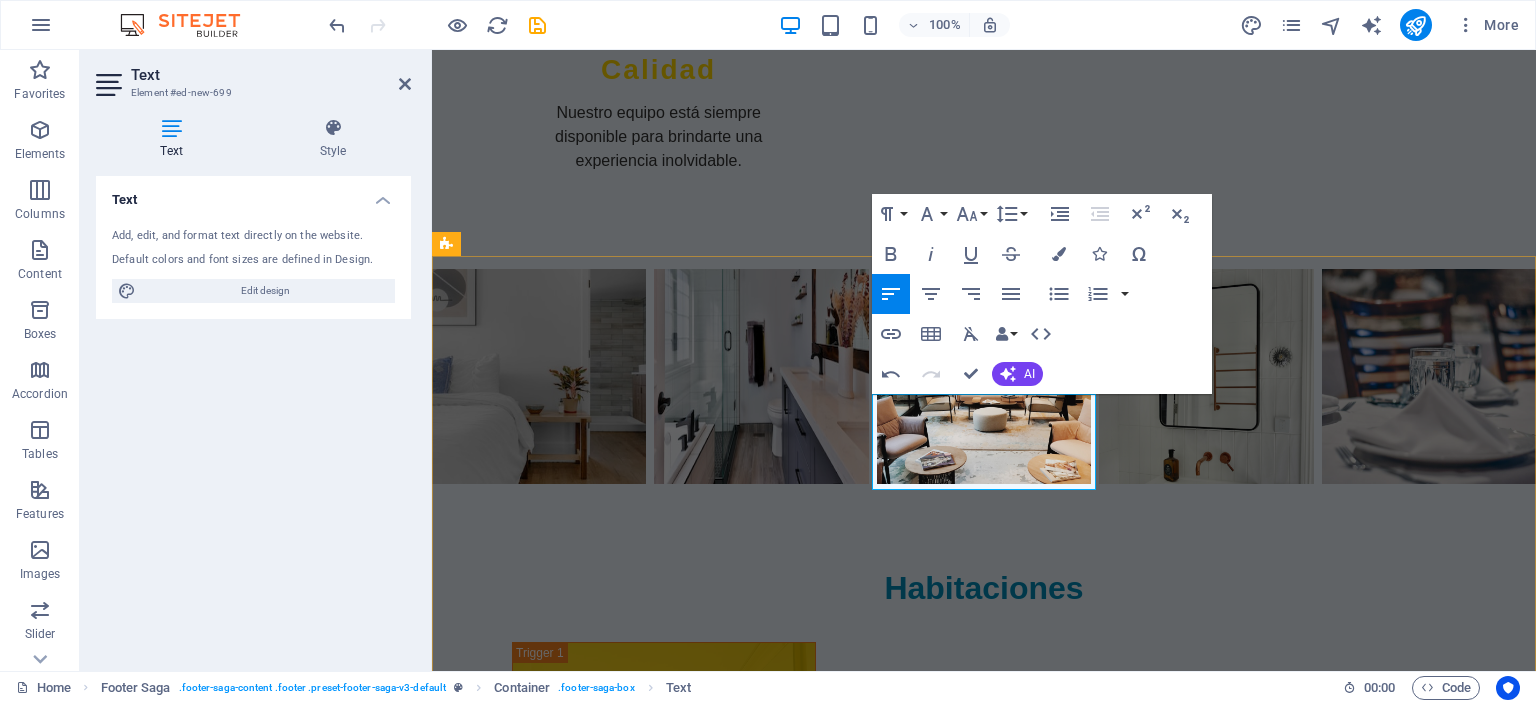 click on "Dirección: [STREET] [NUMBER]" at bounding box center [560, 2533] 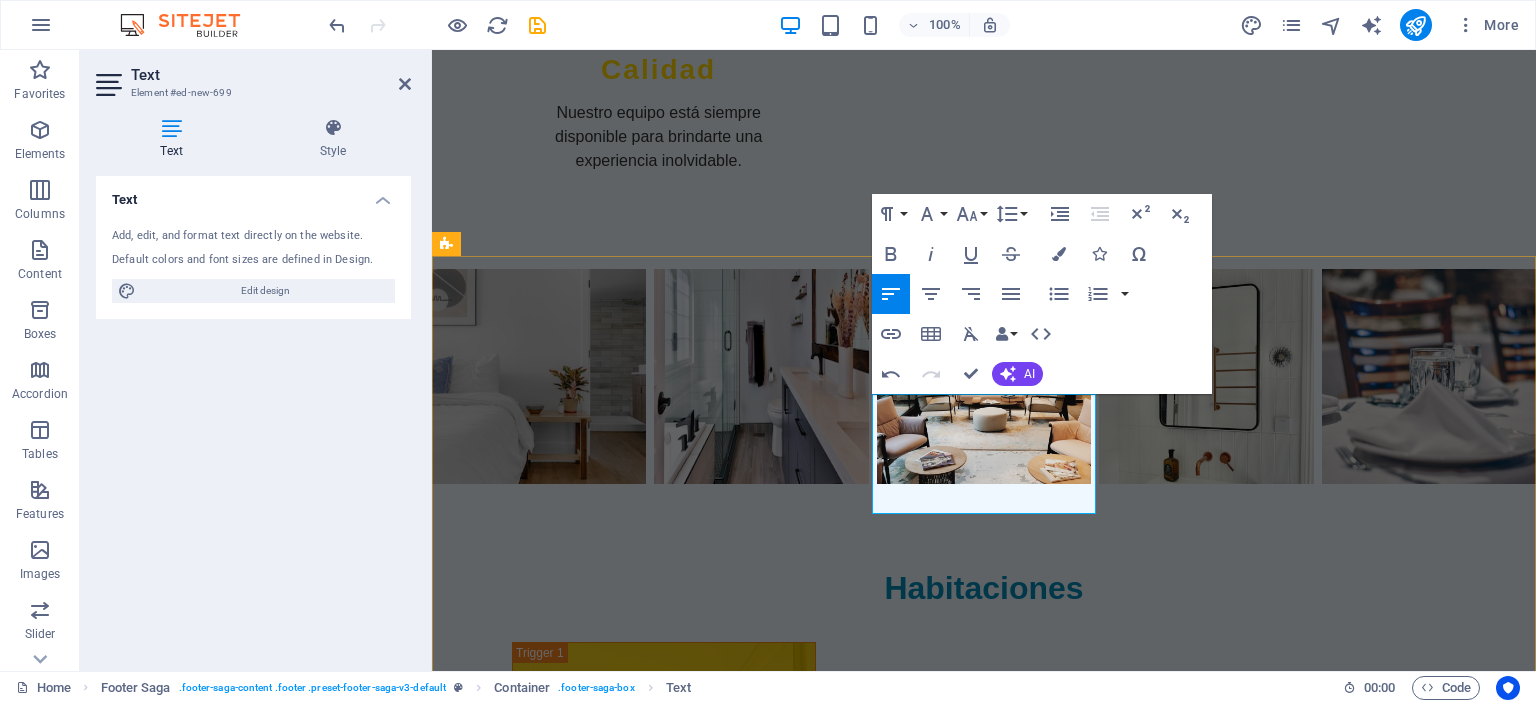 click on "Teléfonos: [PHONE] [PHONE]" at bounding box center [560, 2617] 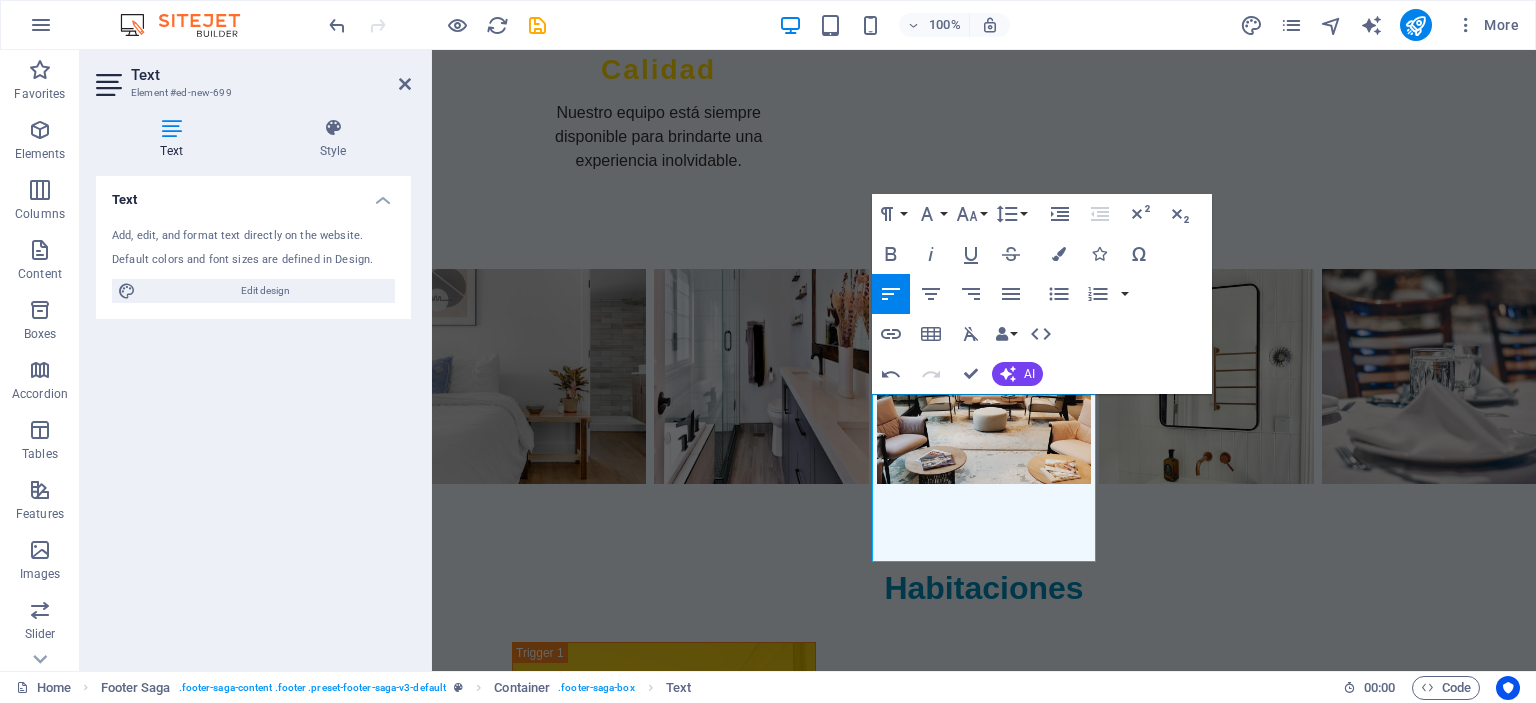 scroll, scrollTop: 0, scrollLeft: 4, axis: horizontal 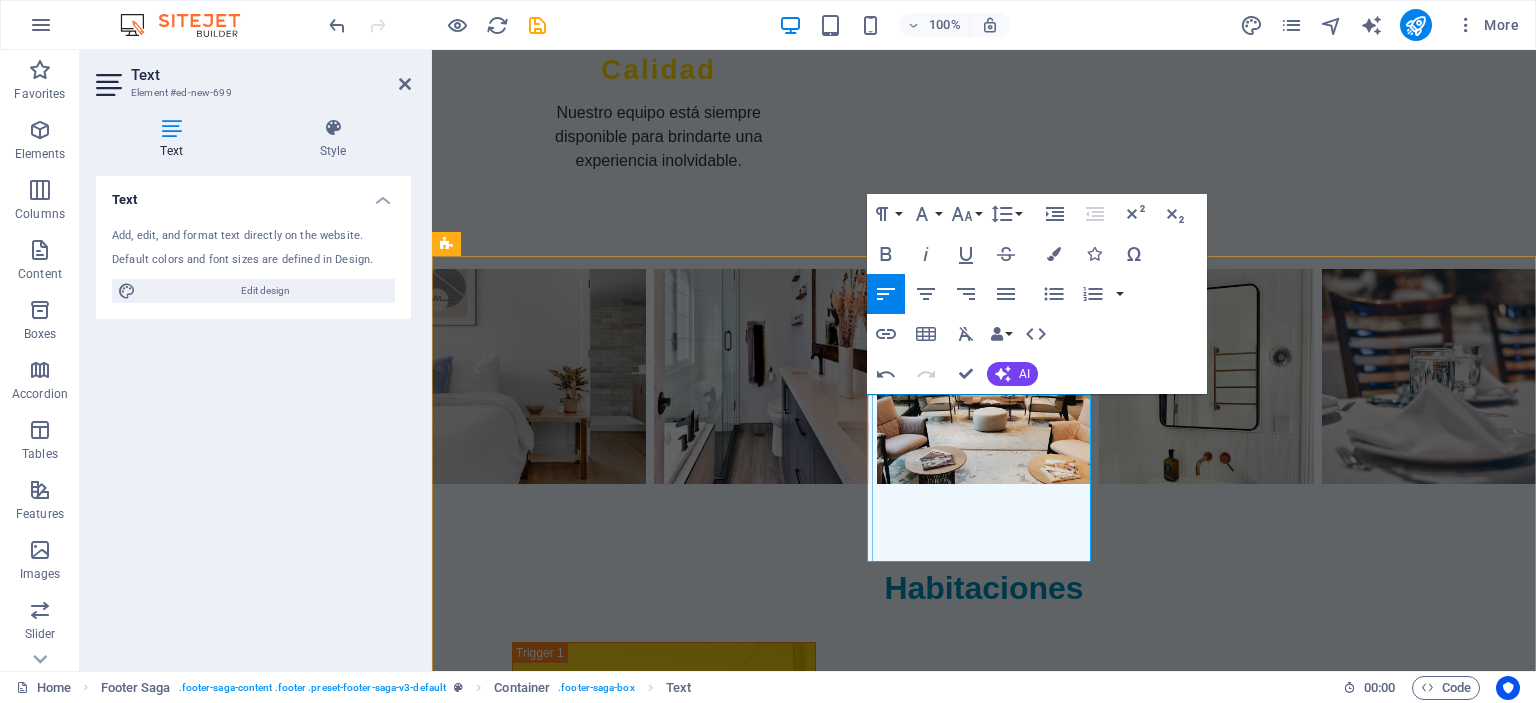 click on "Teléfonos: [PHONE] [PHONE]" at bounding box center [560, 2617] 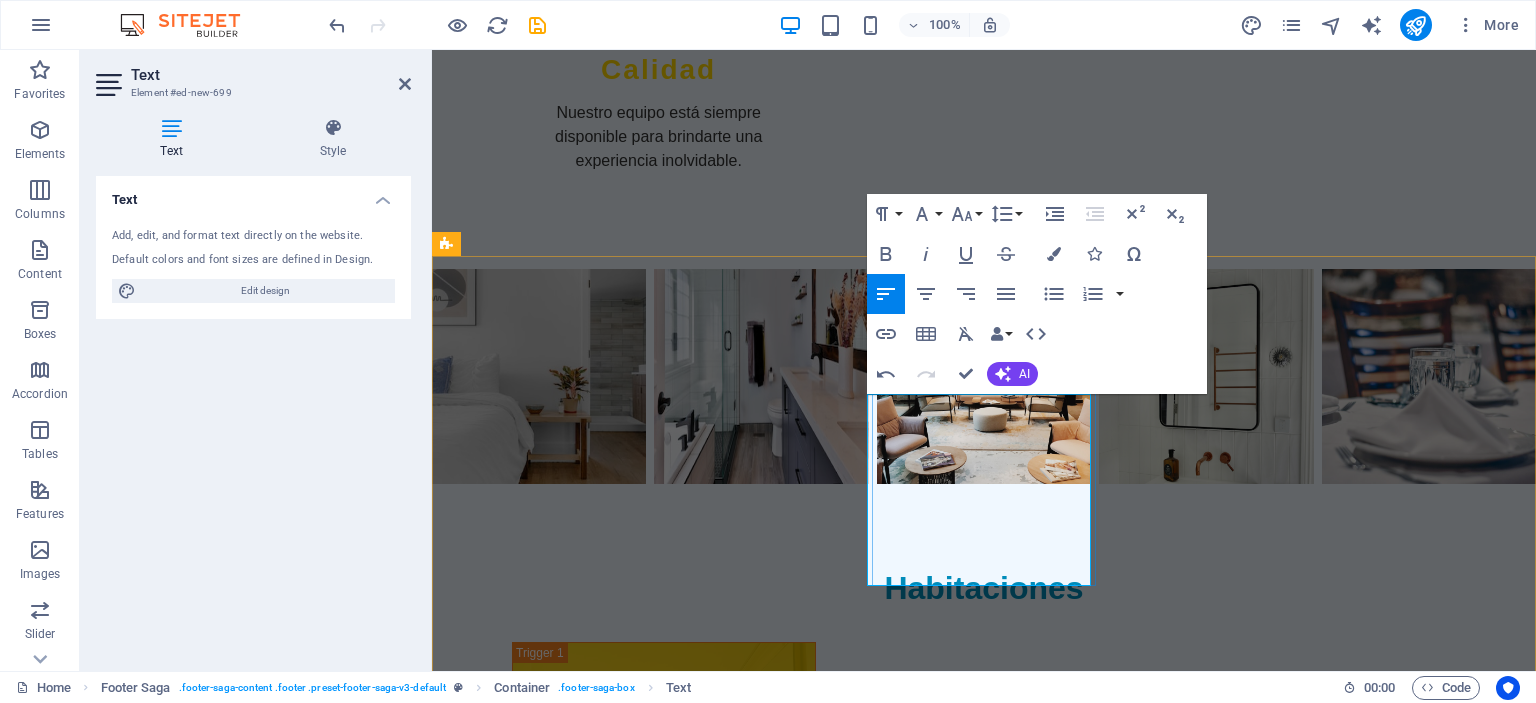 click on "Mail: informes@example.com" at bounding box center [560, 2677] 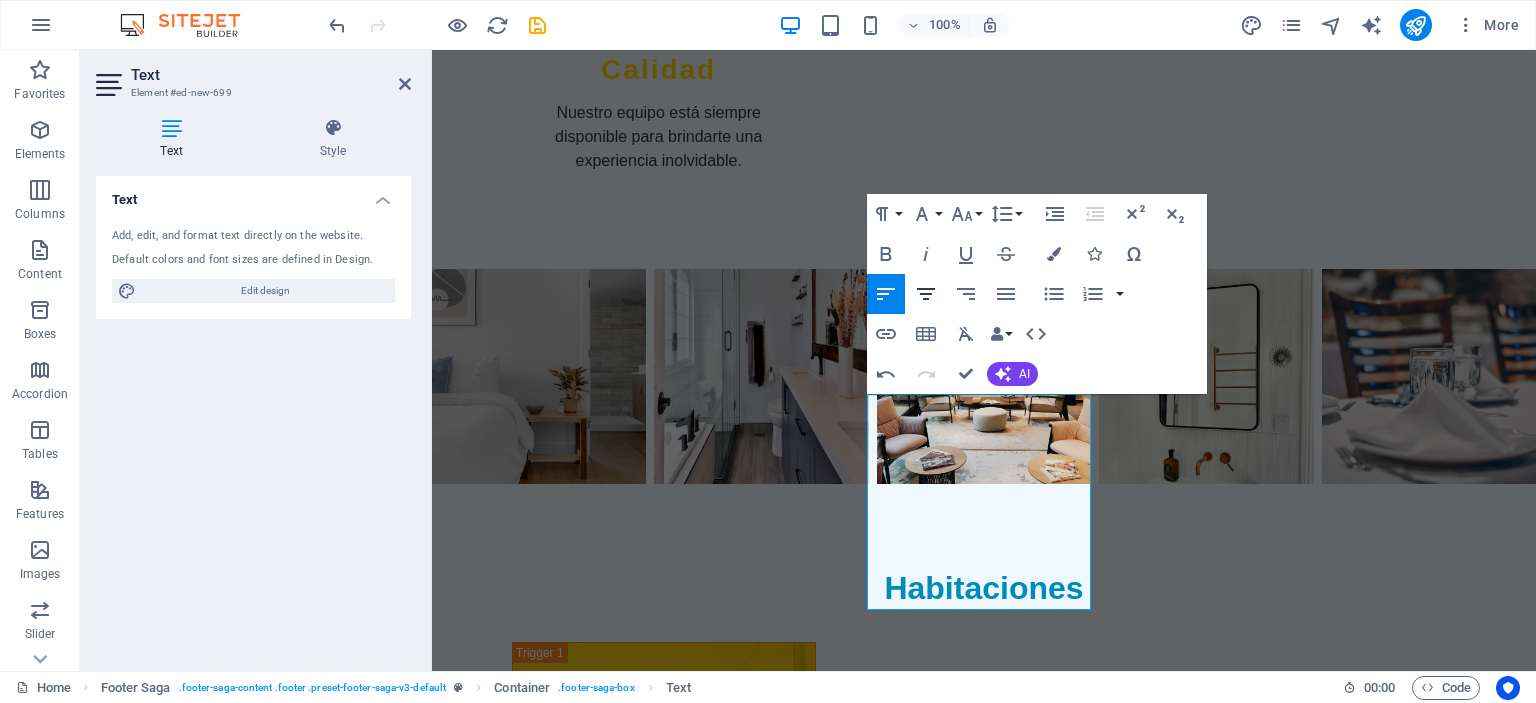click 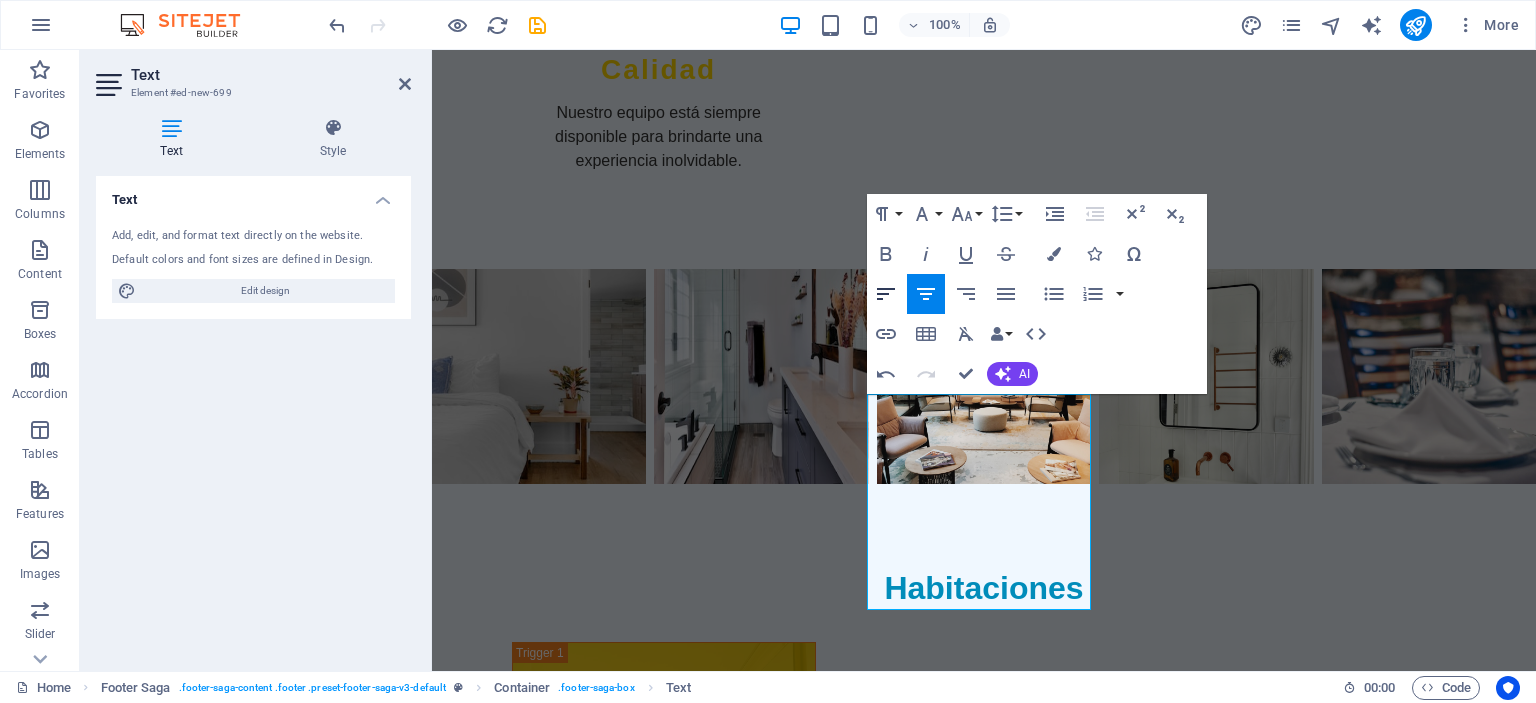 click 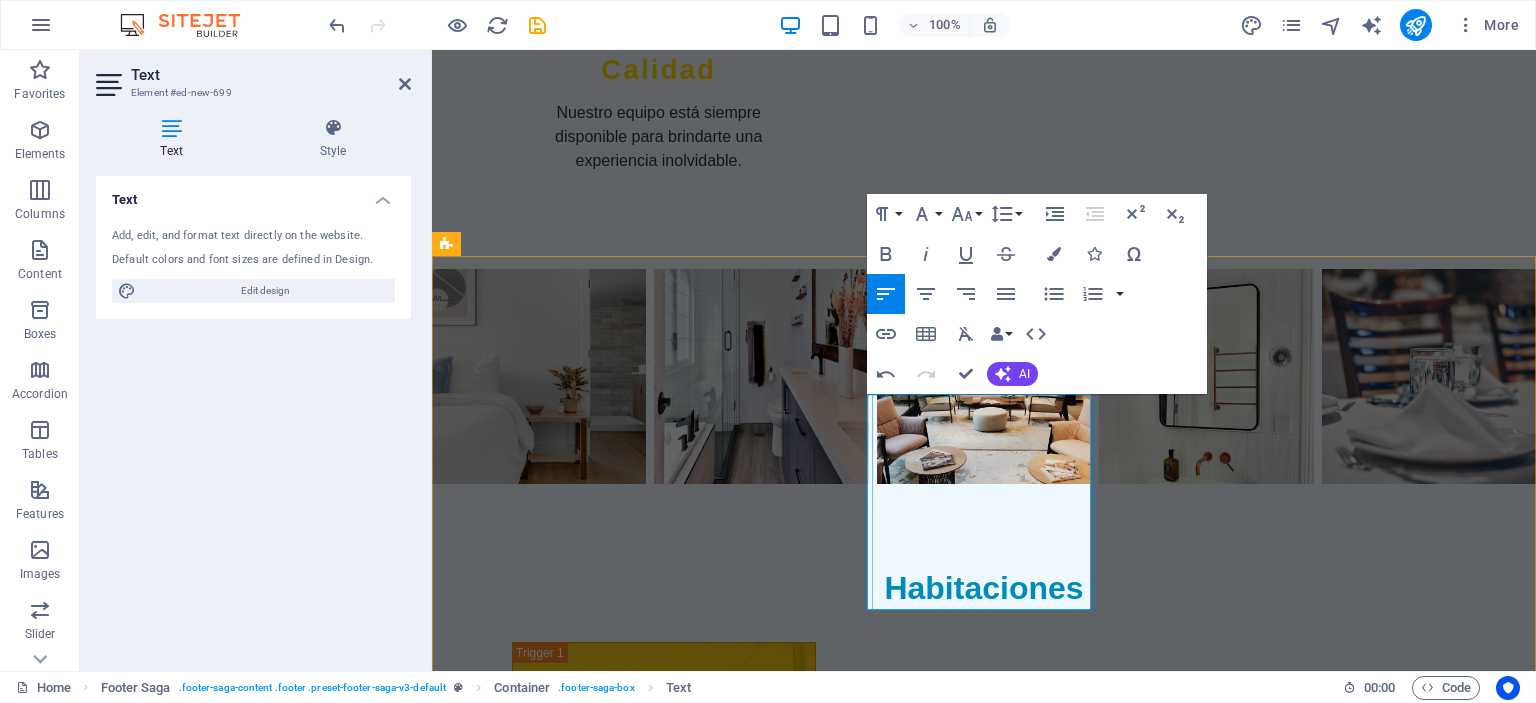 click on "Dirección: [STREET] [NUMBER]" at bounding box center (560, 2545) 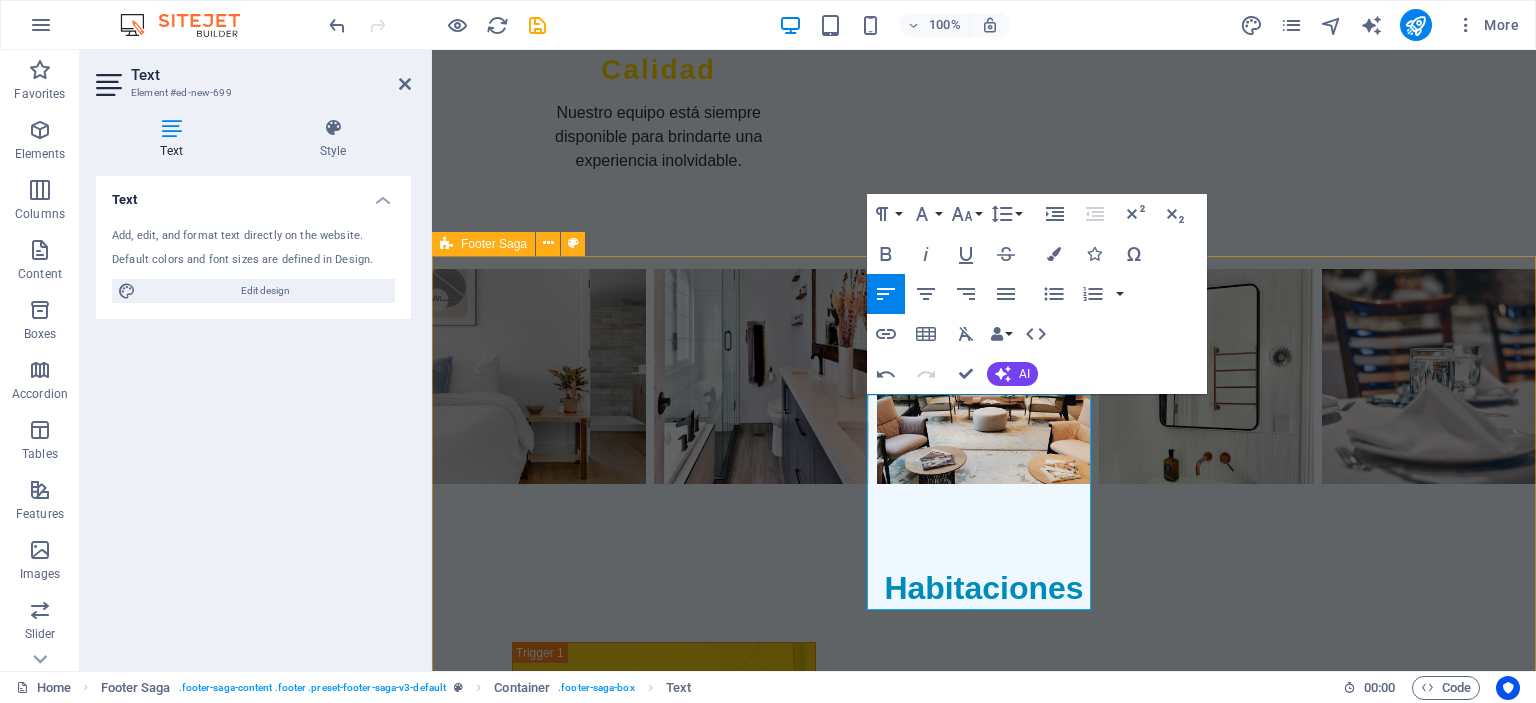 click on "Hotel Las Brisas Hotel Las Brisas, where comfort and calm await you. Contact us for more information about your next vacation. Contact Address: Calle [NUMBER] N° [NUMBER] Teléfonos: [PHONE] [PHONE] Mail: [EMAIL]" at bounding box center [984, 2456] 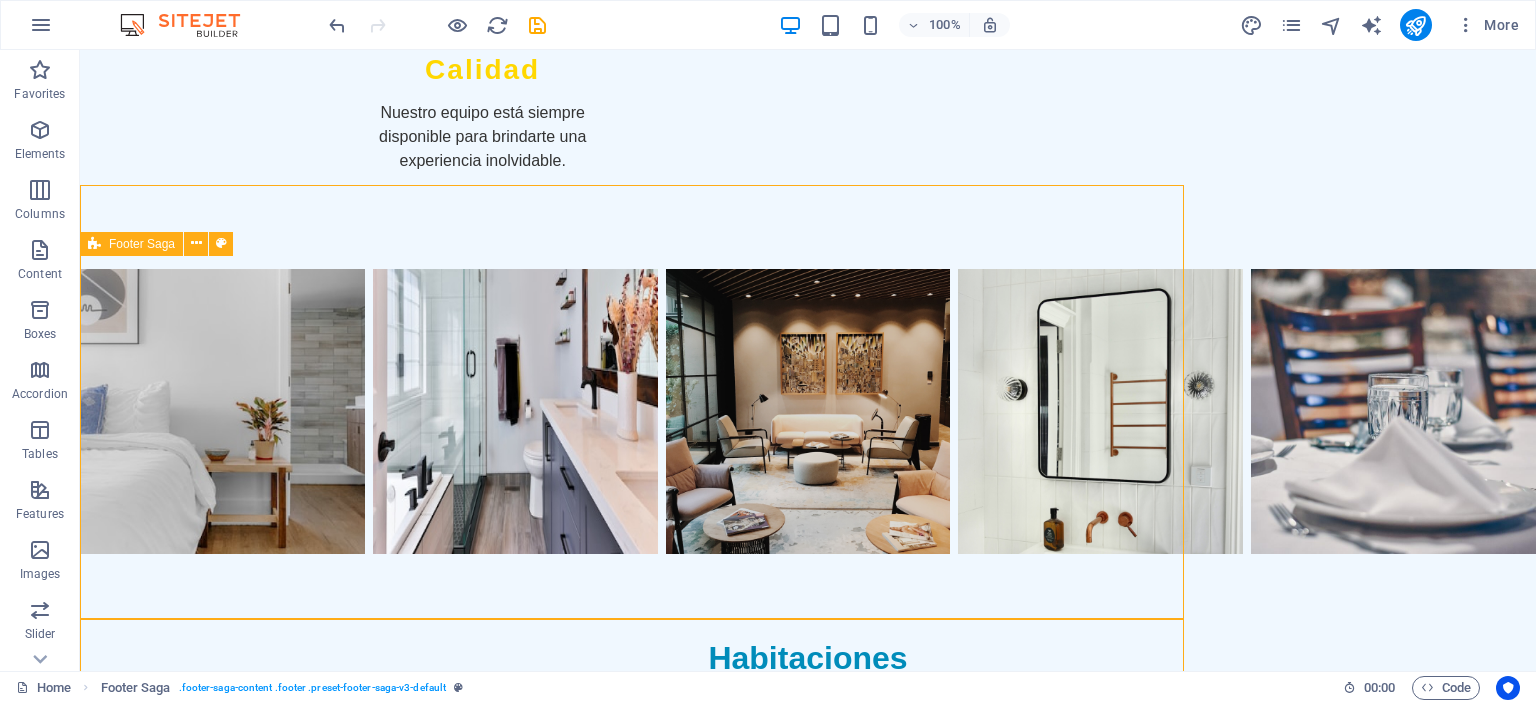 scroll, scrollTop: 2919, scrollLeft: 0, axis: vertical 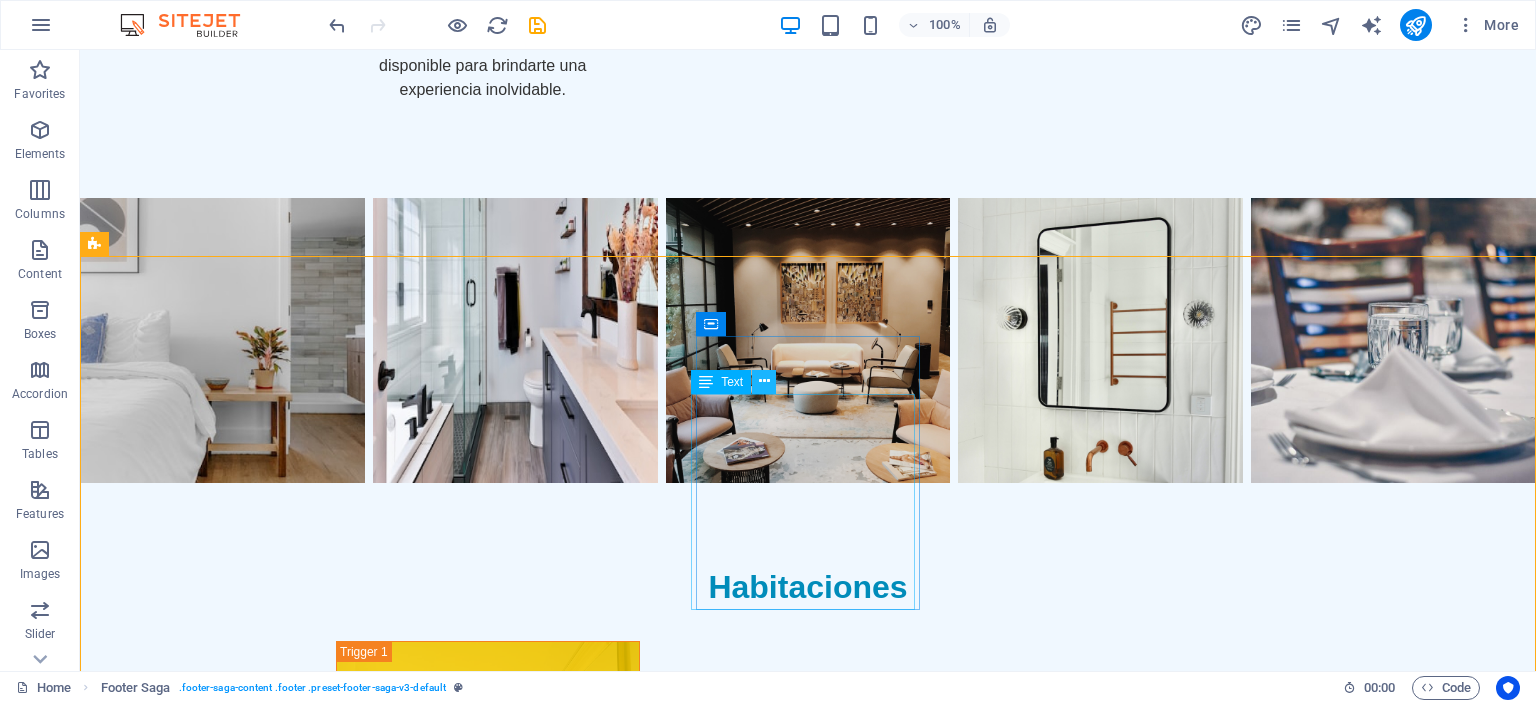 click at bounding box center (764, 381) 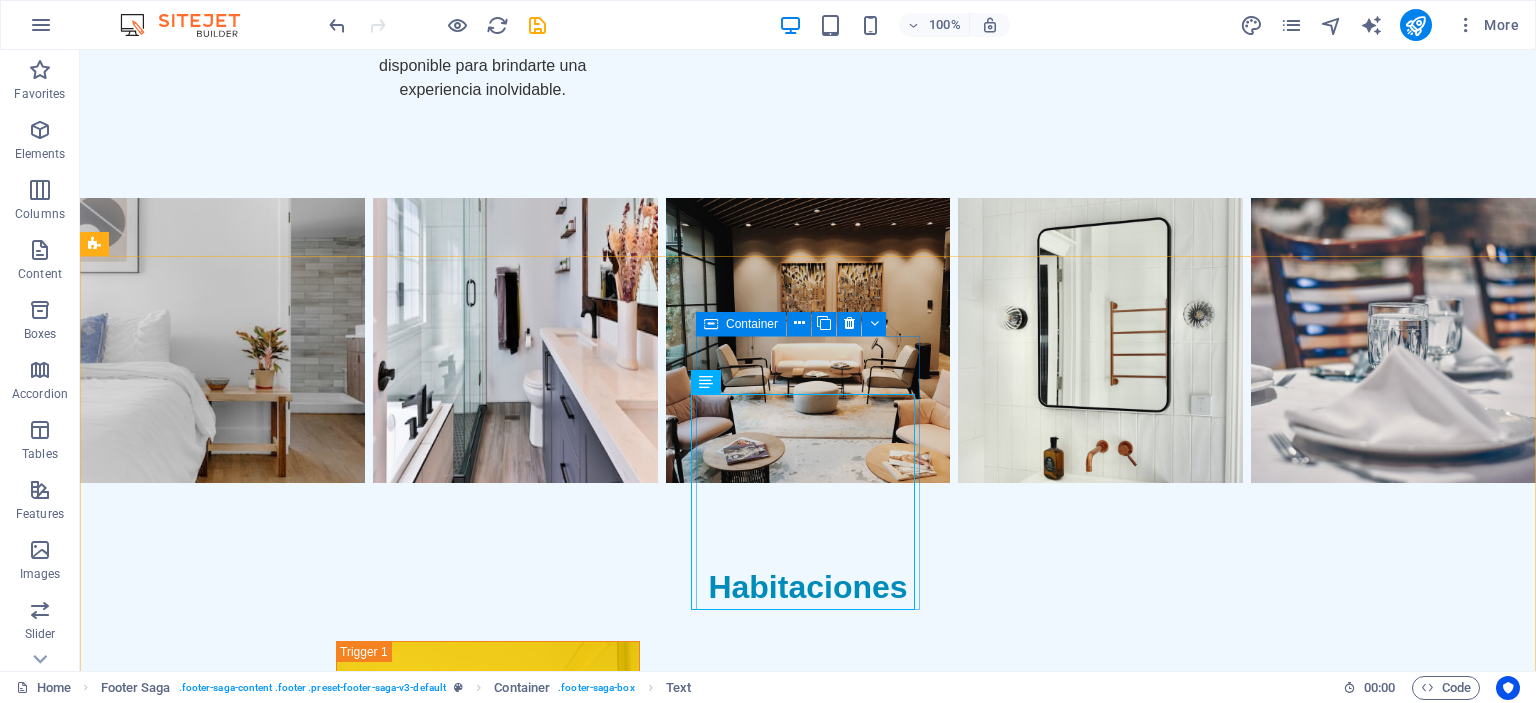 click on "Container" at bounding box center [752, 324] 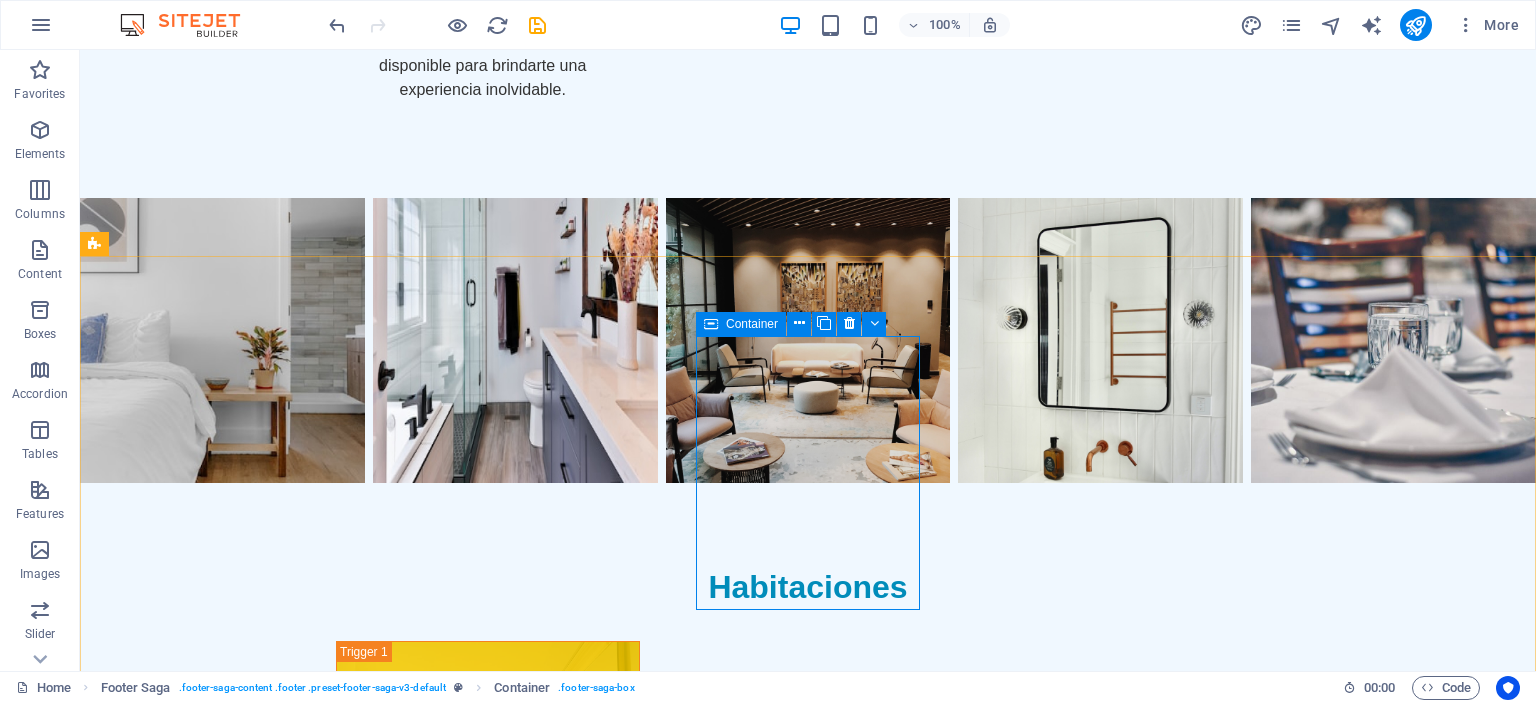 click at bounding box center (711, 324) 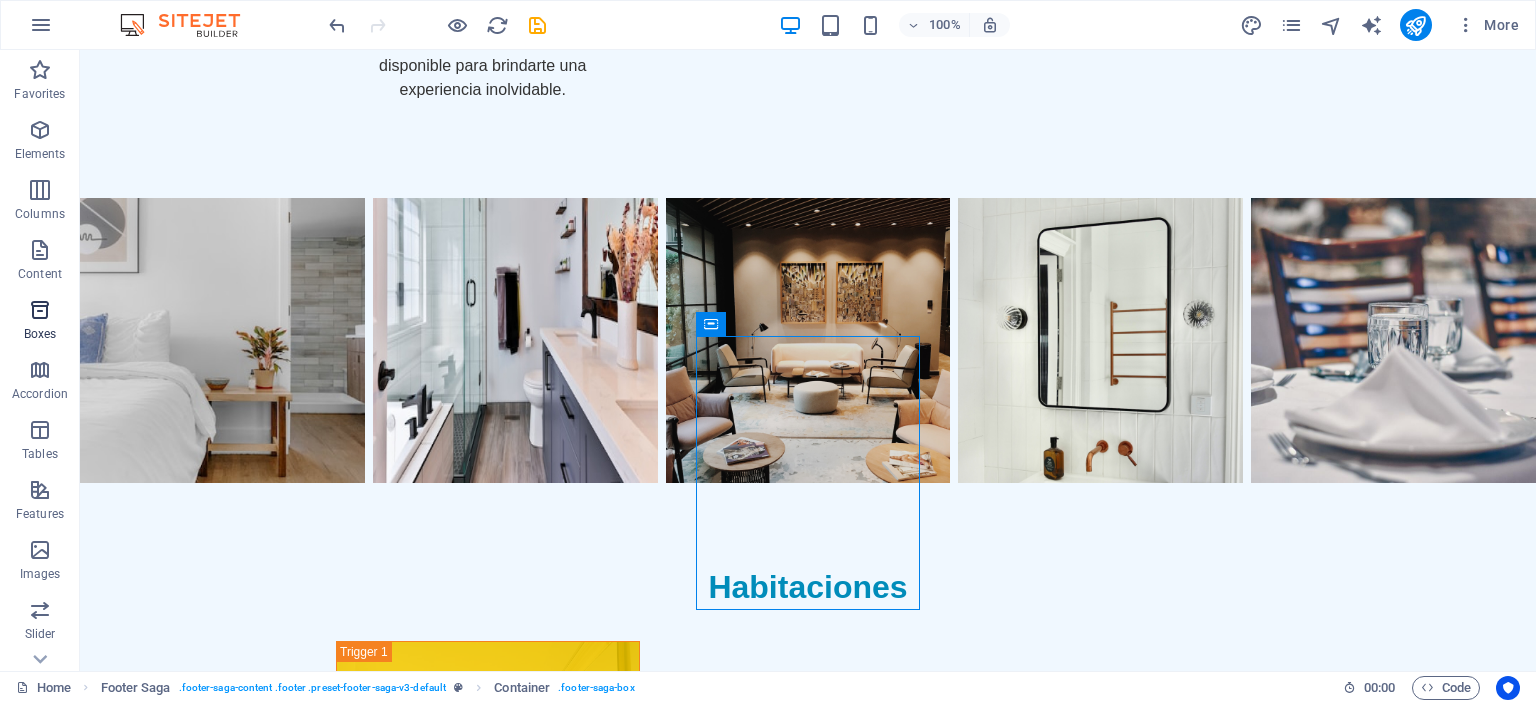 click at bounding box center (40, 310) 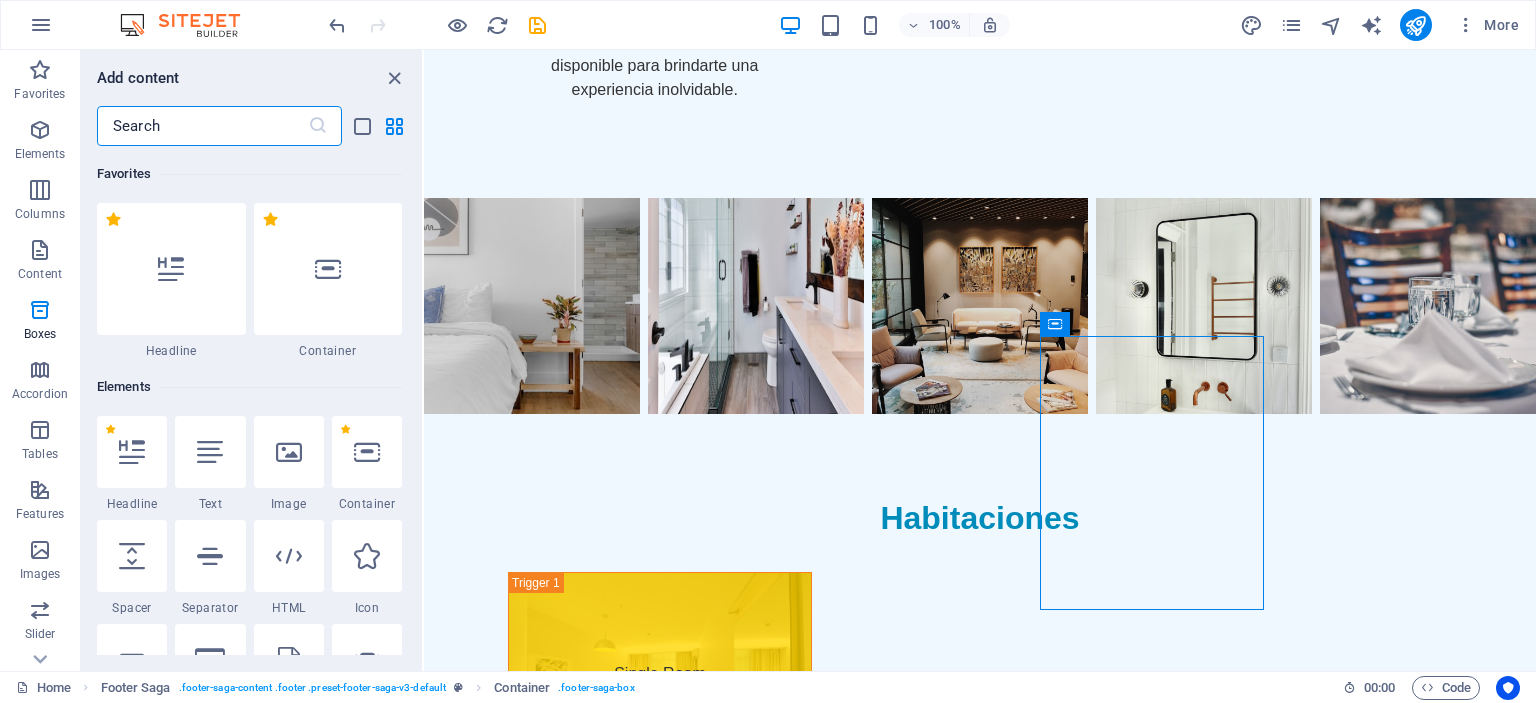 scroll, scrollTop: 2850, scrollLeft: 0, axis: vertical 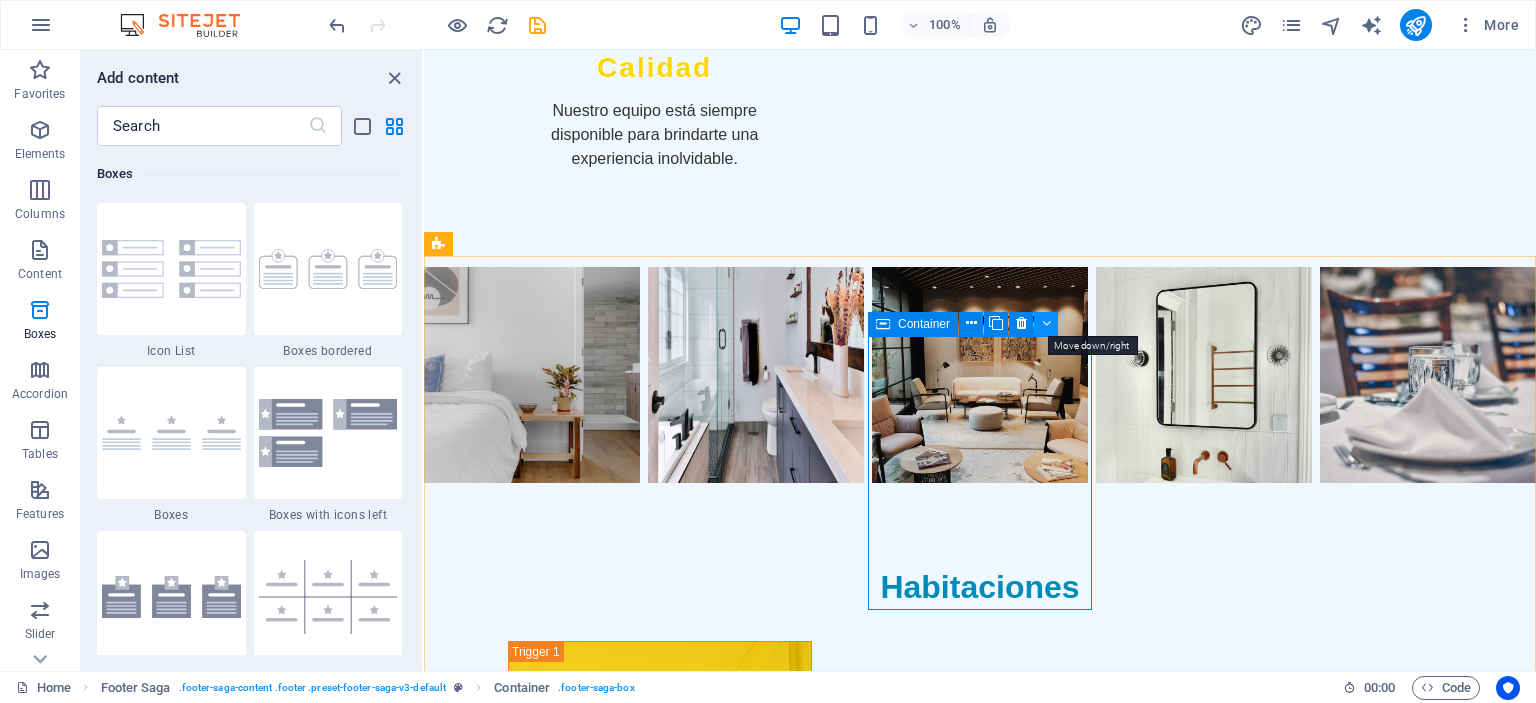 click at bounding box center (1046, 323) 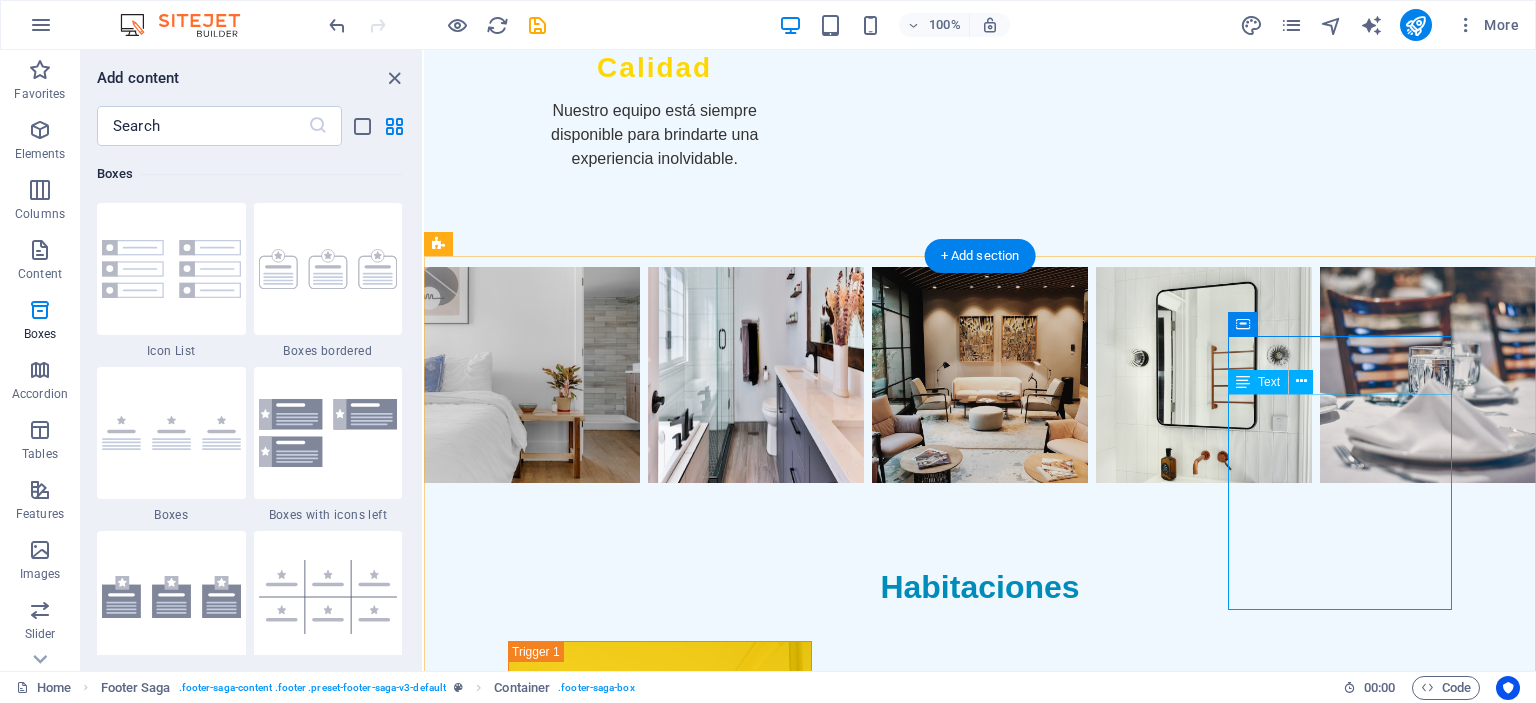 click on "Dirección:   Calle [NUMBER] N° [NUMBER] Teléfonos:   [PHONE] [PHONE] Mail:   [EMAIL]" at bounding box center [552, 2629] 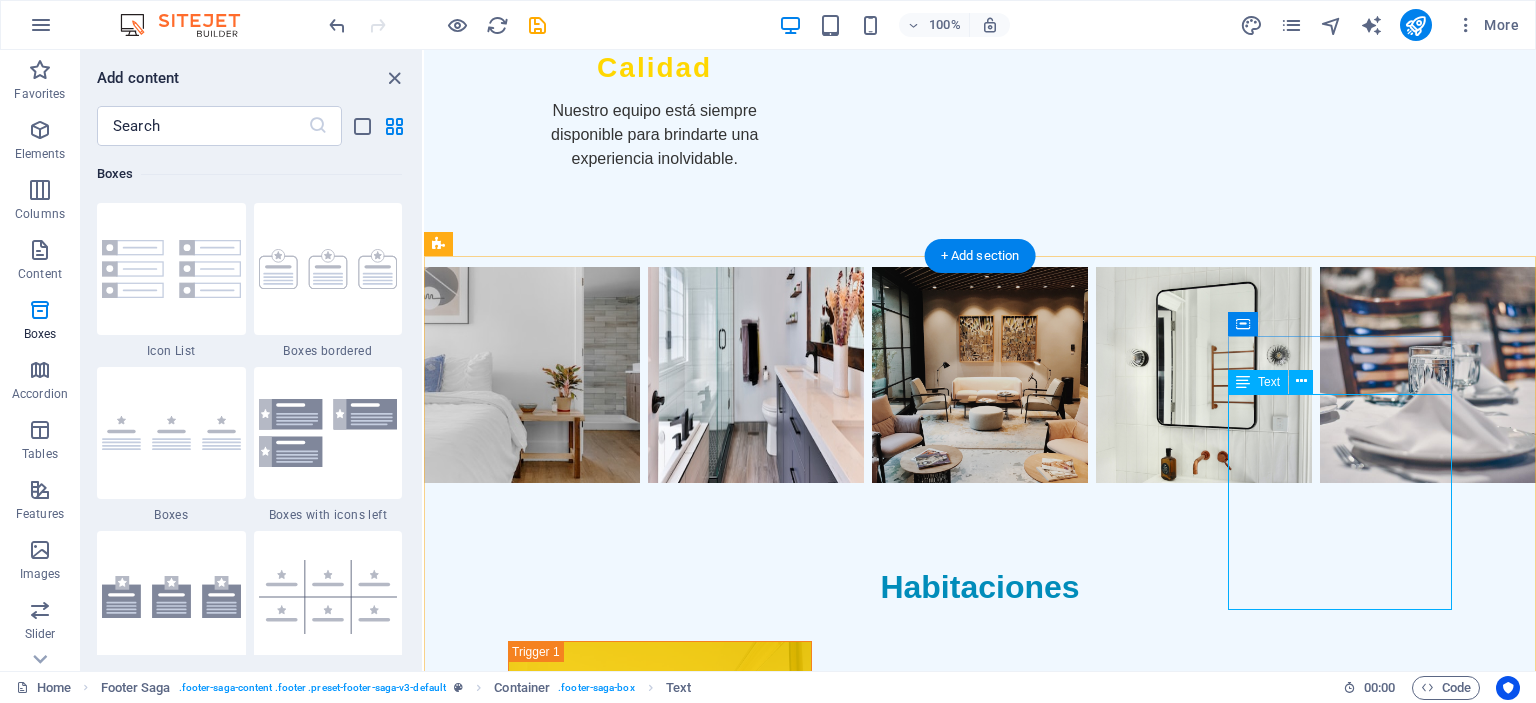 click on "Dirección:   Calle [NUMBER] N° [NUMBER] Teléfonos:   [PHONE] [PHONE] Mail:   [EMAIL]" at bounding box center [552, 2629] 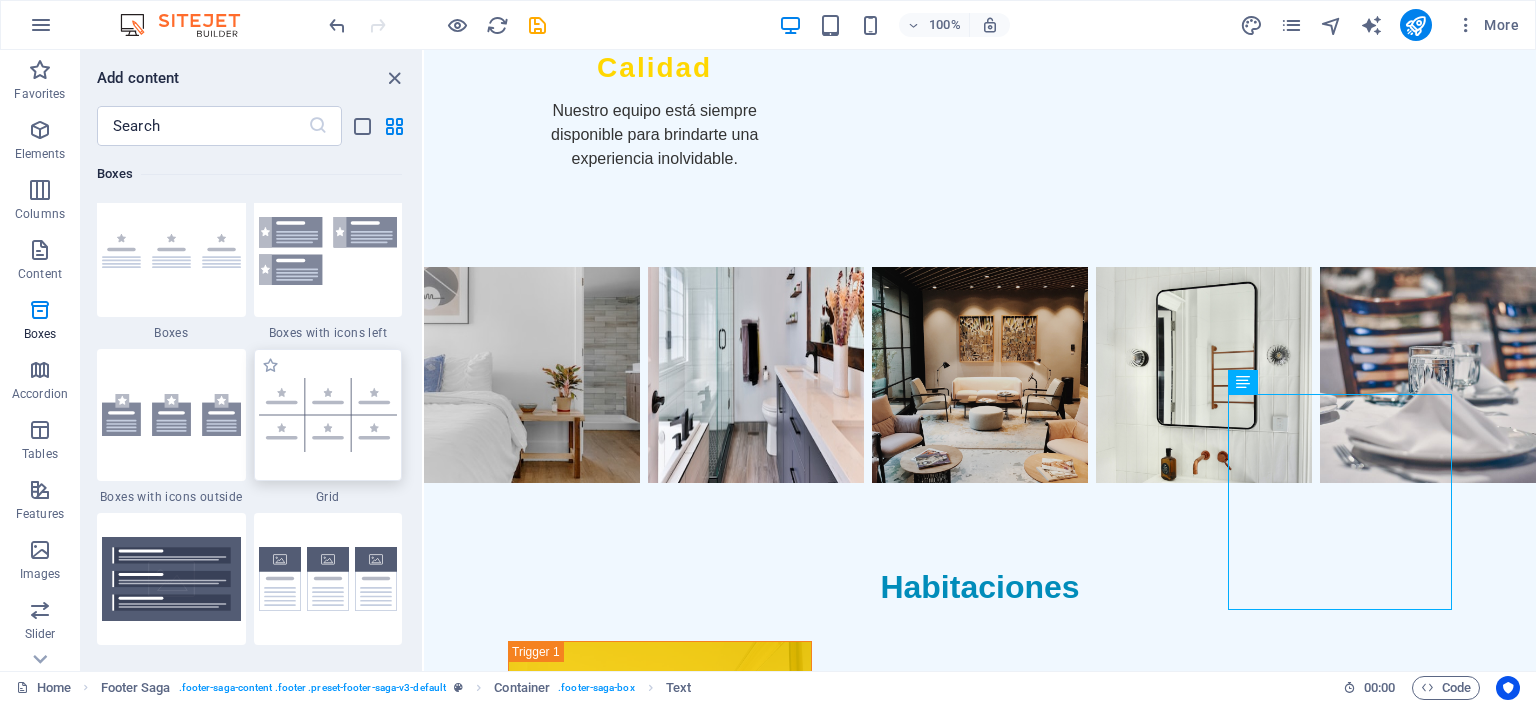 scroll, scrollTop: 5333, scrollLeft: 0, axis: vertical 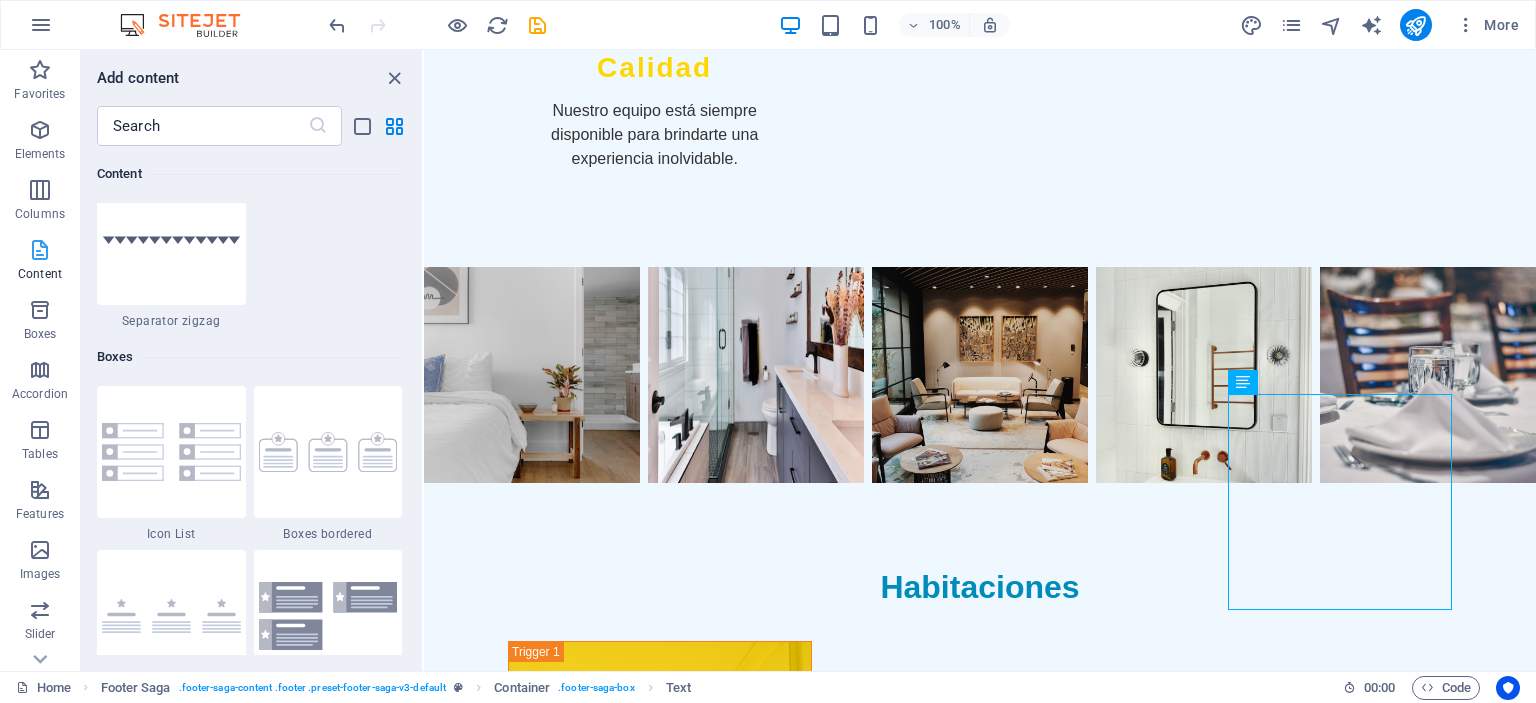 click at bounding box center [40, 250] 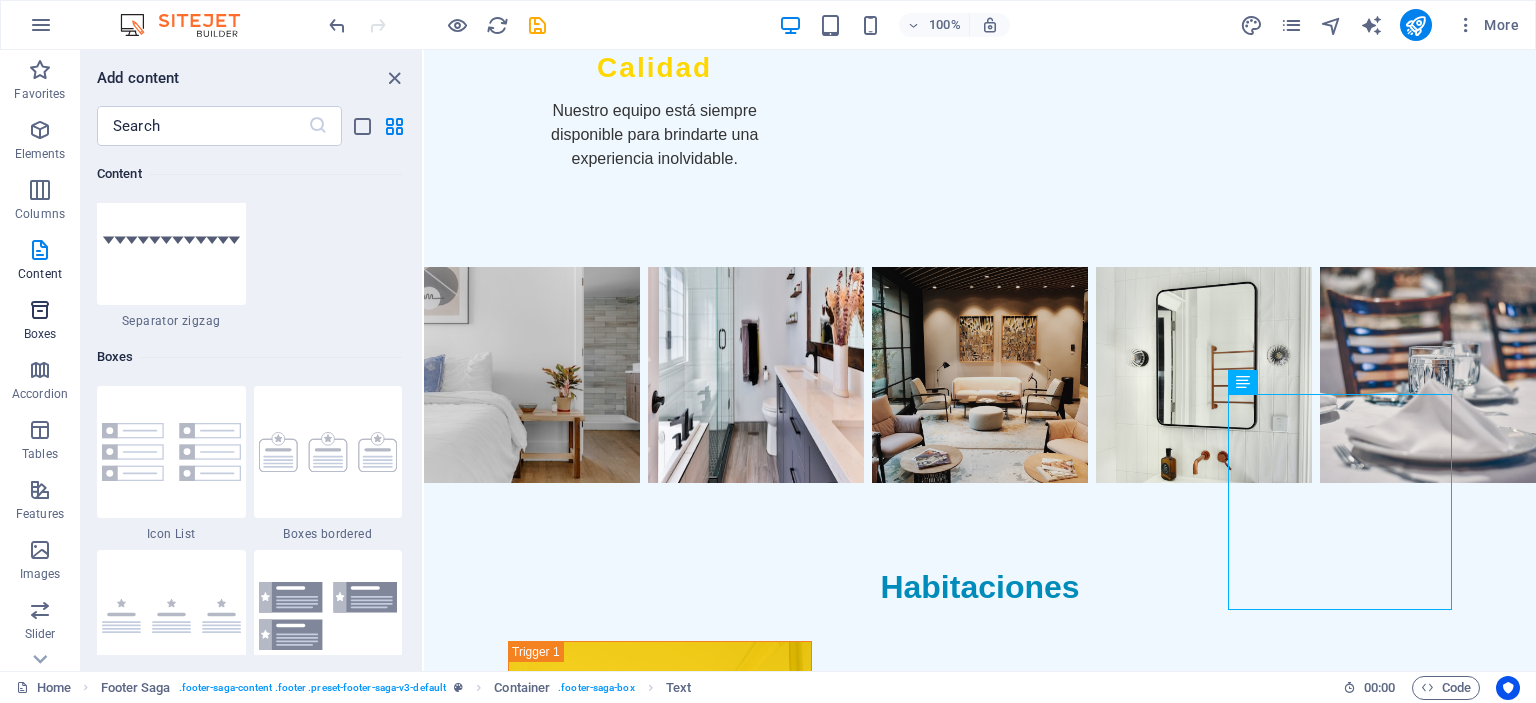 click at bounding box center [40, 310] 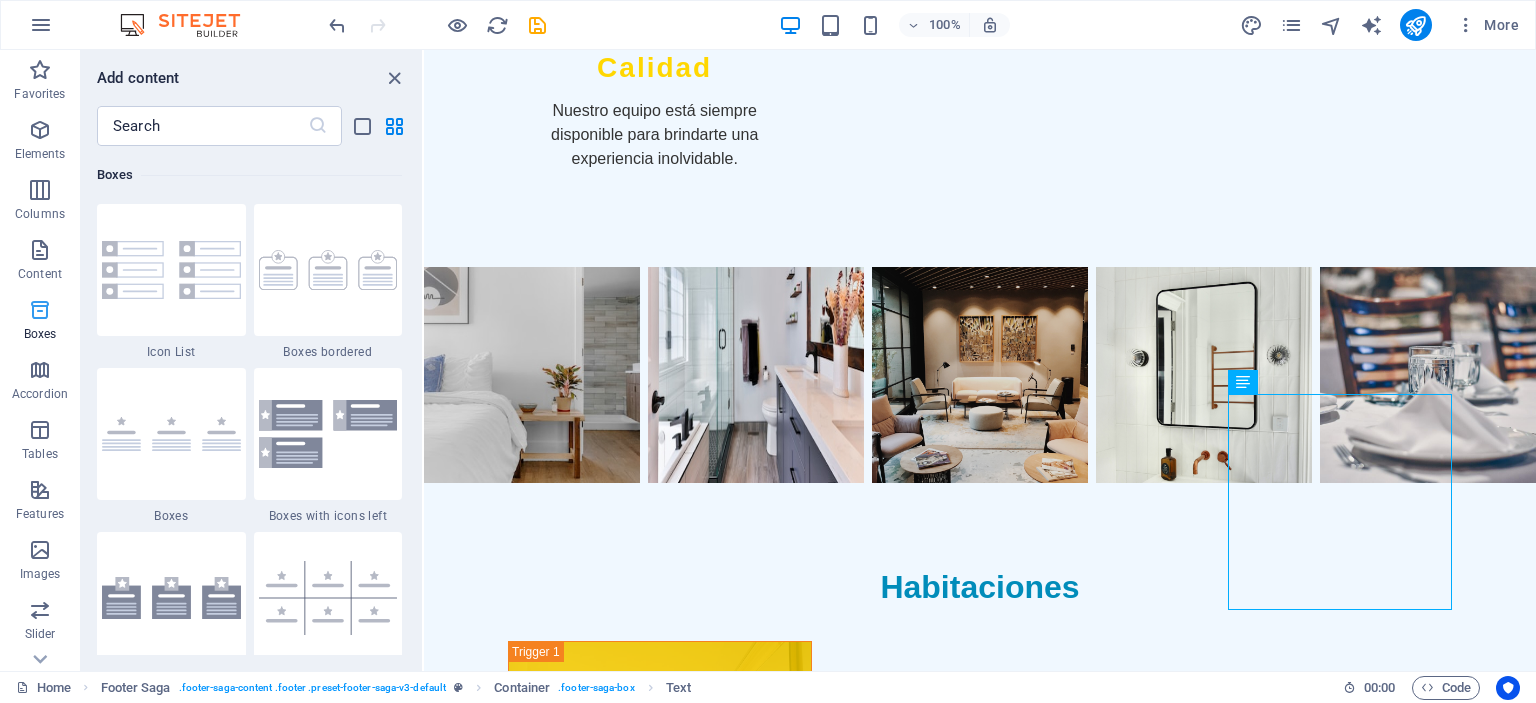 scroll, scrollTop: 5515, scrollLeft: 0, axis: vertical 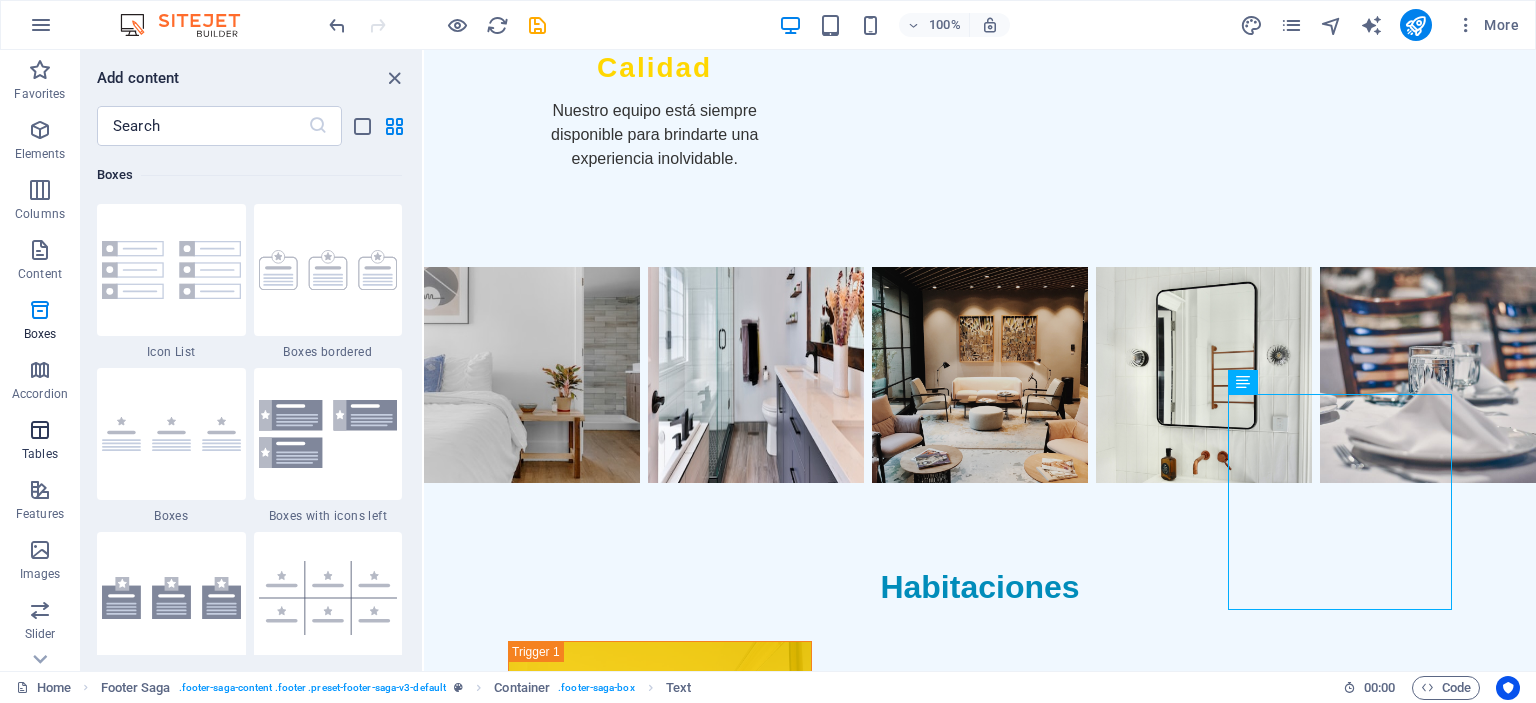 click at bounding box center [40, 430] 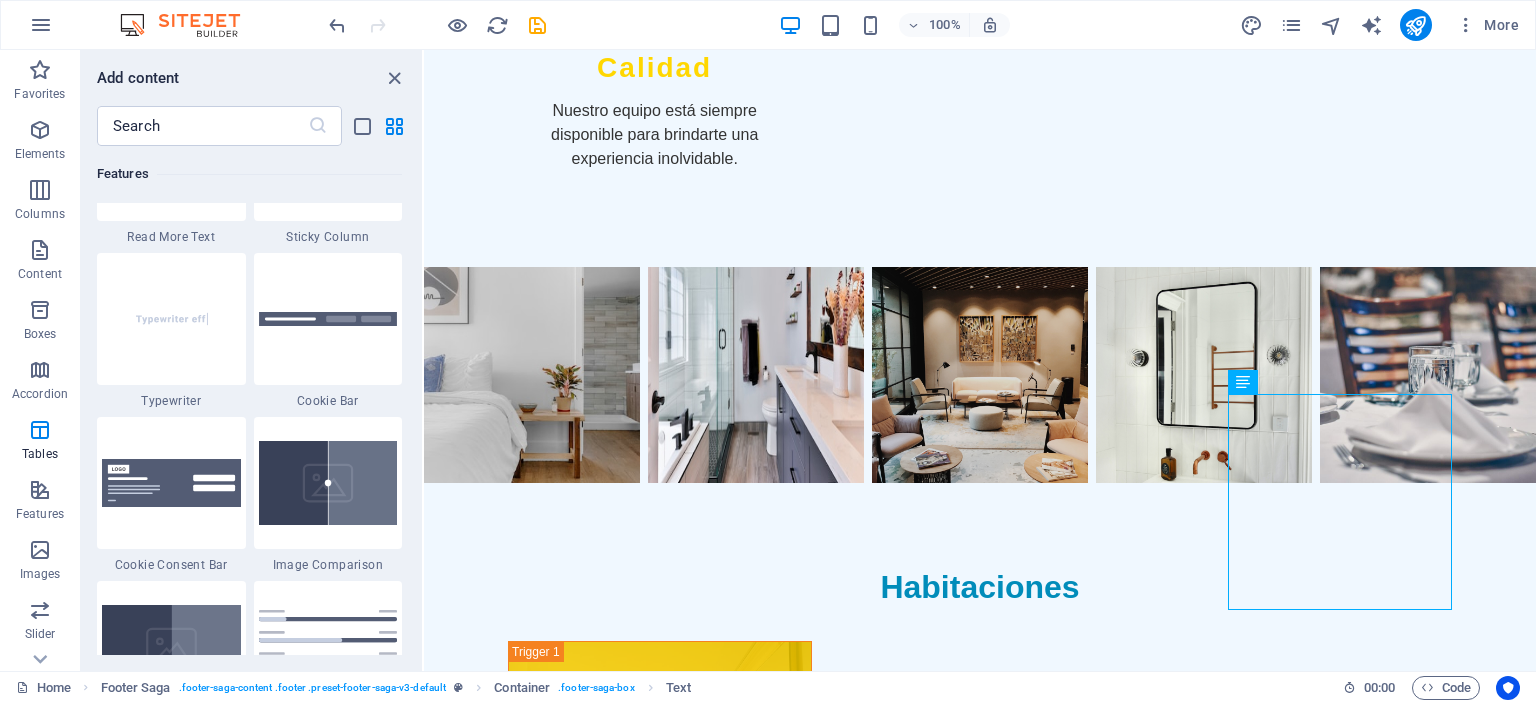 scroll, scrollTop: 7929, scrollLeft: 0, axis: vertical 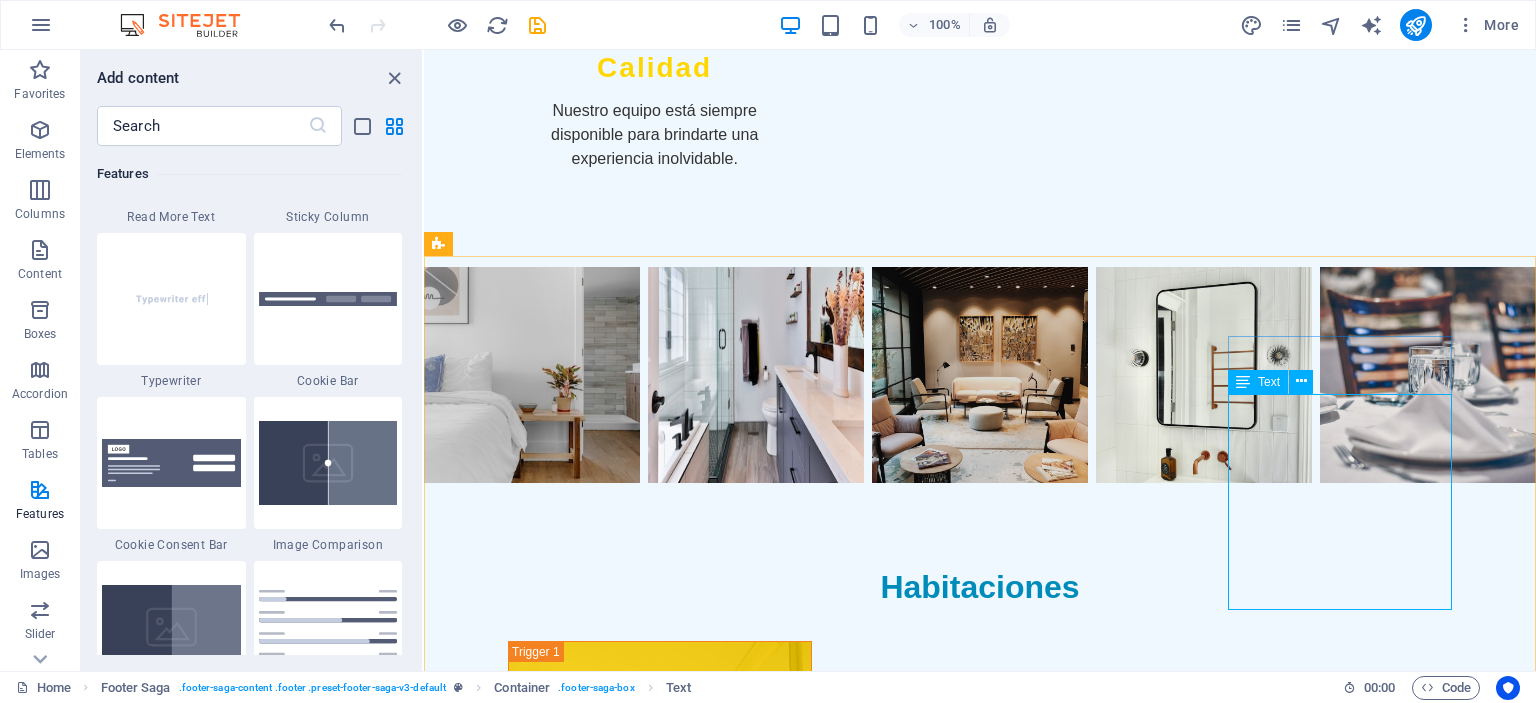 click on "Text" at bounding box center [1269, 382] 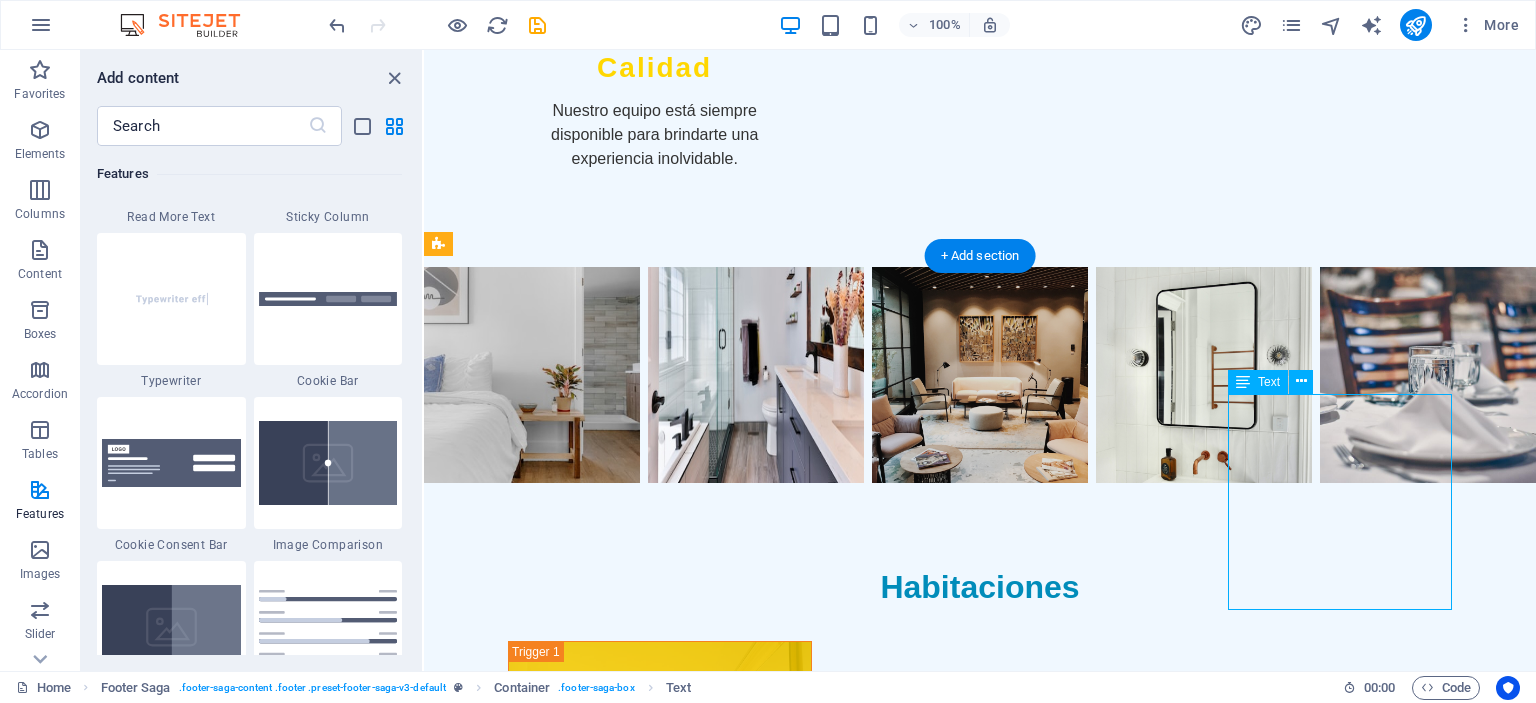 scroll, scrollTop: 2857, scrollLeft: 0, axis: vertical 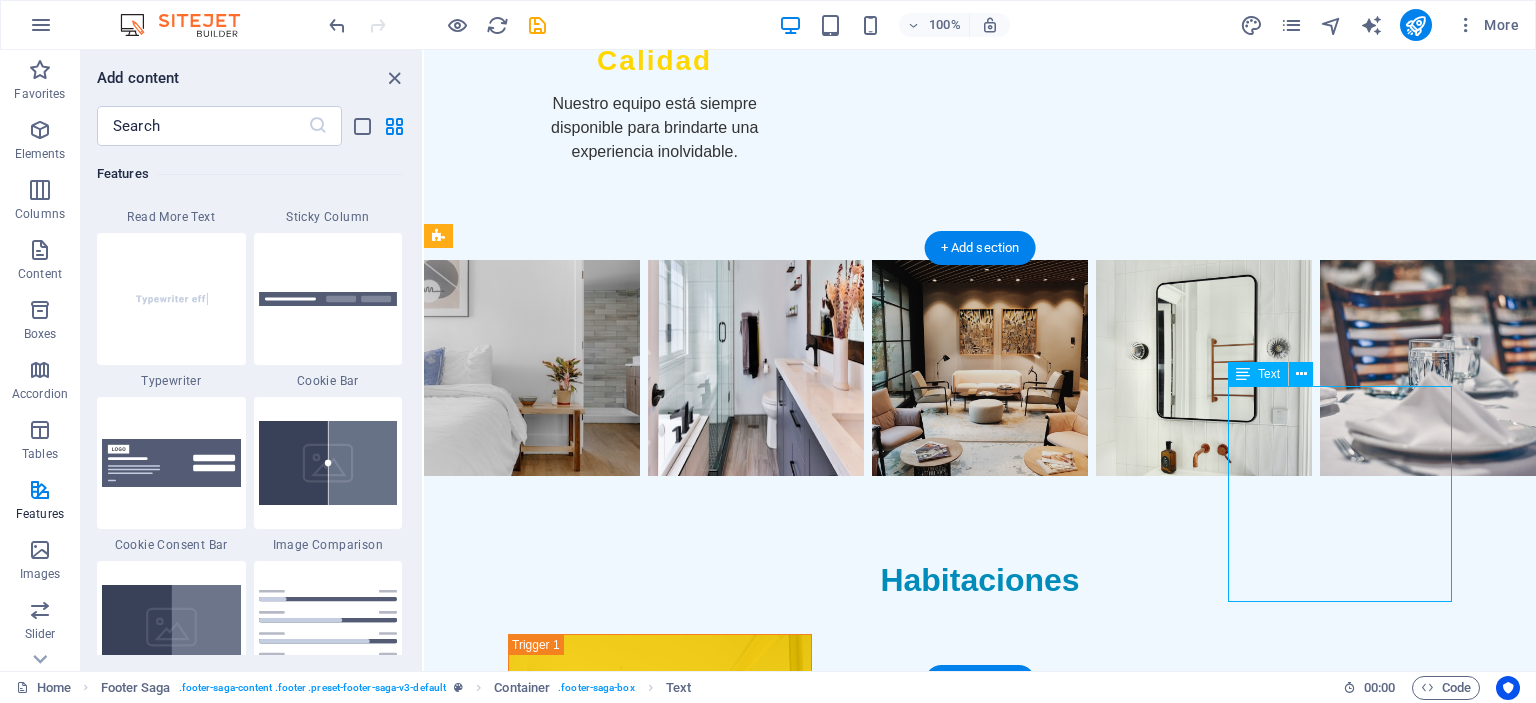 drag, startPoint x: 1400, startPoint y: 586, endPoint x: 1283, endPoint y: 521, distance: 133.84319 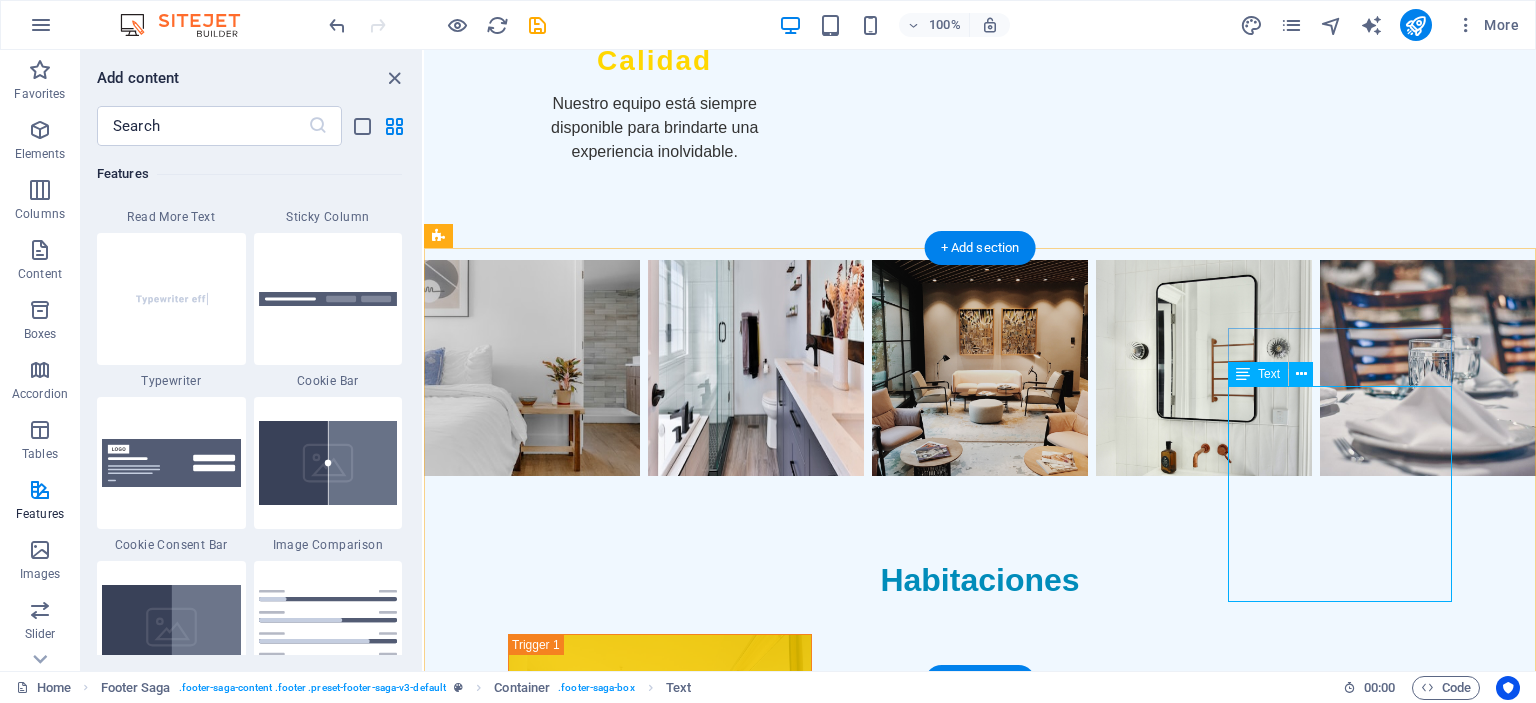 click on "Dirección:   Calle [NUMBER] N° [NUMBER] Teléfonos:   [PHONE] [PHONE] Mail:   [EMAIL]" at bounding box center [552, 2622] 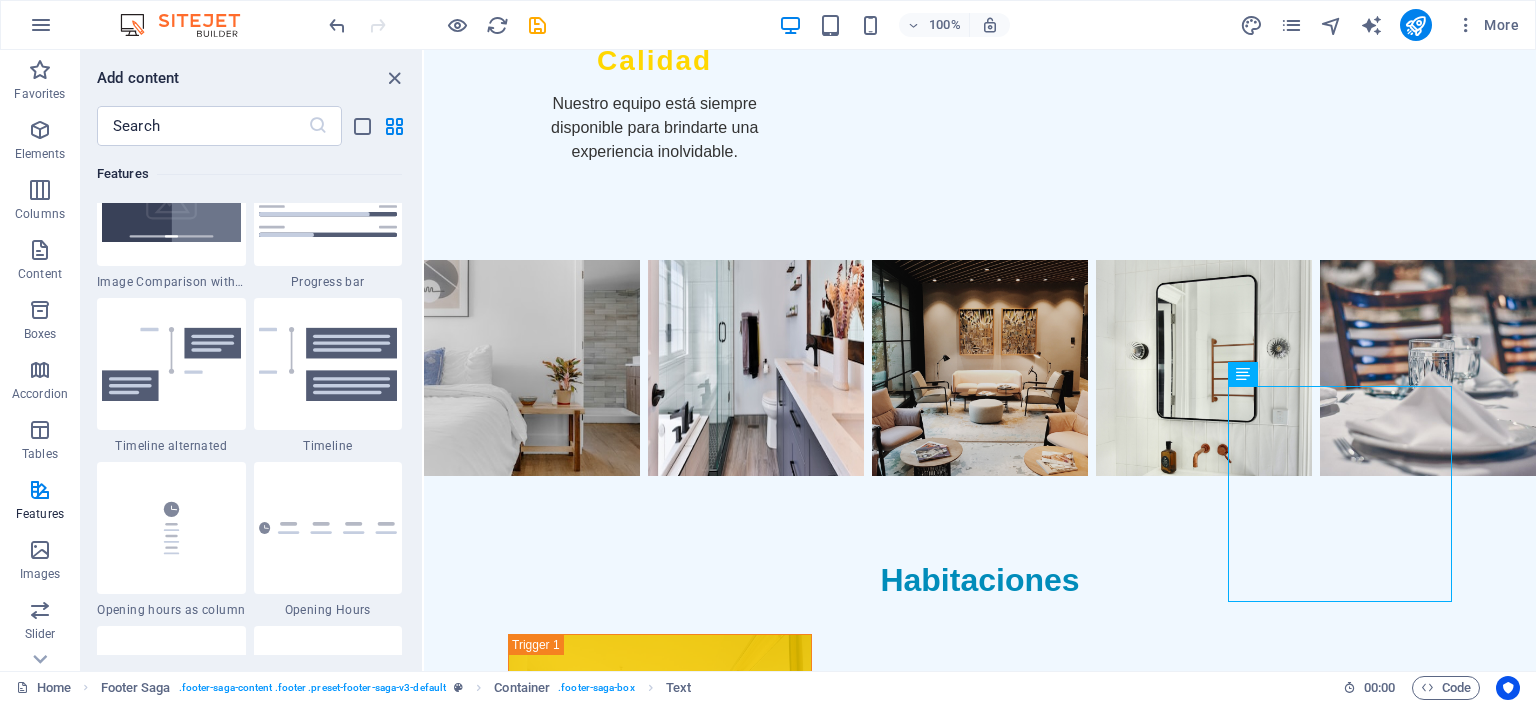 scroll, scrollTop: 8385, scrollLeft: 0, axis: vertical 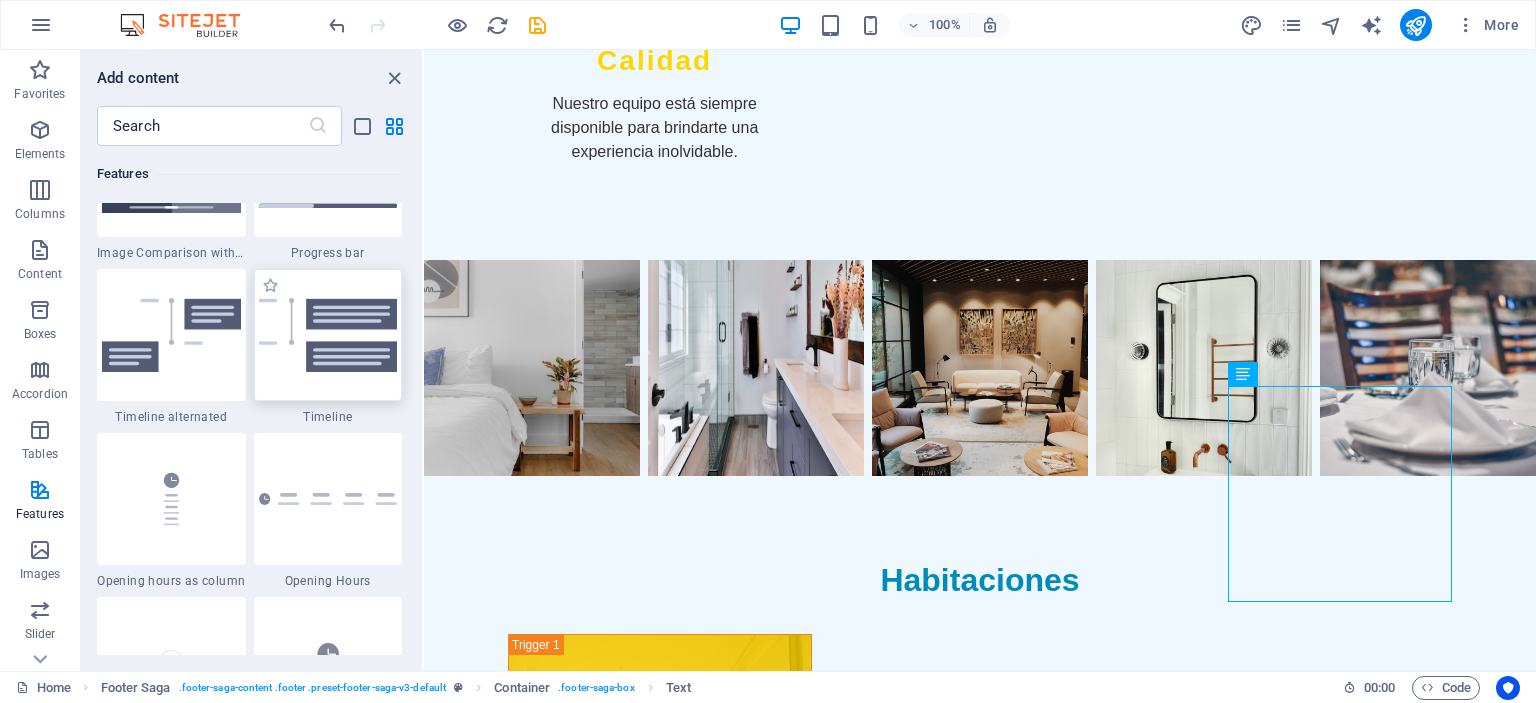 click at bounding box center [328, 335] 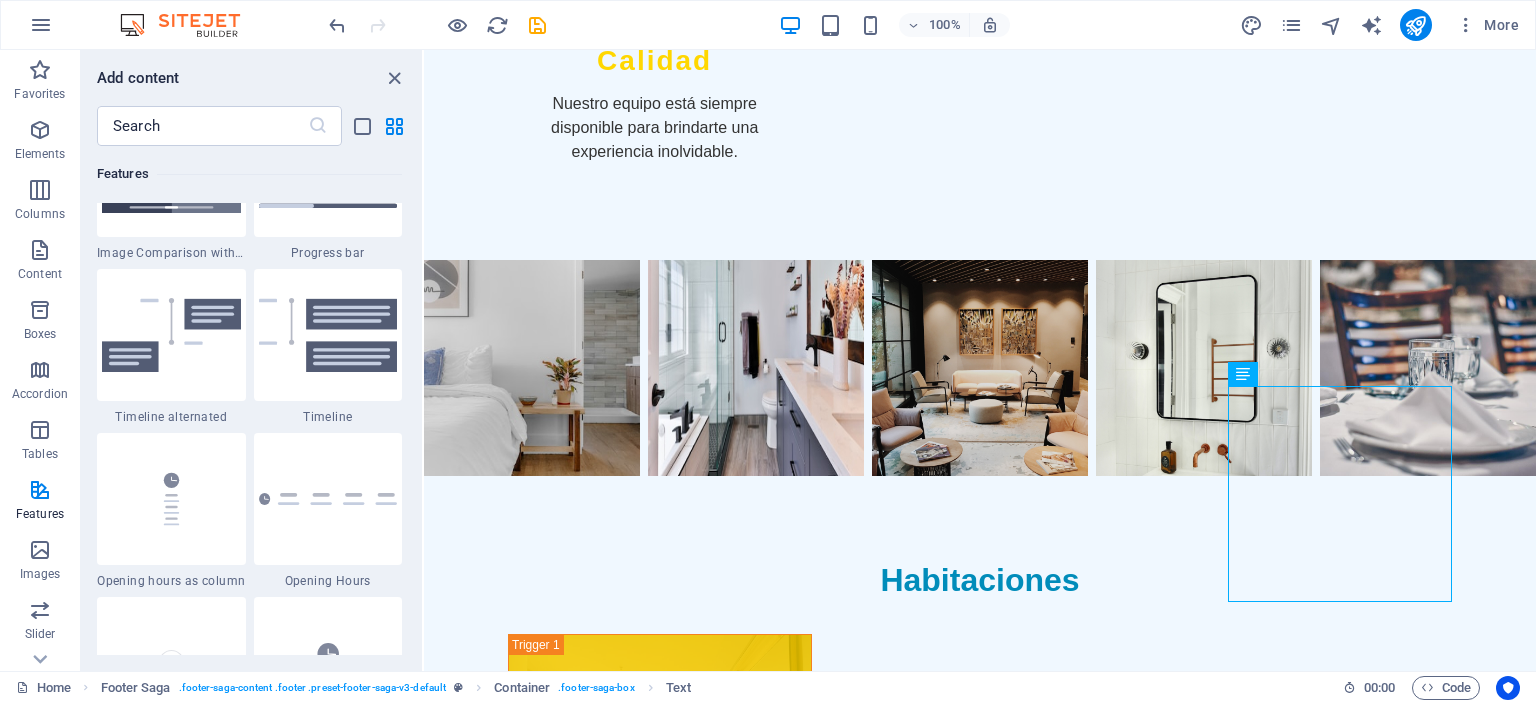 click on "H2   Banner   Container   Preset   Container   Gallery   Gallery   Gallery   Container   Container   Footer Saga   Container   H3   Container   Container   Text   Container   Spacer   Container   Menu   Spacer   Container   Container   Spacer   Container   H3   Container   Logo   Container   Container   H3   Text   Container   Text   Container   Icon   Placeholder   Text   Icon   Container   Icon   Spacer   Text   2 columns   Text   Contact Form   Form   Contact Form   Captcha   Form button   Contact Form   Form   Checkbox" at bounding box center (980, 360) 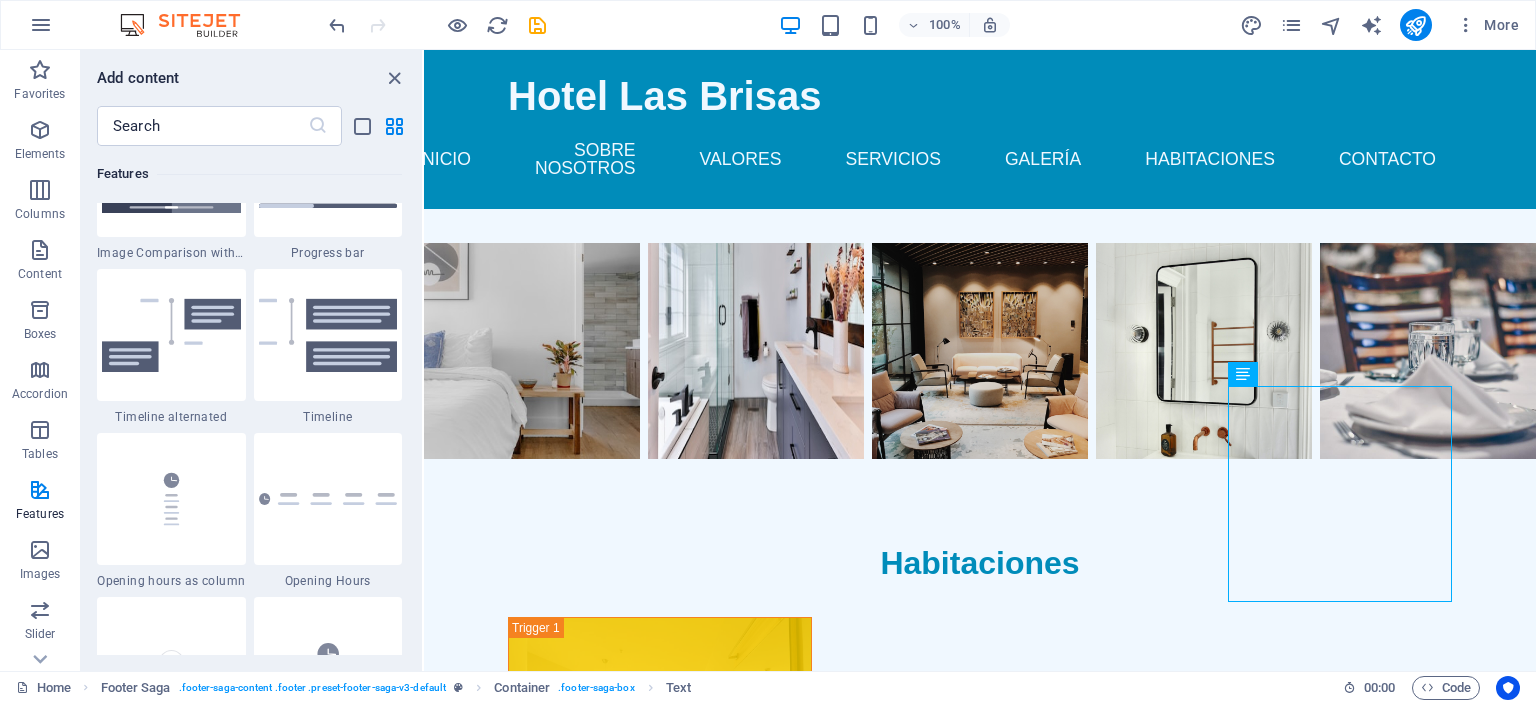 click on "H2   Banner   Container   Preset   Container   Gallery   Gallery   Gallery   Container   Container   Footer Saga   Container   H3   Container   Container   Text   Container   Spacer   Container   Menu   Spacer   Container   Container   Spacer   Container   H3   Container   Logo   Container   Container   H3   Text   Container   Text   Container   Icon   Placeholder   Text   Icon   Container   Icon   Spacer   Text   2 columns   Text   Contact Form   Form   Contact Form   Captcha   Form button   Contact Form   Form   Checkbox" at bounding box center [980, 360] 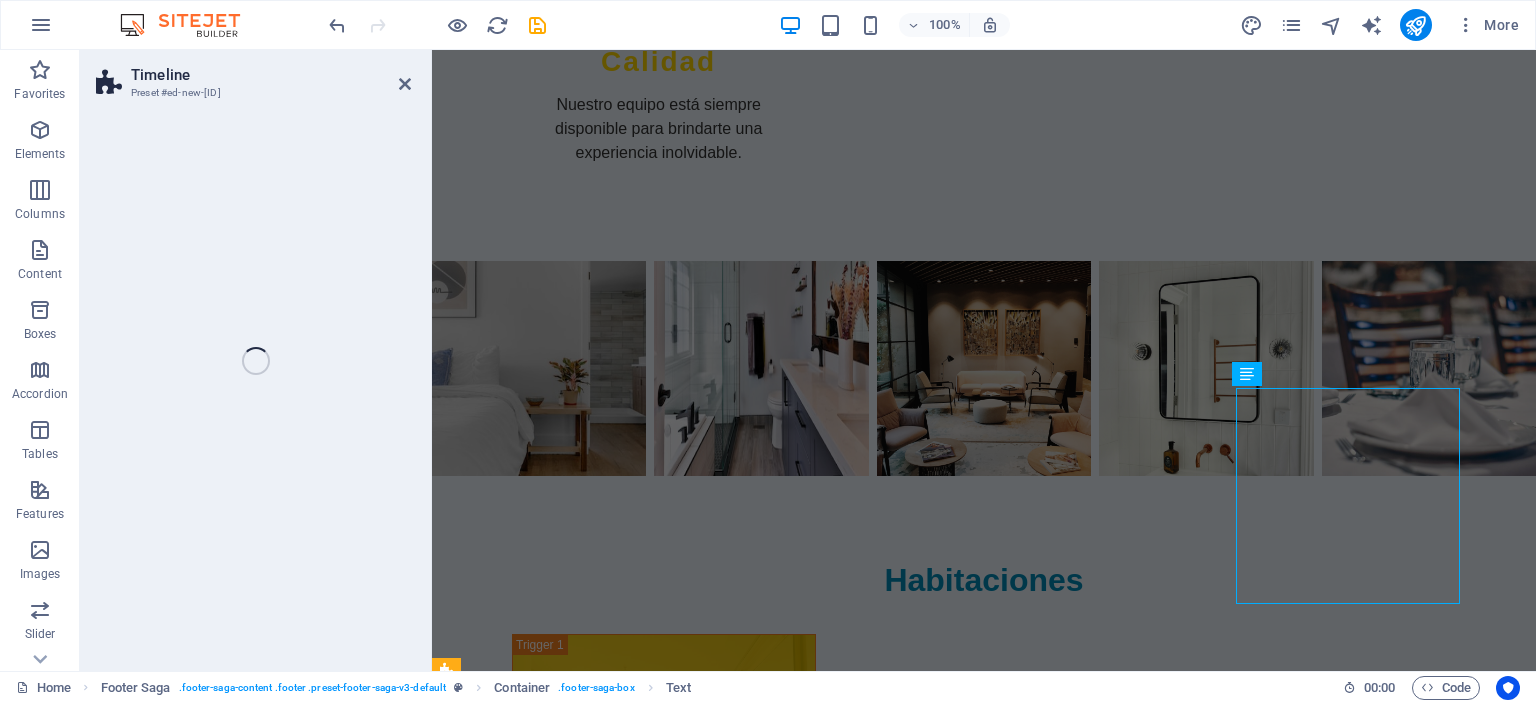 scroll, scrollTop: 3329, scrollLeft: 0, axis: vertical 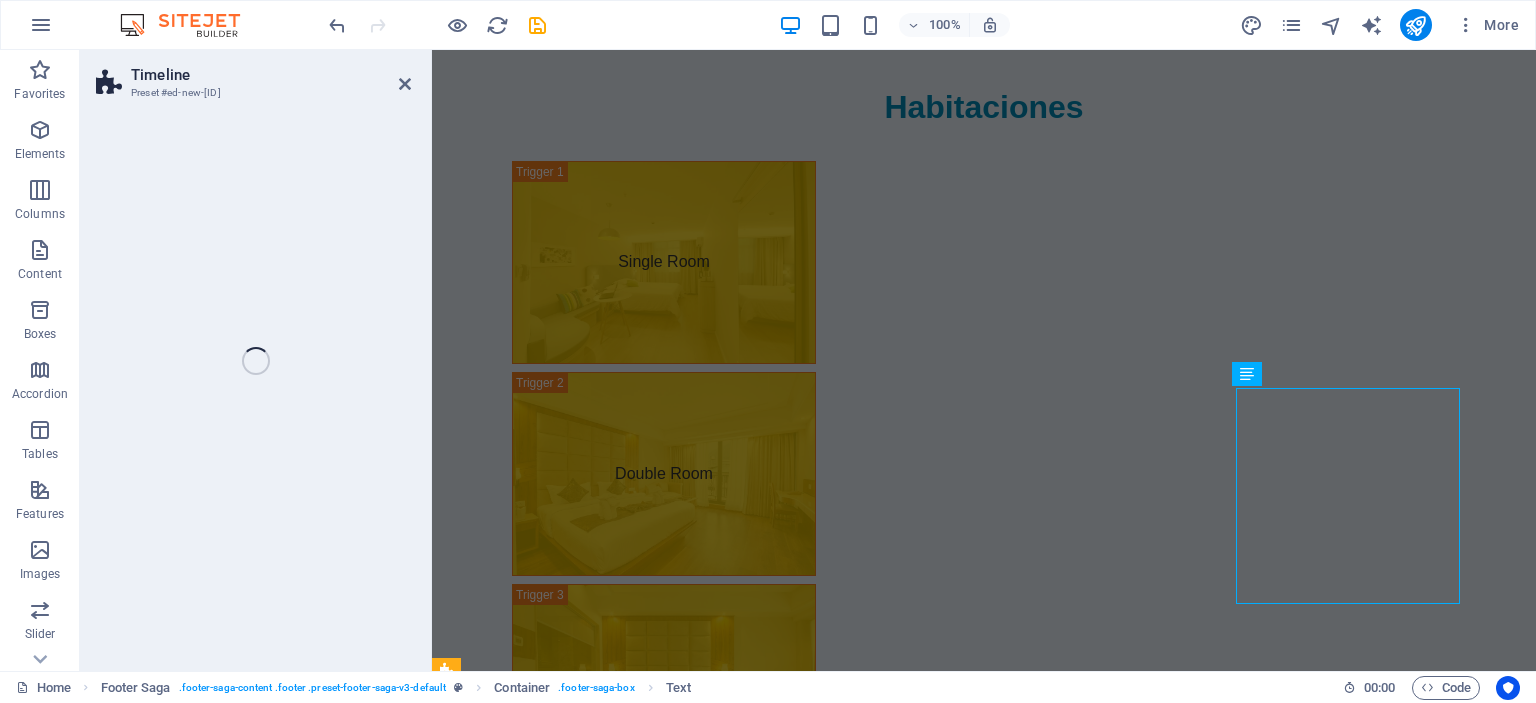 select on "rem" 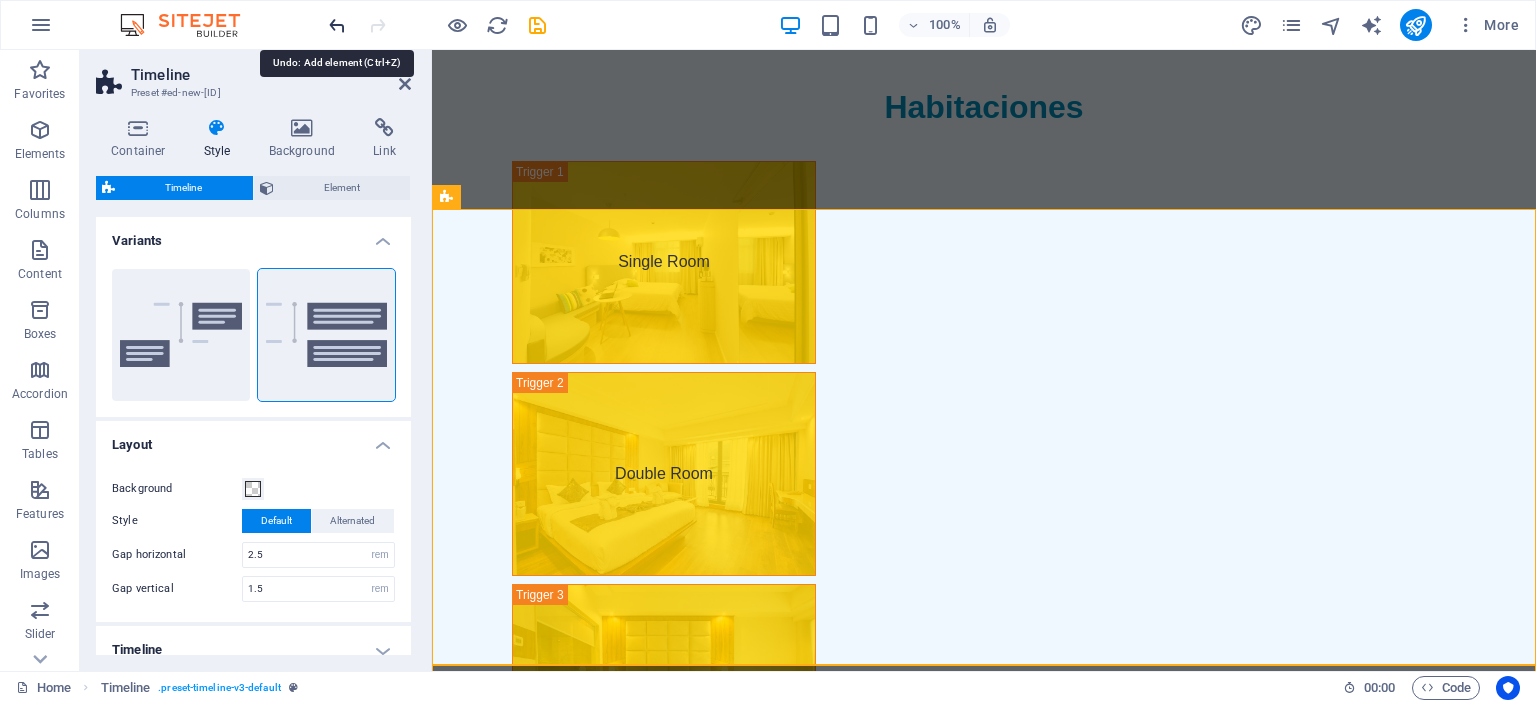 click at bounding box center (337, 25) 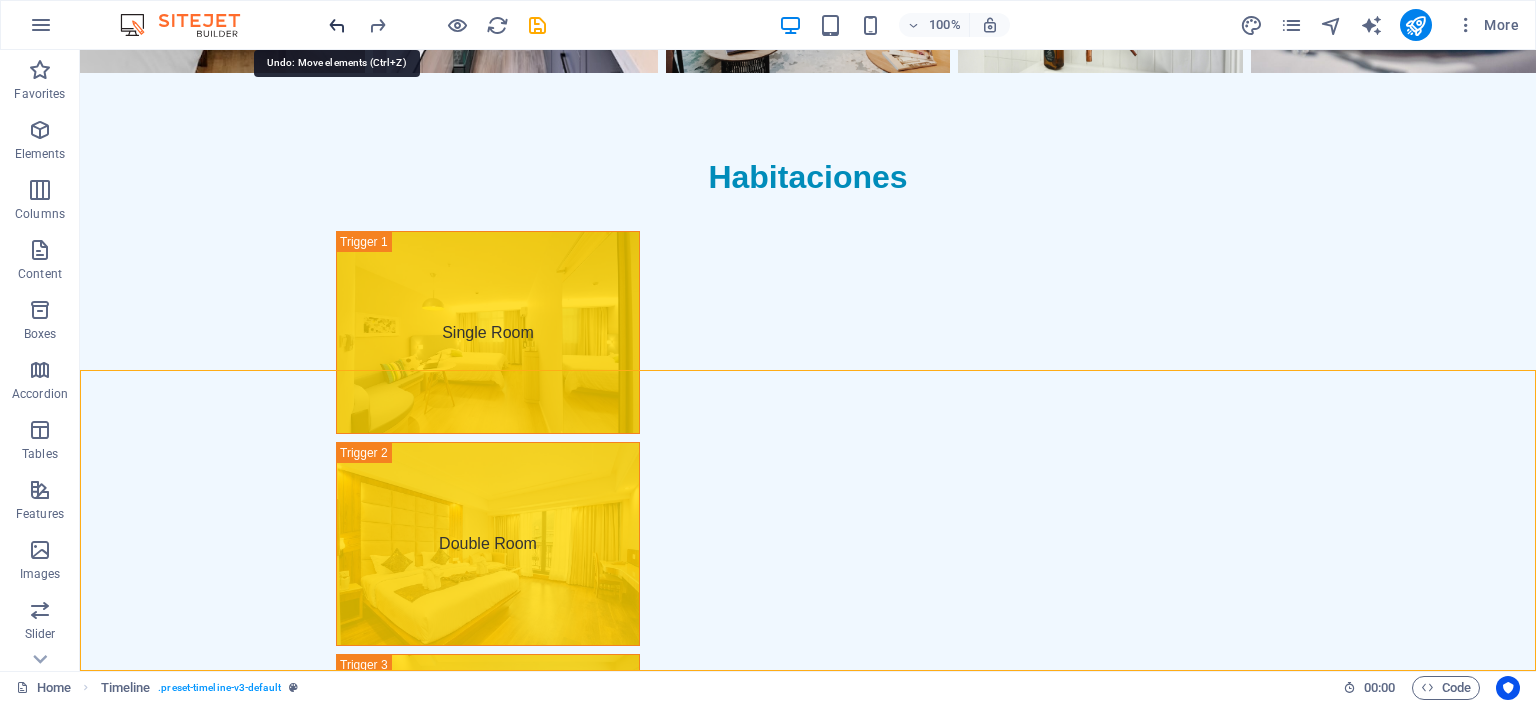scroll, scrollTop: 3238, scrollLeft: 0, axis: vertical 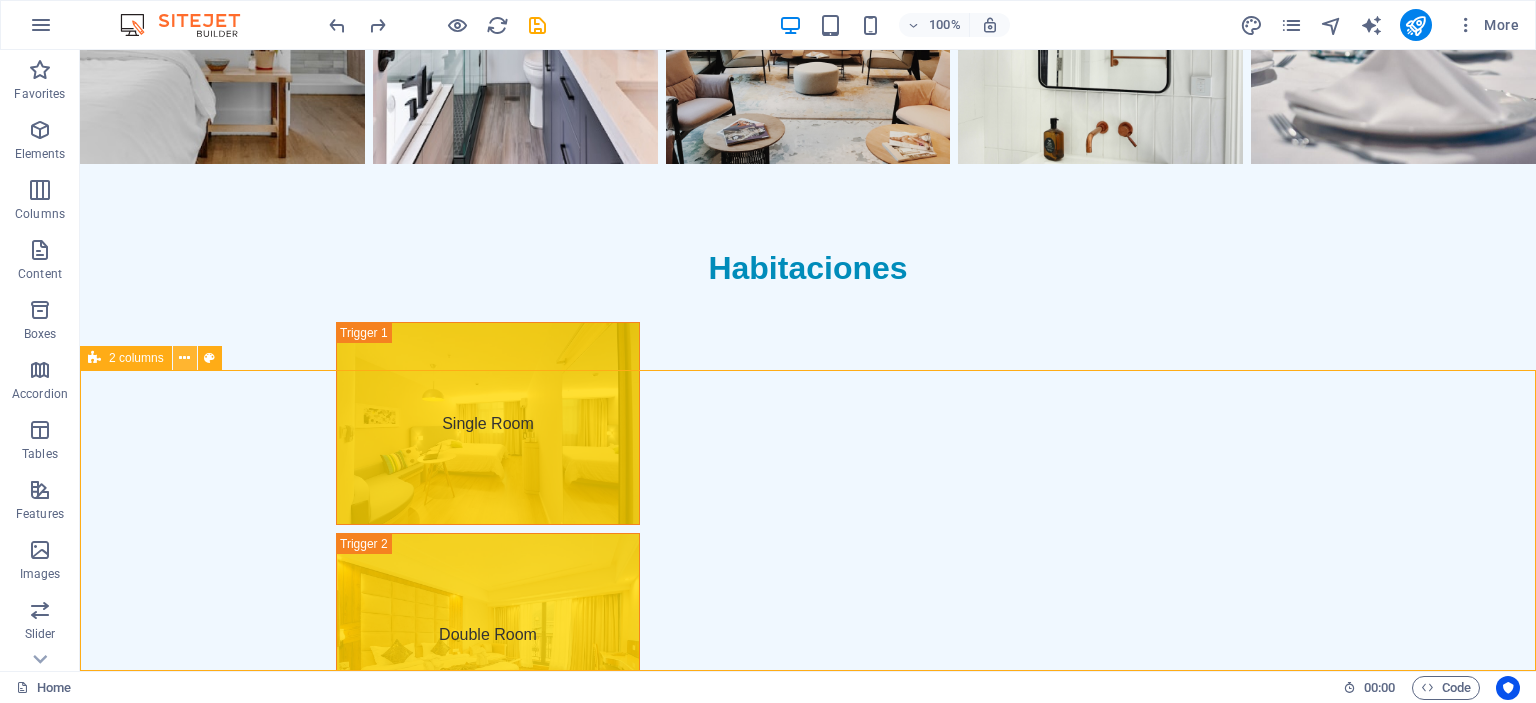 click at bounding box center (184, 358) 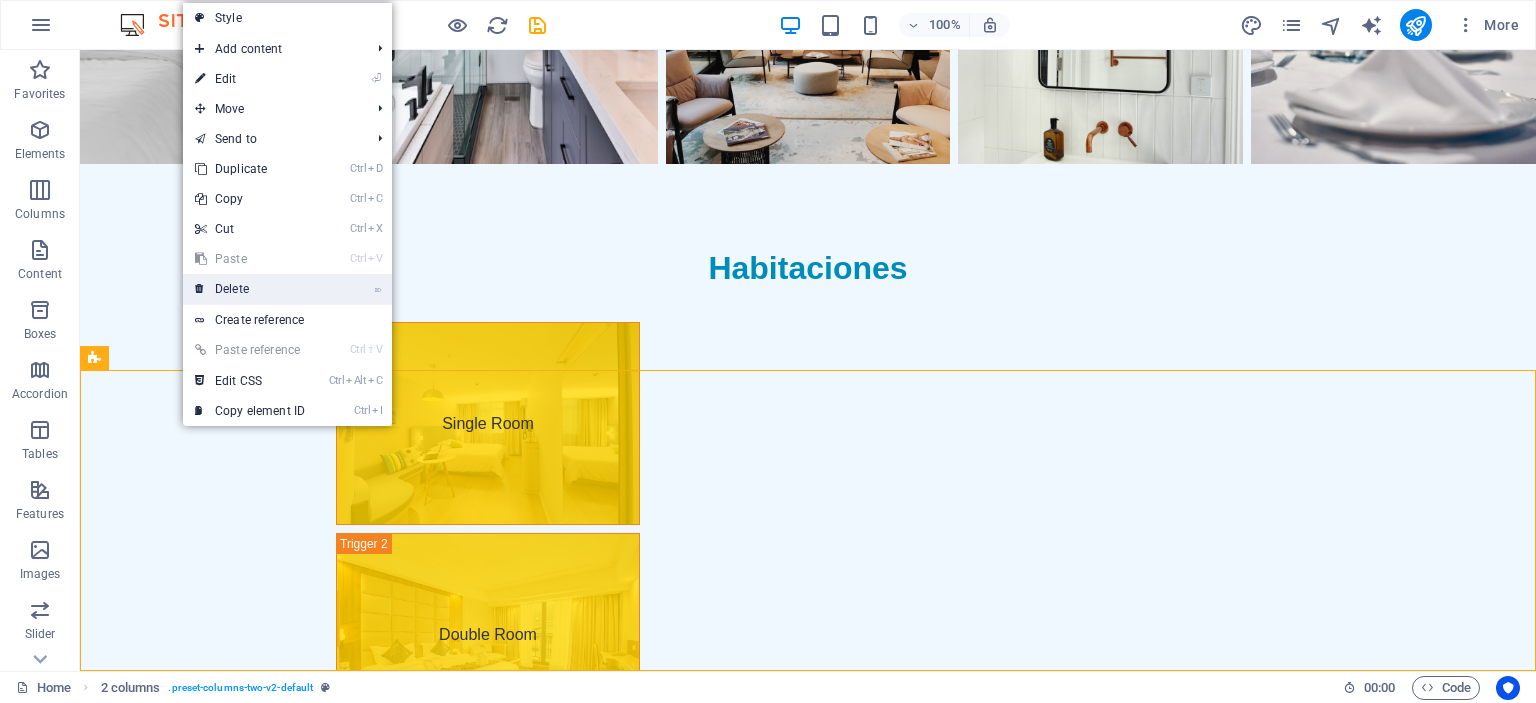 click on "⌦  Delete" at bounding box center (250, 289) 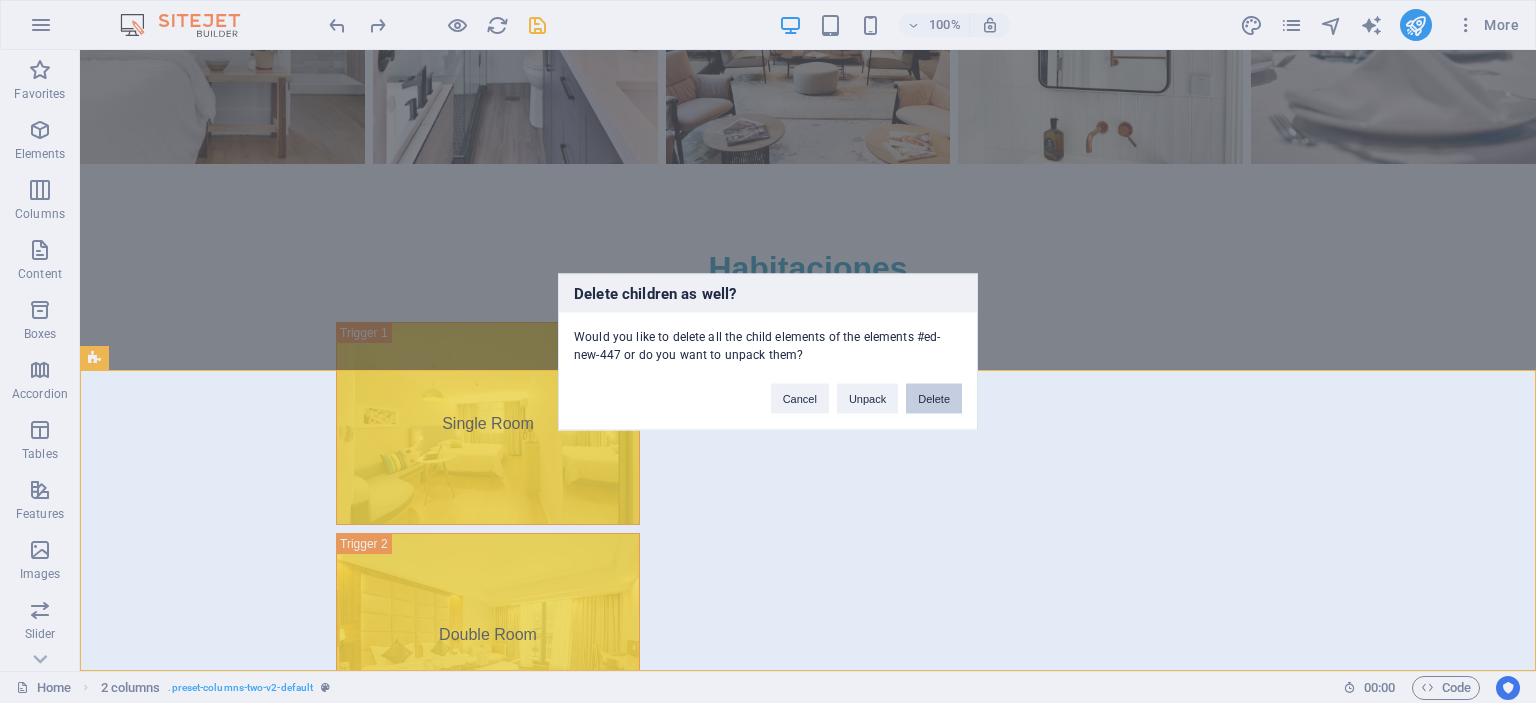 click on "Delete" at bounding box center [934, 398] 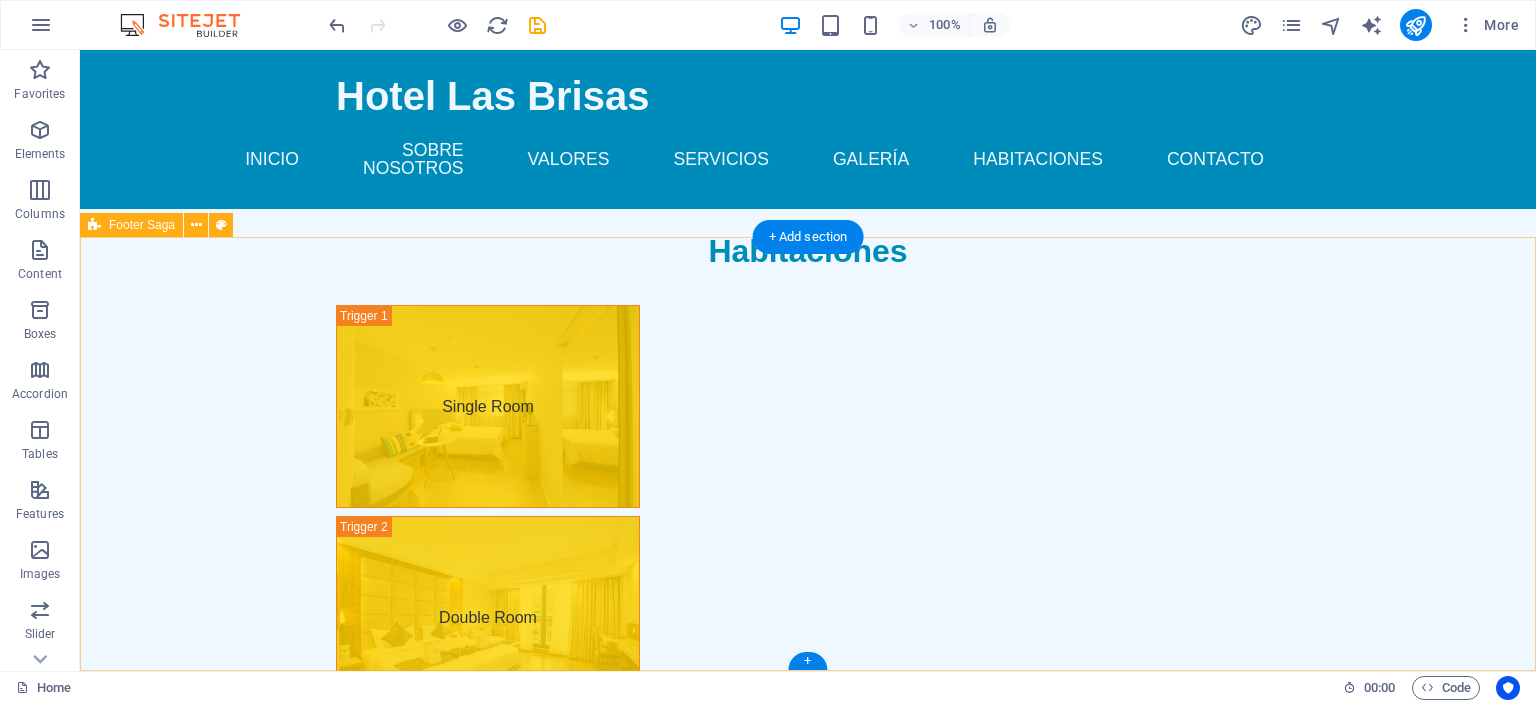 scroll, scrollTop: 2937, scrollLeft: 0, axis: vertical 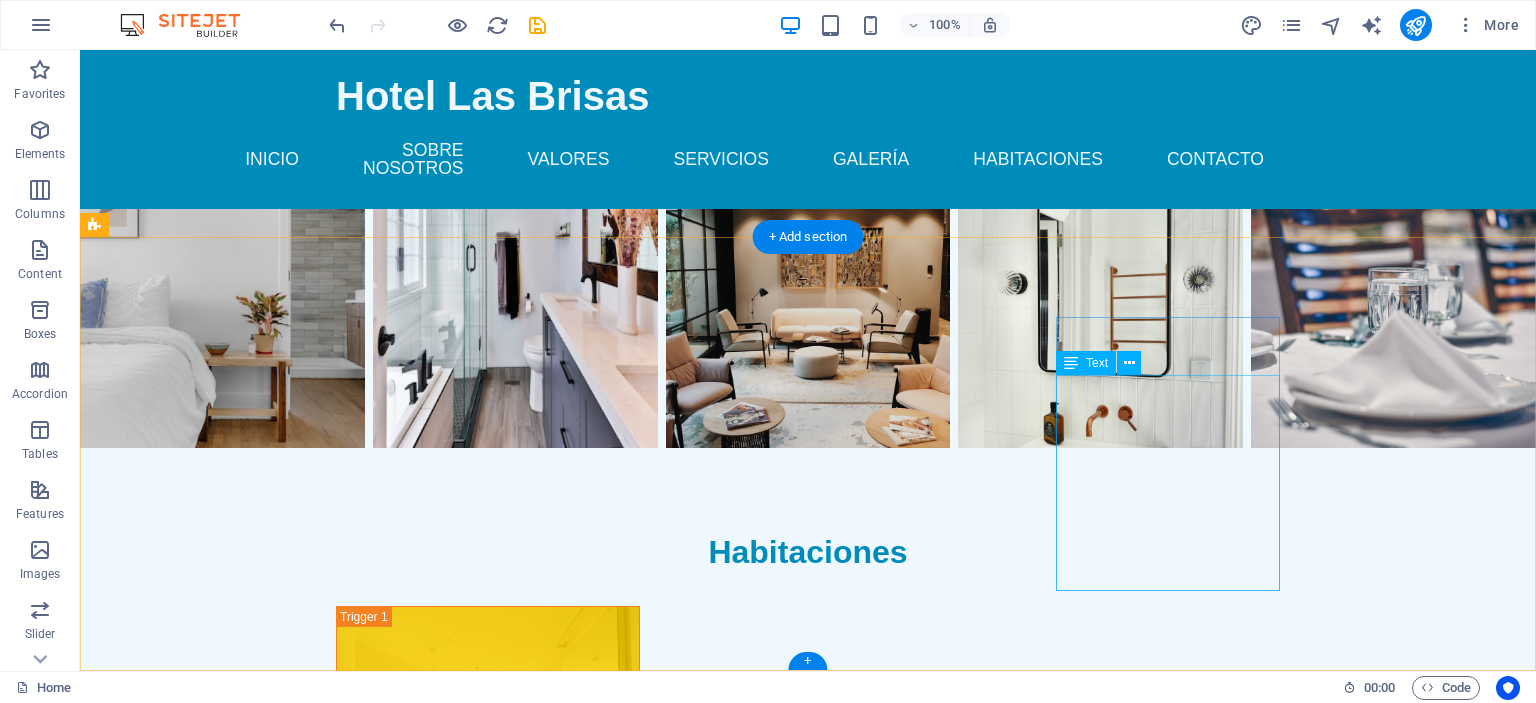 click on "Dirección:   Calle [NUMBER] N° [NUMBER] Teléfonos:   [PHONE] [PHONE] Mail:   [EMAIL]" at bounding box center [208, 2593] 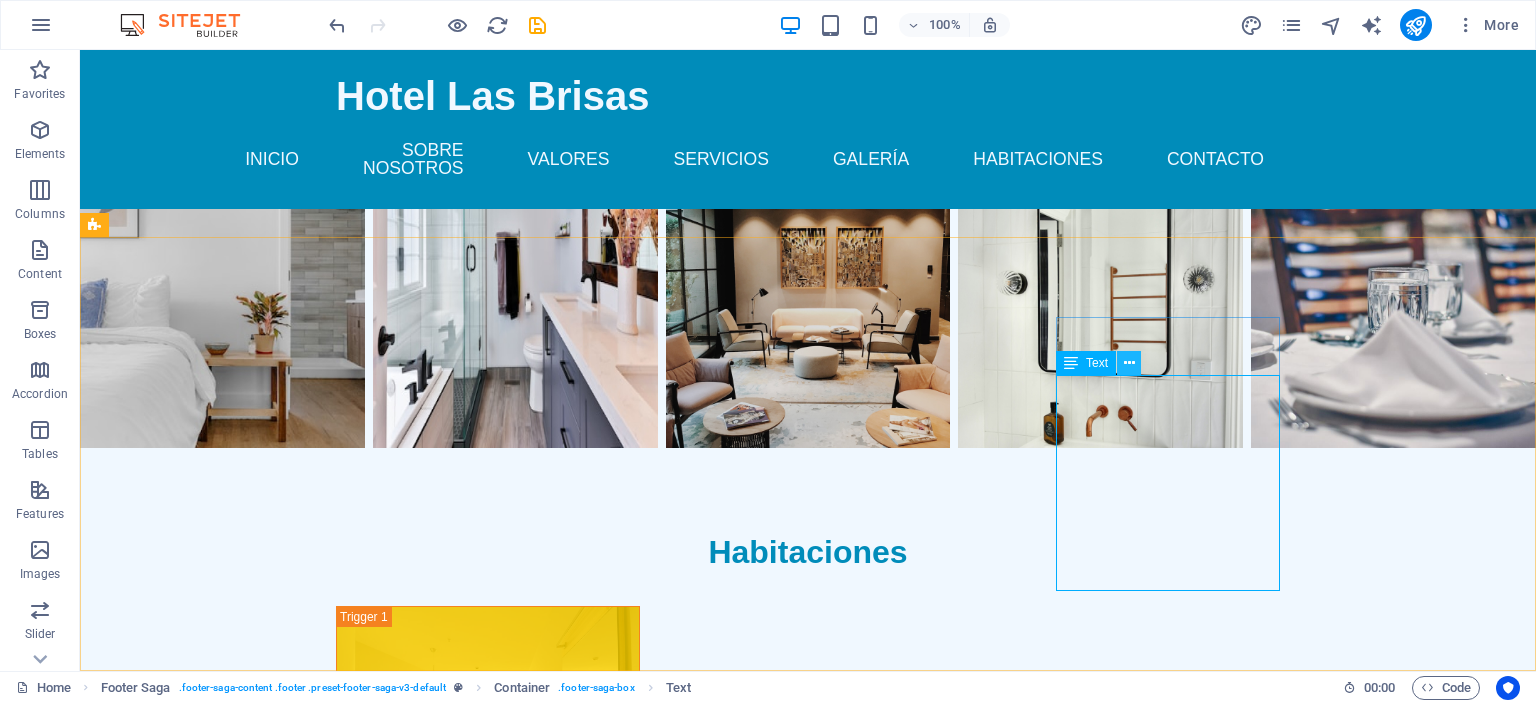 click at bounding box center [1129, 363] 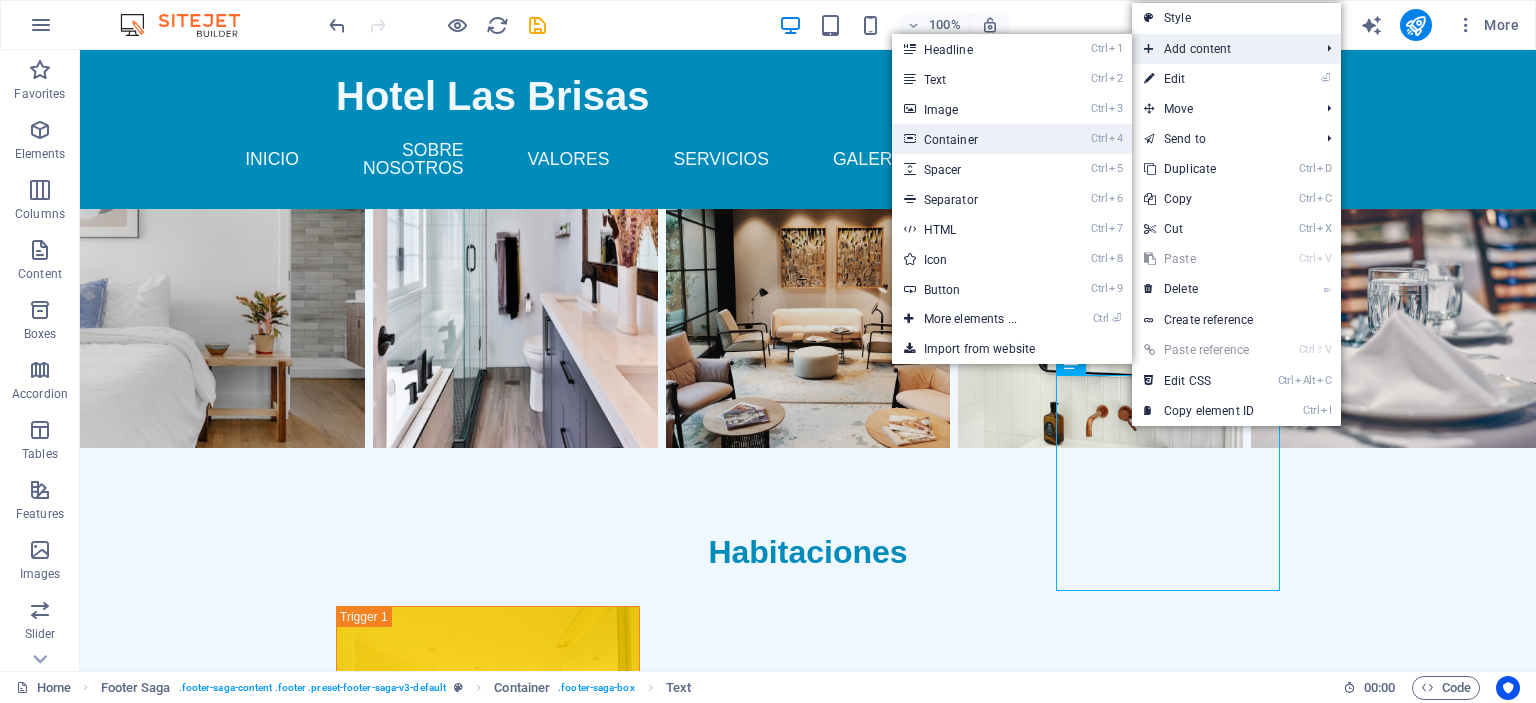 click on "Ctrl 4  Container" at bounding box center [974, 139] 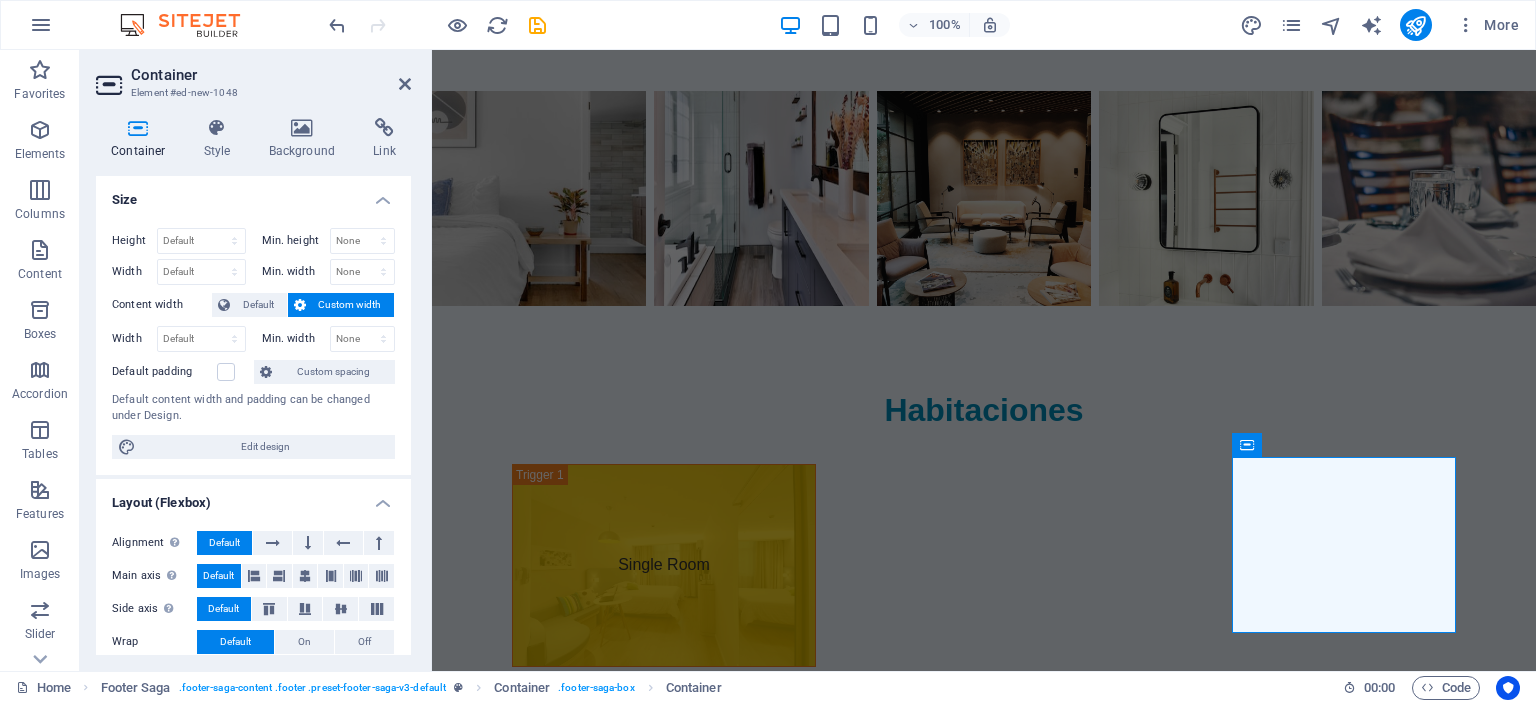 scroll, scrollTop: 3044, scrollLeft: 0, axis: vertical 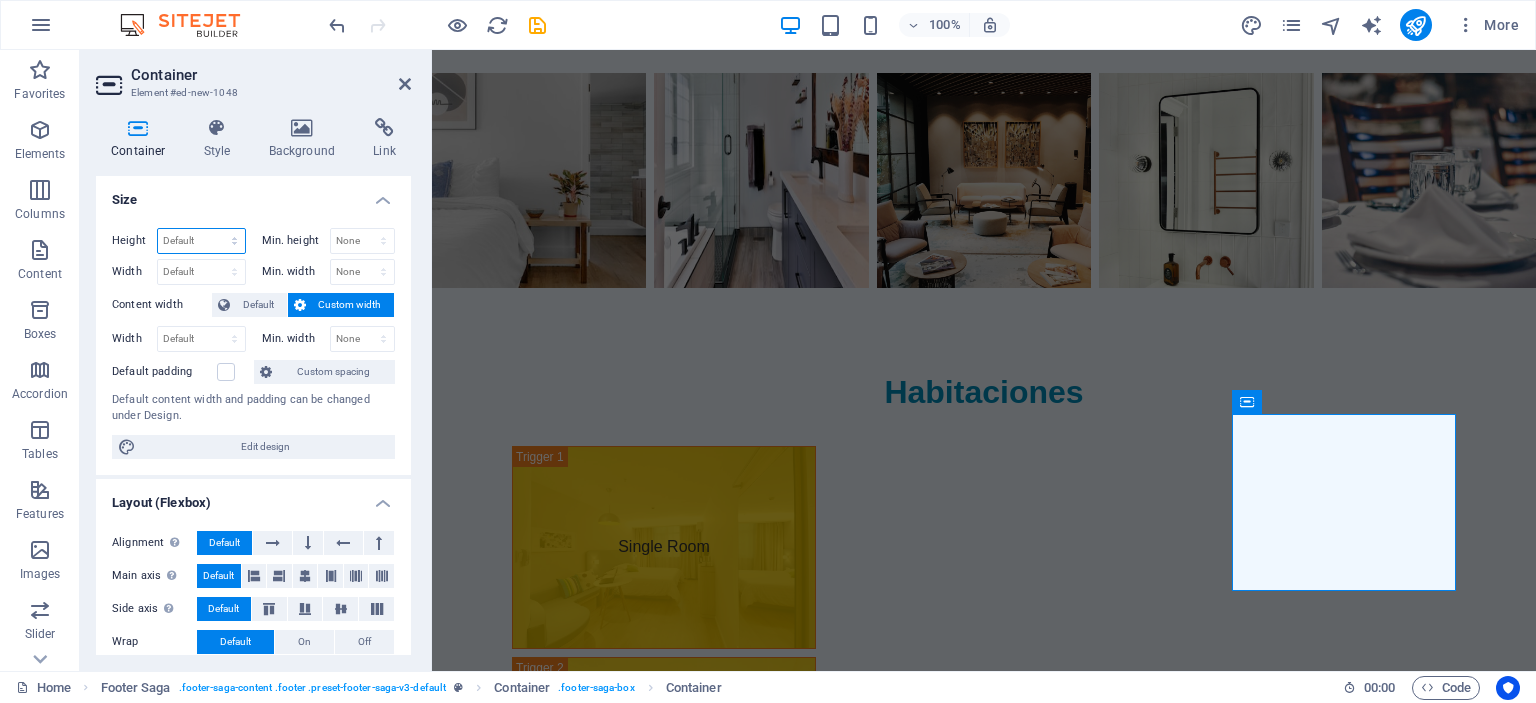 select on "px" 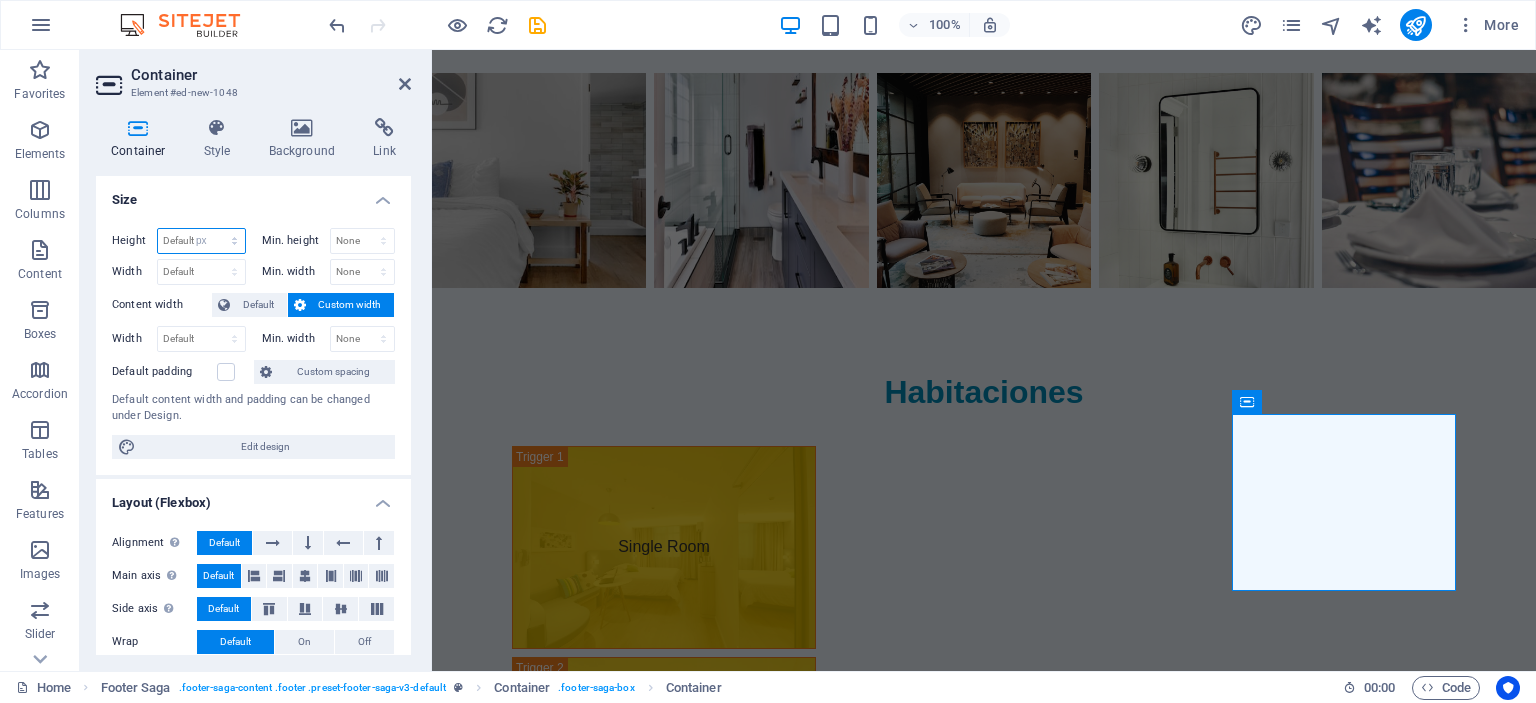 click on "px" at bounding box center (0, 0) 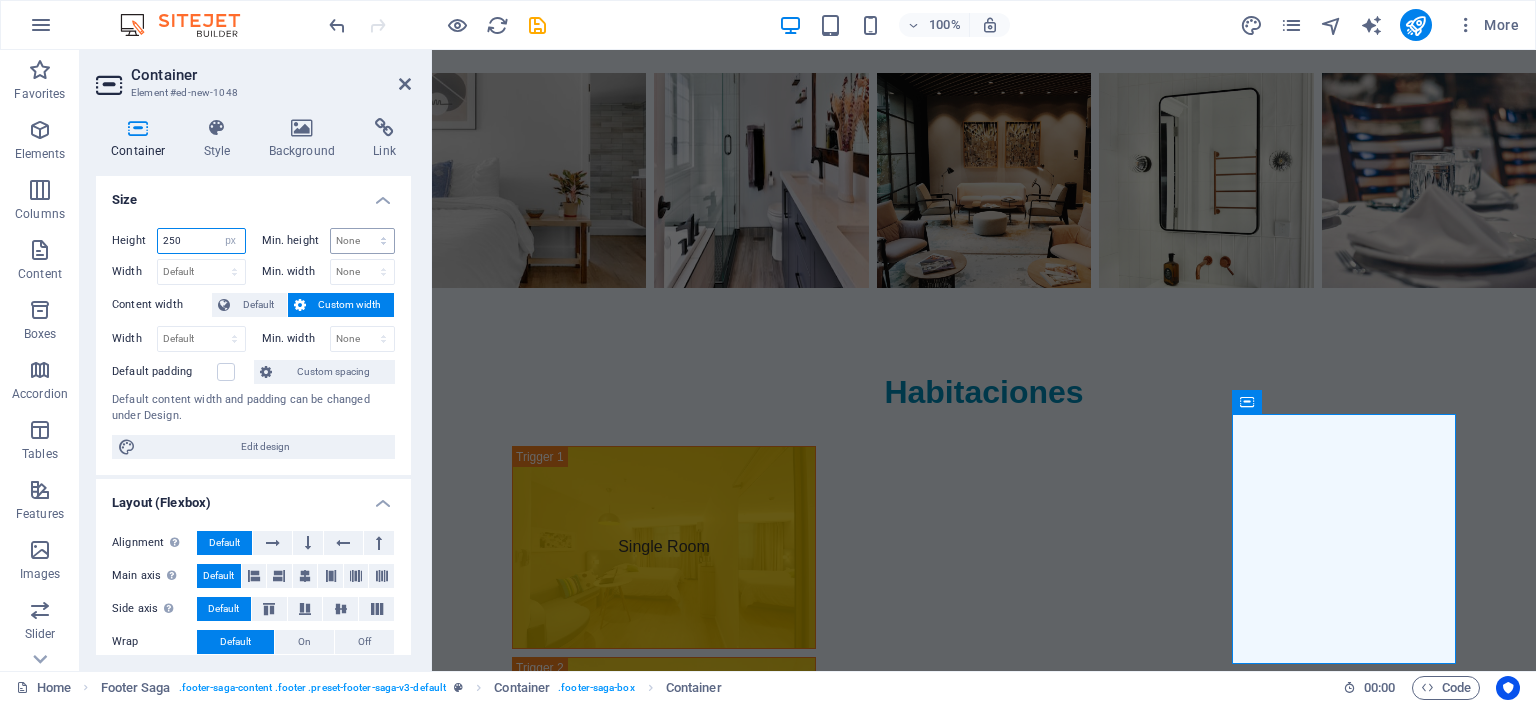type on "250" 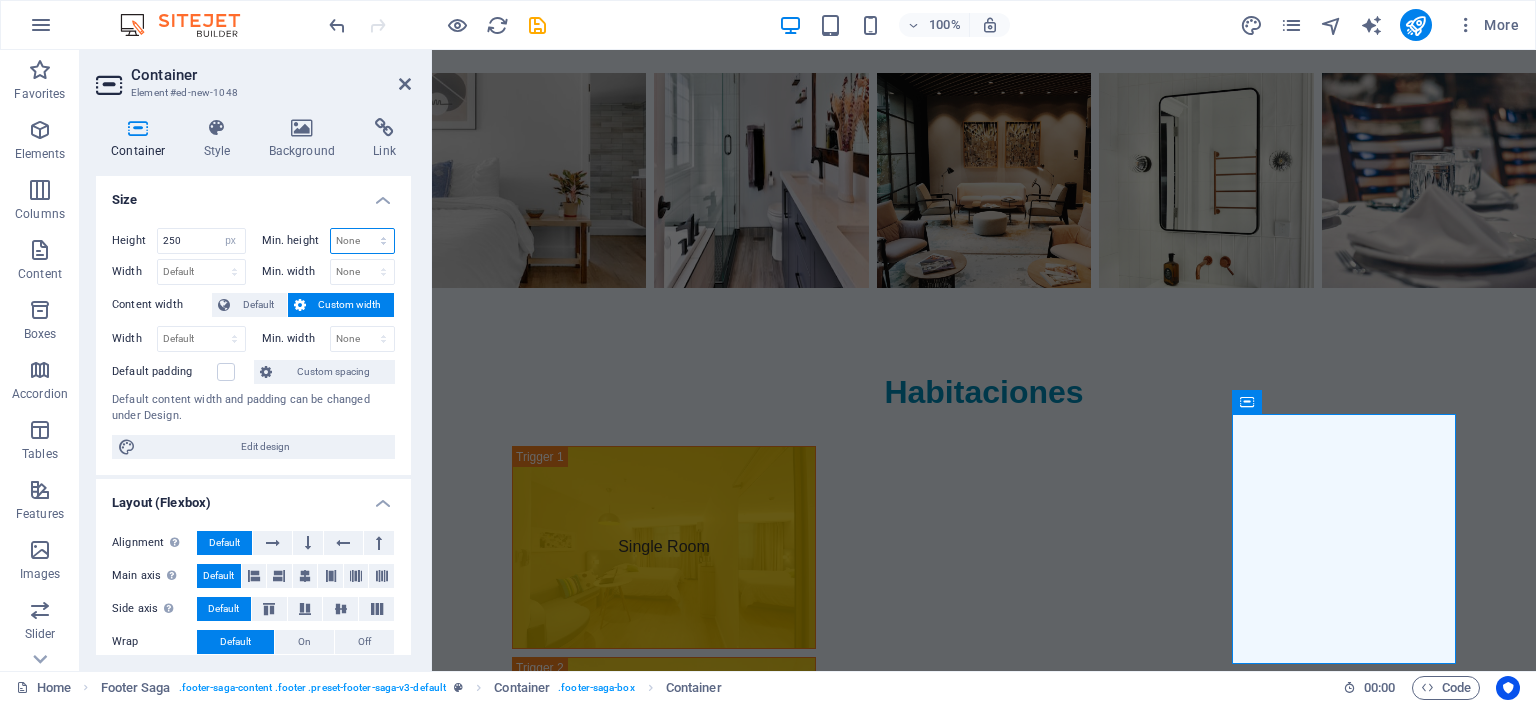 click on "None px rem % vh vw" at bounding box center (363, 241) 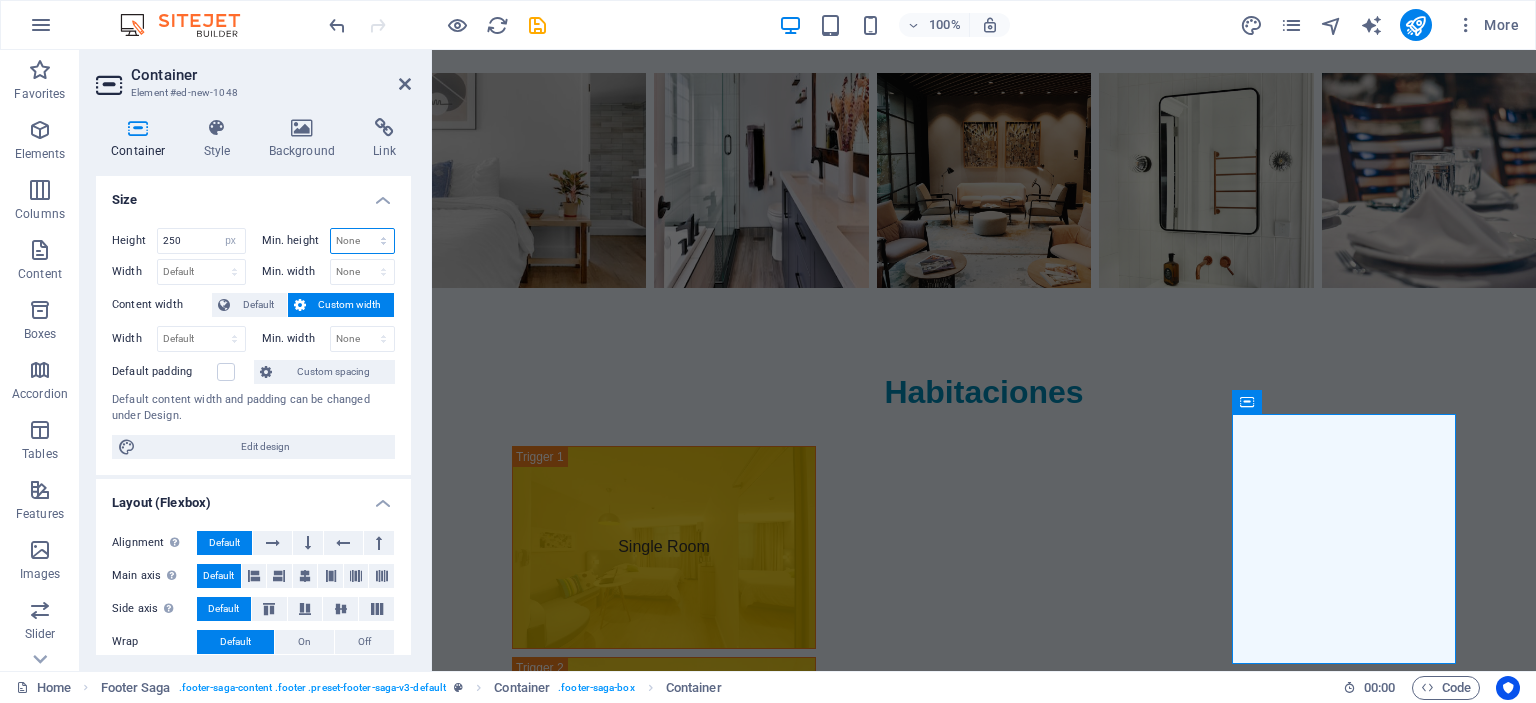 select on "px" 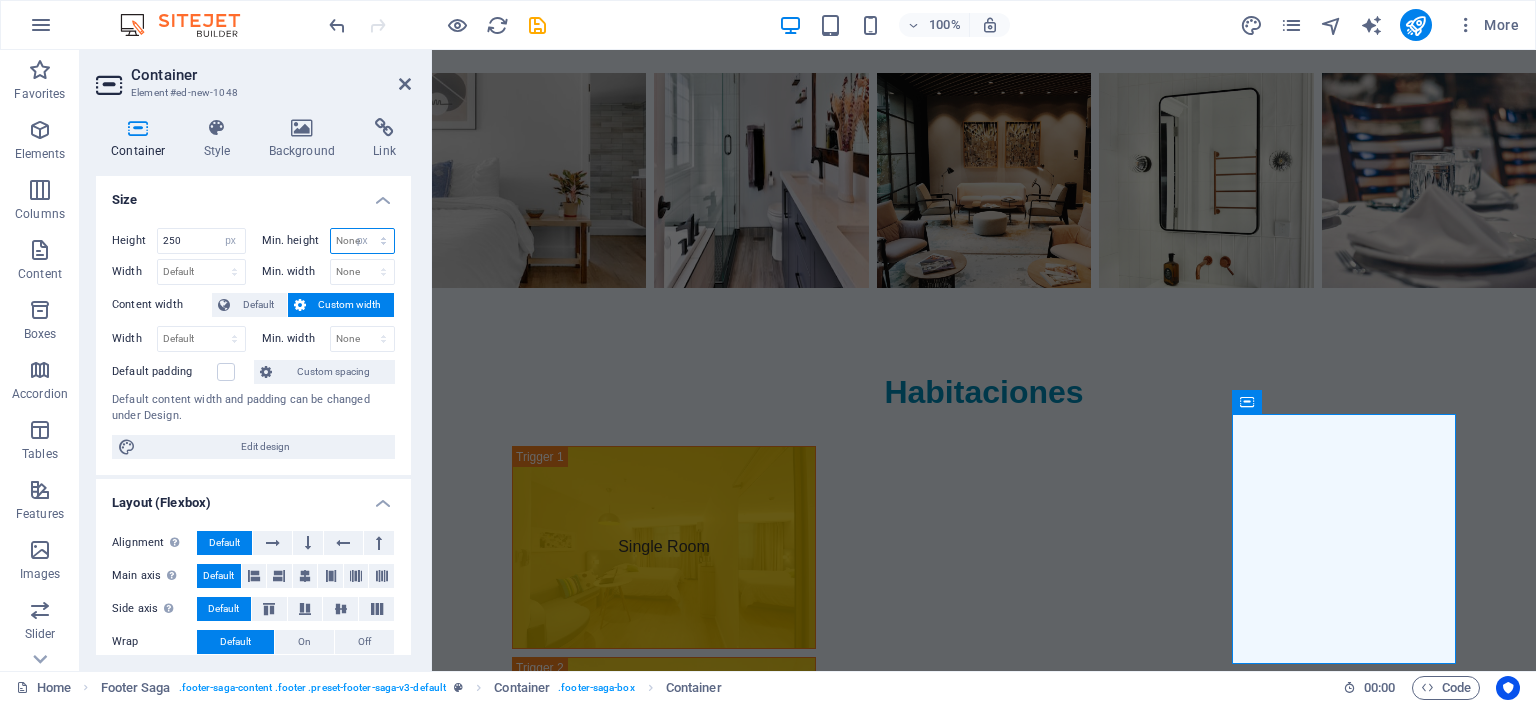 click on "px" at bounding box center [0, 0] 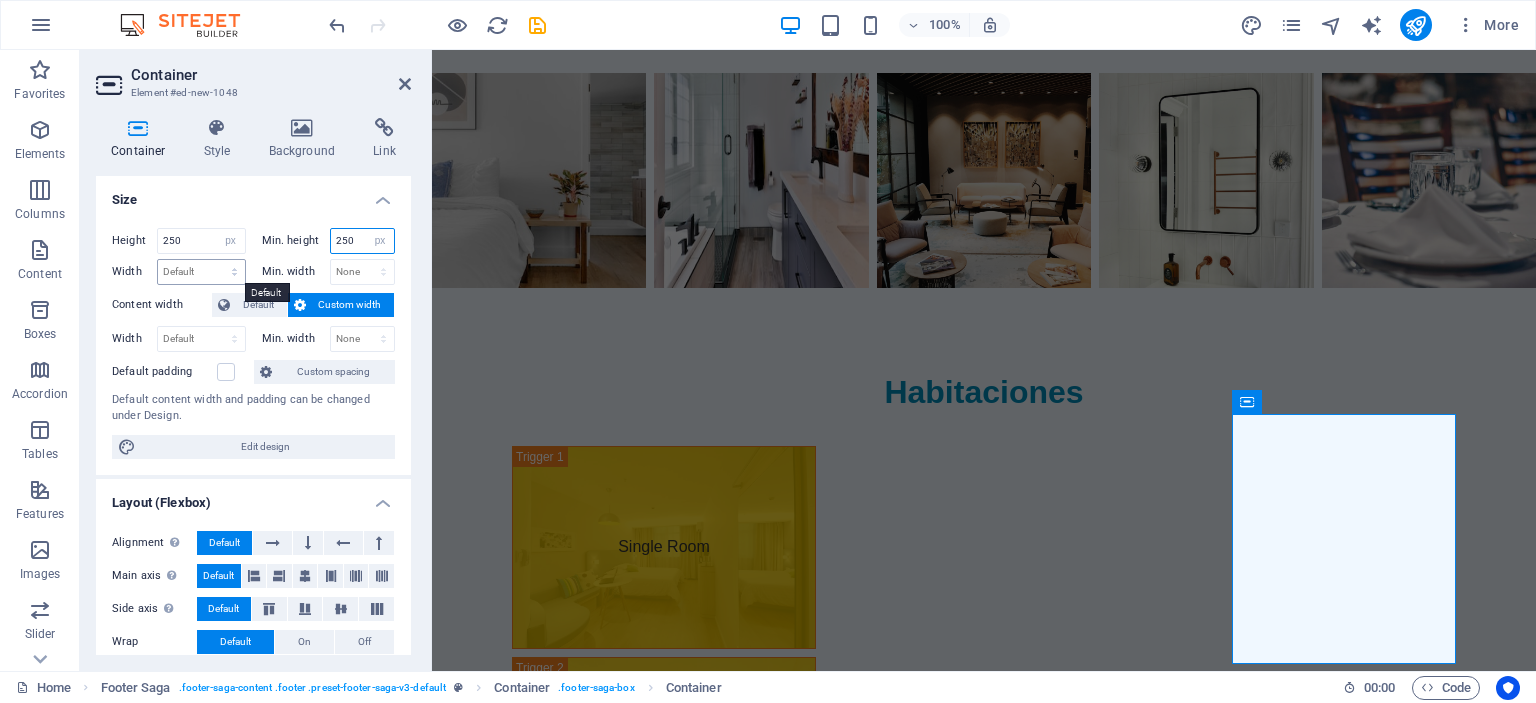 type on "250" 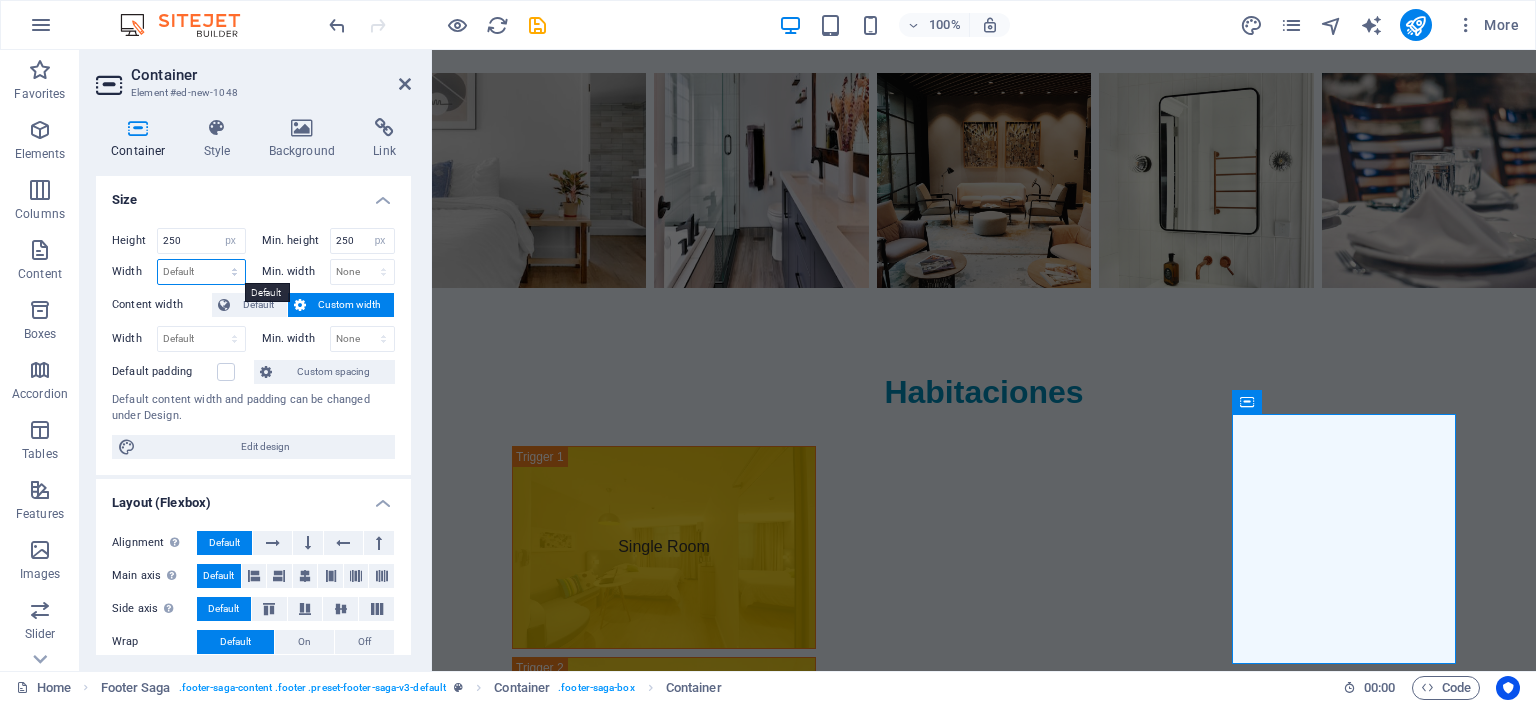 click on "Default px rem % em vh vw" at bounding box center (201, 272) 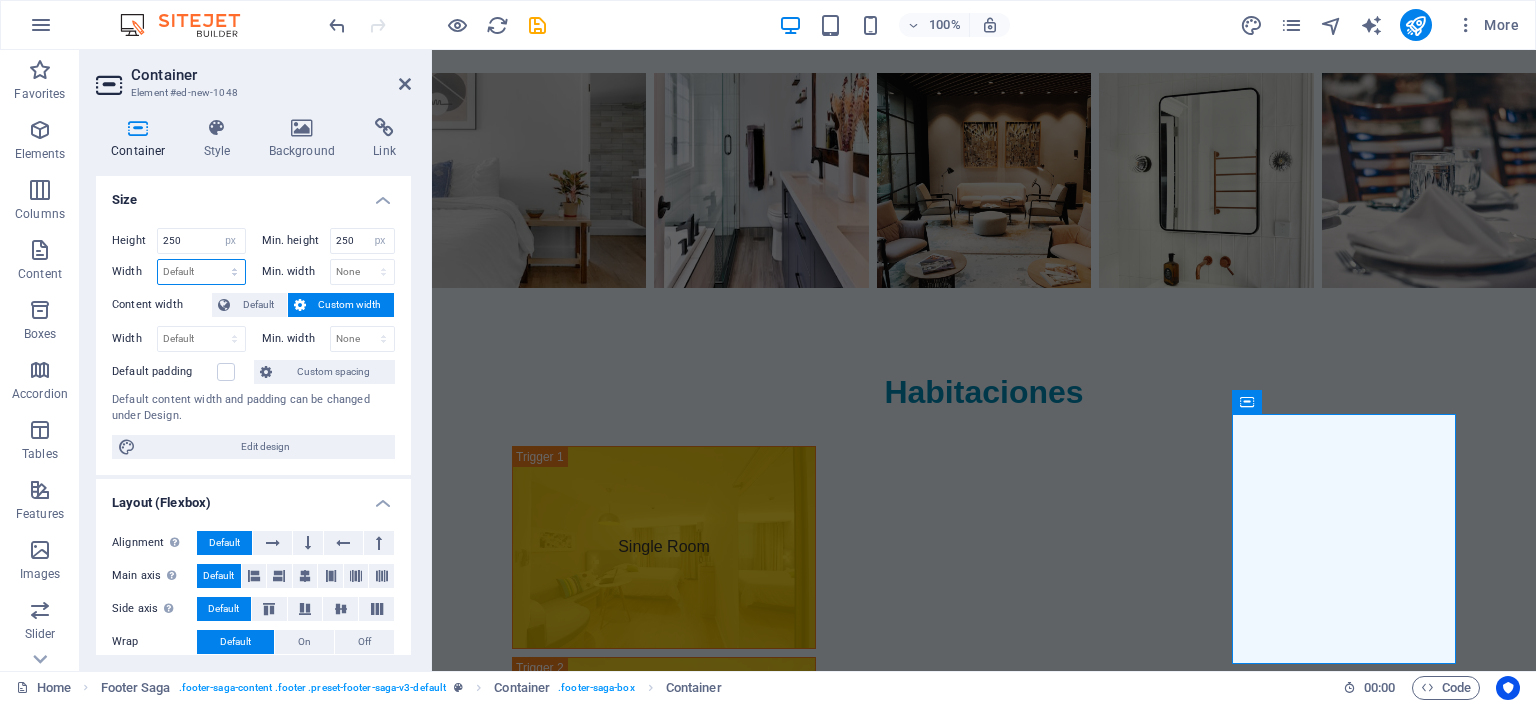 select on "px" 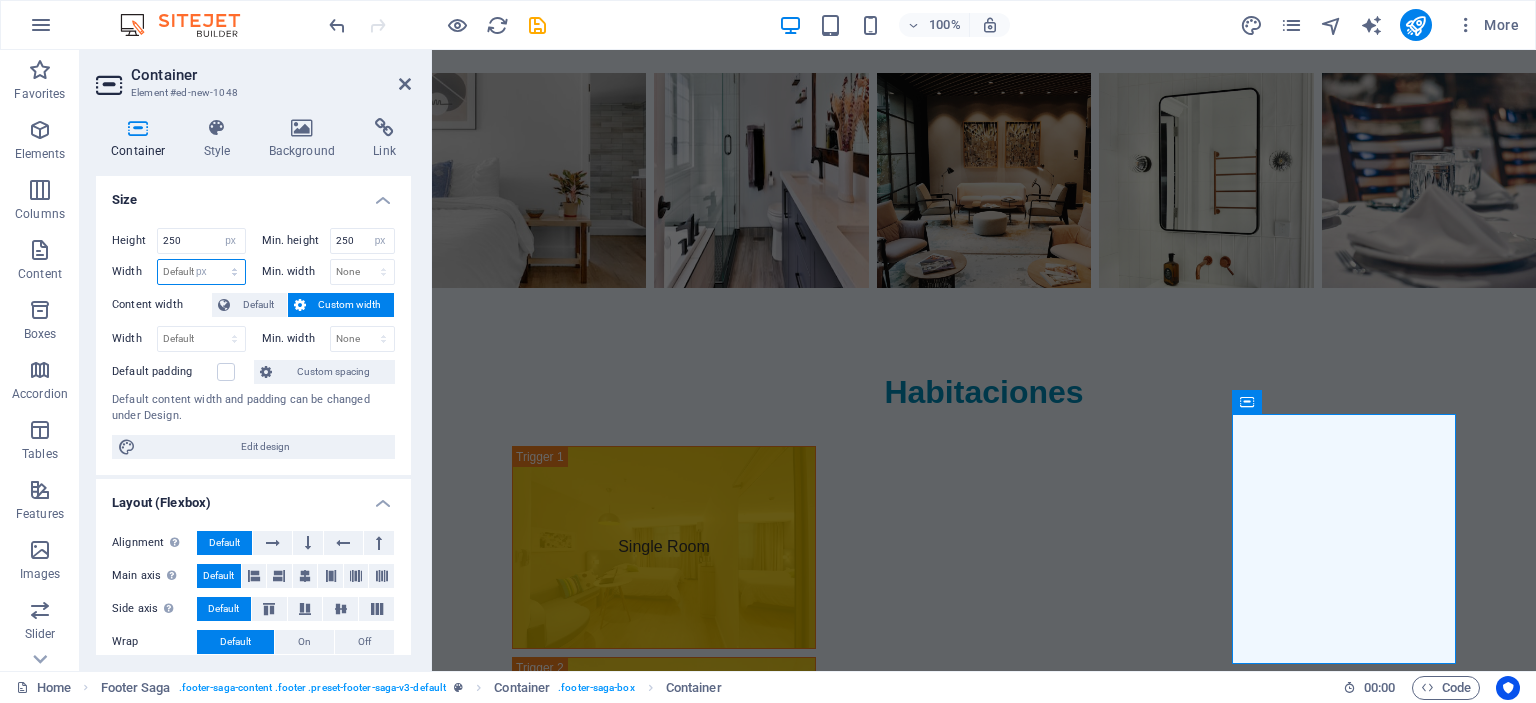 click on "px" at bounding box center [0, 0] 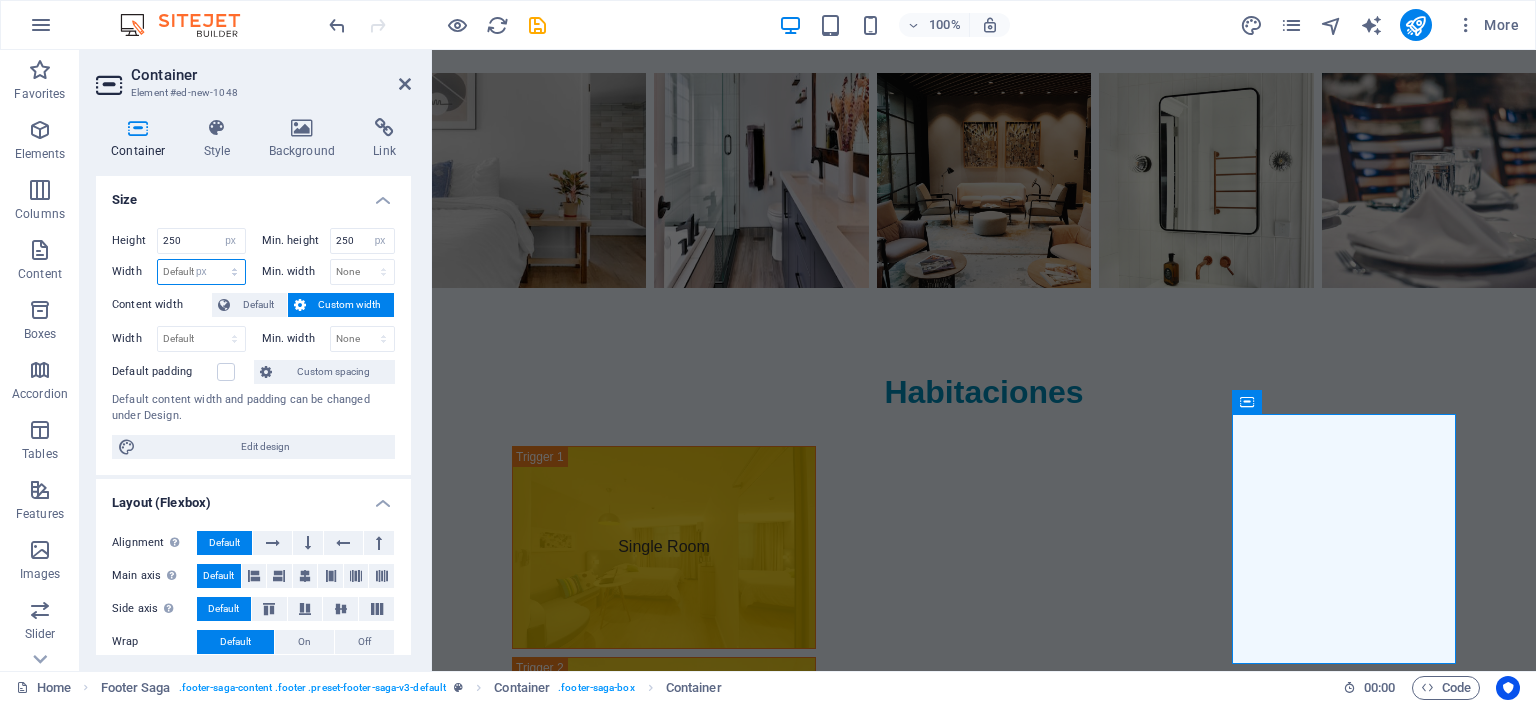 type on "224" 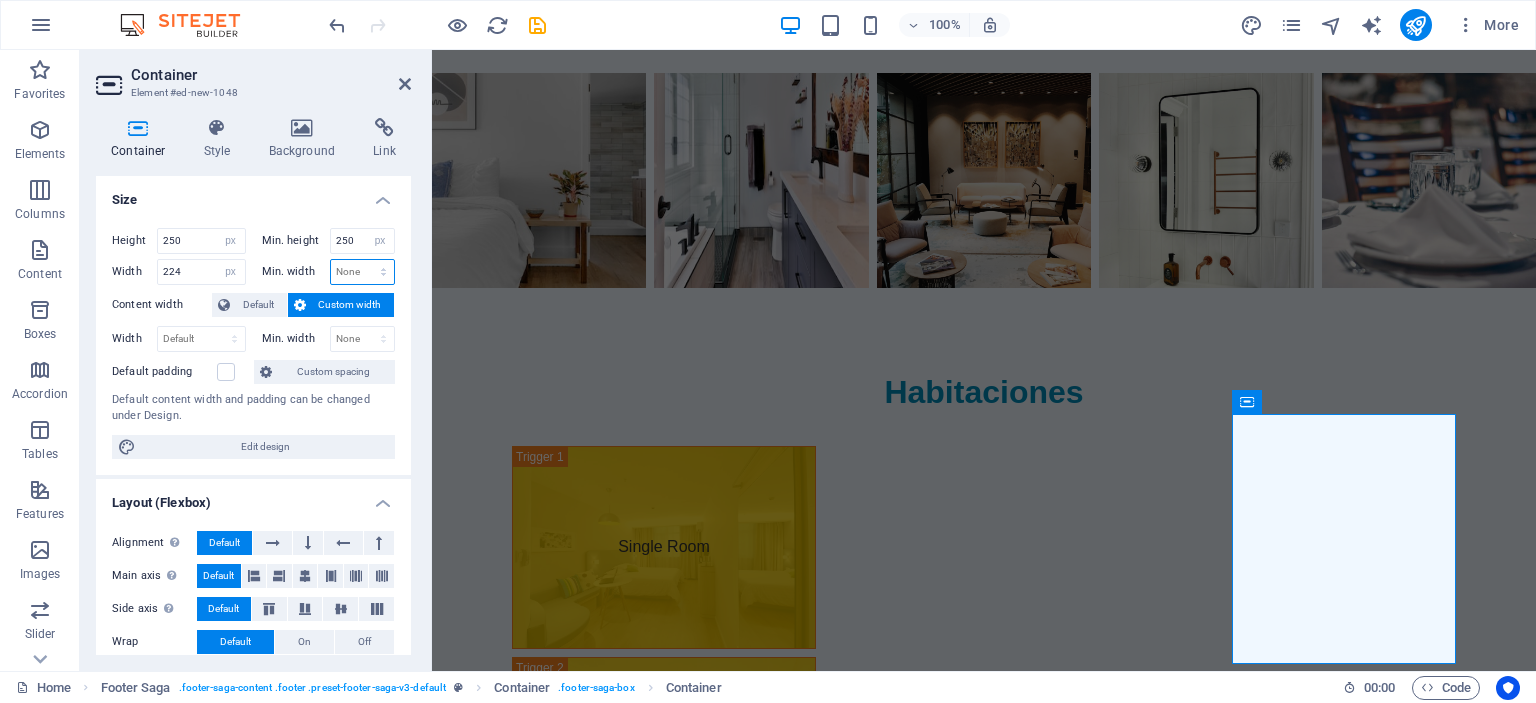 click on "None px rem % vh vw" at bounding box center [363, 272] 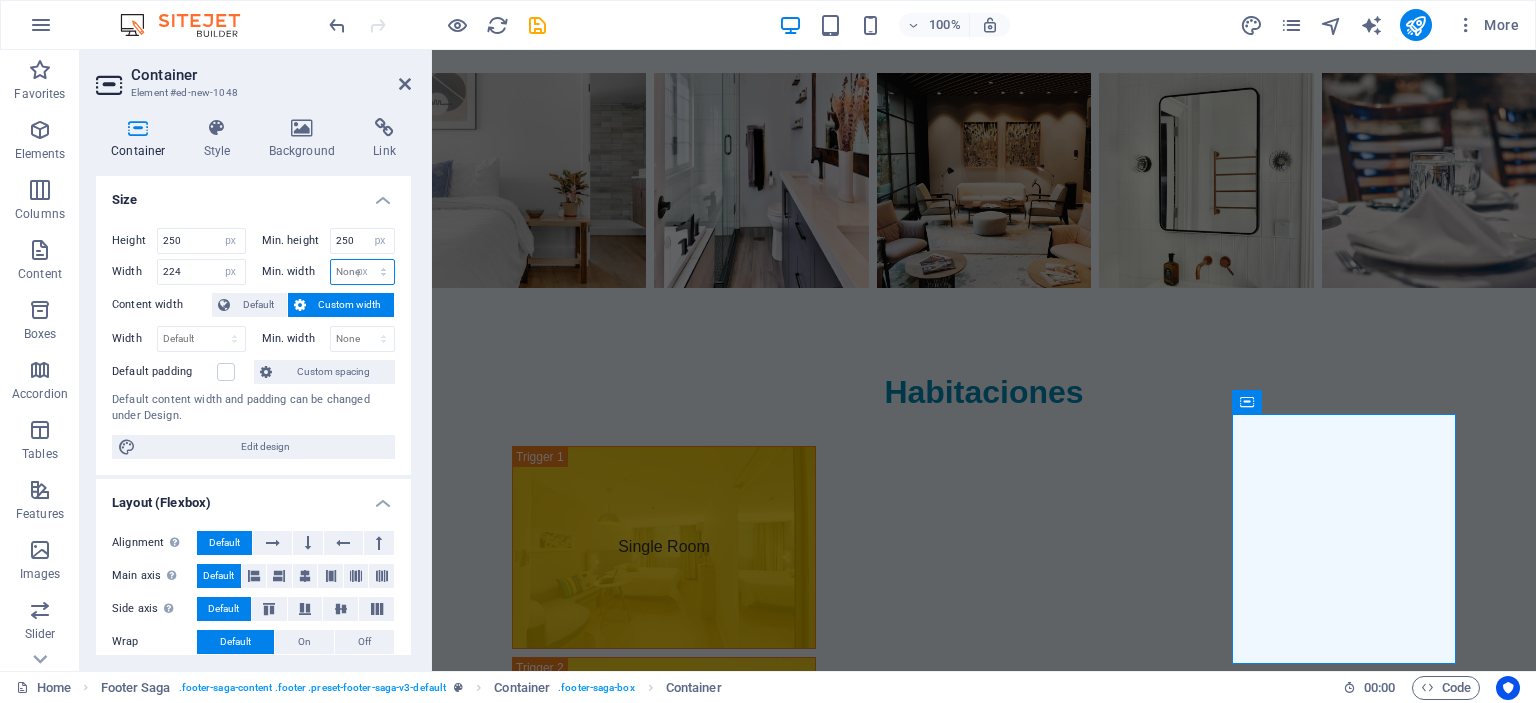 click on "px" at bounding box center [0, 0] 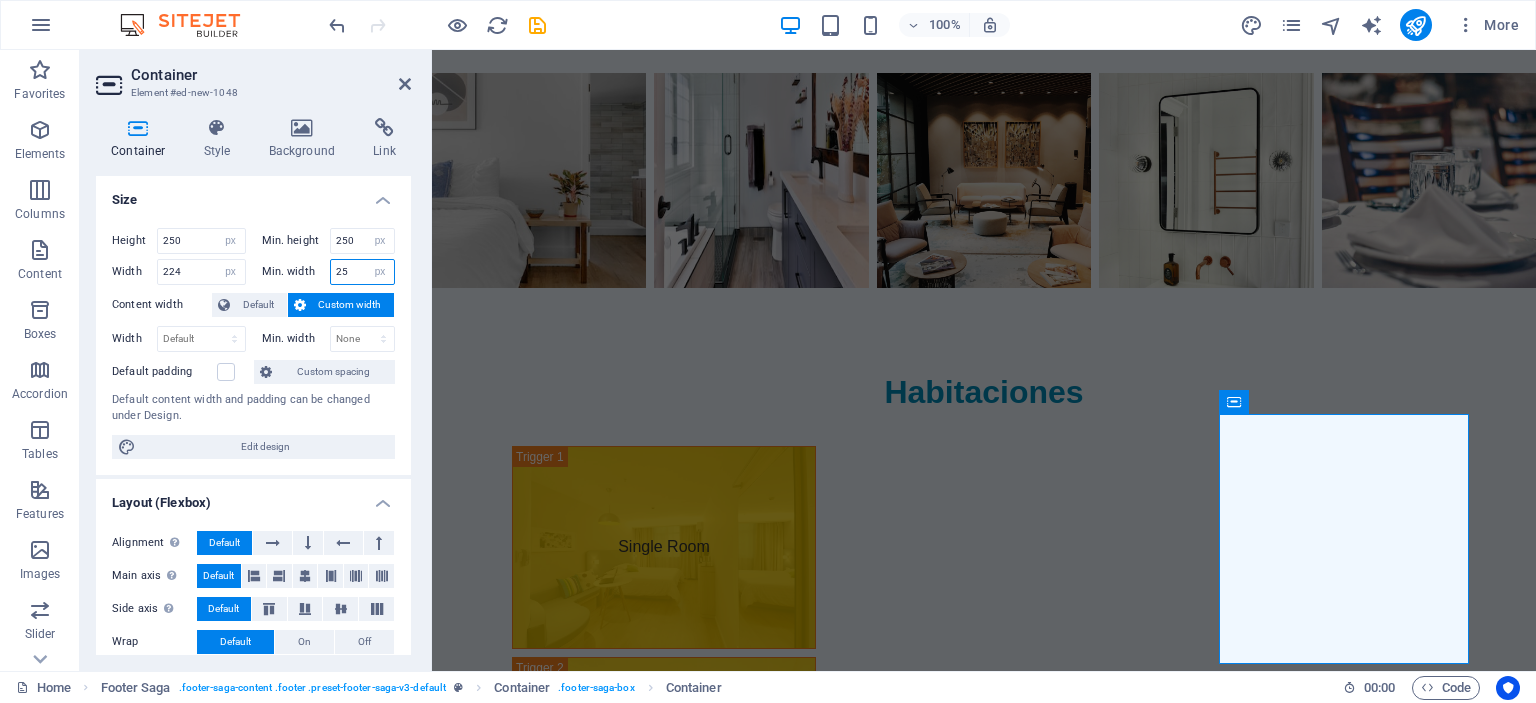 type on "2" 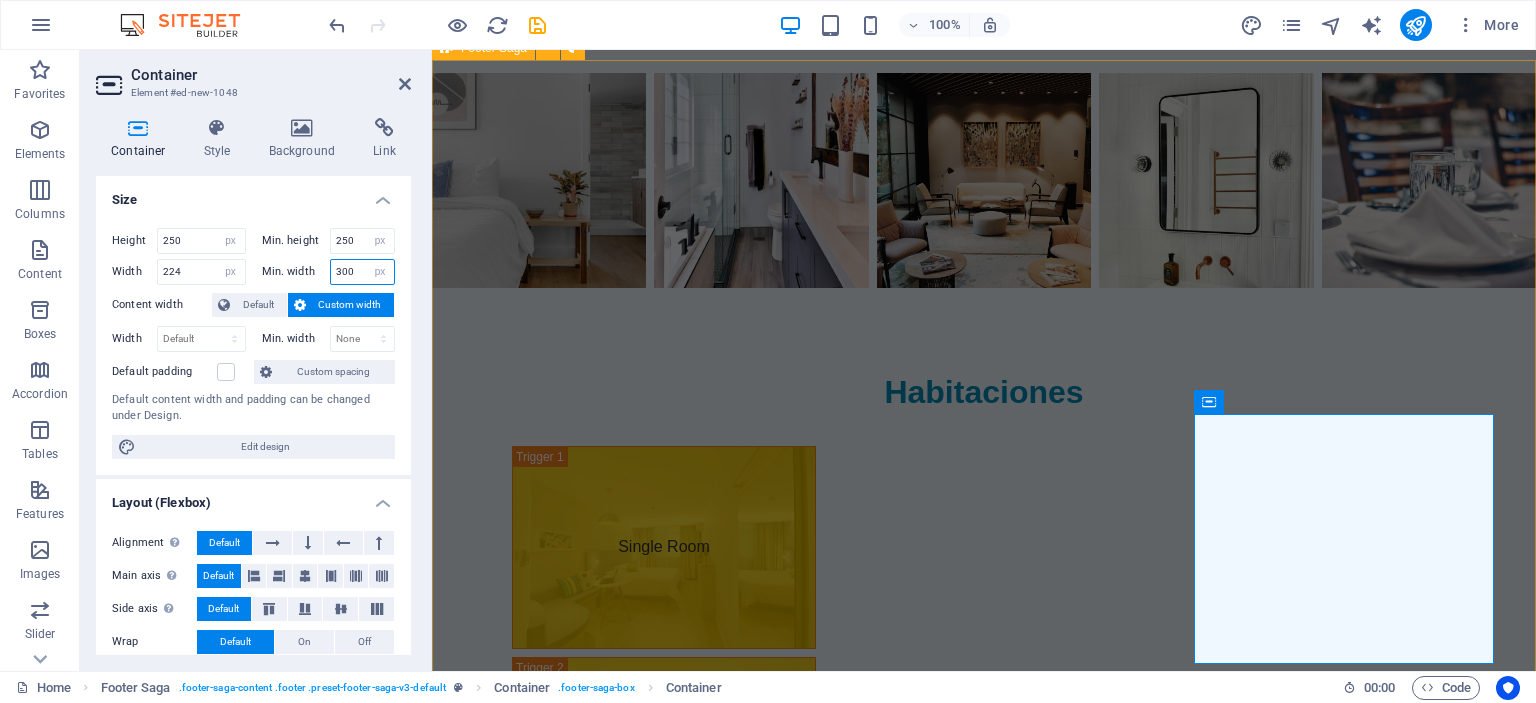 type on "300" 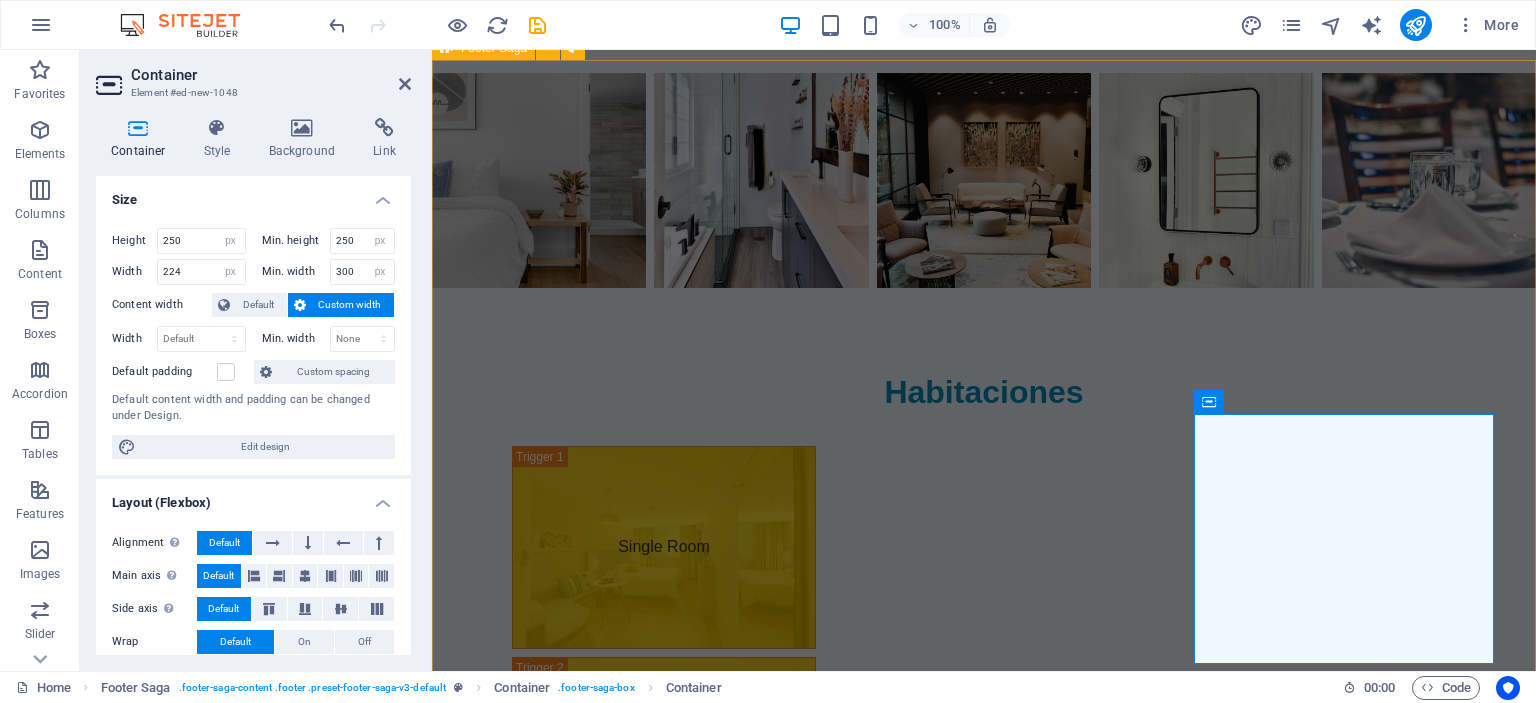 click on "Hotel Las Brisas Hotel Las Brisas, donde la comodidad y la calma te esperan. Contáctanos para más información sobre tus próximas vacaciones. Contacto Dirección: [STREET] [NUMBER] Teléfonos: [PHONE] [PHONE] Mail: [EMAIL] Drop content here or  Add elements  Paste clipboard" at bounding box center [984, 2385] 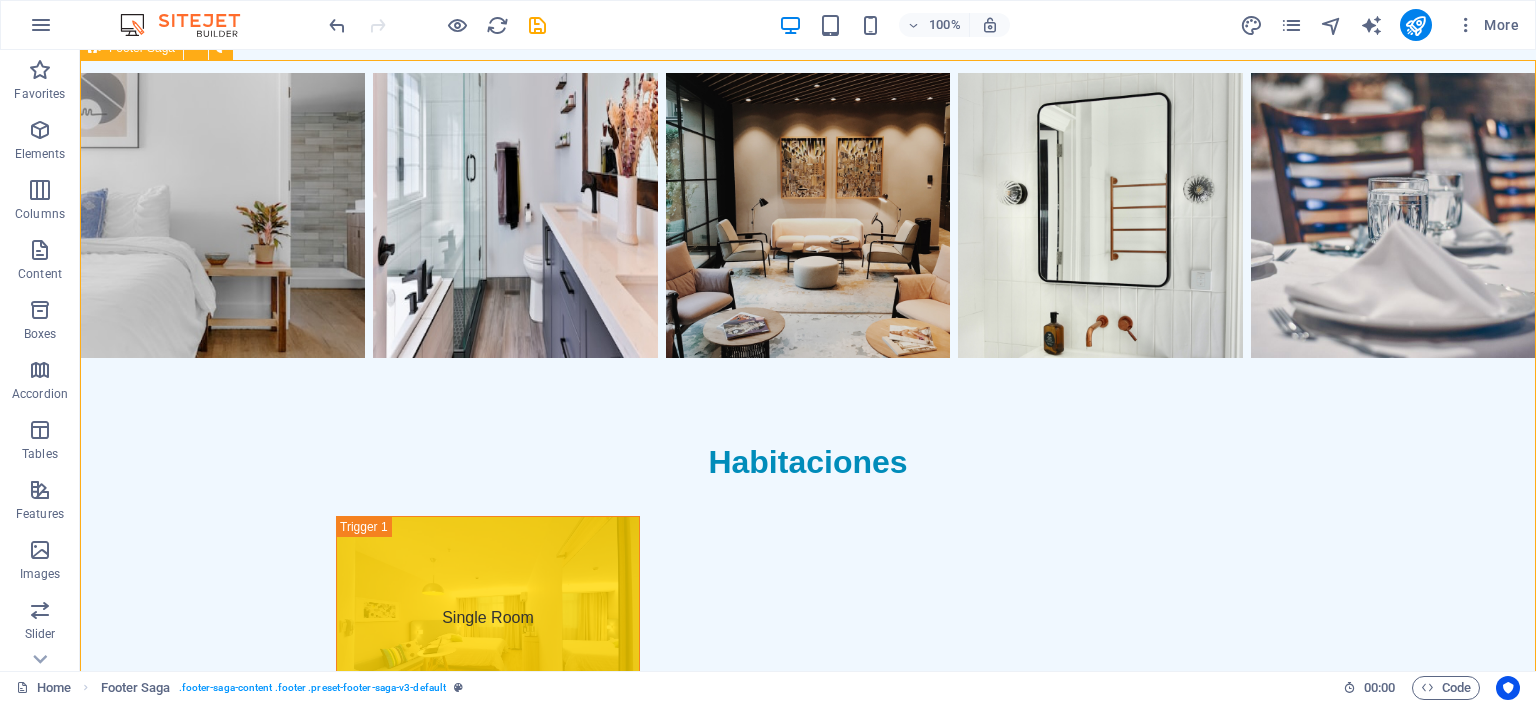 scroll, scrollTop: 3114, scrollLeft: 0, axis: vertical 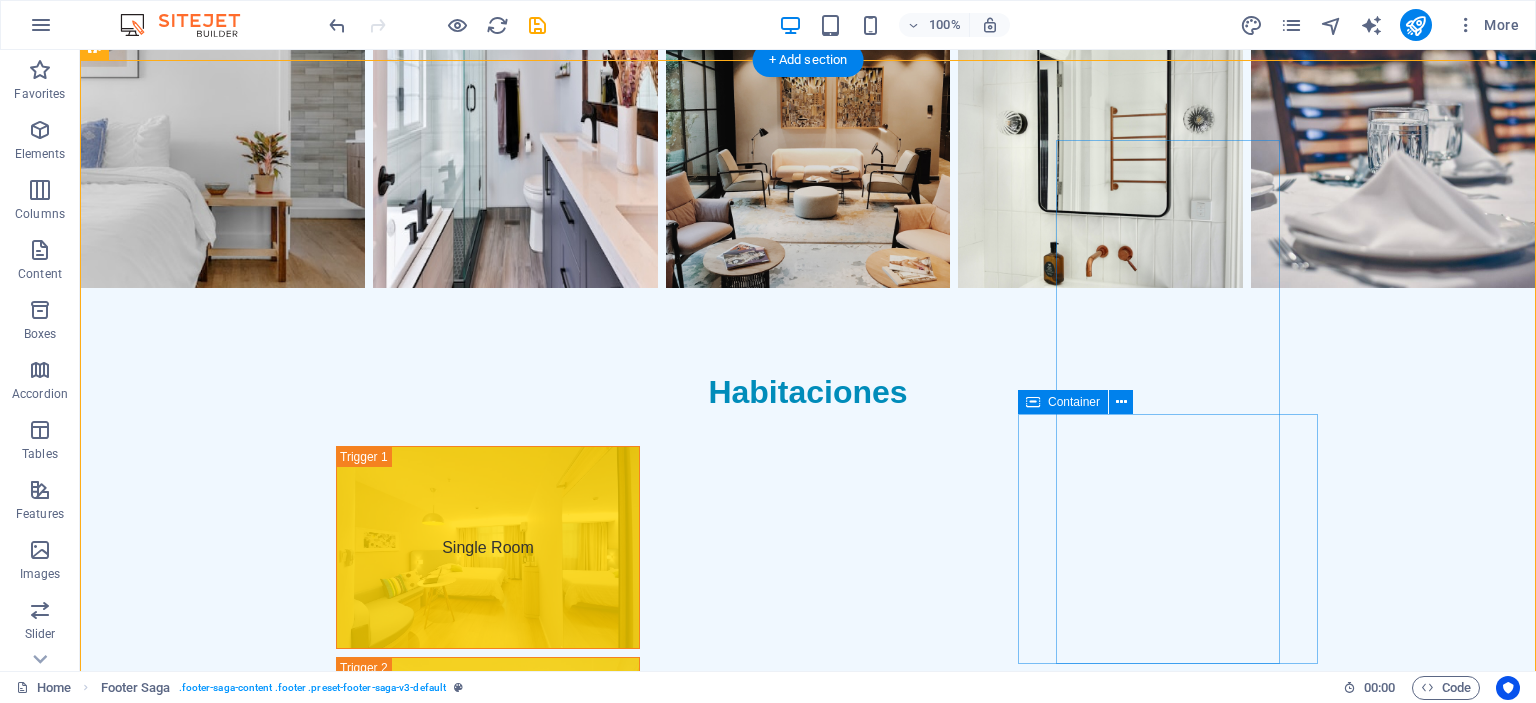 click on "Drop content here or  Add elements  Paste clipboard" at bounding box center (246, 2613) 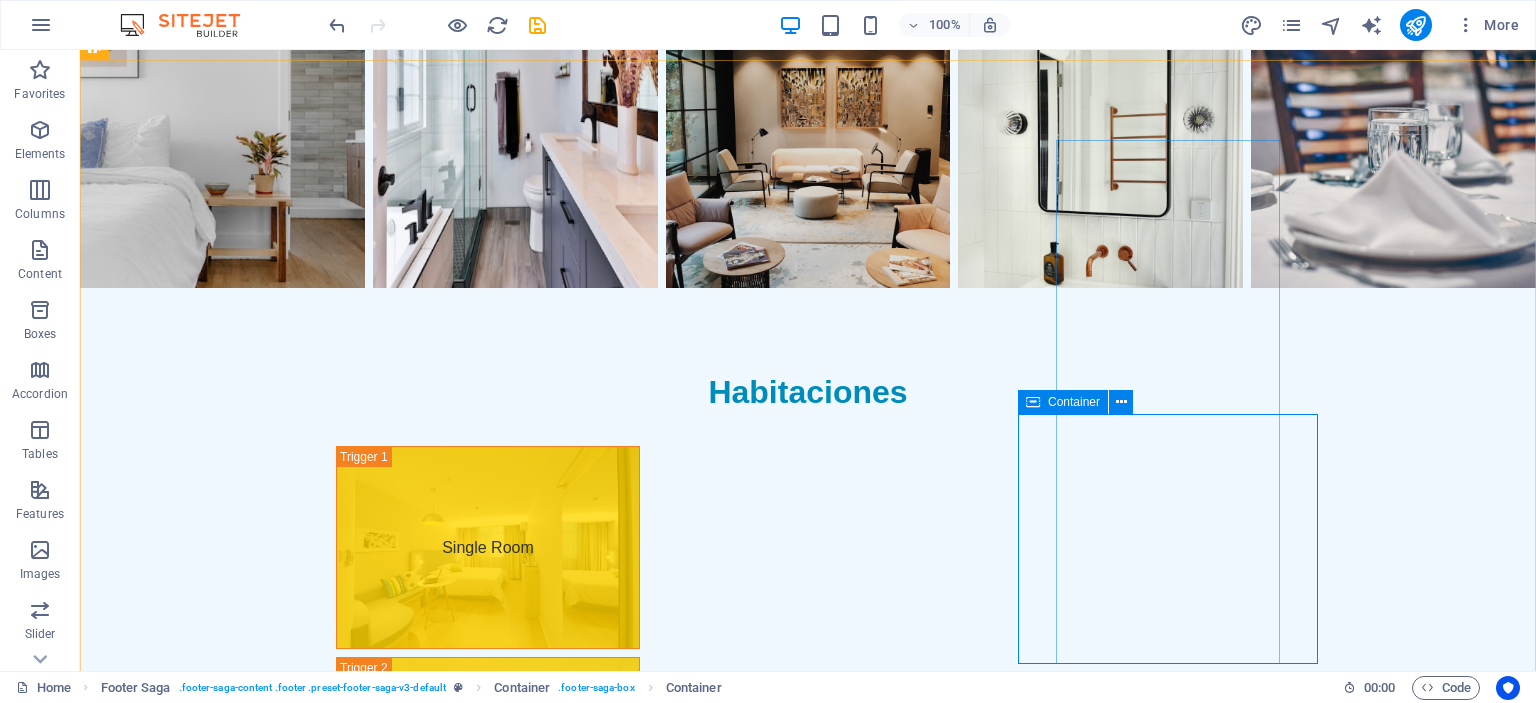 click at bounding box center [1033, 402] 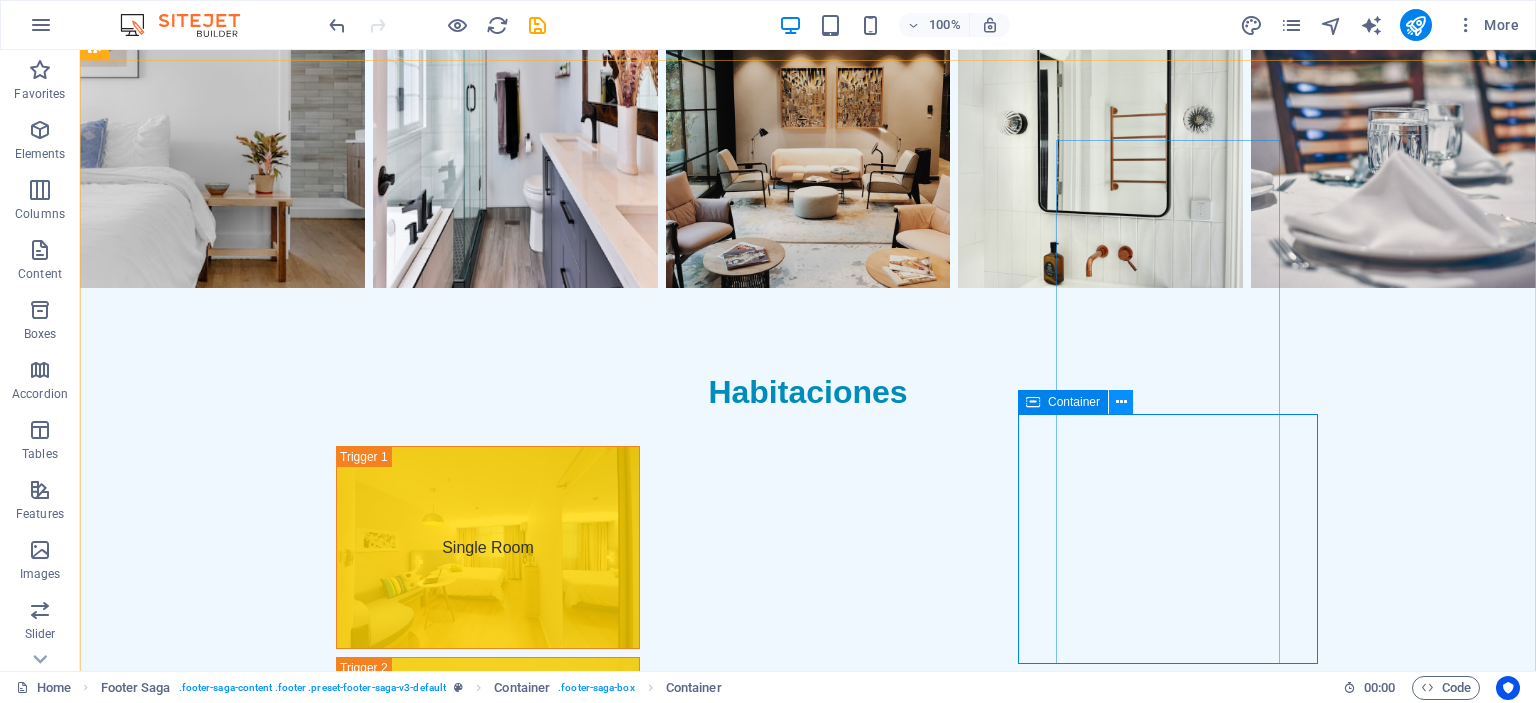click at bounding box center [1121, 402] 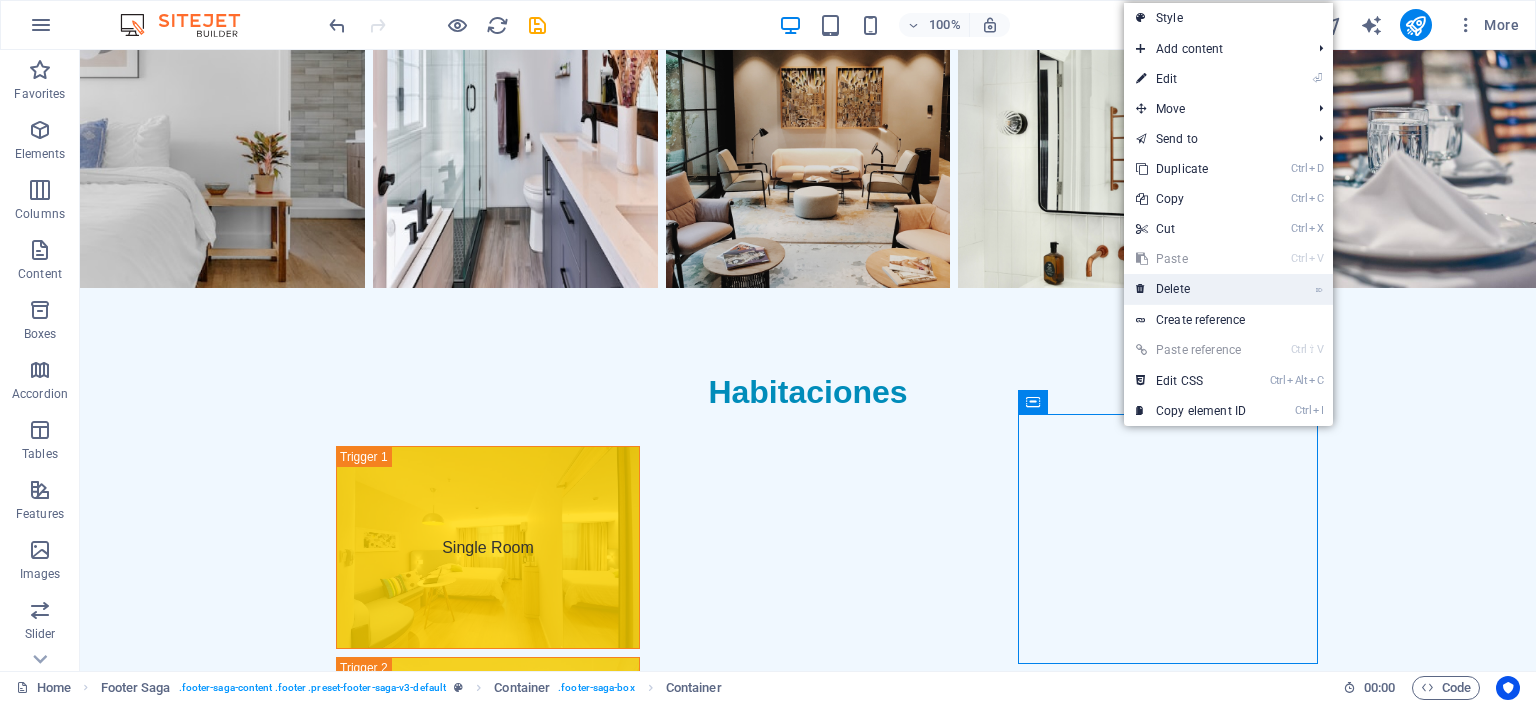 click on "⌦  Delete" at bounding box center [1191, 289] 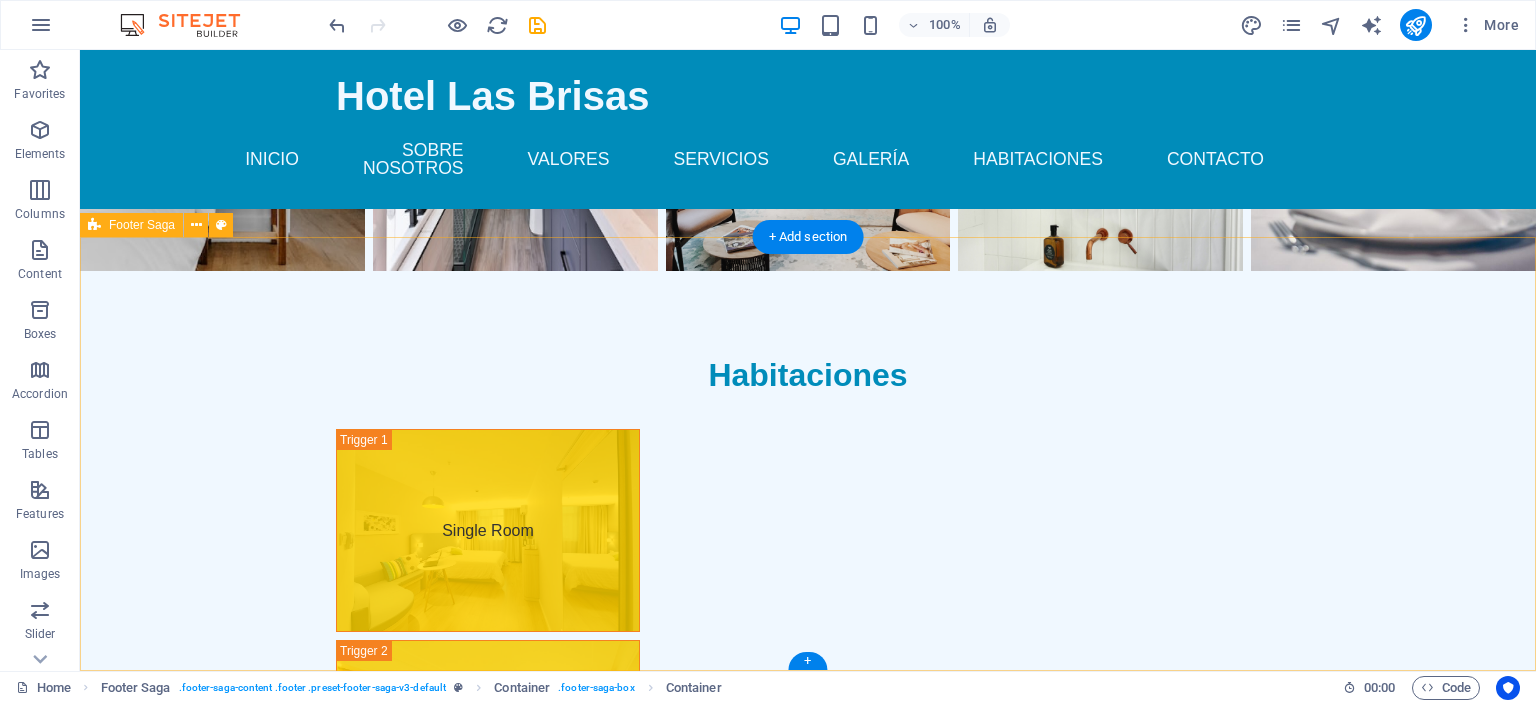 scroll, scrollTop: 2937, scrollLeft: 0, axis: vertical 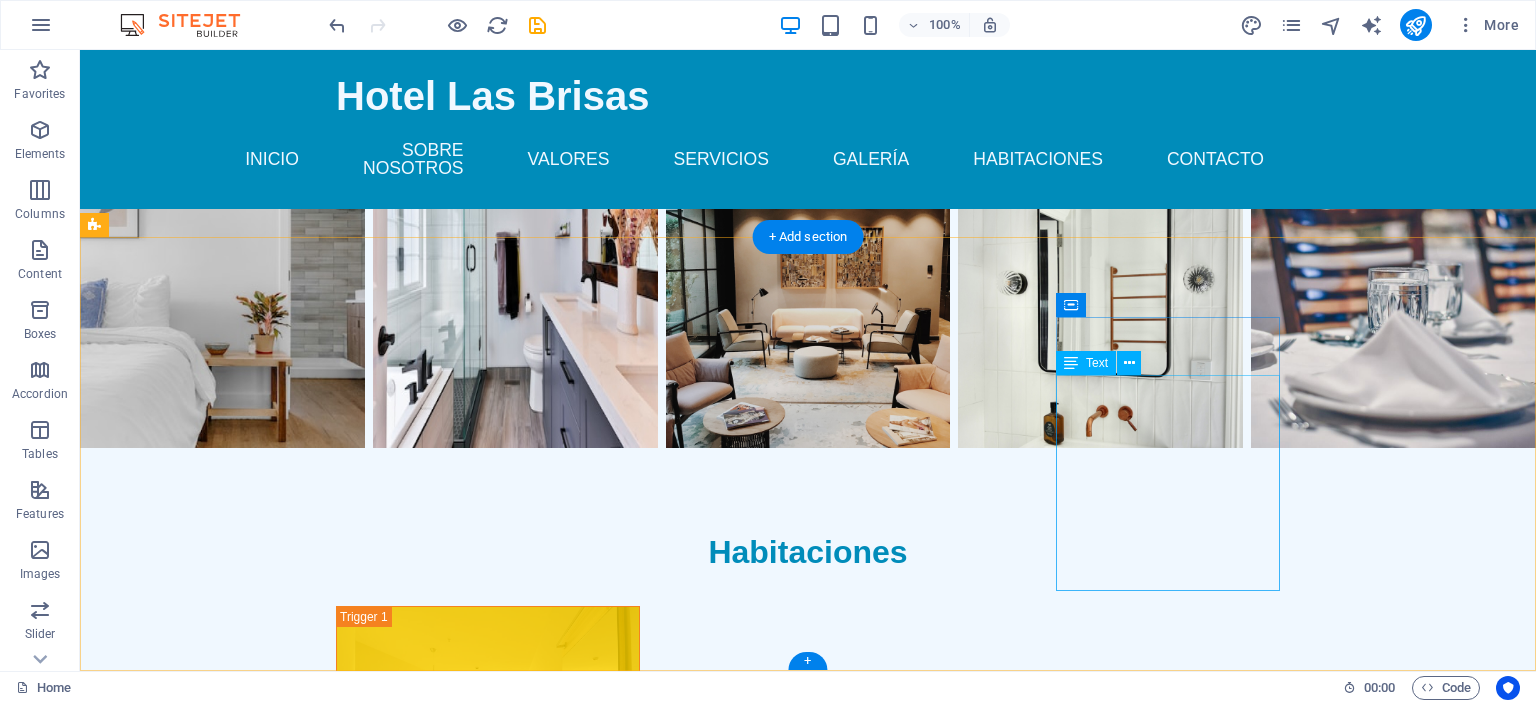 click on "Dirección:   Calle [NUMBER] N° [NUMBER] Teléfonos:   [PHONE] [PHONE] Mail:   [EMAIL]" at bounding box center (208, 2593) 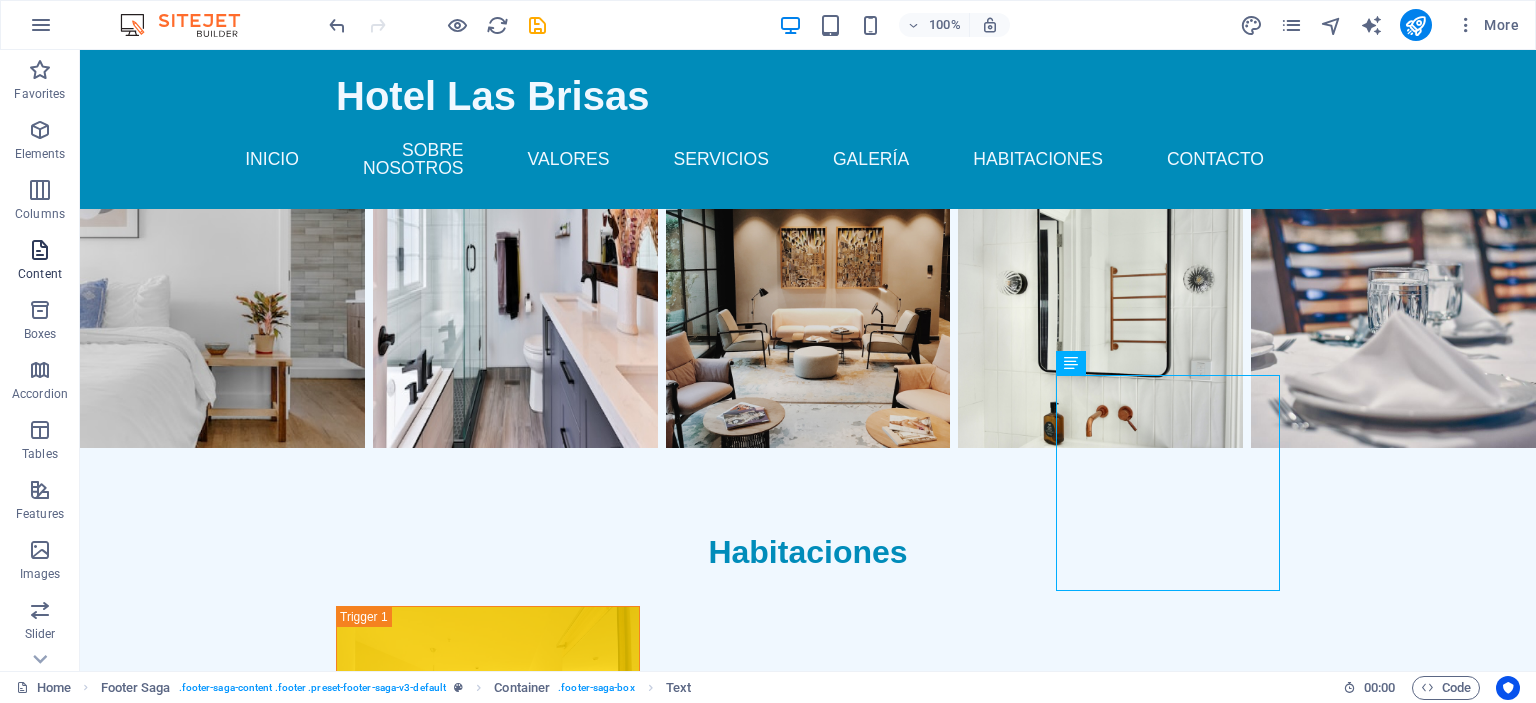 click at bounding box center [40, 250] 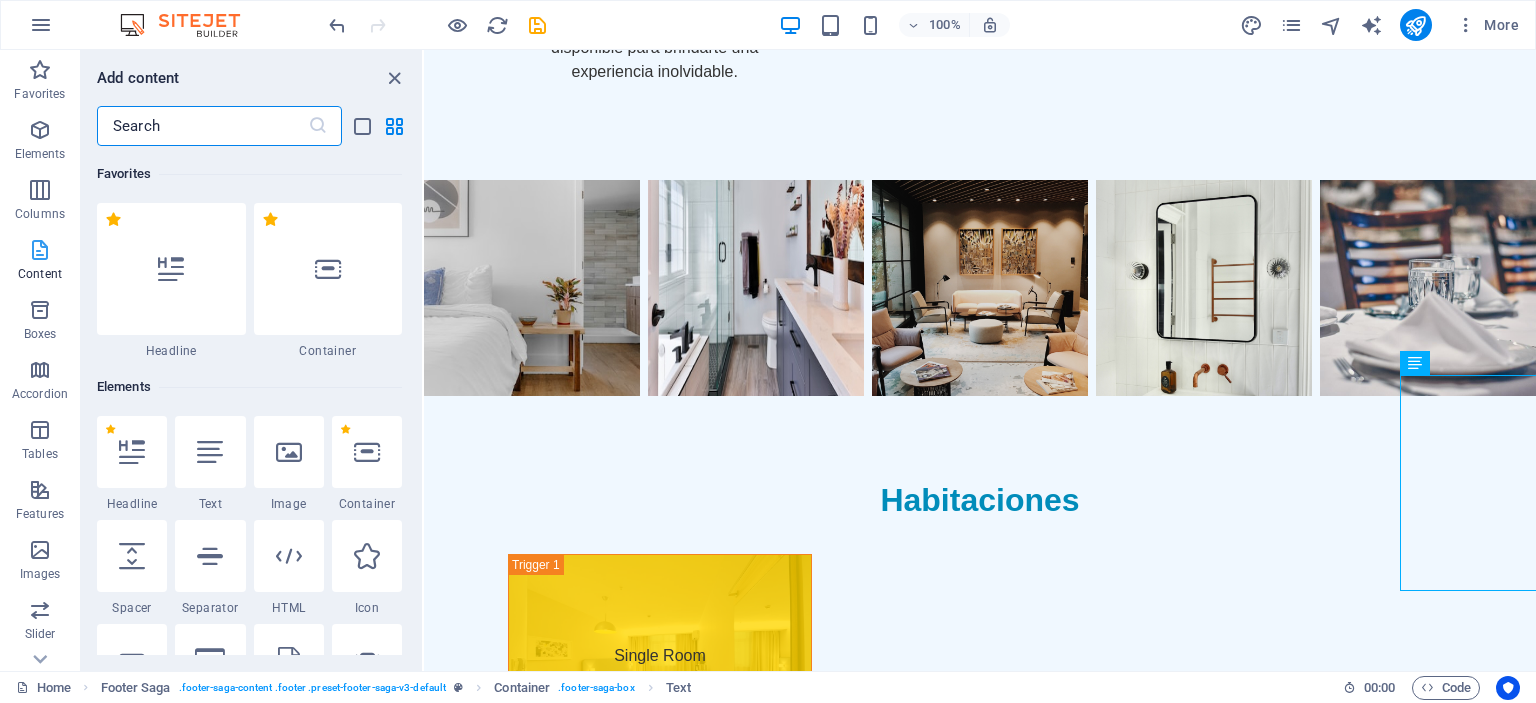 scroll, scrollTop: 2868, scrollLeft: 0, axis: vertical 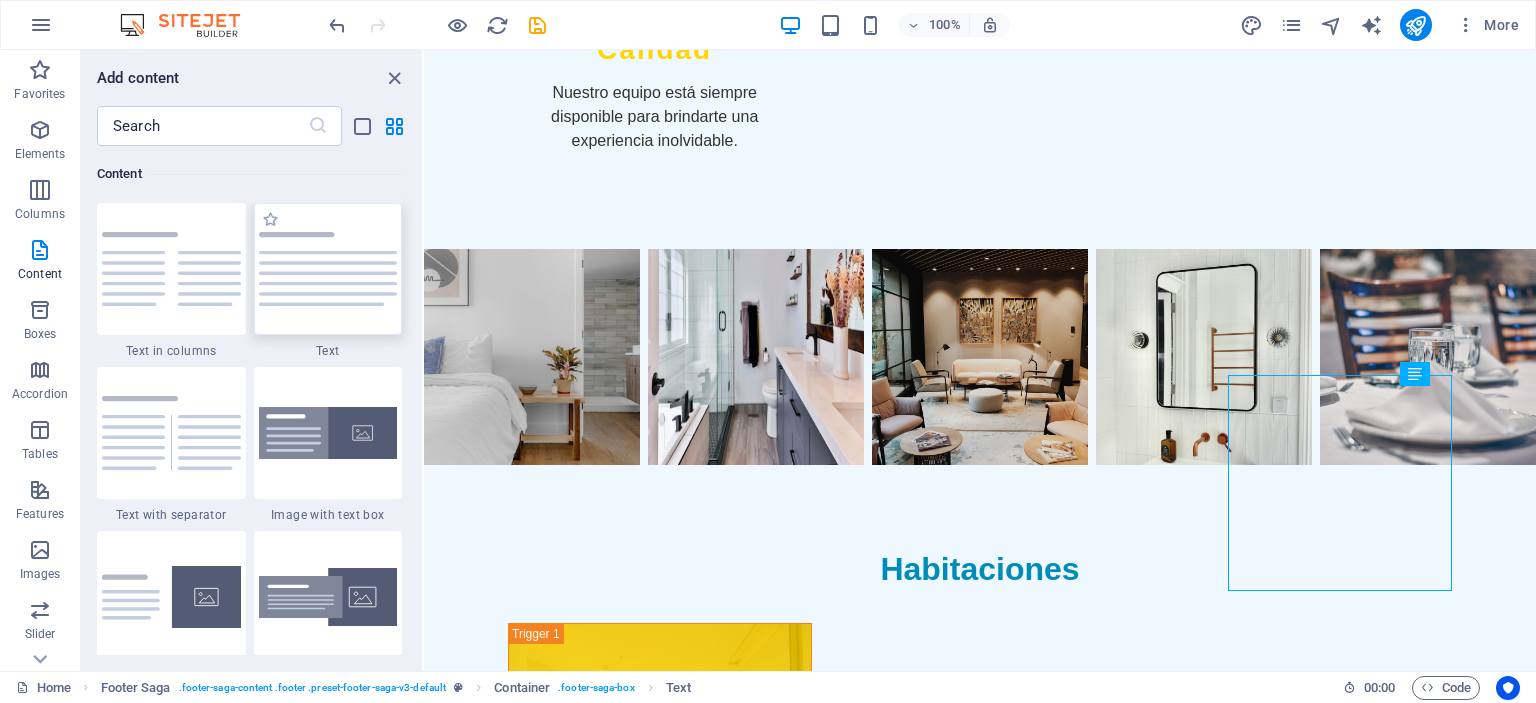 click at bounding box center (328, 269) 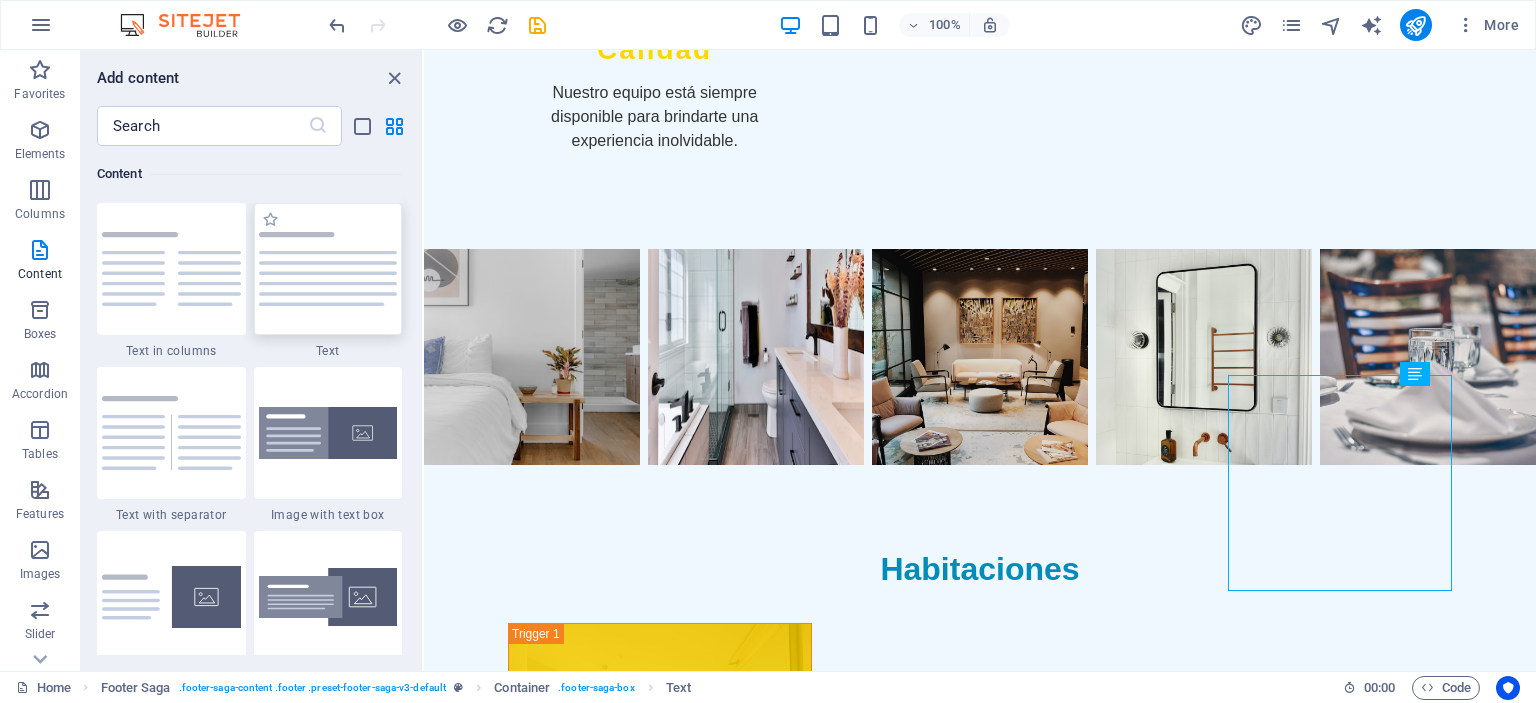 click on "H2   Banner   Container   Preset   Container   Gallery   Gallery   Gallery   Container   Container   Footer Saga   Container   H3   Container   Container   Text   Container   Spacer   Container   Menu   Spacer   Container   Container   Spacer   Container   H3   Container   Logo   Container   Container   H3   Text   Container   Text   Container   Icon   Placeholder   Text   Icon   Container   Icon   Spacer   Text   2 columns   Container   Text   Contact Form   Form   Contact Form   Captcha   Form button   Contact Form   Form   Checkbox   Timeline   Text   Container   Container   Container   Container   Text   Text   Placeholder   Container   Placeholder   Container   Container   Placeholder" at bounding box center (980, 360) 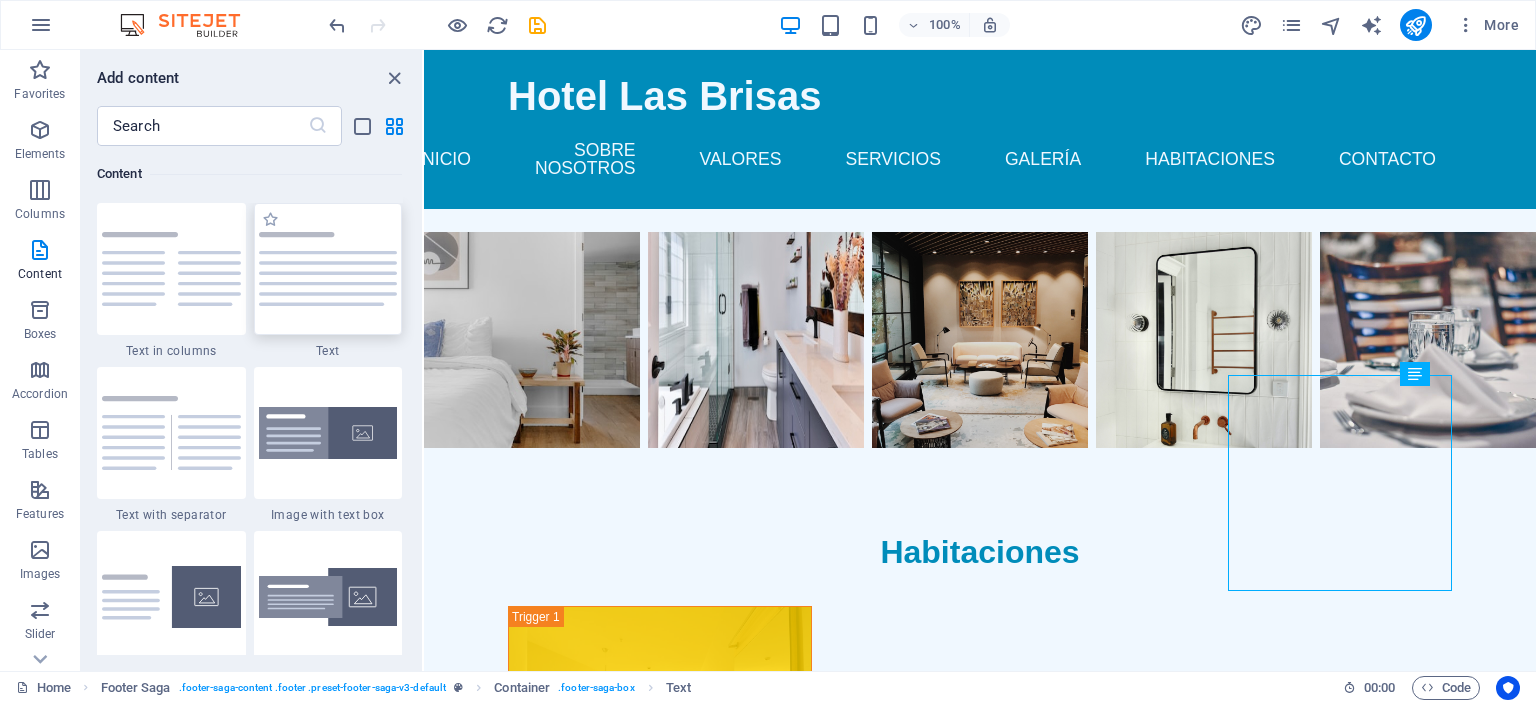 click on "H2   Banner   Container   Preset   Container   Gallery   Gallery   Gallery   Container   Container   Footer Saga   Container   H3   Container   Container   Text   Container   Spacer   Container   Menu   Spacer   Container   Container   Spacer   Container   H3   Container   Logo   Container   Container   H3   Text   Container   Text   Container   Icon   Placeholder   Text   Icon   Container   Icon   Spacer   Text   2 columns   Container   Text   Contact Form   Form   Contact Form   Captcha   Form button   Contact Form   Form   Checkbox   Timeline   Text   Container   Container   Container   Container   Text   Text   Placeholder   Container   Placeholder   Container   Container   Placeholder" at bounding box center (980, 360) 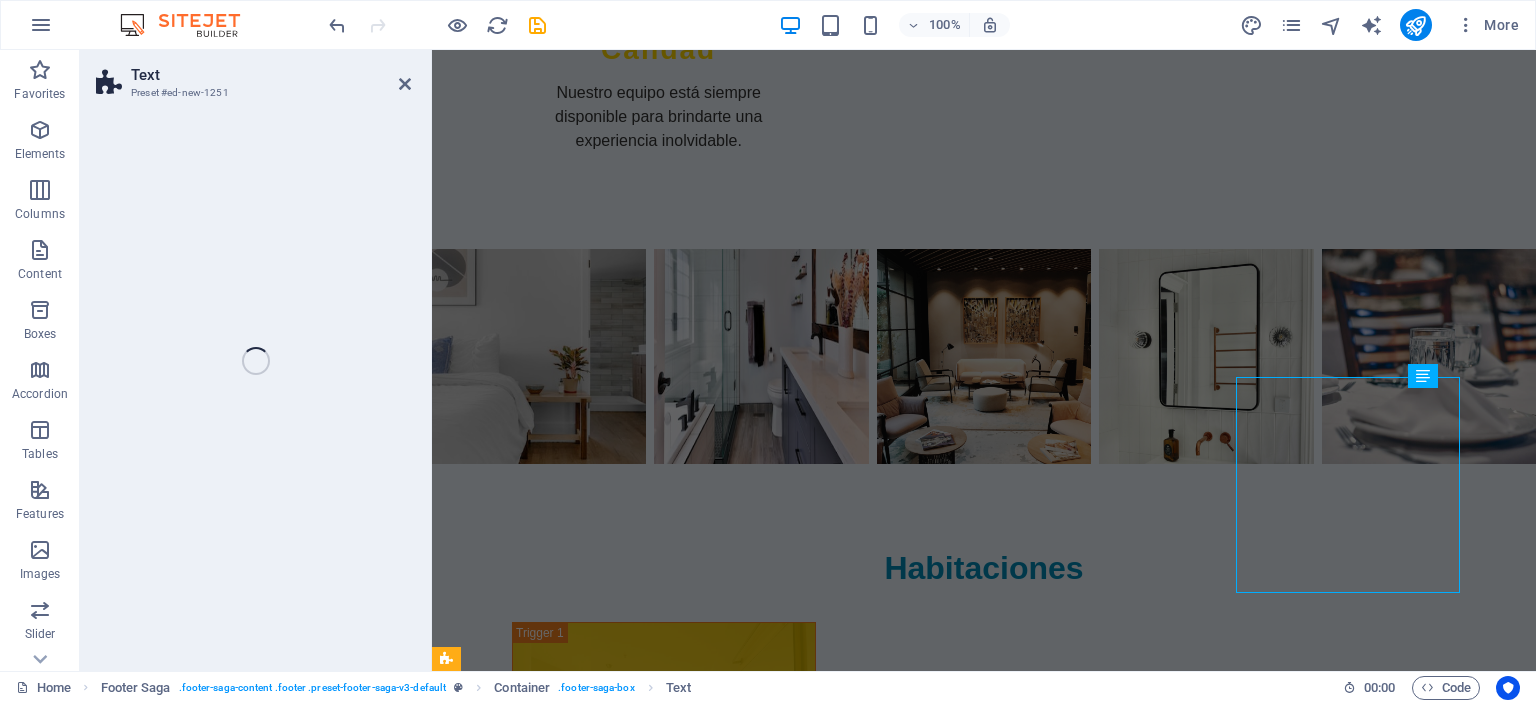 scroll, scrollTop: 2867, scrollLeft: 0, axis: vertical 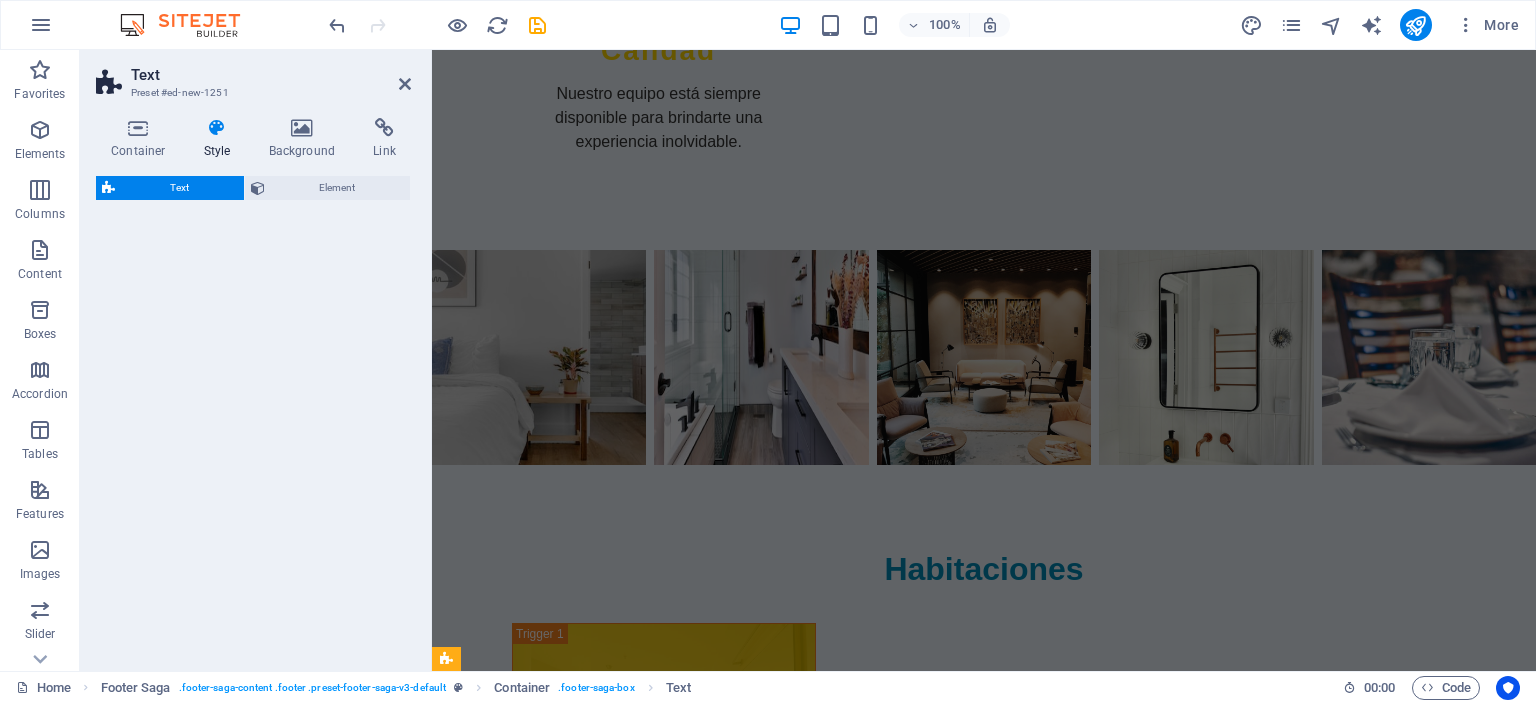select on "preset-text-v2-default" 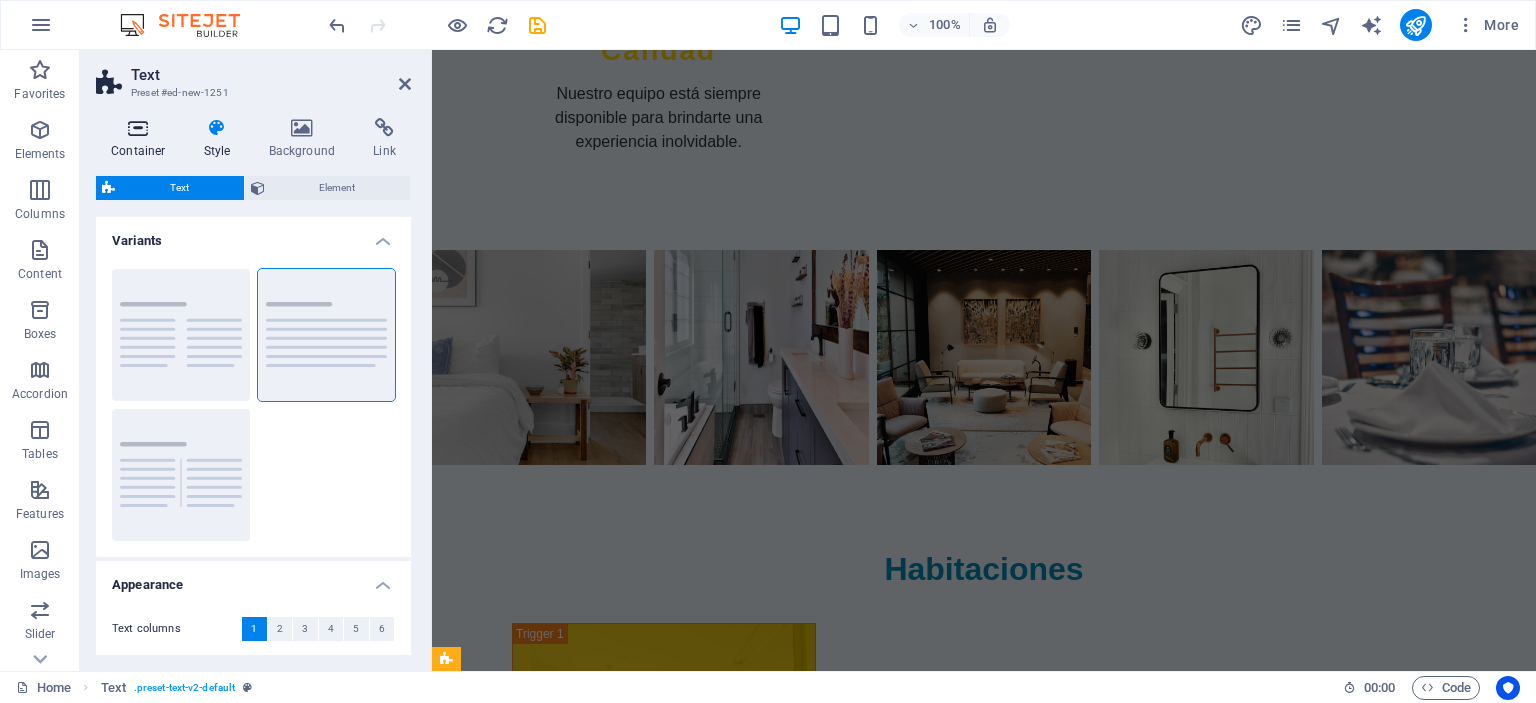 click on "Container" at bounding box center [142, 139] 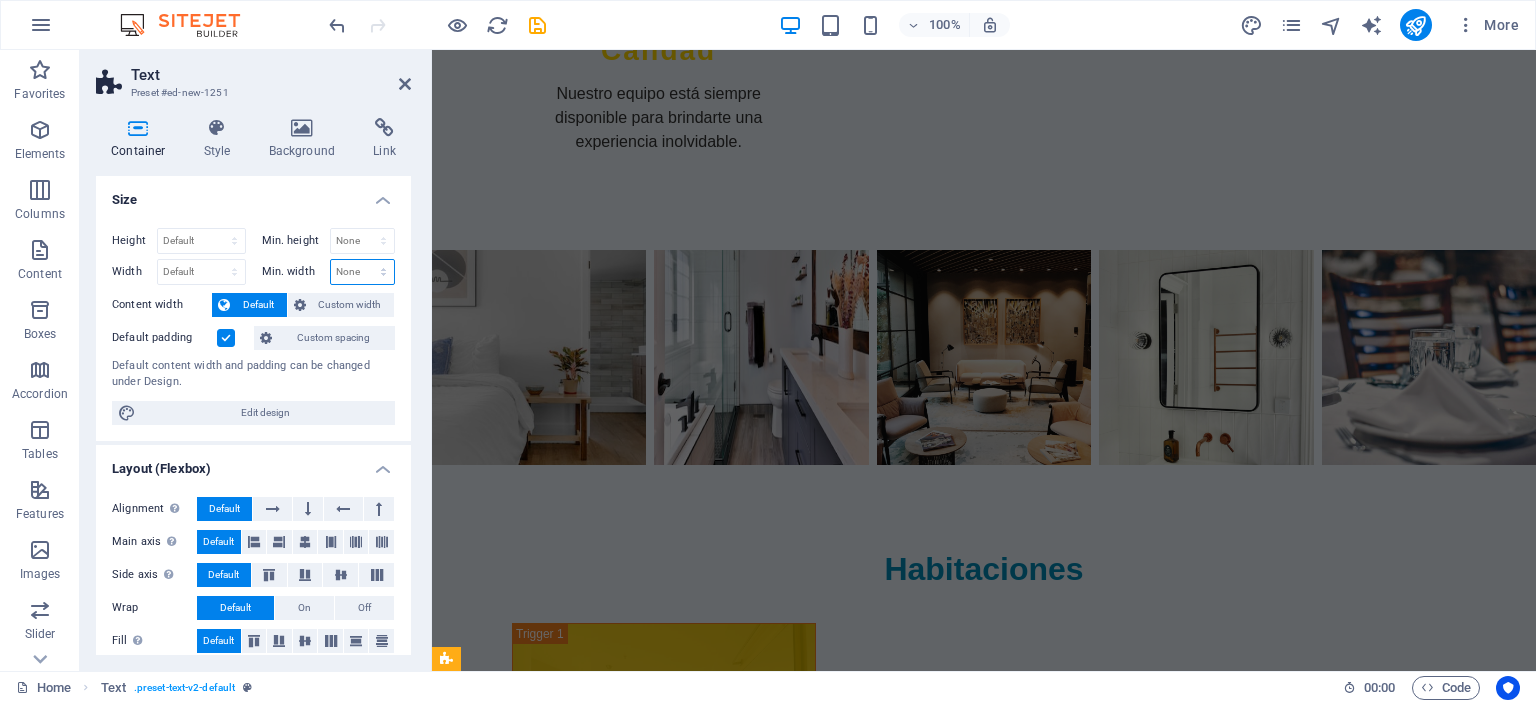click on "None px rem % vh vw" at bounding box center [363, 272] 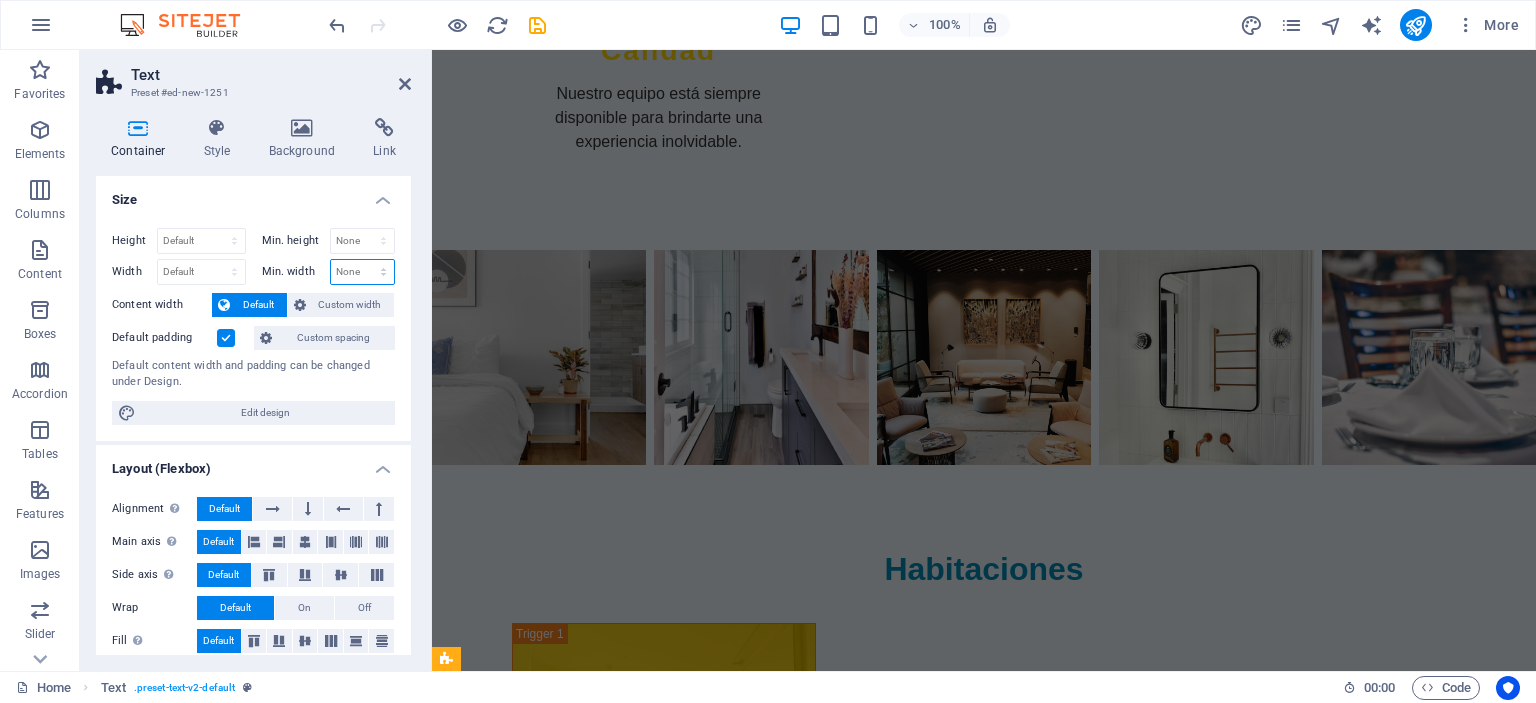 select on "px" 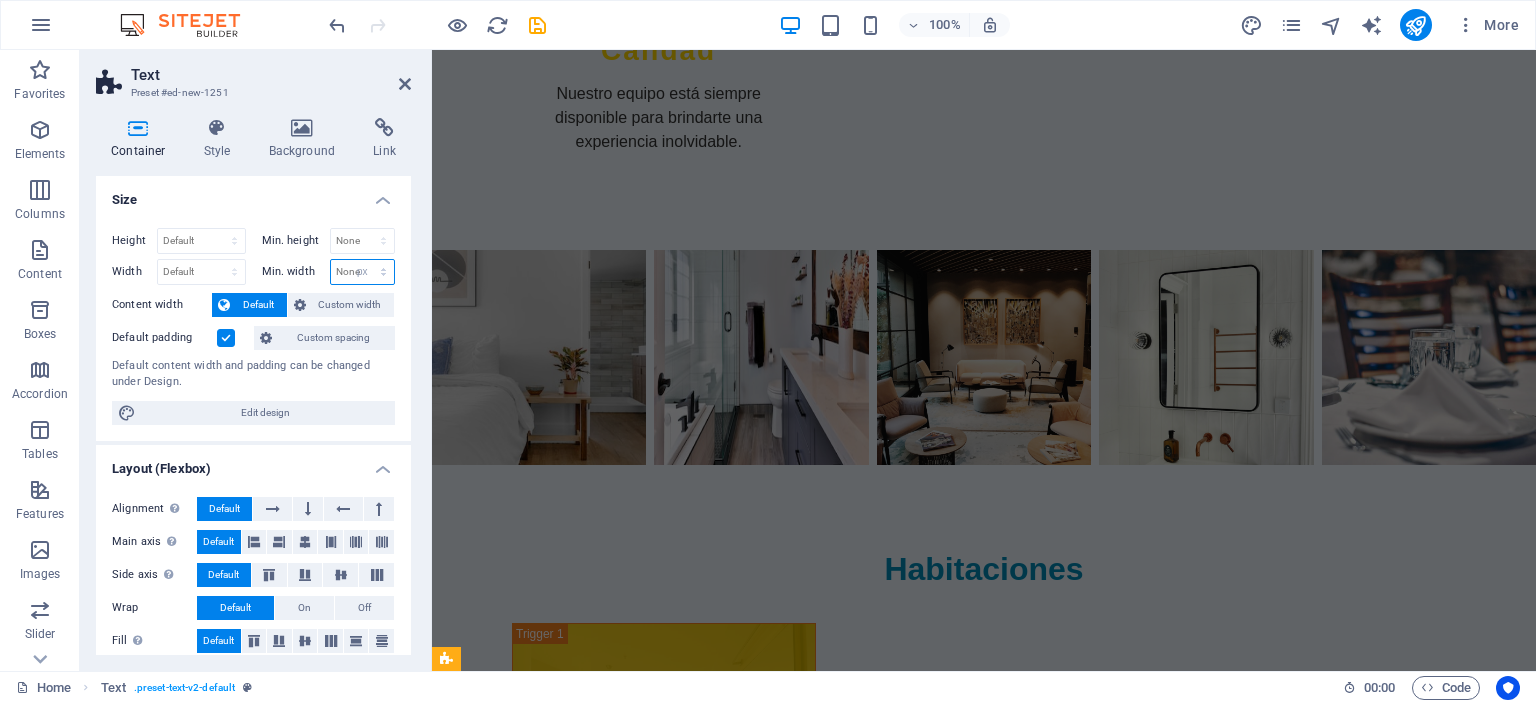click on "px" at bounding box center [0, 0] 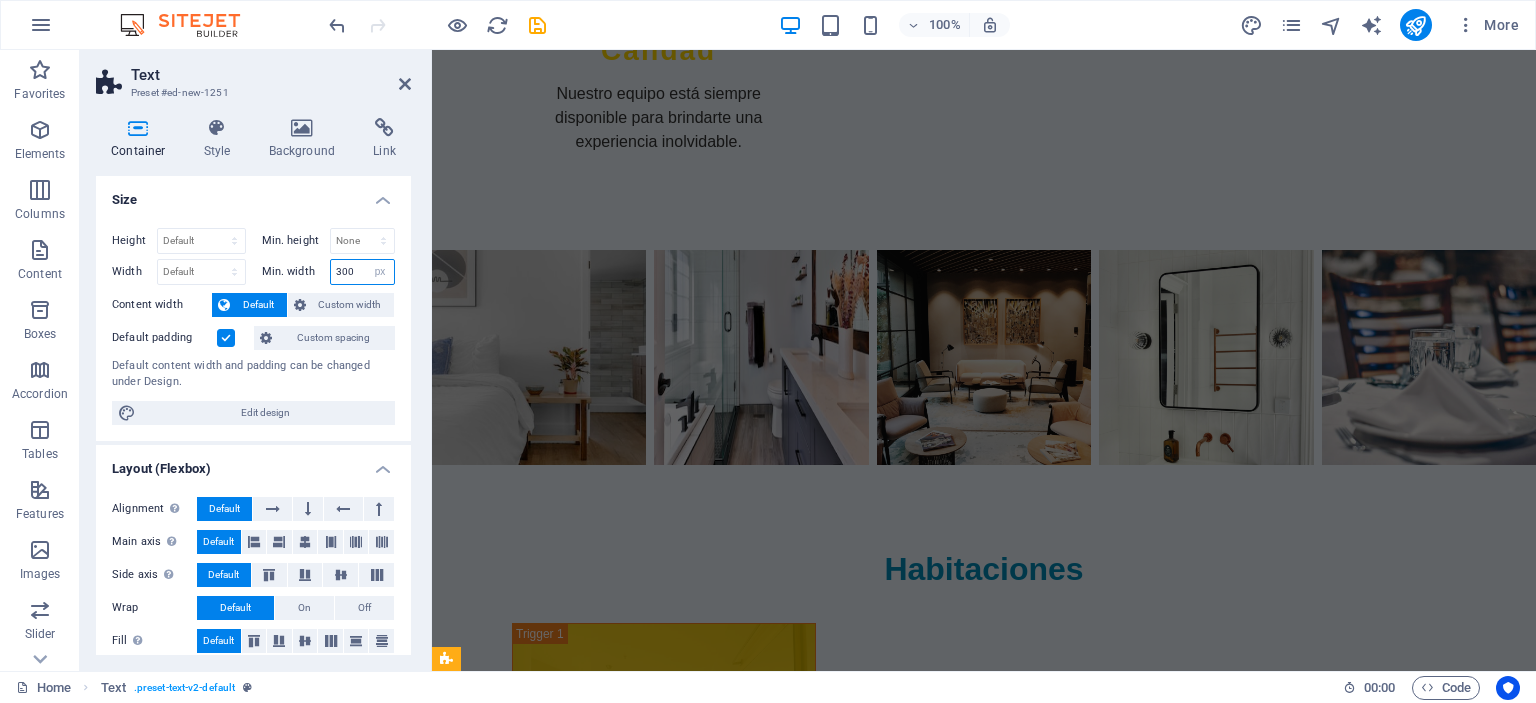 type on "300" 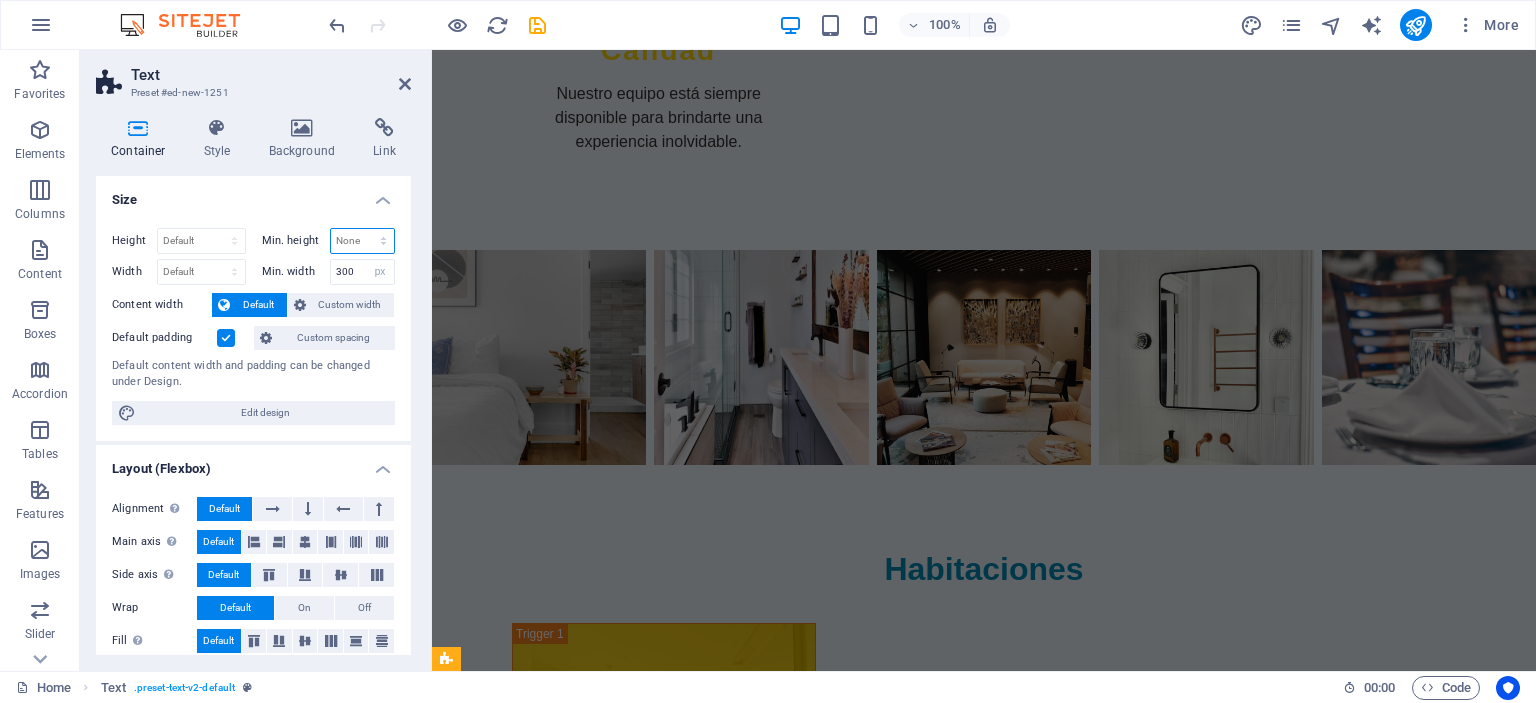 click on "None px rem % vh vw" at bounding box center [363, 241] 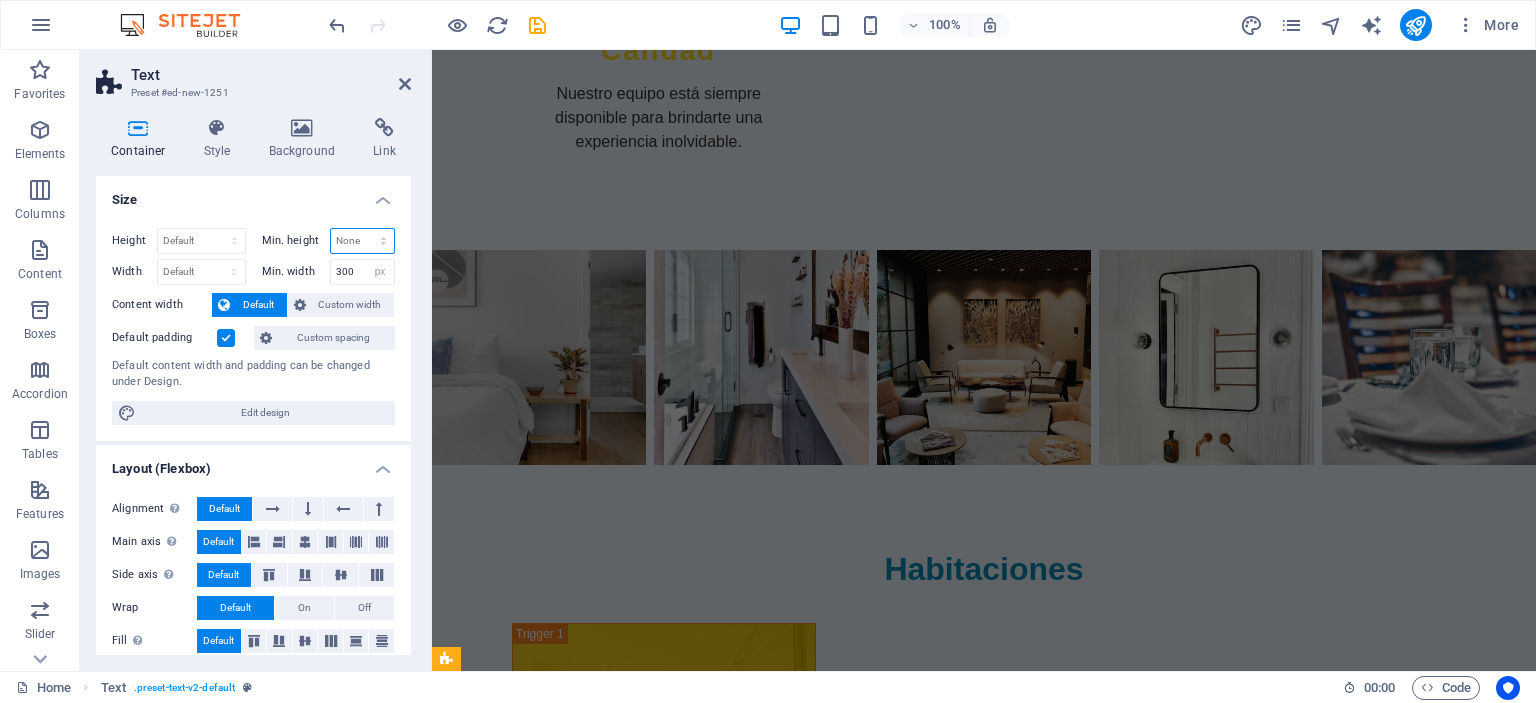 select on "px" 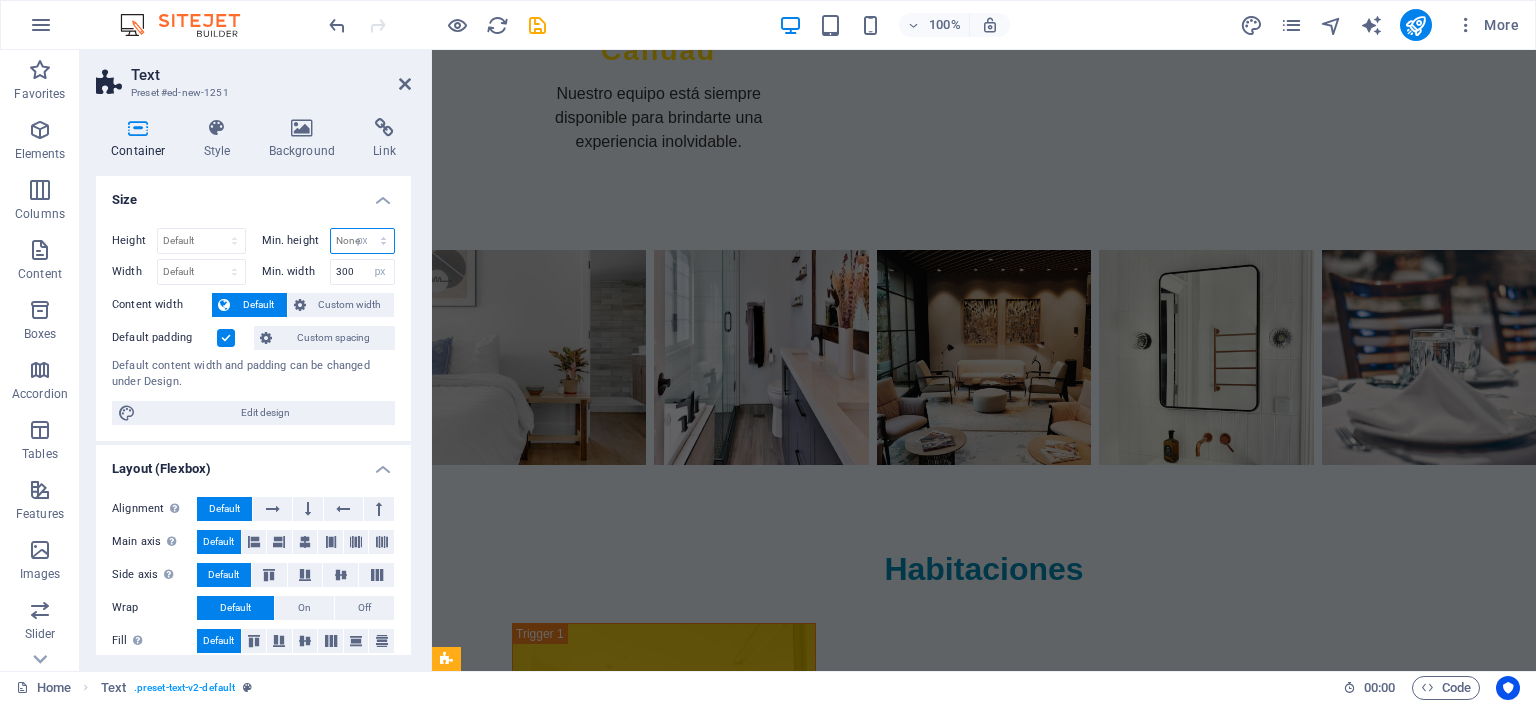 click on "px" at bounding box center (0, 0) 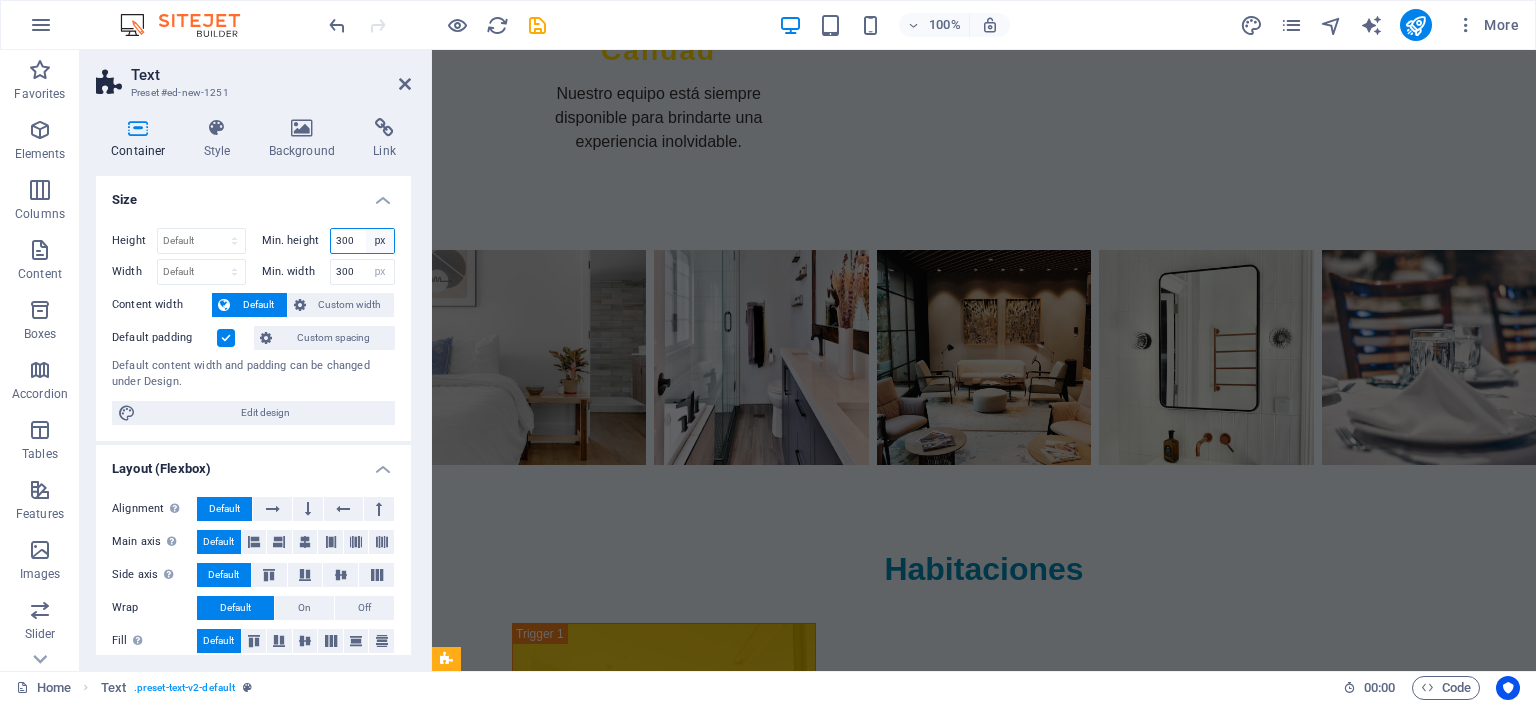 type on "300" 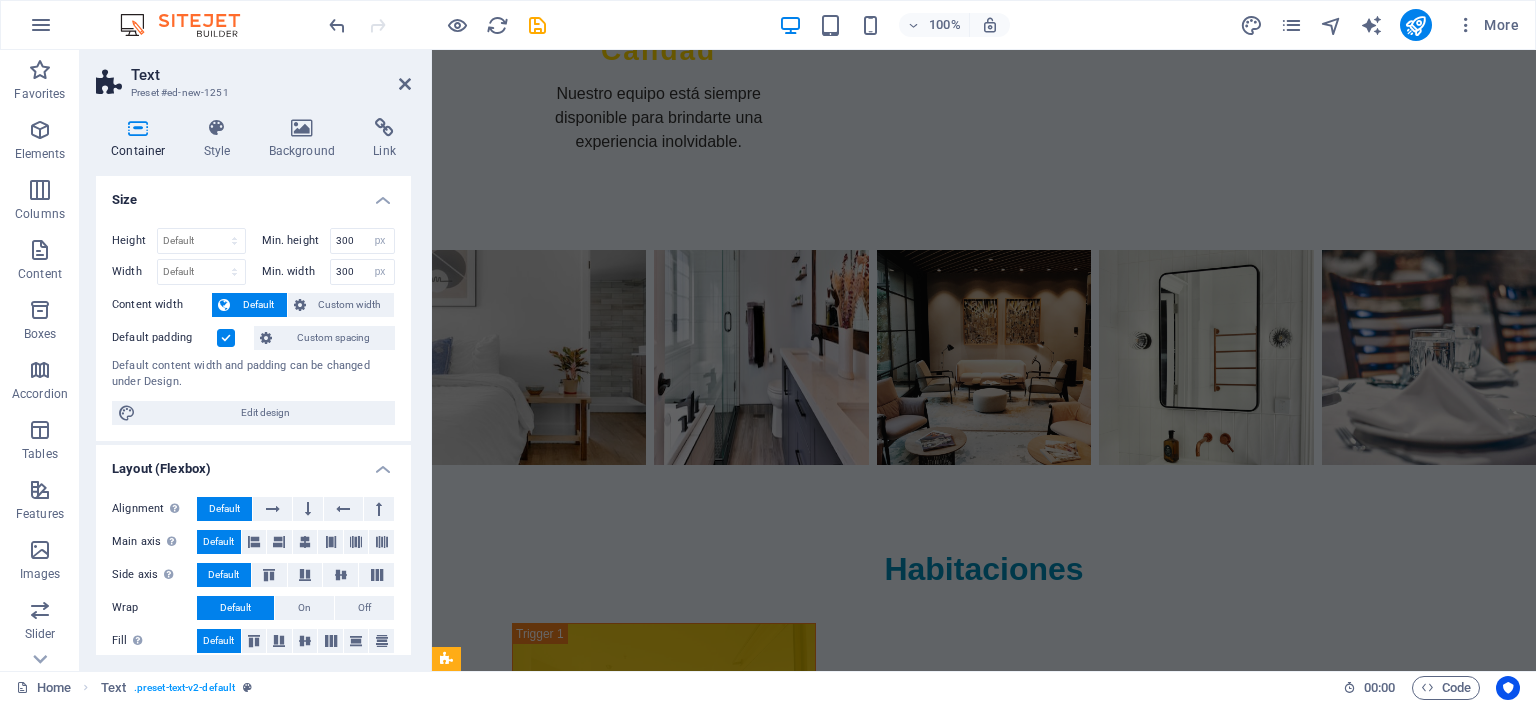 click on "Container Style Background Link Size Height Default px rem % vh vw Min. height 300 None px rem % vh vw Width Default px rem % em vh vw Min. width 300 None px rem % vh vw Content width Default Custom width Width Default px rem % em vh vw Min. width None px rem % vh vw Default padding Custom spacing Default content width and padding can be changed under Design. Edit design Layout (Flexbox) Alignment Determines the flex direction. Default Main axis Determine how elements should behave along the main axis inside this container (justify content). Default Side axis Control the vertical direction of the element inside of the container (align items). Default Wrap Default On Off Fill Controls the distances and direction of elements on the y-axis across several lines (align content). Default Accessibility ARIA helps assistive technologies (like screen readers) to understand the role, state, and behavior of web elements Role The ARIA role defines the purpose of an element. None Alert Article Banner Fan" at bounding box center (253, 386) 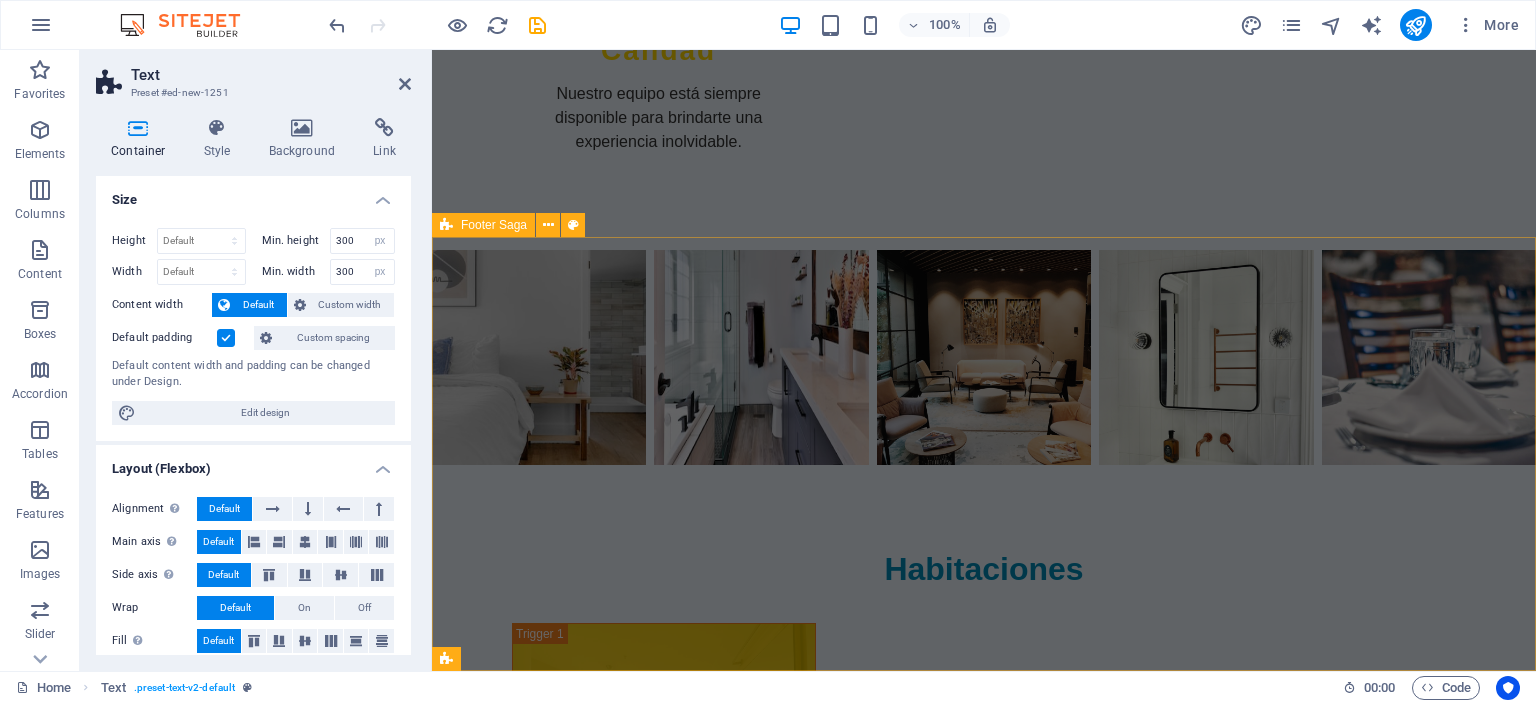 click on "Hotel Las Brisas Hotel Las Brisas, where comfort and calm await you. Contact us for more information about your next vacation. Contact Address: Calle [NUMBER] N° [NUMBER] Teléfonos: [PHONE] [PHONE] Mail: [EMAIL]" at bounding box center [984, 2437] 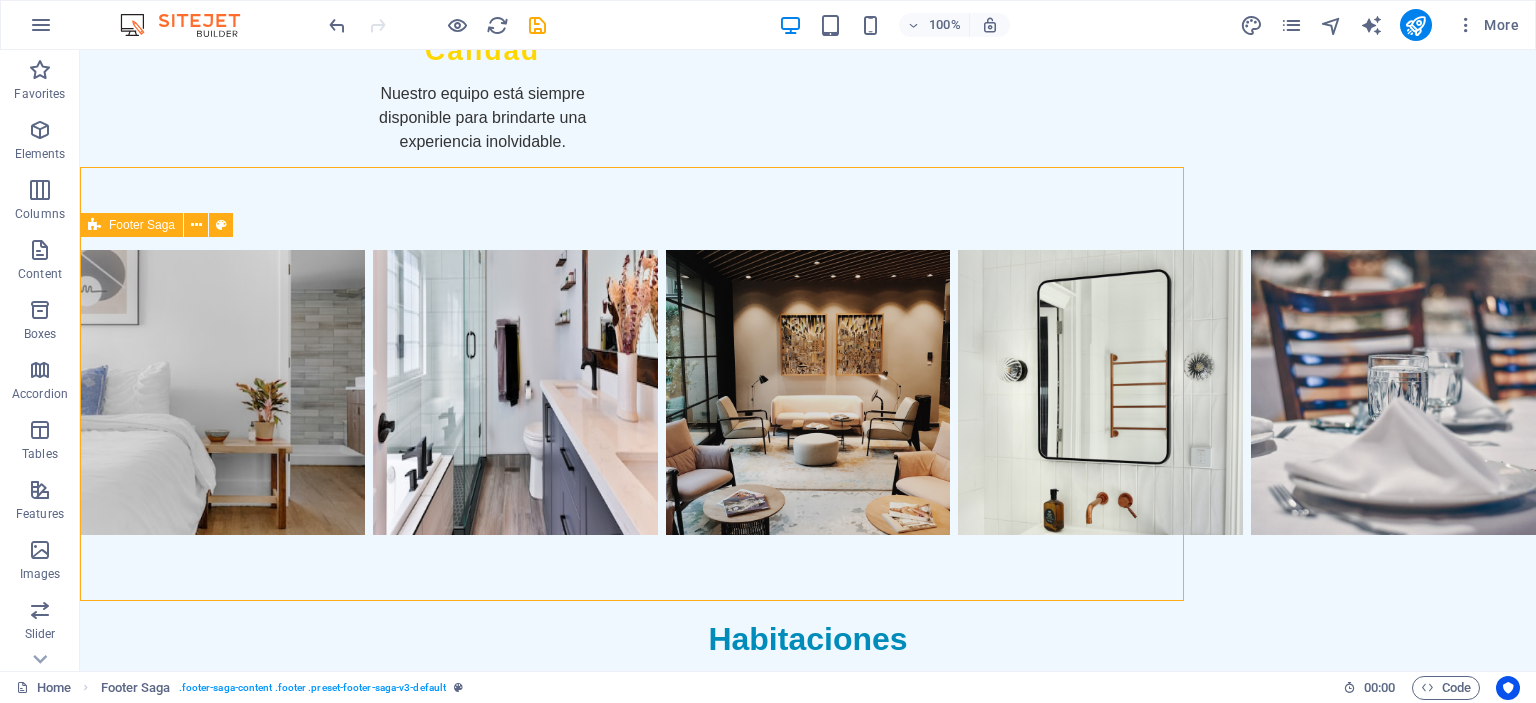 scroll, scrollTop: 2937, scrollLeft: 0, axis: vertical 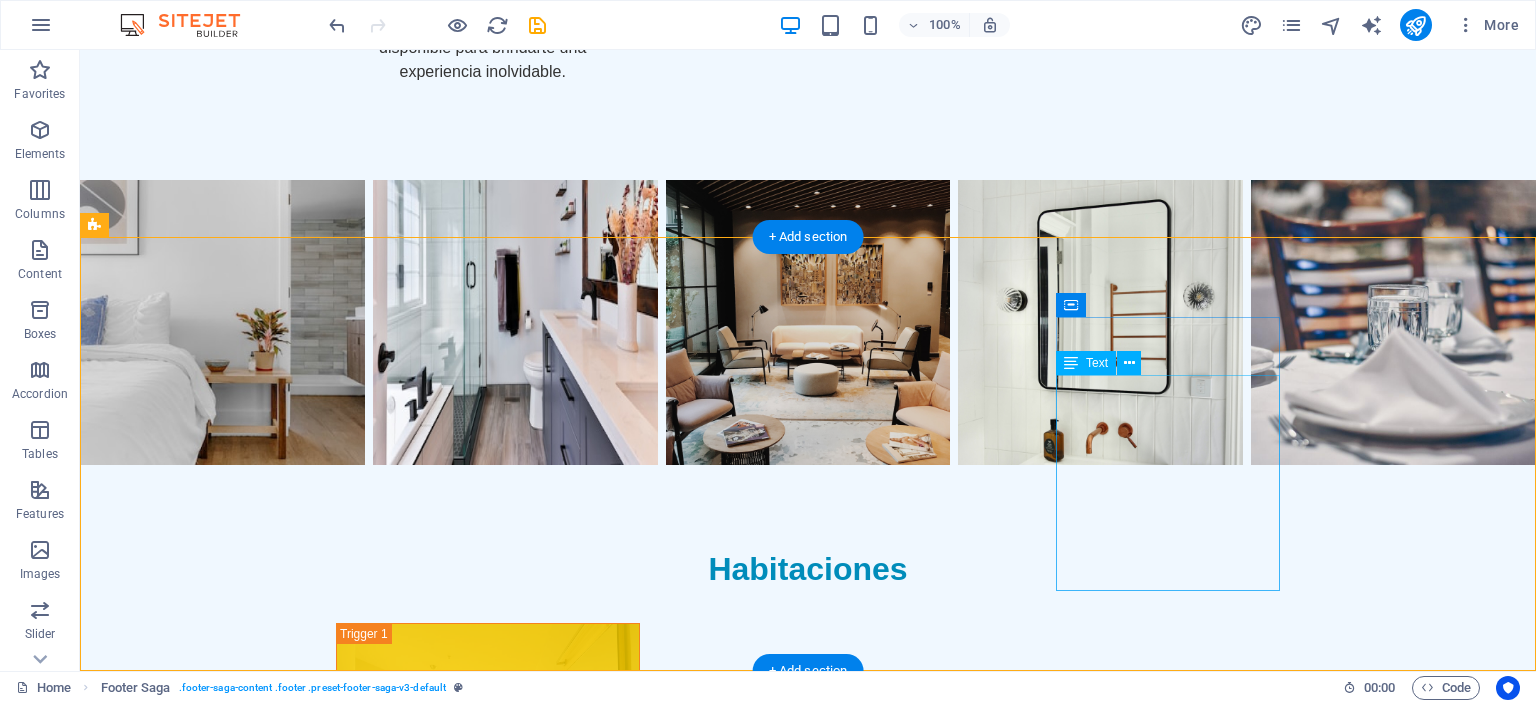 click on "Dirección:   Calle [NUMBER] N° [NUMBER] Teléfonos:   [PHONE] [PHONE] Mail:   [EMAIL]" at bounding box center [208, 2611] 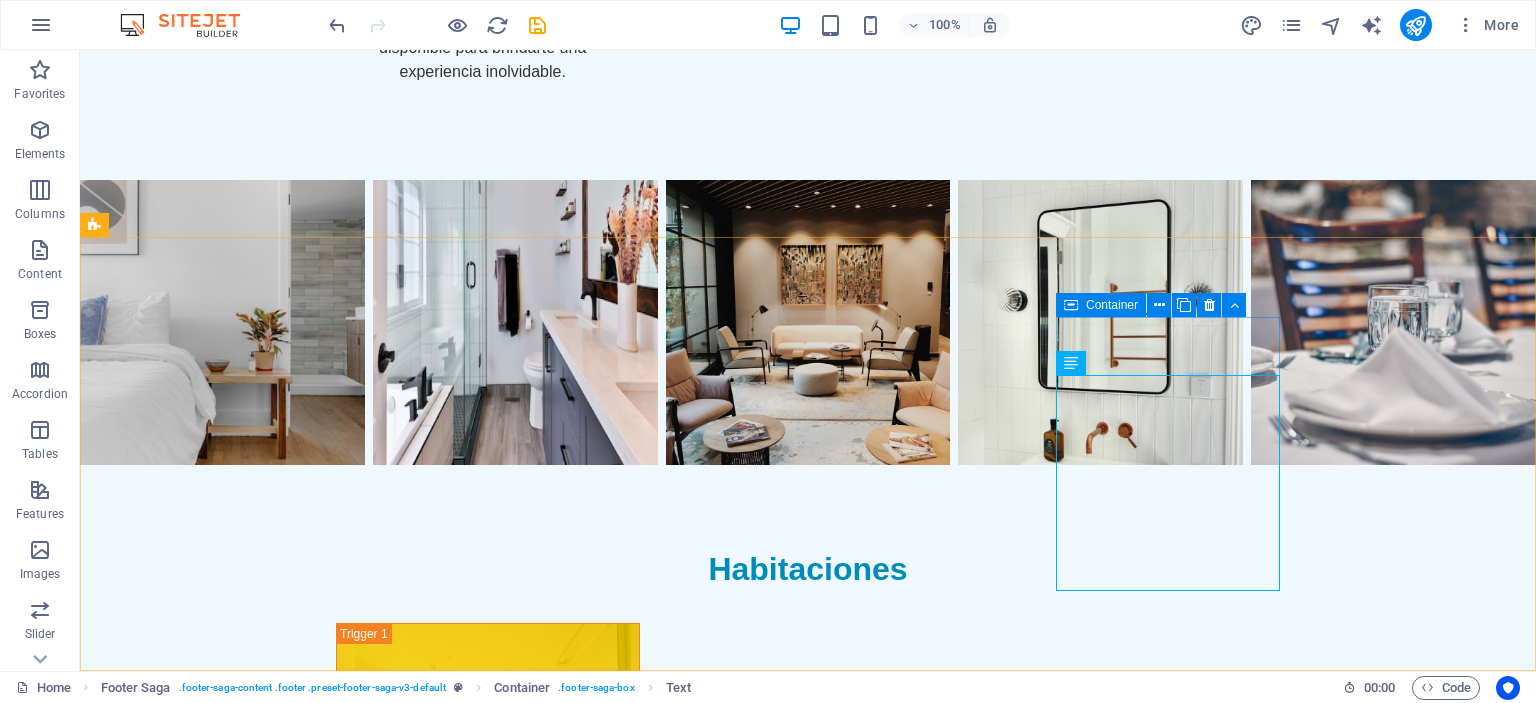 click at bounding box center [1071, 305] 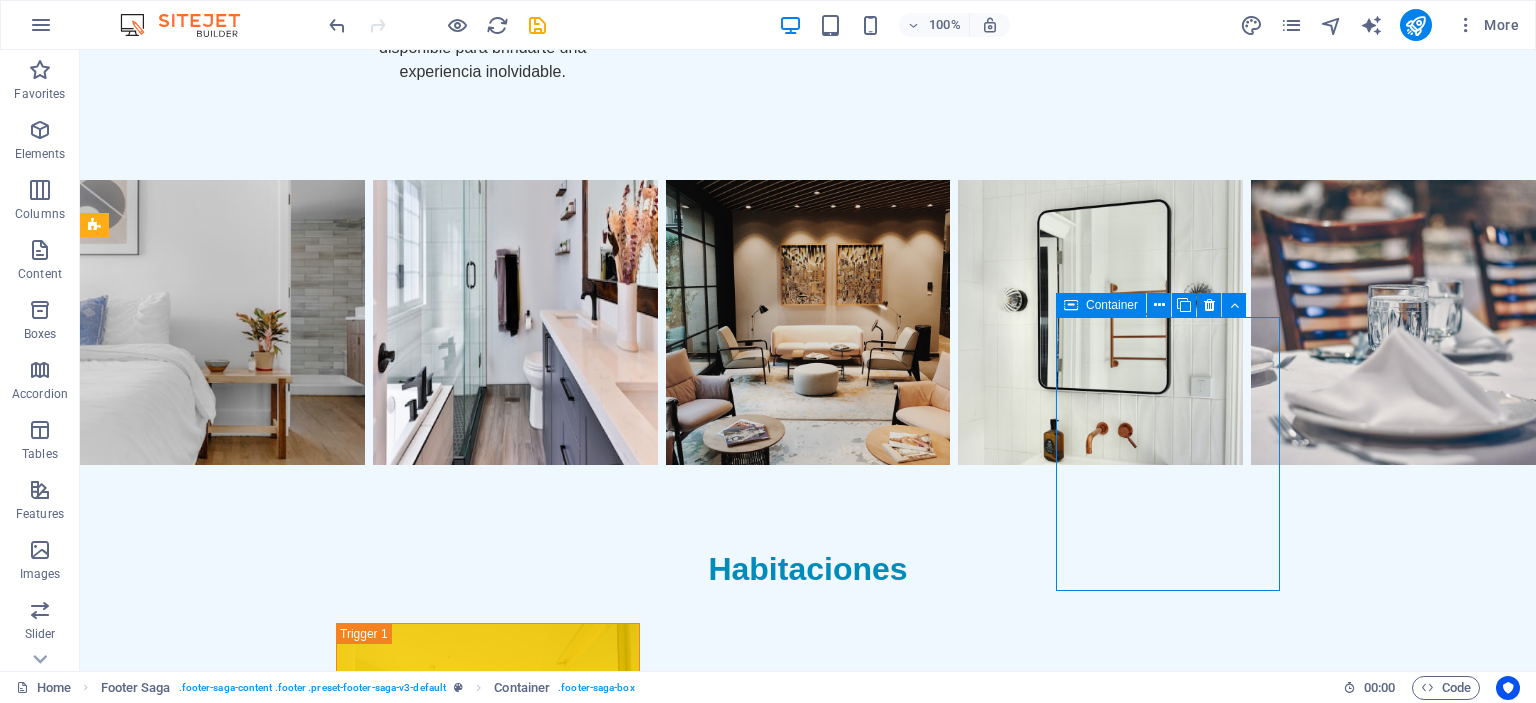 click on "Container" at bounding box center [1112, 305] 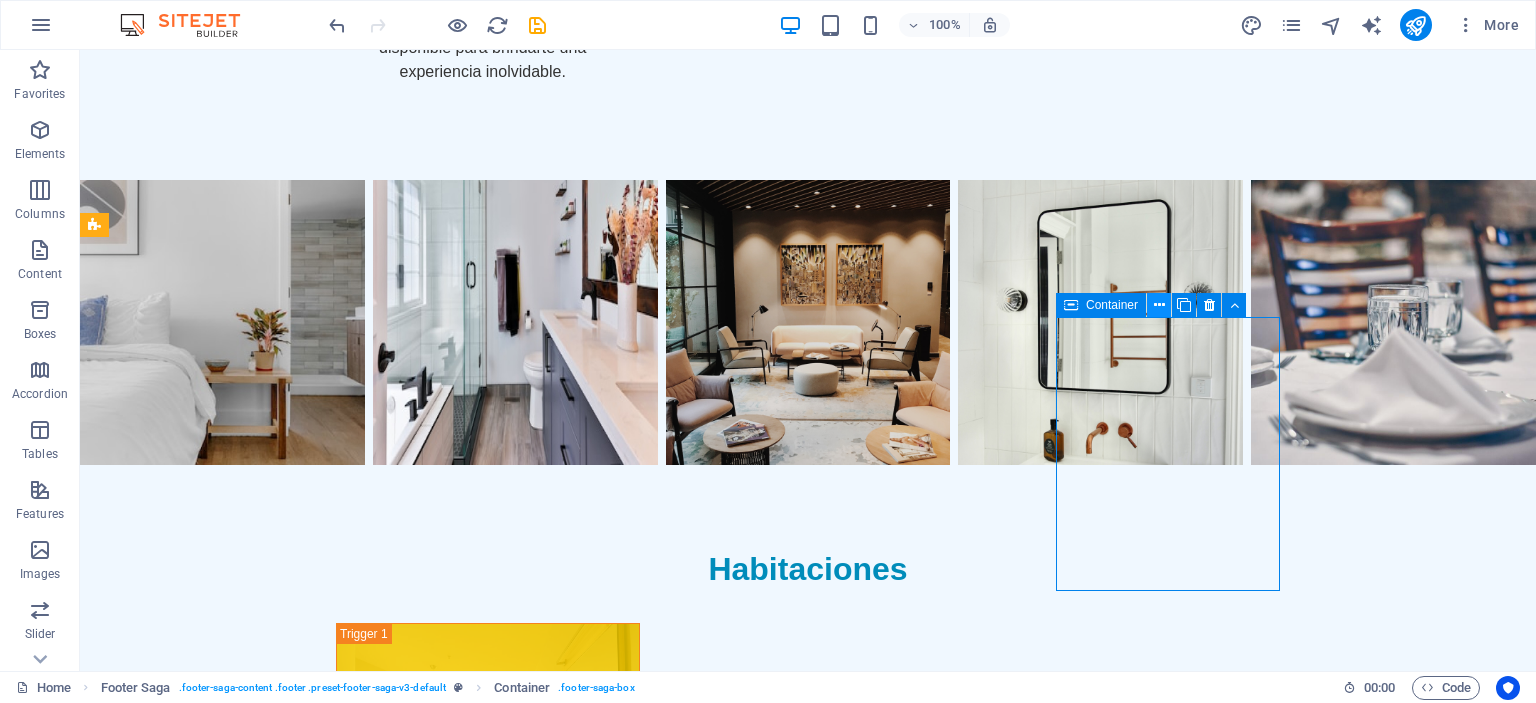 click at bounding box center [1159, 305] 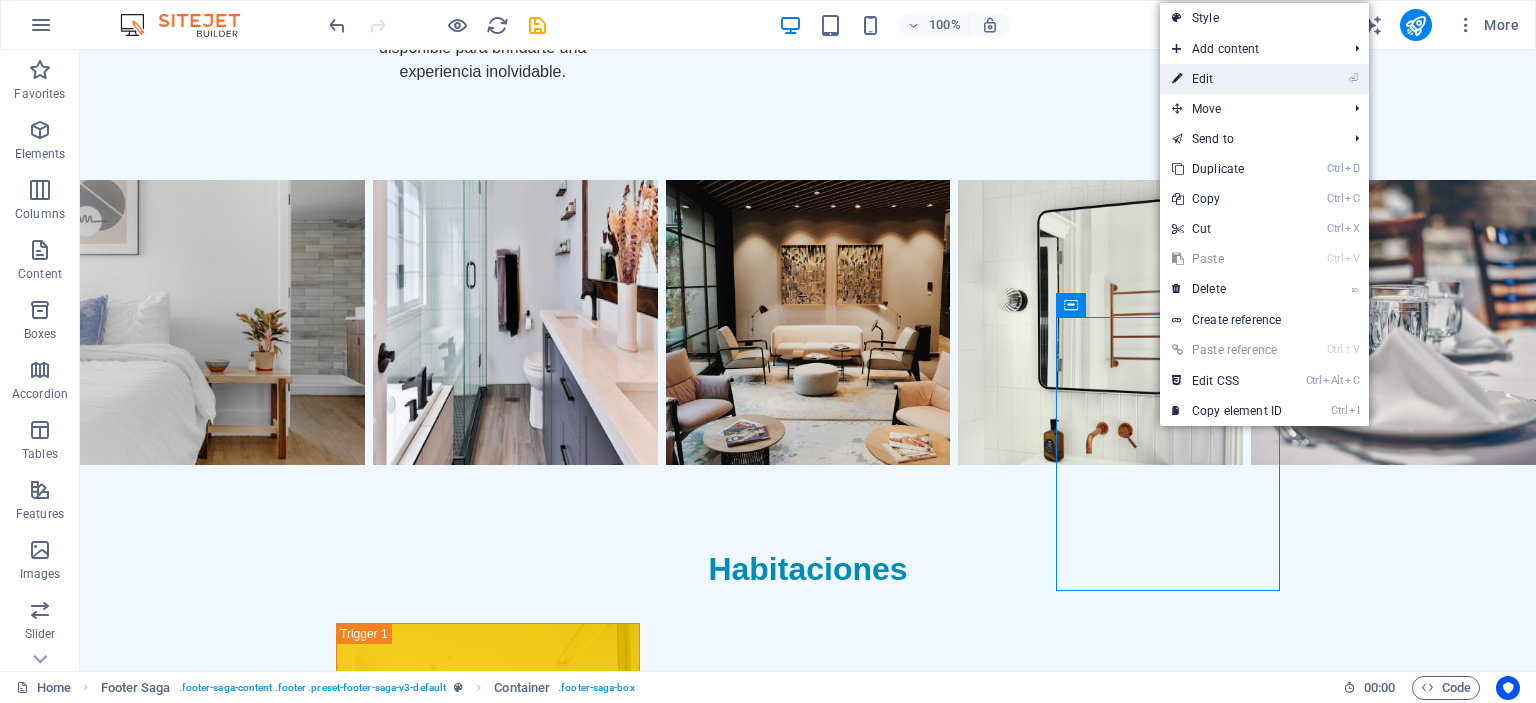 click on "⏎  Edit" at bounding box center [1227, 79] 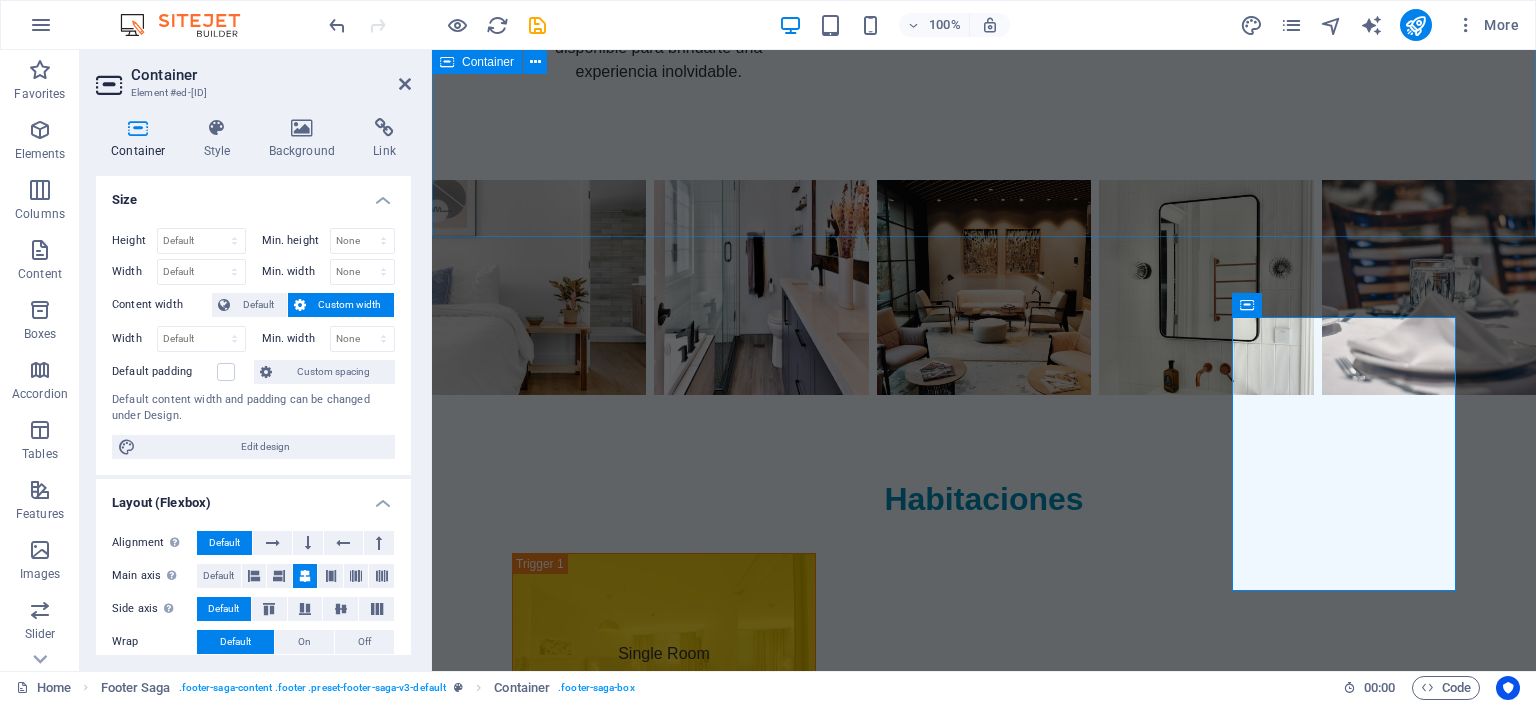 scroll, scrollTop: 2867, scrollLeft: 0, axis: vertical 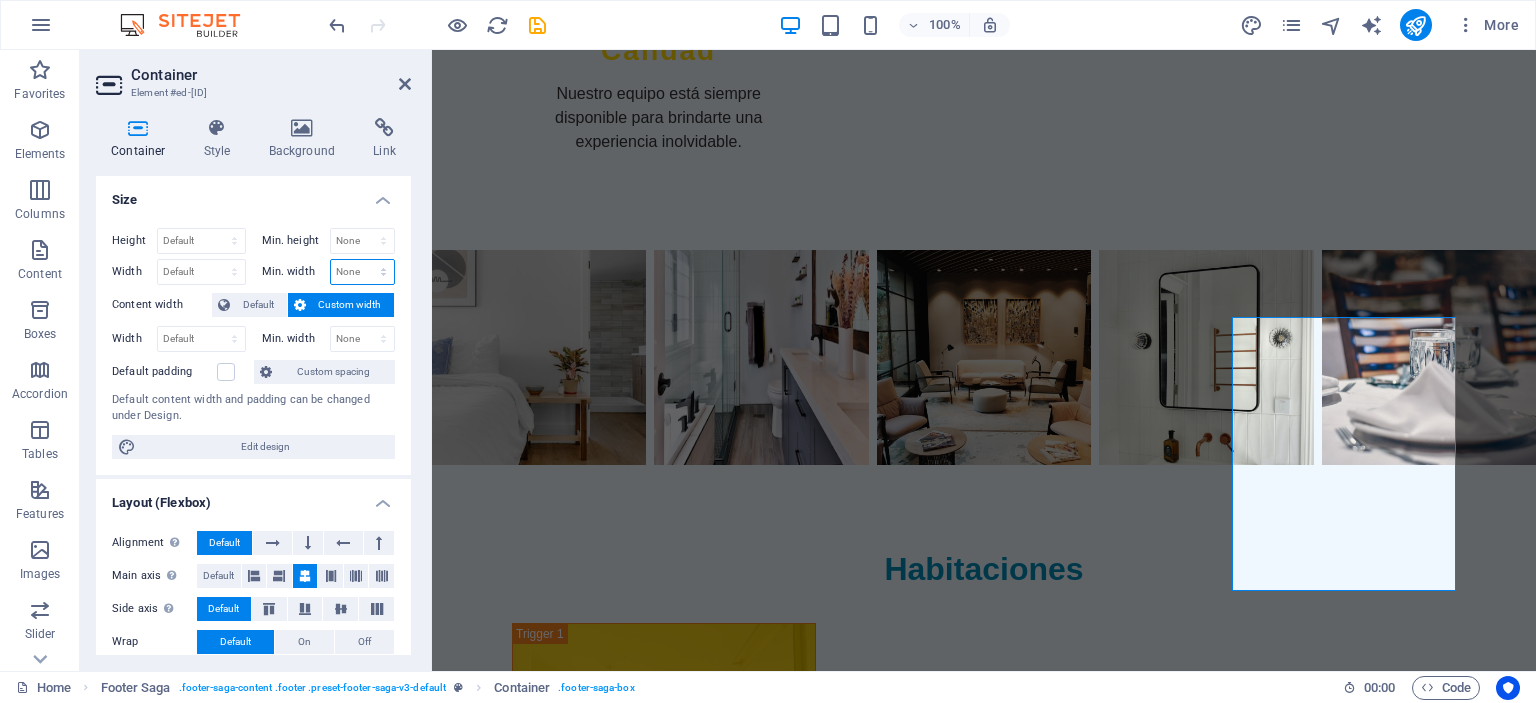select on "px" 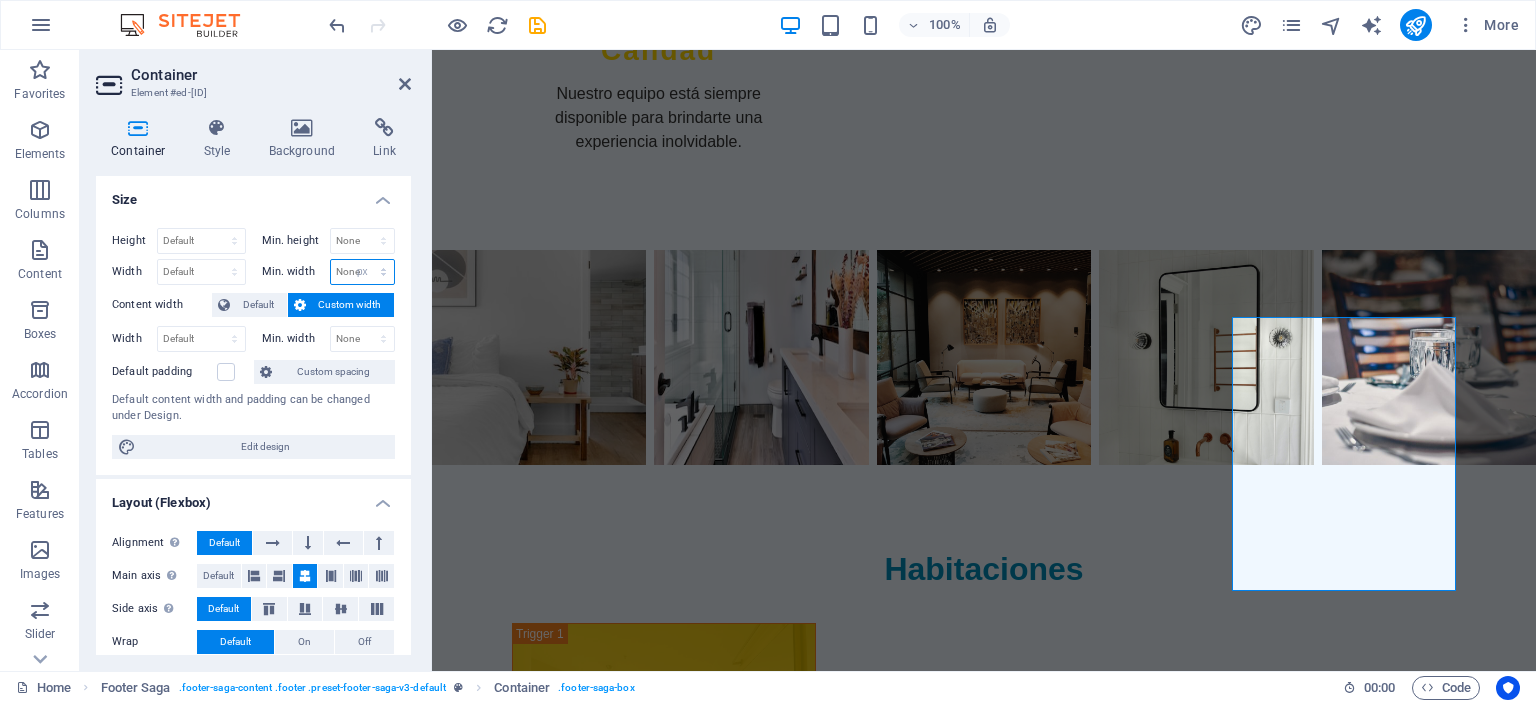 click on "px" at bounding box center [0, 0] 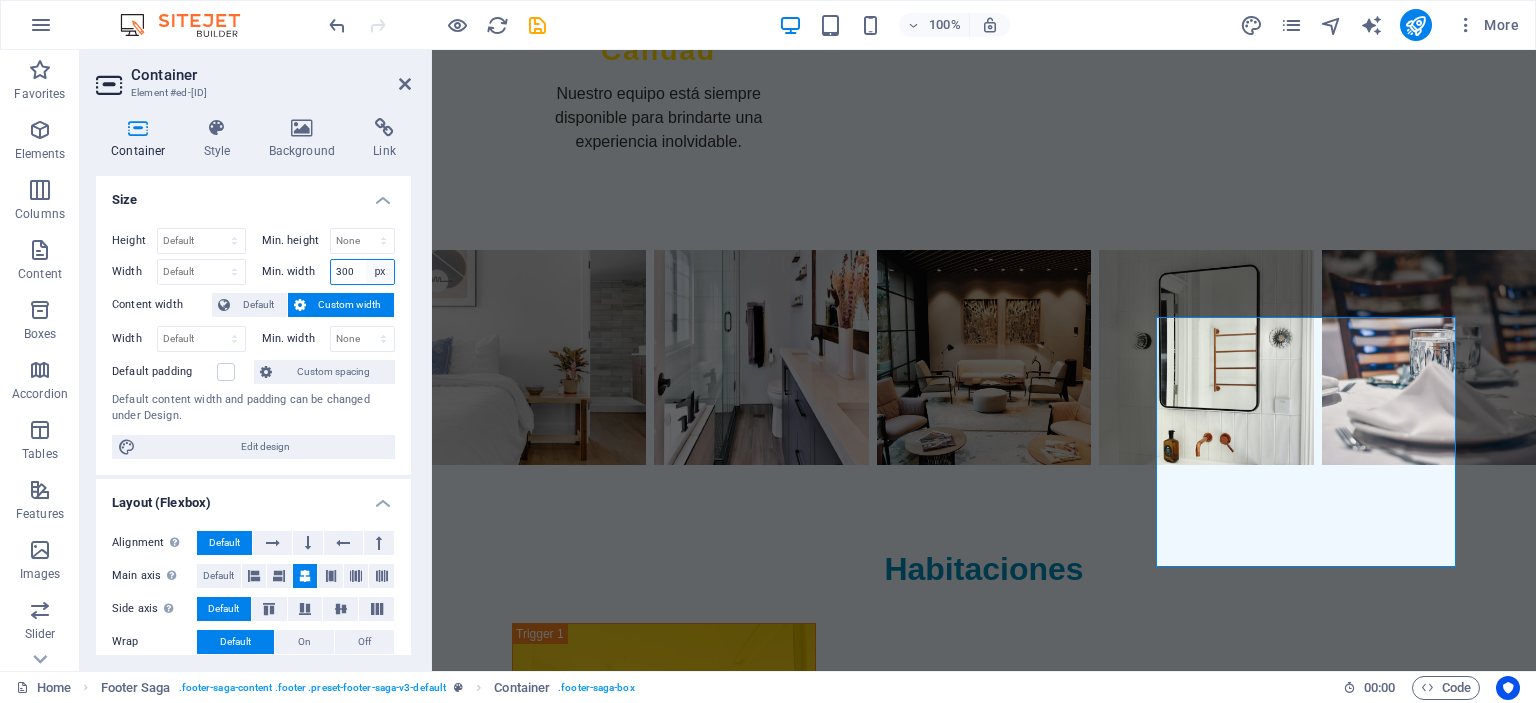 type on "300" 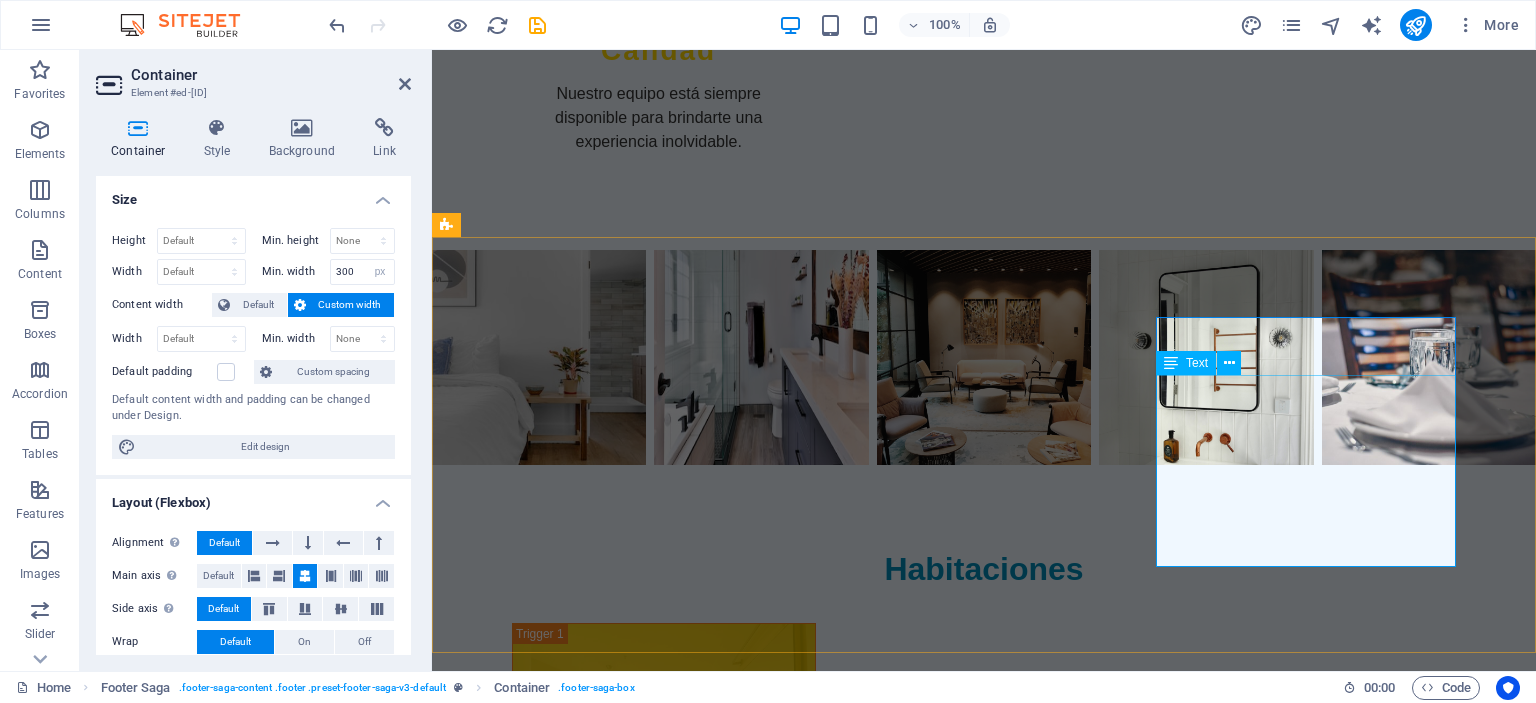 click on "Dirección:   Calle [NUMBER] N° [NUMBER] Teléfonos:   [PHONE] [PHONE] Mail:   [EMAIL]" at bounding box center [598, 2598] 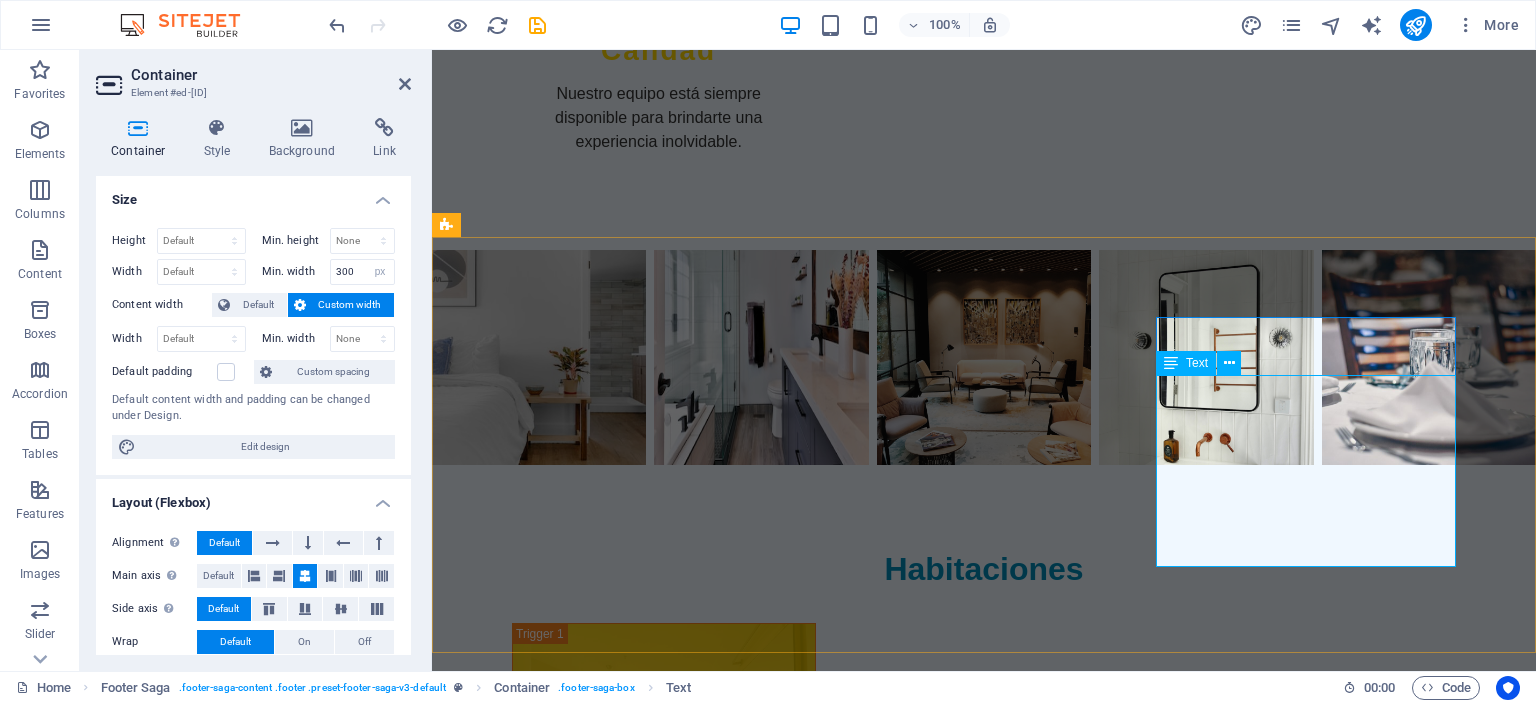 click on "Dirección:   Calle [NUMBER] N° [NUMBER] Teléfonos:   [PHONE] [PHONE] Mail:   [EMAIL]" at bounding box center (598, 2598) 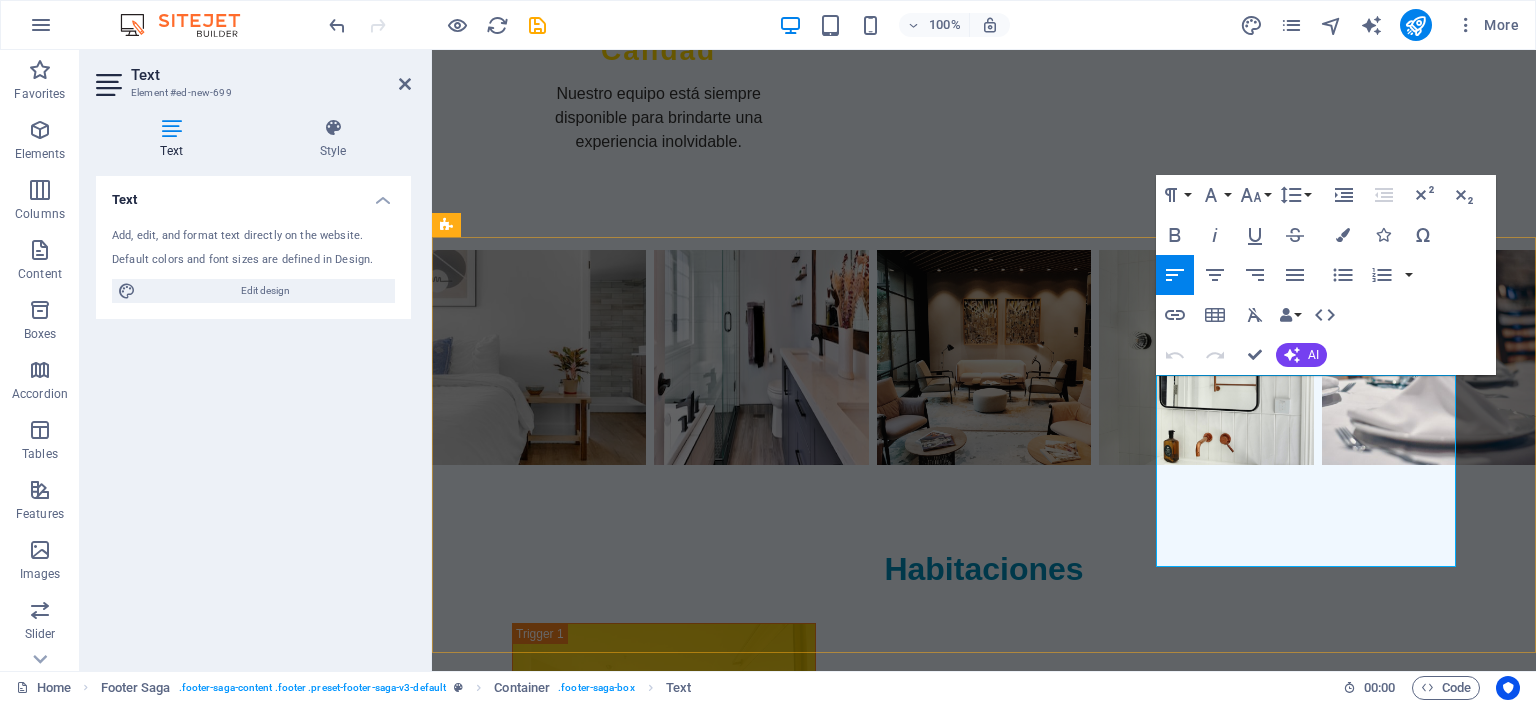 click on "Mail: [EMAIL]" at bounding box center (598, 2670) 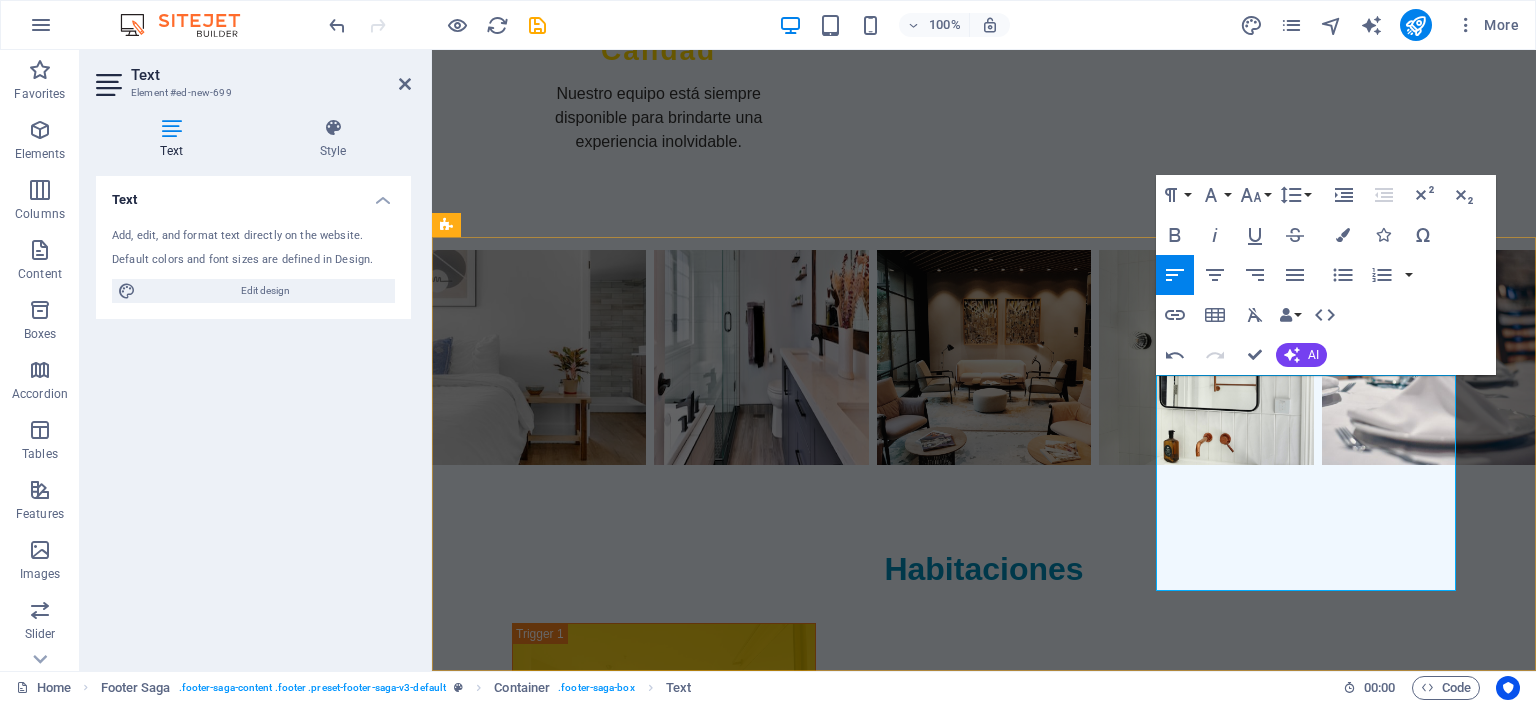 drag, startPoint x: 1408, startPoint y: 545, endPoint x: 1145, endPoint y: 387, distance: 306.811 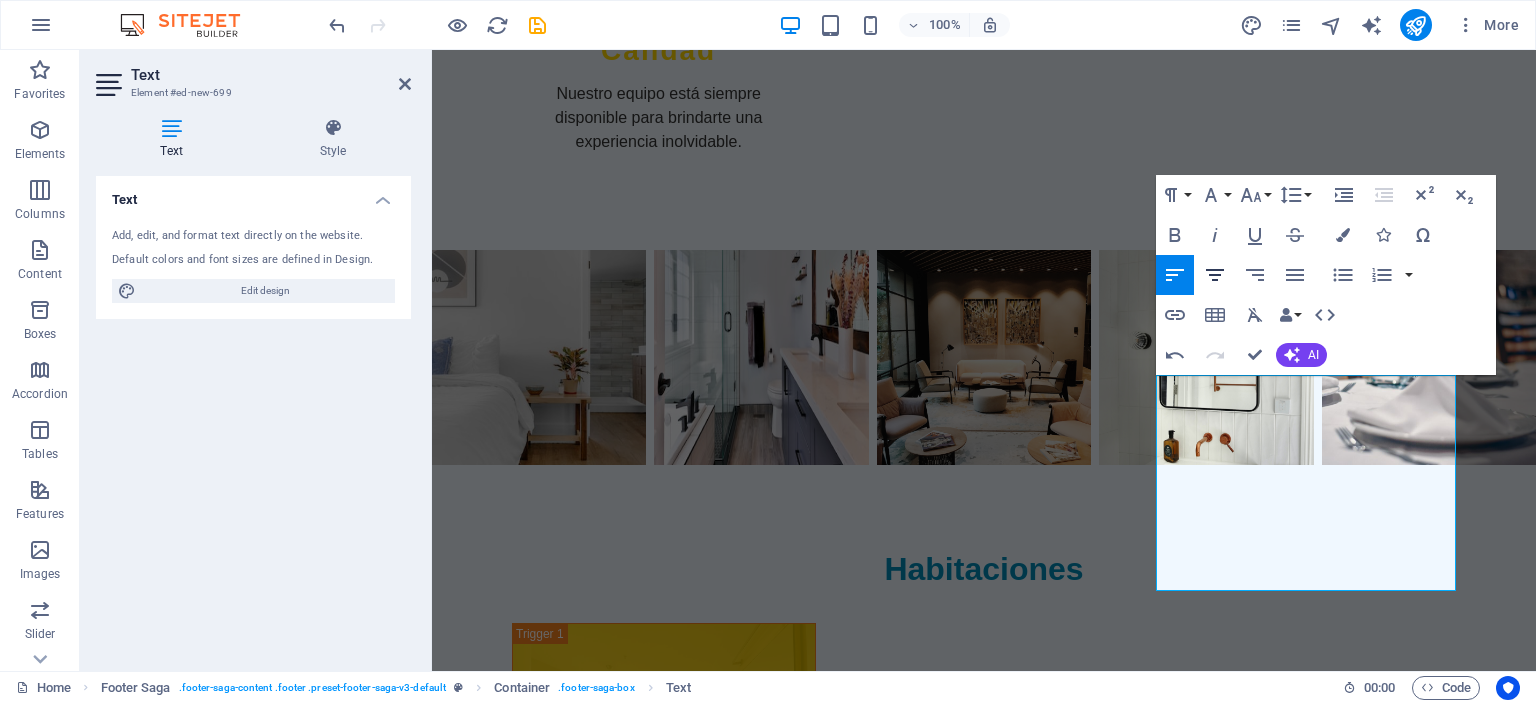 click 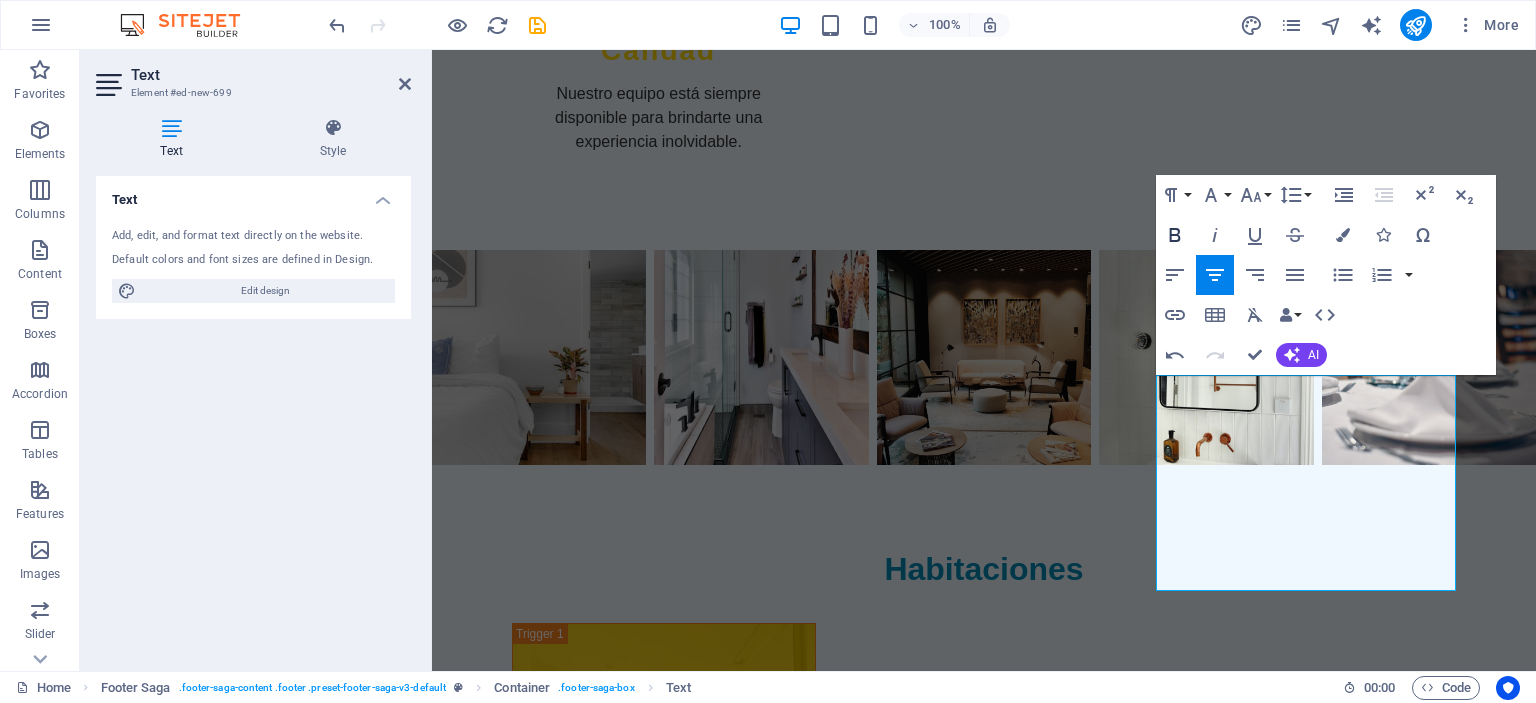 click 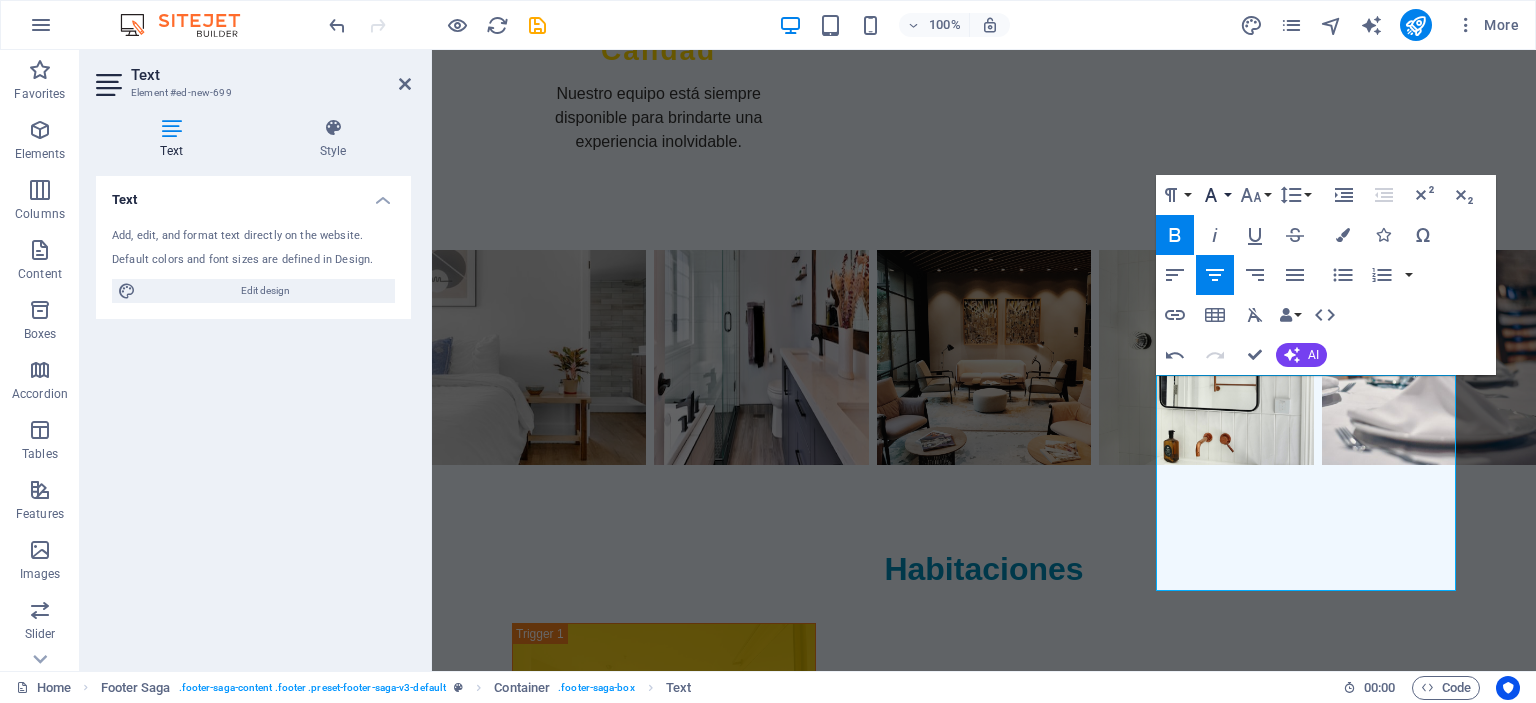 click on "Font Family" at bounding box center [1215, 195] 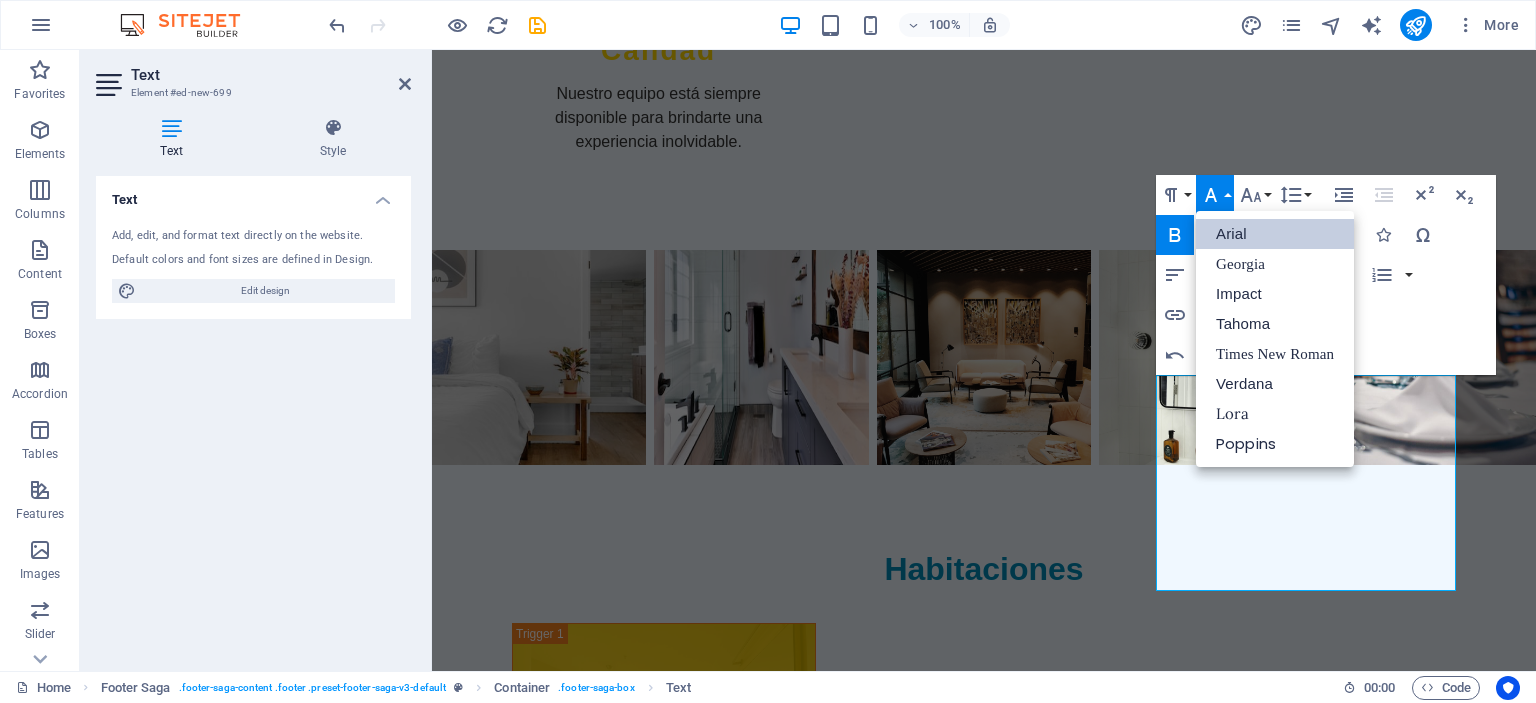 scroll, scrollTop: 0, scrollLeft: 0, axis: both 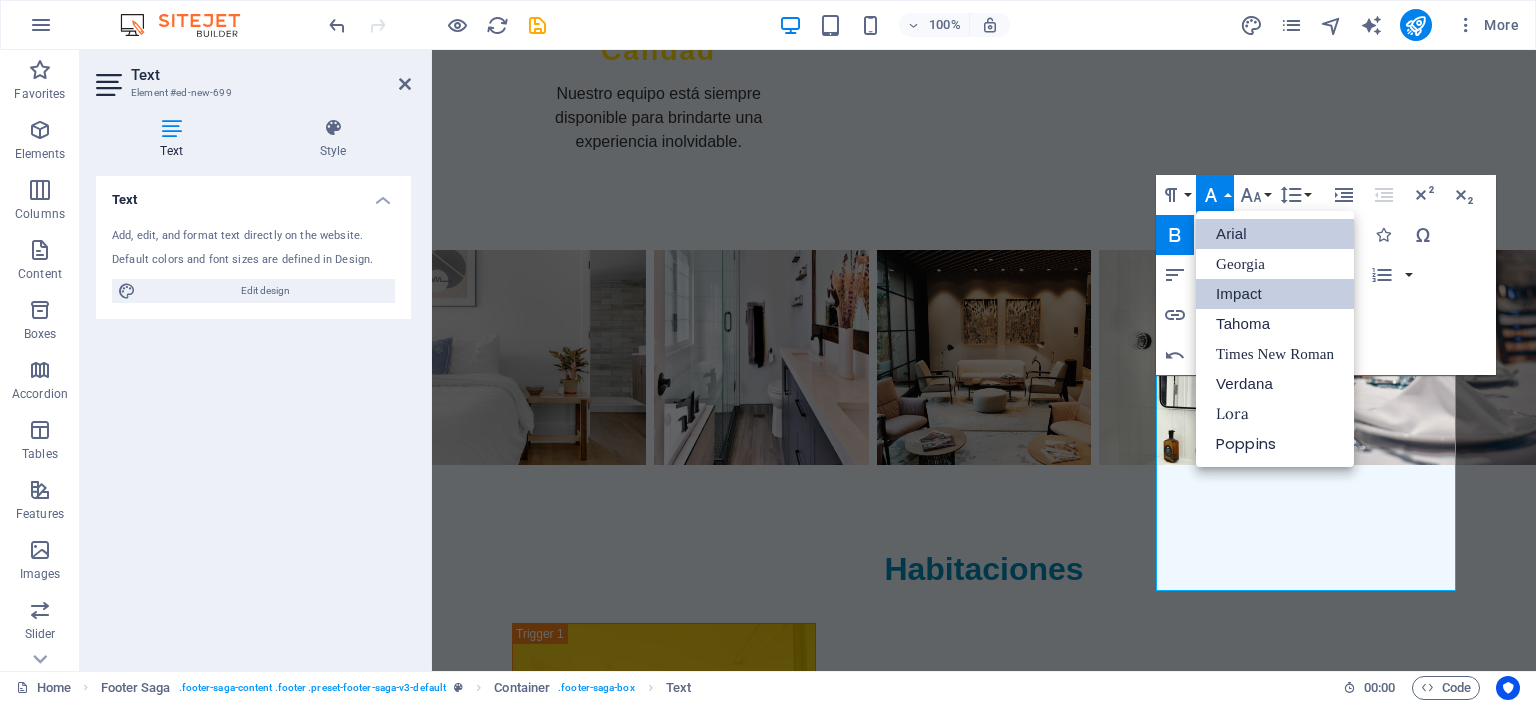 click on "Impact" at bounding box center [1275, 294] 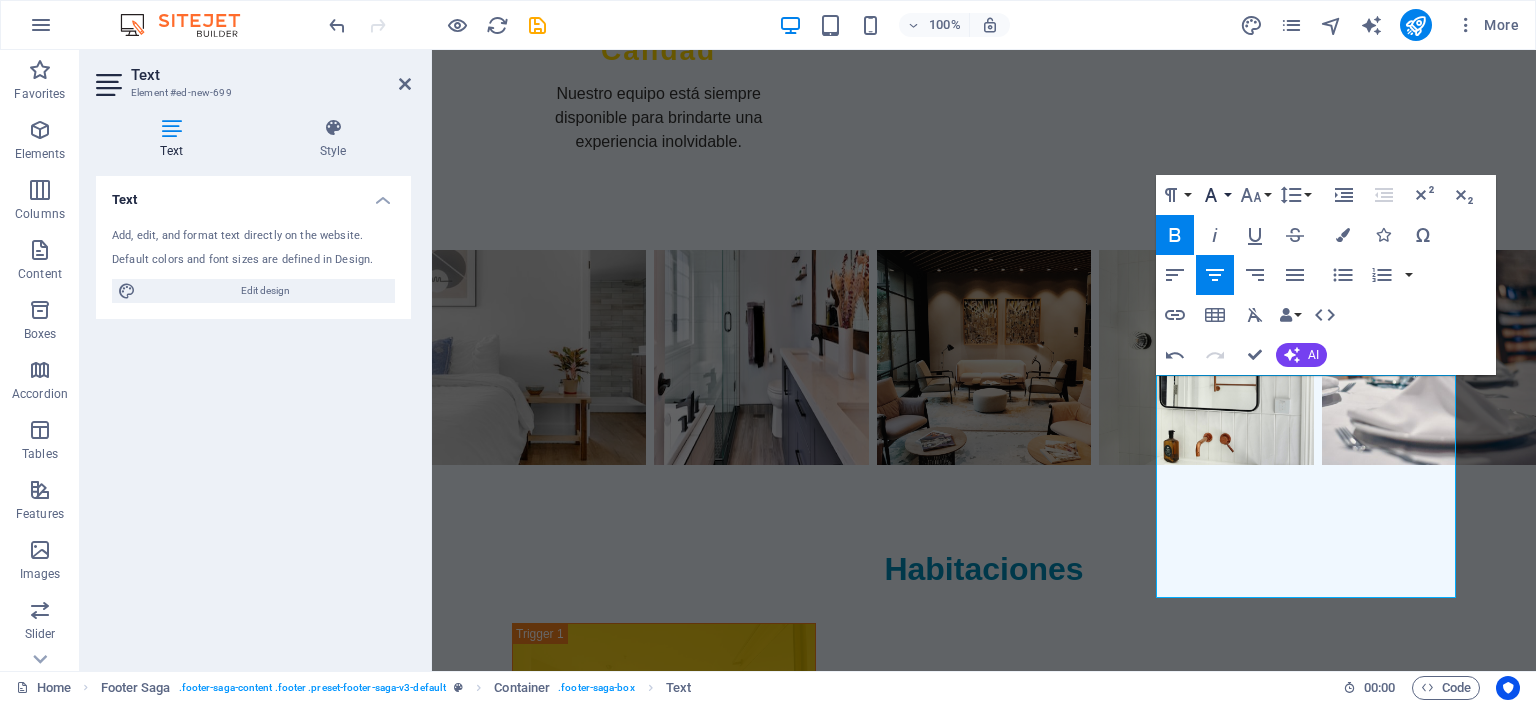 click on "Font Family" at bounding box center [1215, 195] 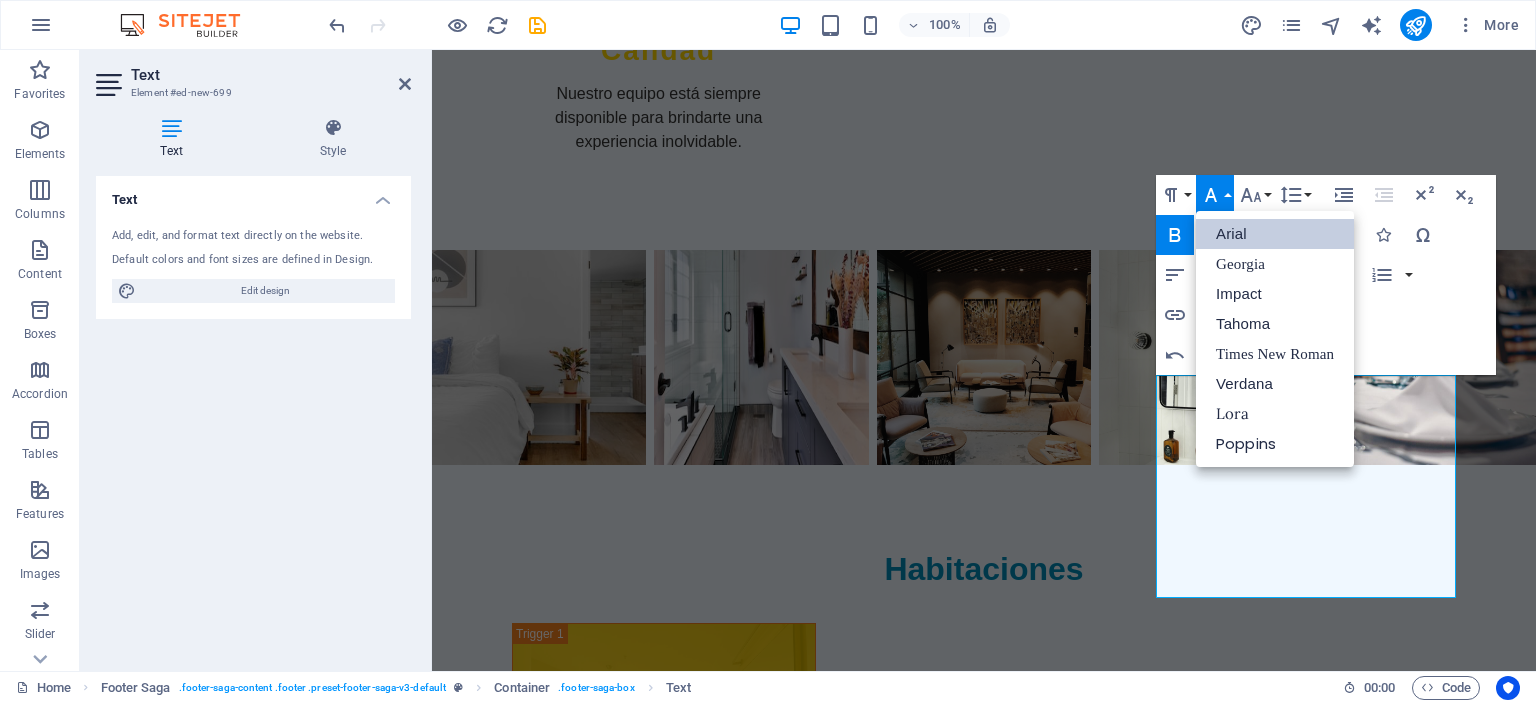 scroll, scrollTop: 0, scrollLeft: 0, axis: both 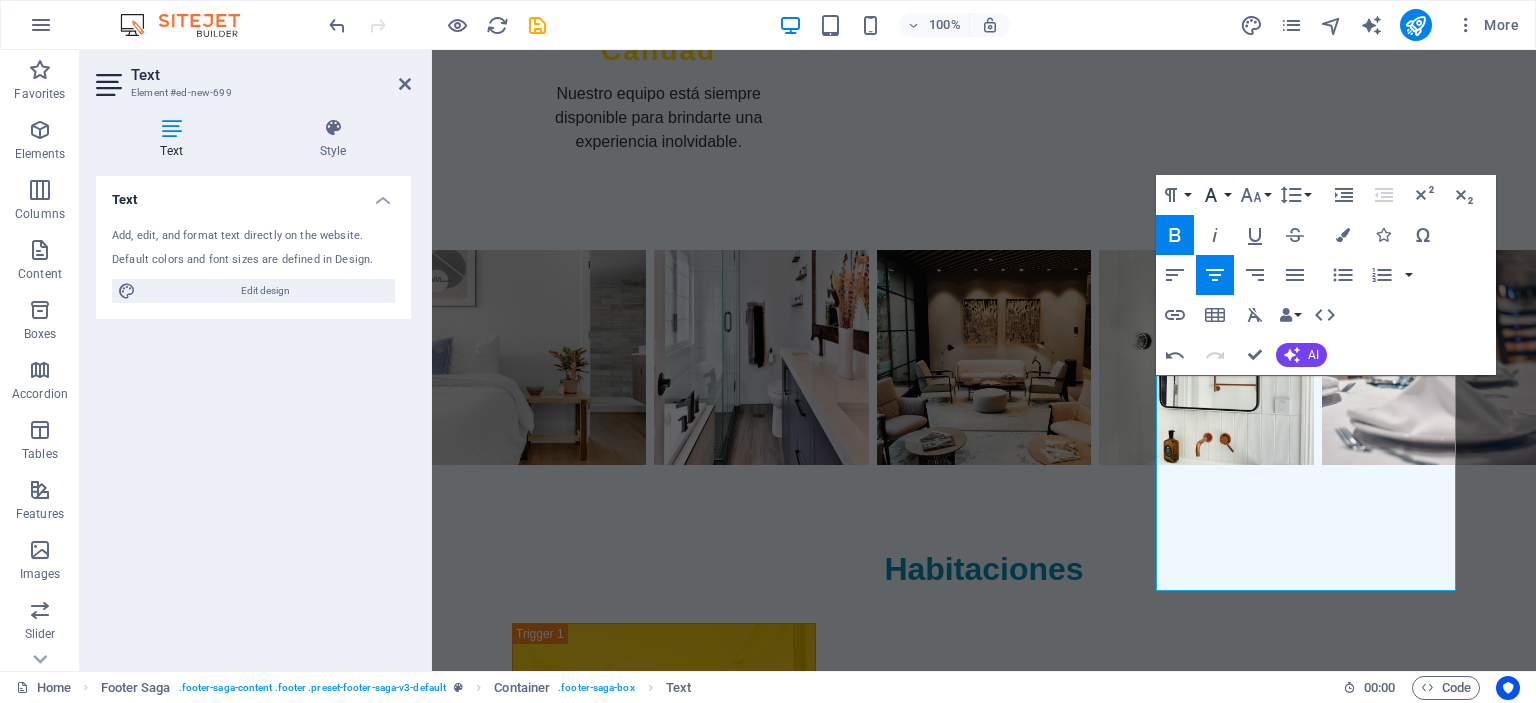 click on "Font Family" at bounding box center (1215, 195) 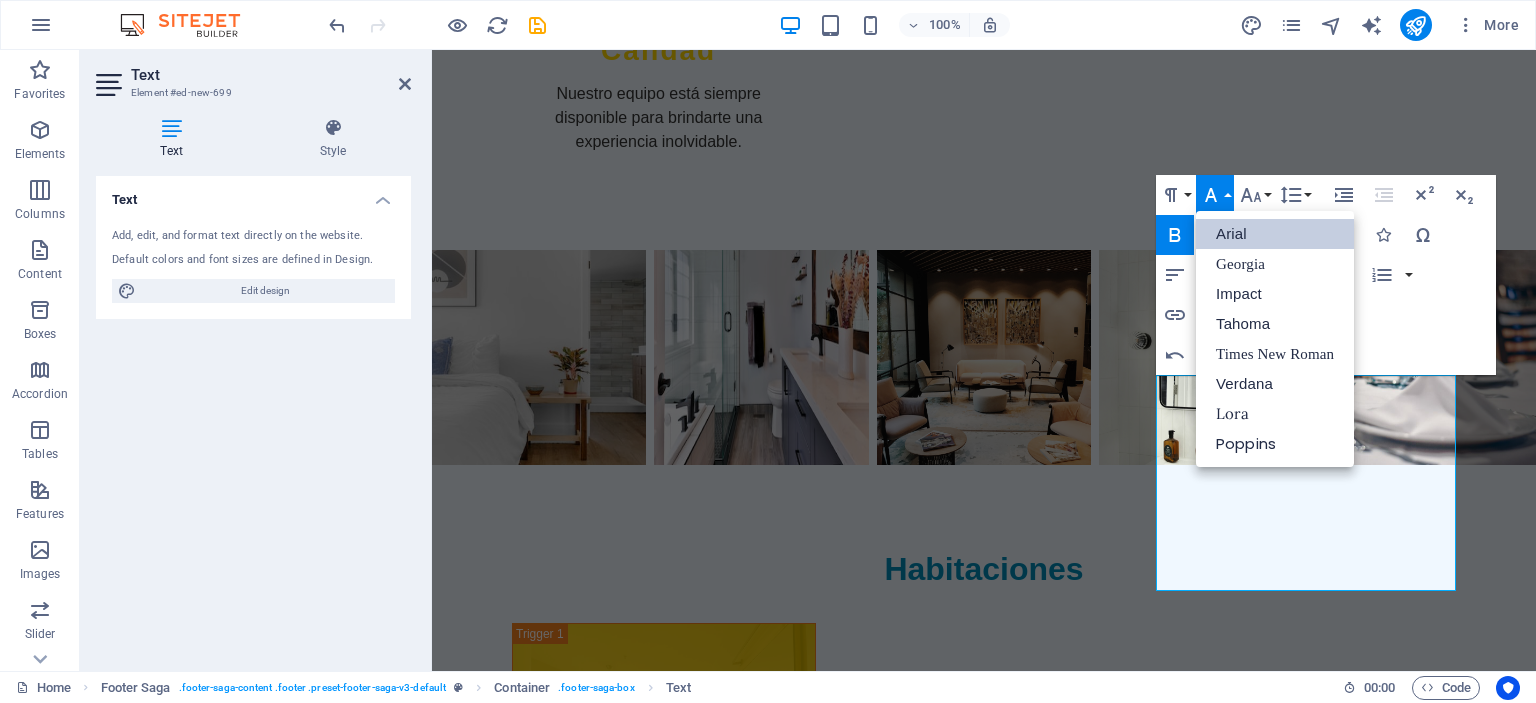scroll, scrollTop: 0, scrollLeft: 0, axis: both 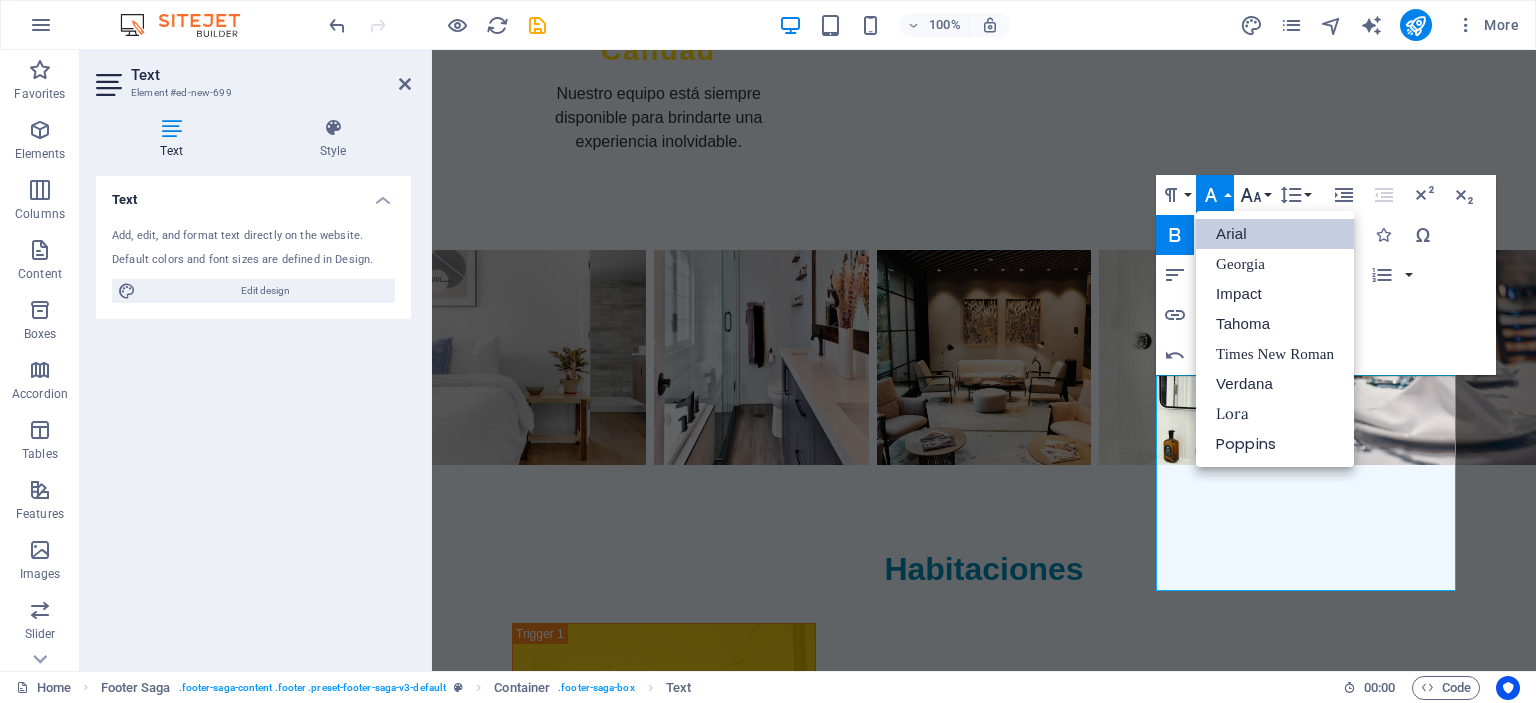 click on "Font Size" at bounding box center [1255, 195] 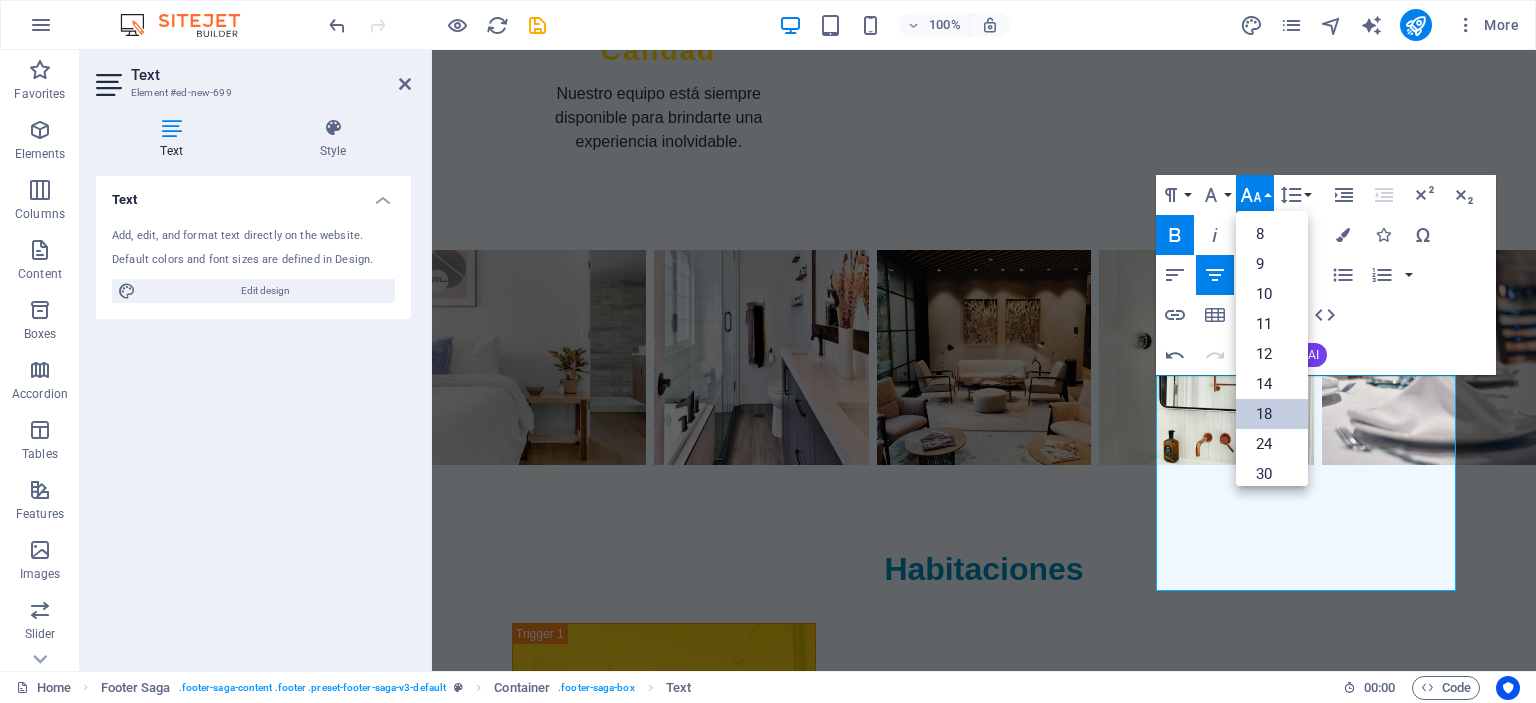 click on "18" at bounding box center [1272, 414] 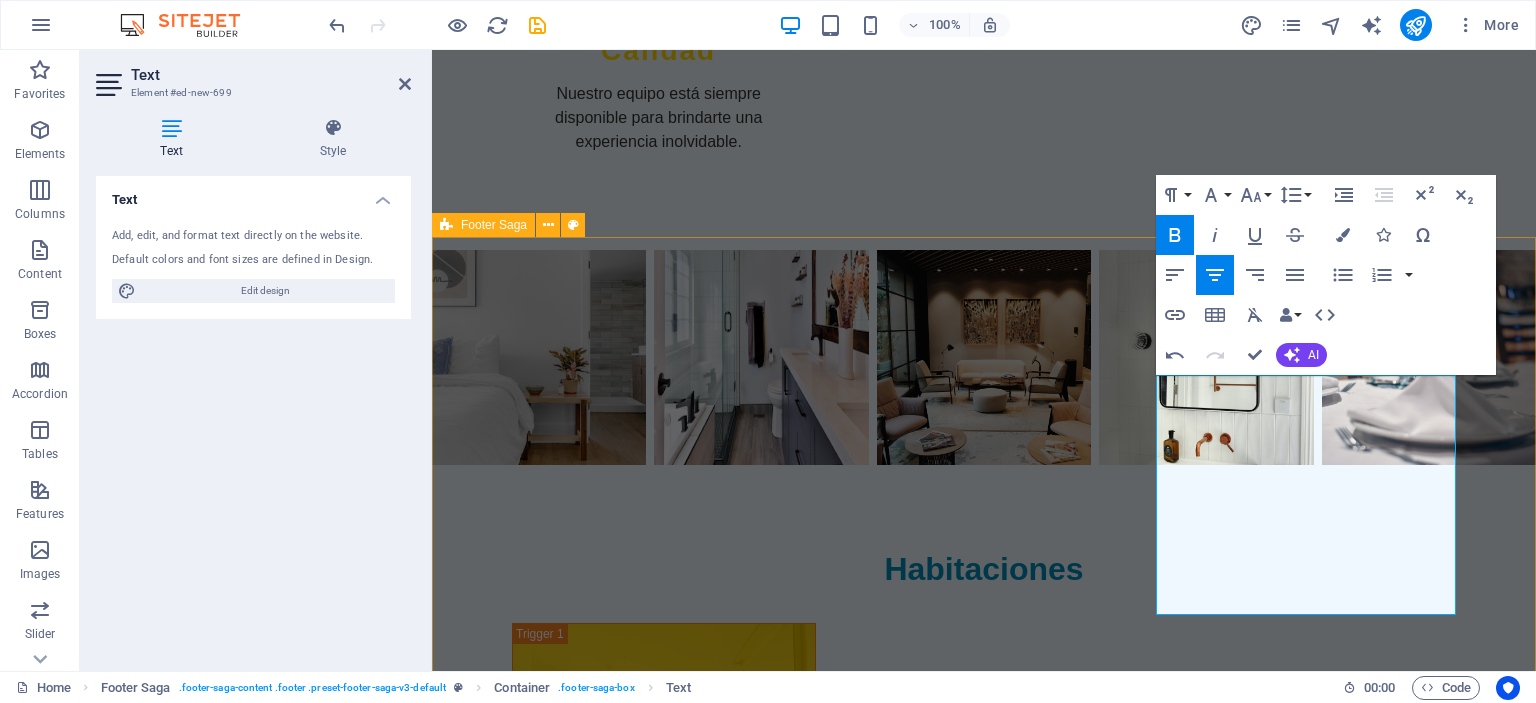 click on "Hotel Las Brisas Hotel Las Brisas, where comfort and calm await you. Contact us for more information about your next vacation. Contact Address: Calle [NUMBER] N° [NUMBER] Teléfonos: [PHONE] [PHONE] Mail: [EMAIL]" at bounding box center [984, 2449] 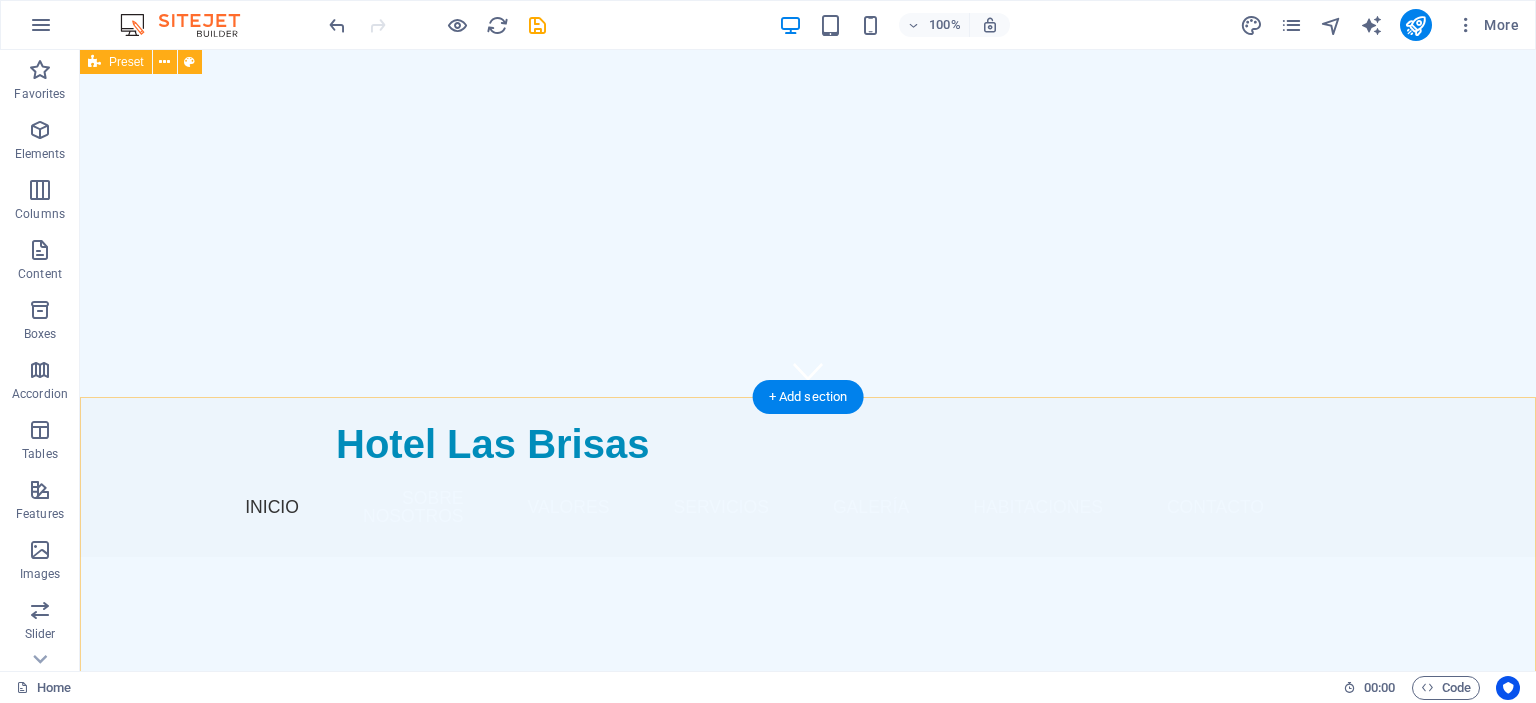 scroll, scrollTop: 0, scrollLeft: 0, axis: both 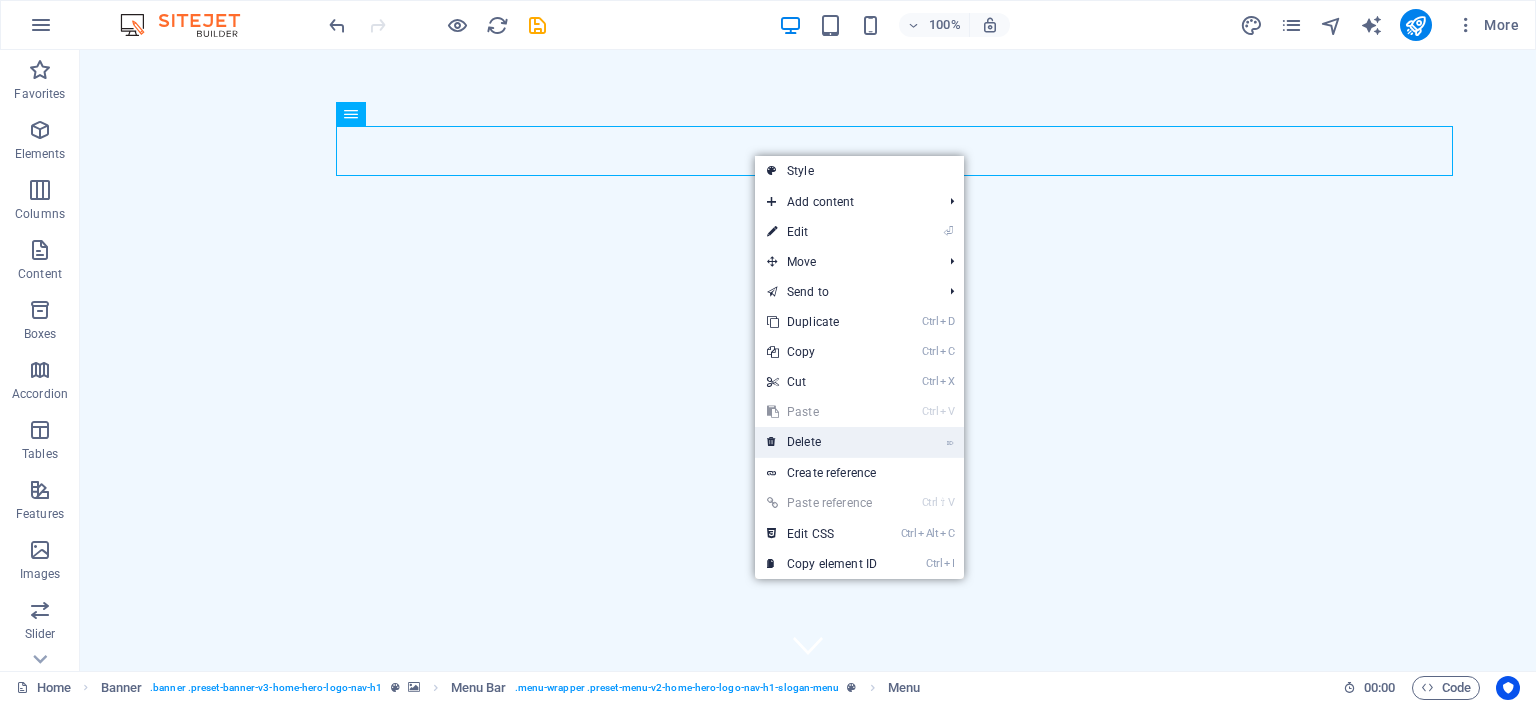 click on "⌦  Delete" at bounding box center [822, 442] 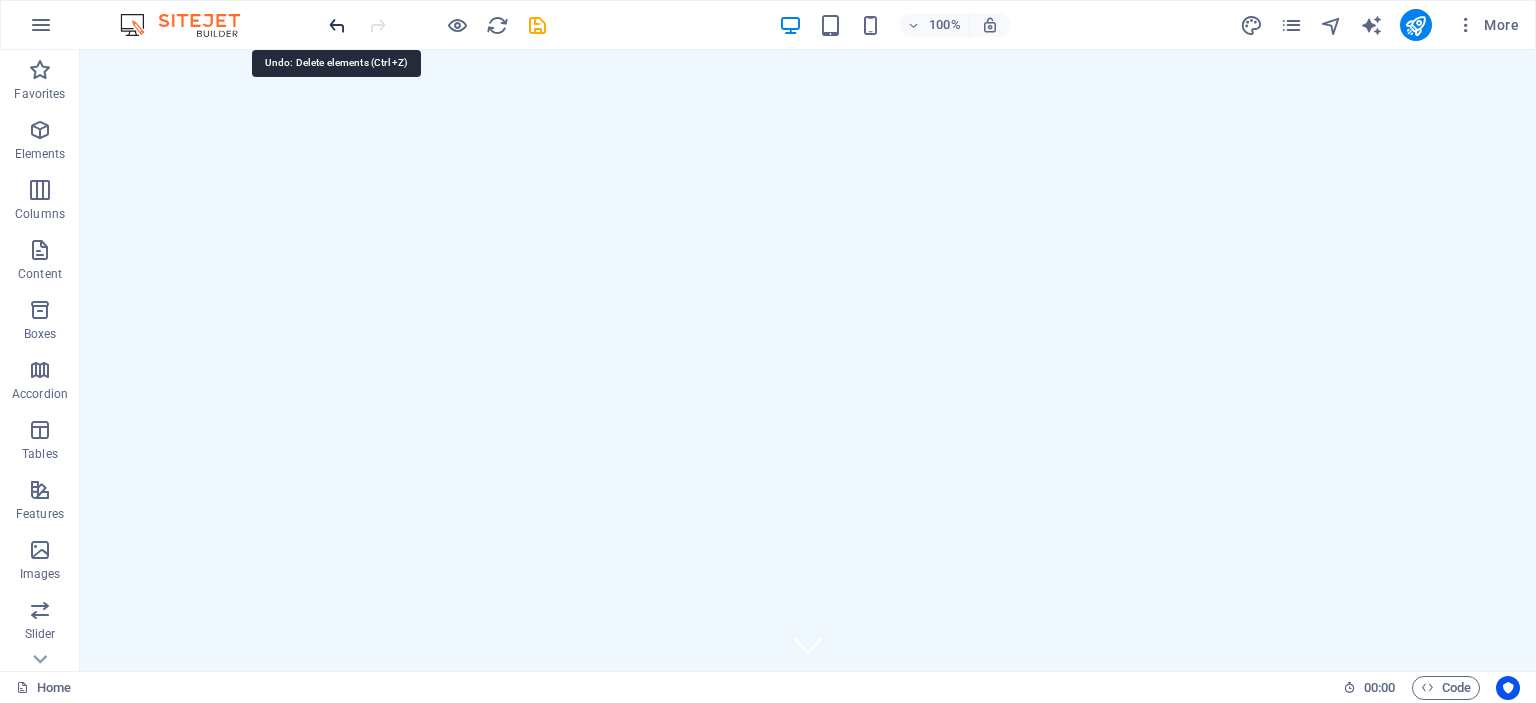 click at bounding box center [337, 25] 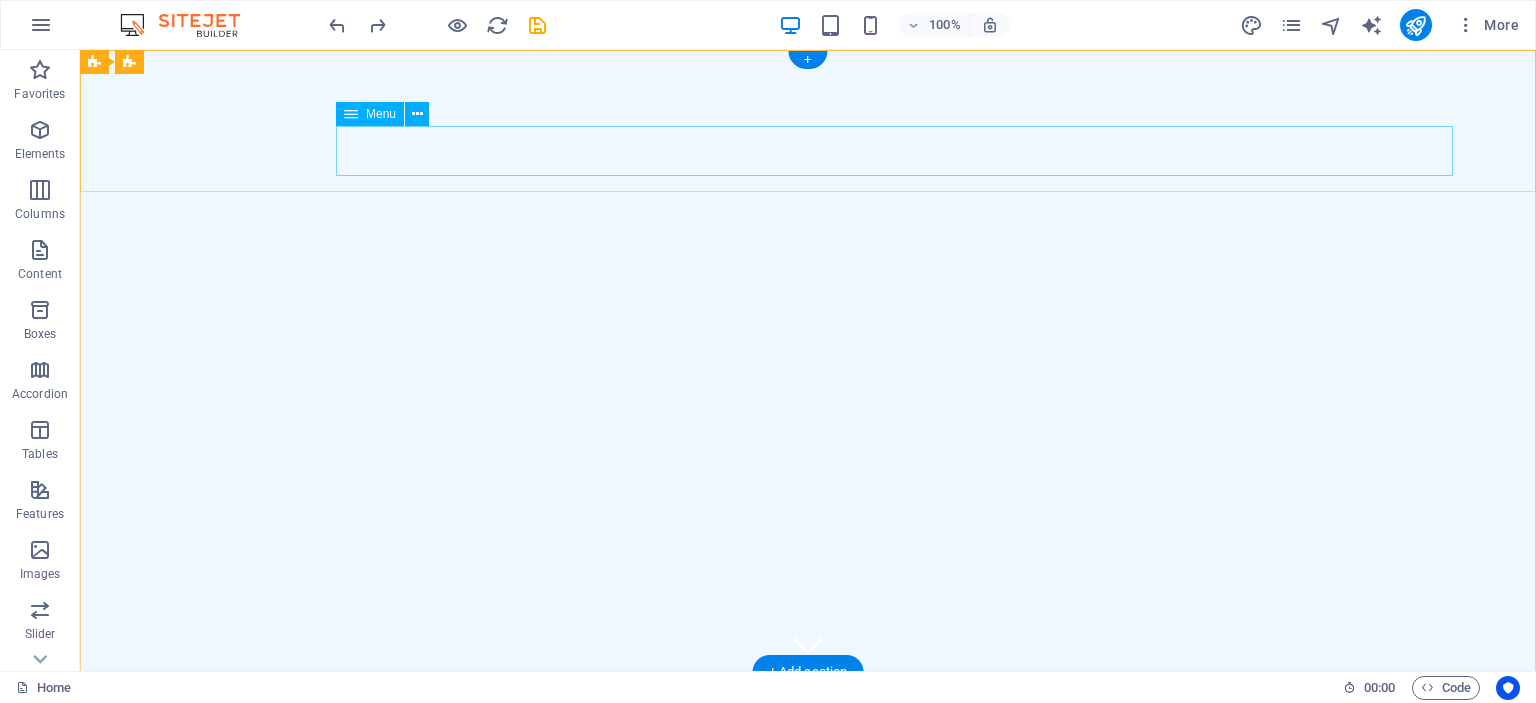 click on "Inicio Sobre nosotros Valores Servicios Galería Habitaciones Contacto" at bounding box center (808, 781) 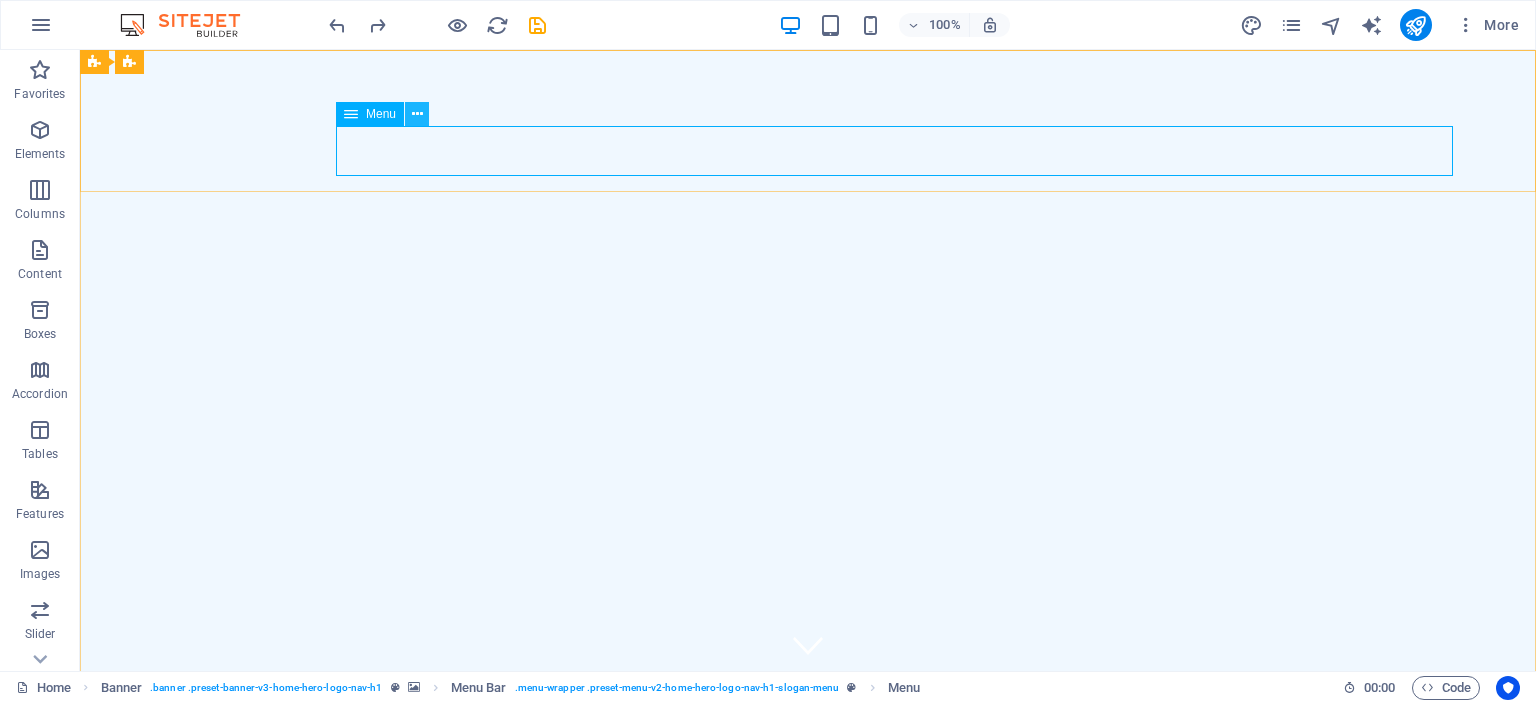 click at bounding box center (417, 114) 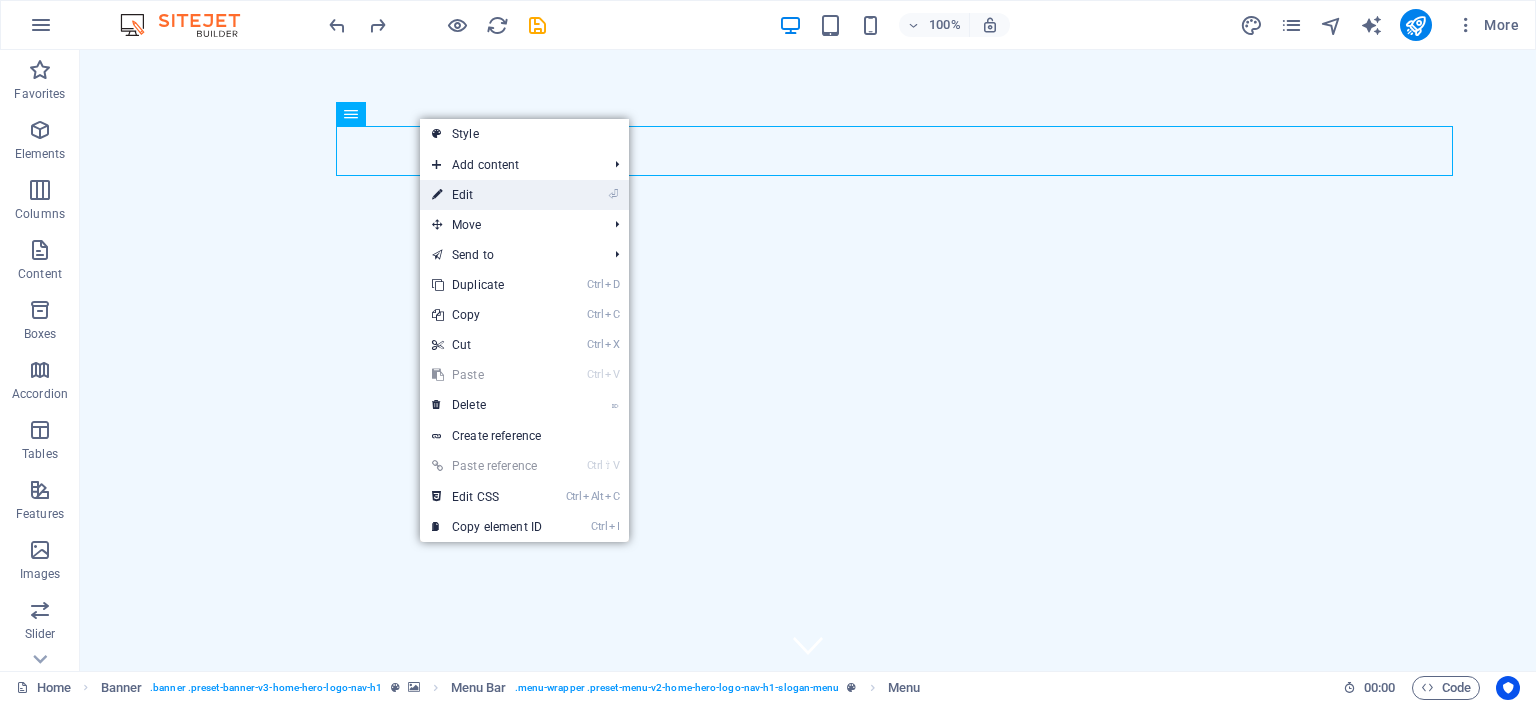 click on "⏎  Edit" at bounding box center (487, 195) 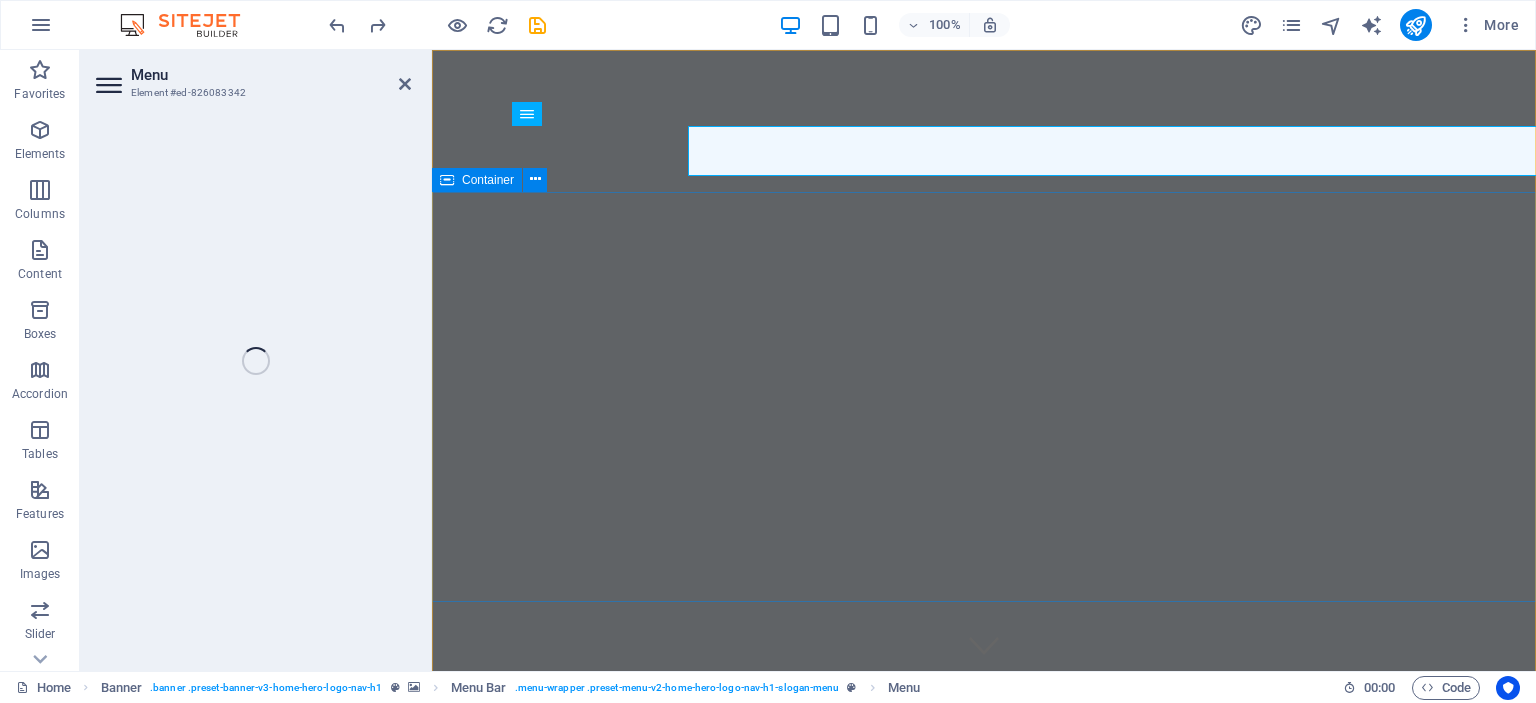 select 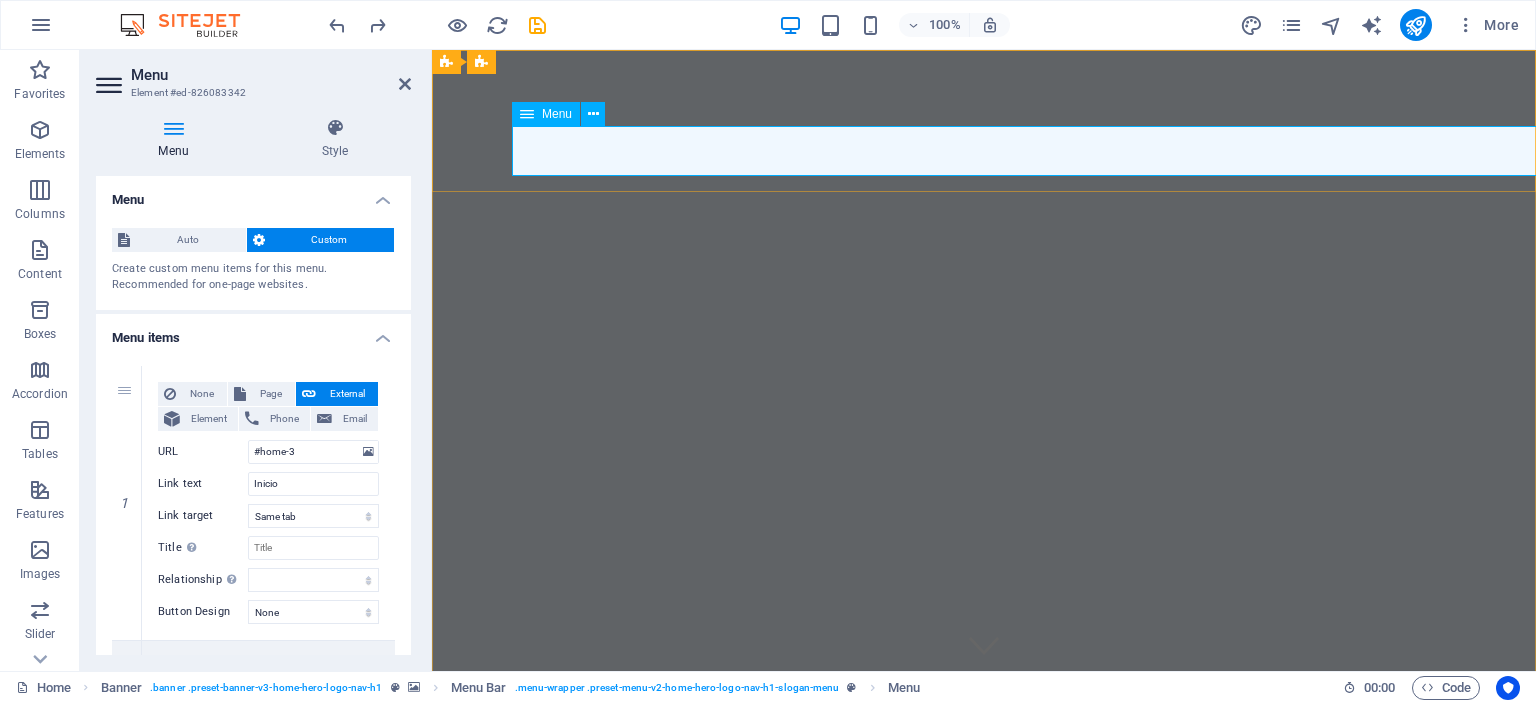 click on "Inicio Sobre nosotros Valores Servicios Galería Habitaciones Contacto" at bounding box center (984, 781) 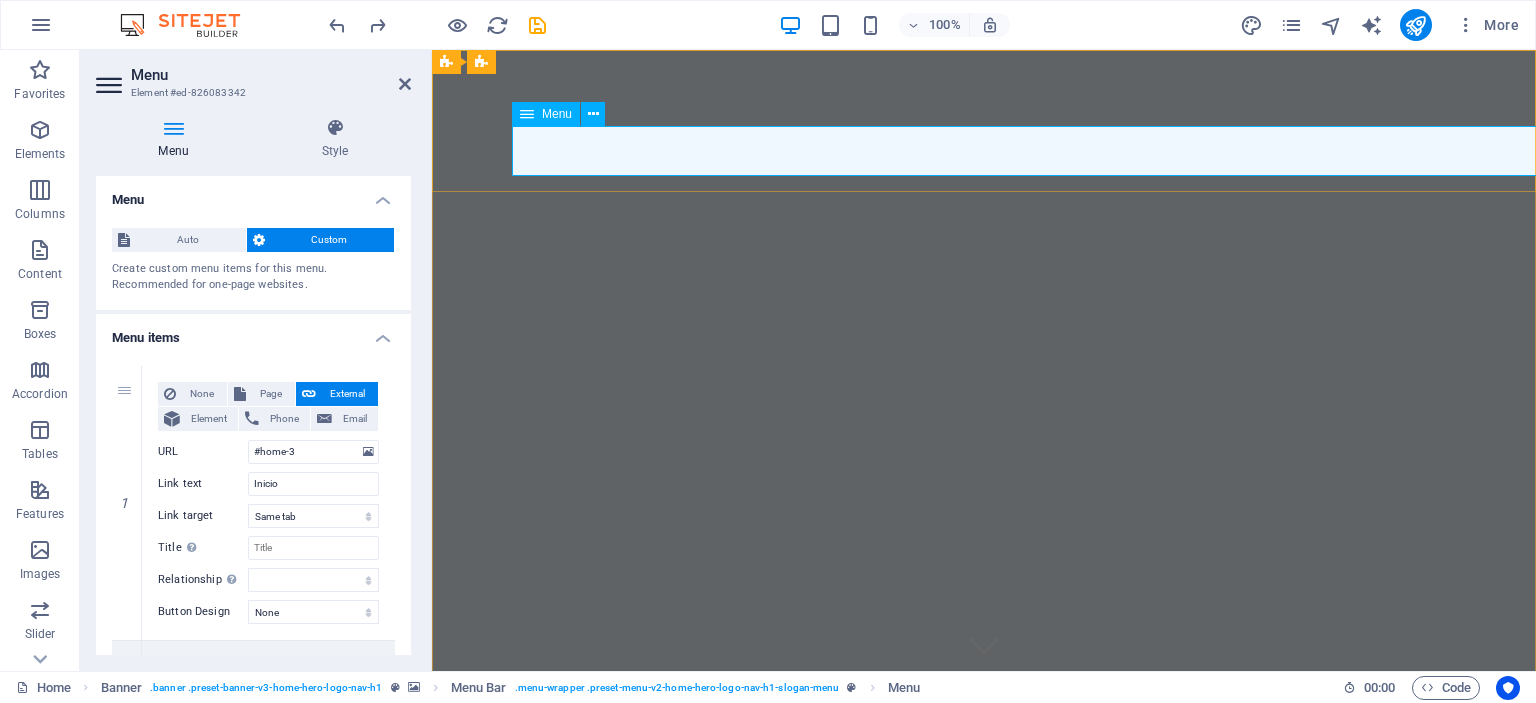 click on "Inicio Sobre nosotros Valores Servicios Galería Habitaciones Contacto" at bounding box center (984, 781) 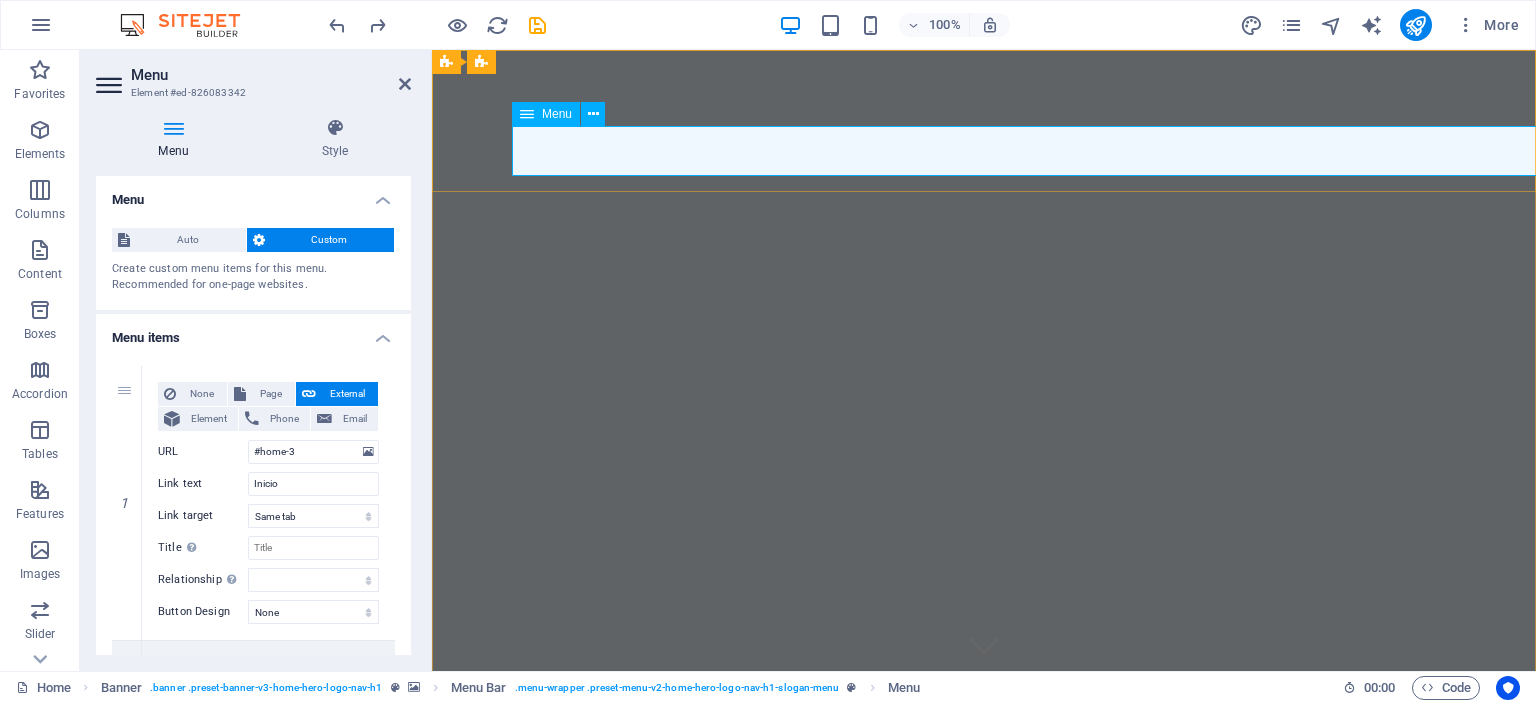 click on "Inicio Sobre nosotros Valores Servicios Galería Habitaciones Contacto" at bounding box center (984, 781) 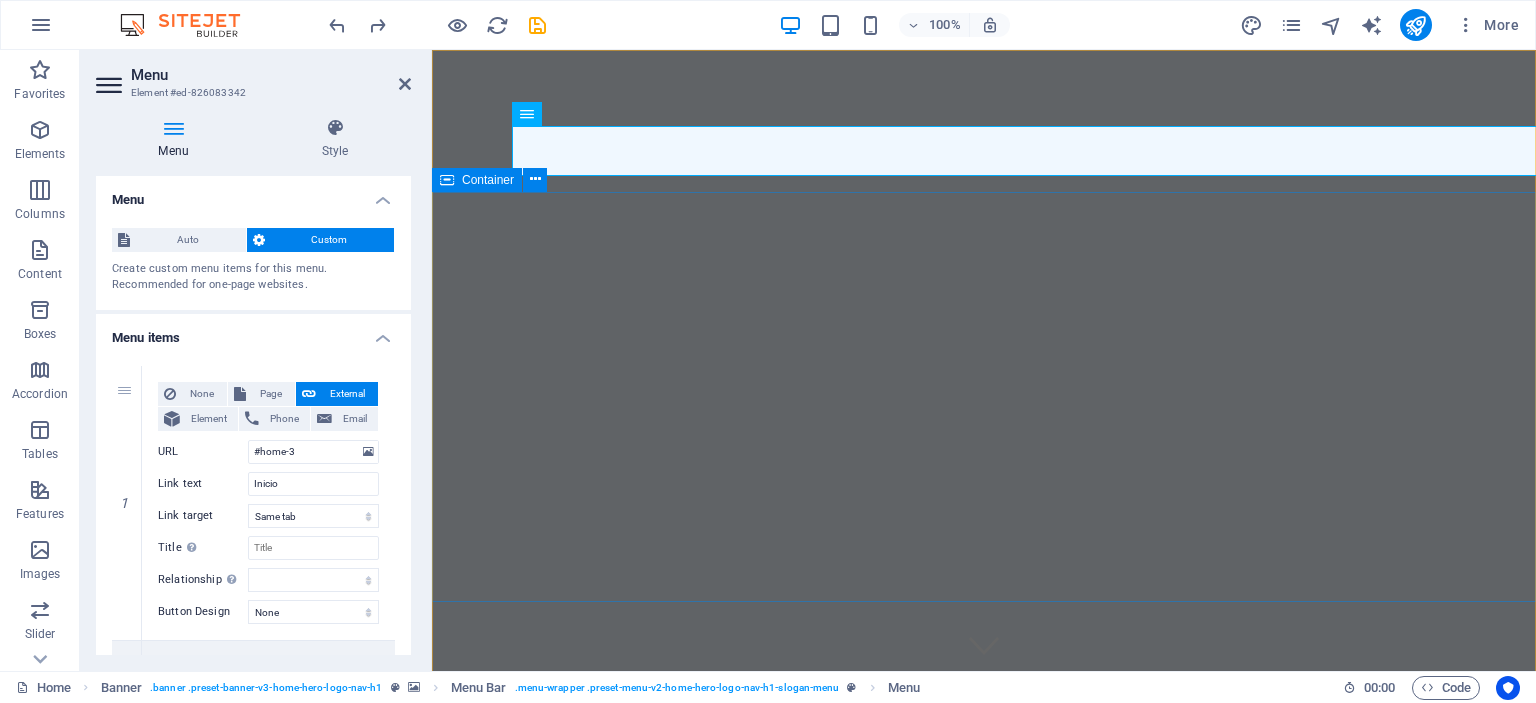 click on "Bienvenido a Hotel Las Brisas" at bounding box center (984, 943) 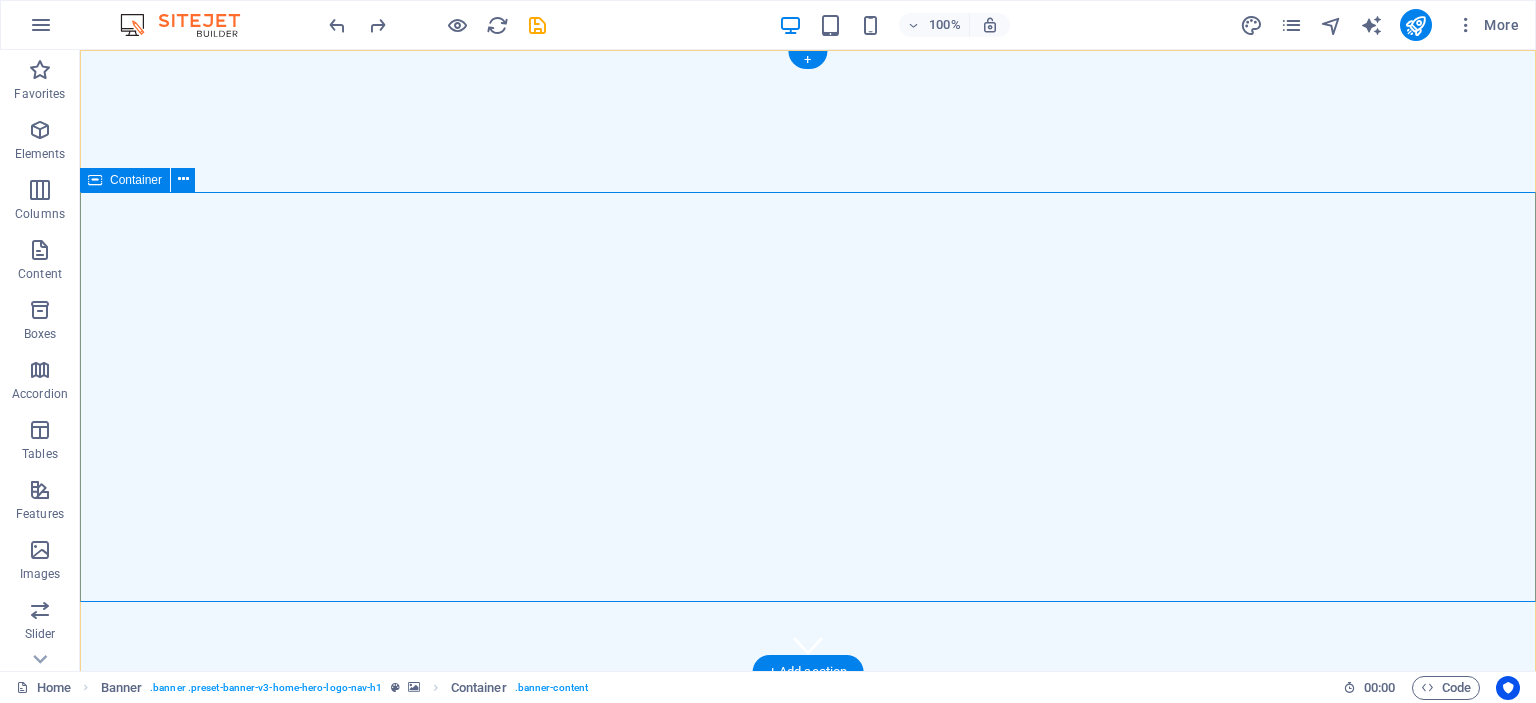 click on "Bienvenido a Hotel Las Brisas" at bounding box center (808, 943) 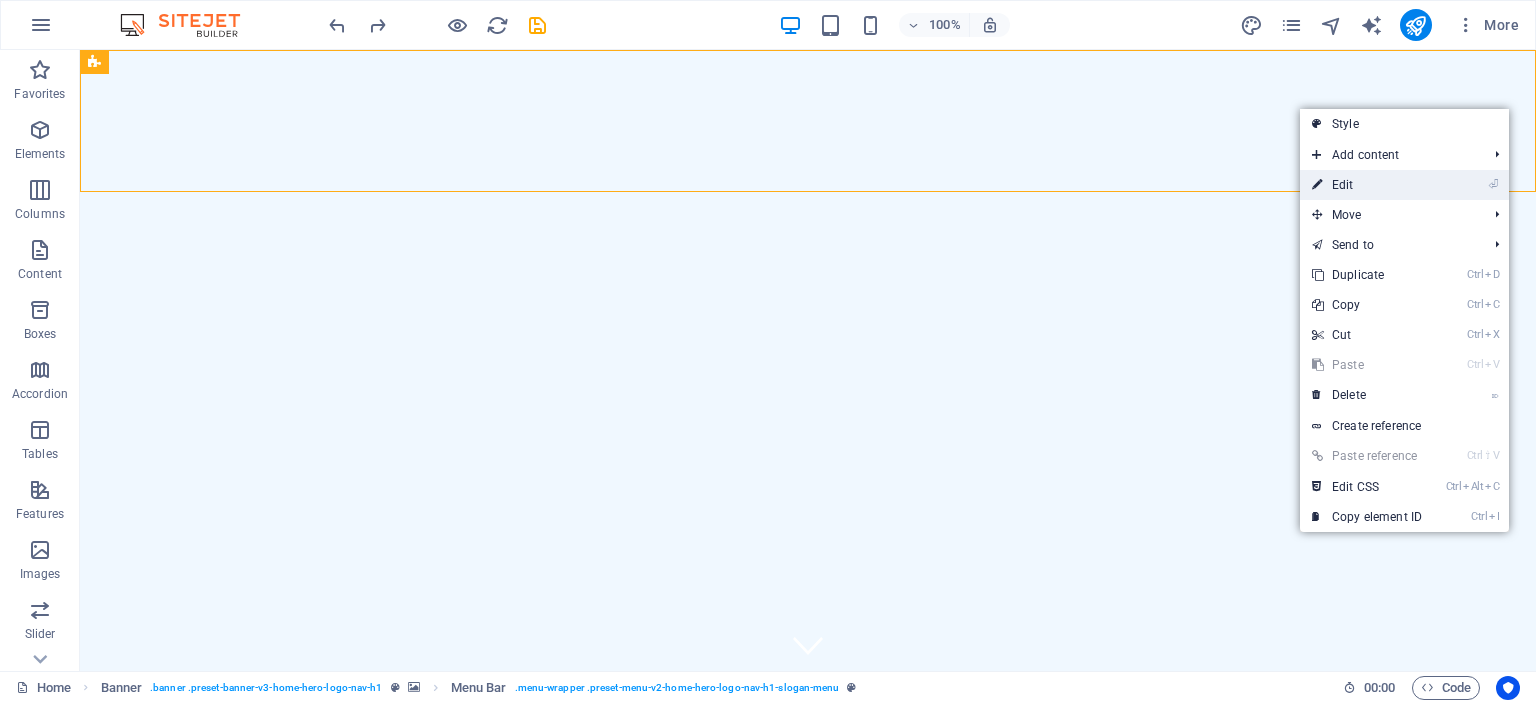 click on "⏎  Edit" at bounding box center (1367, 185) 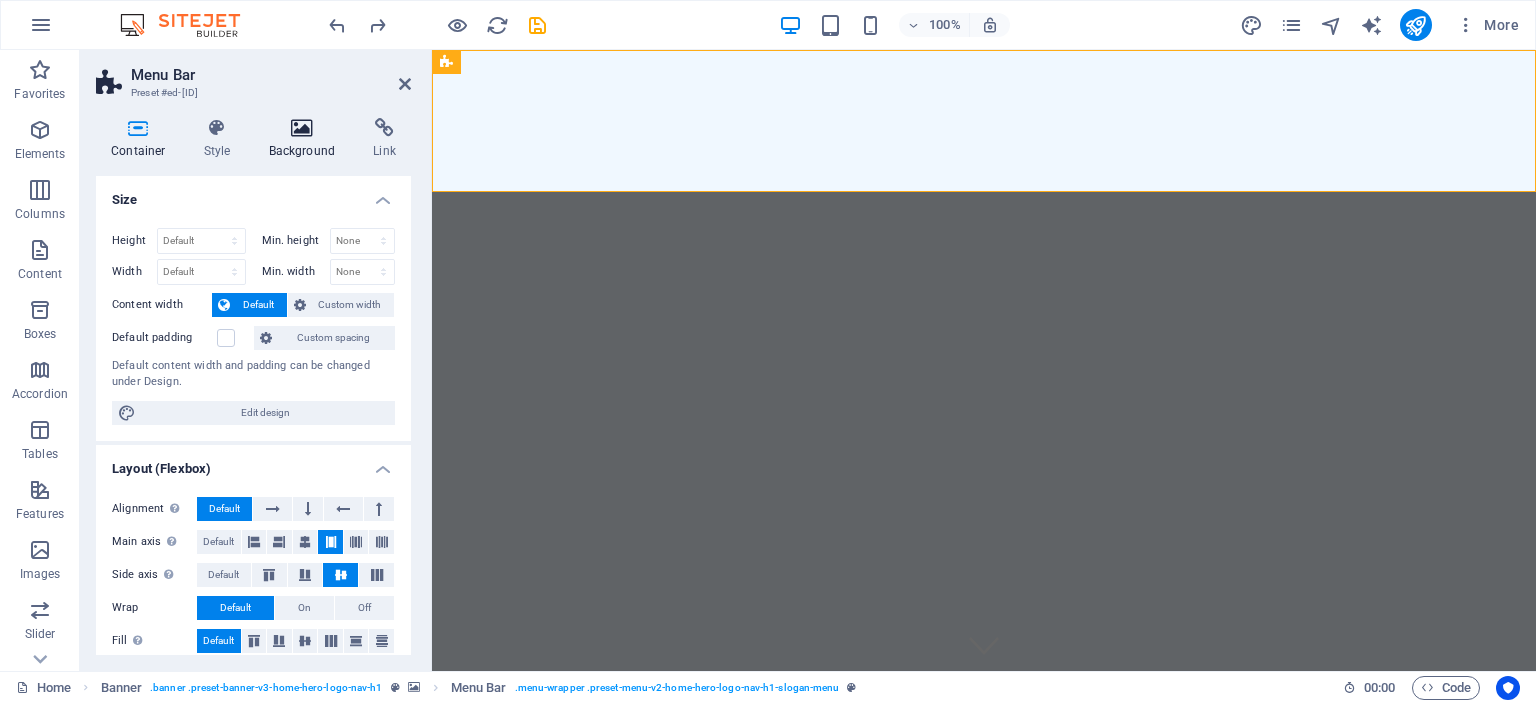 click at bounding box center (302, 128) 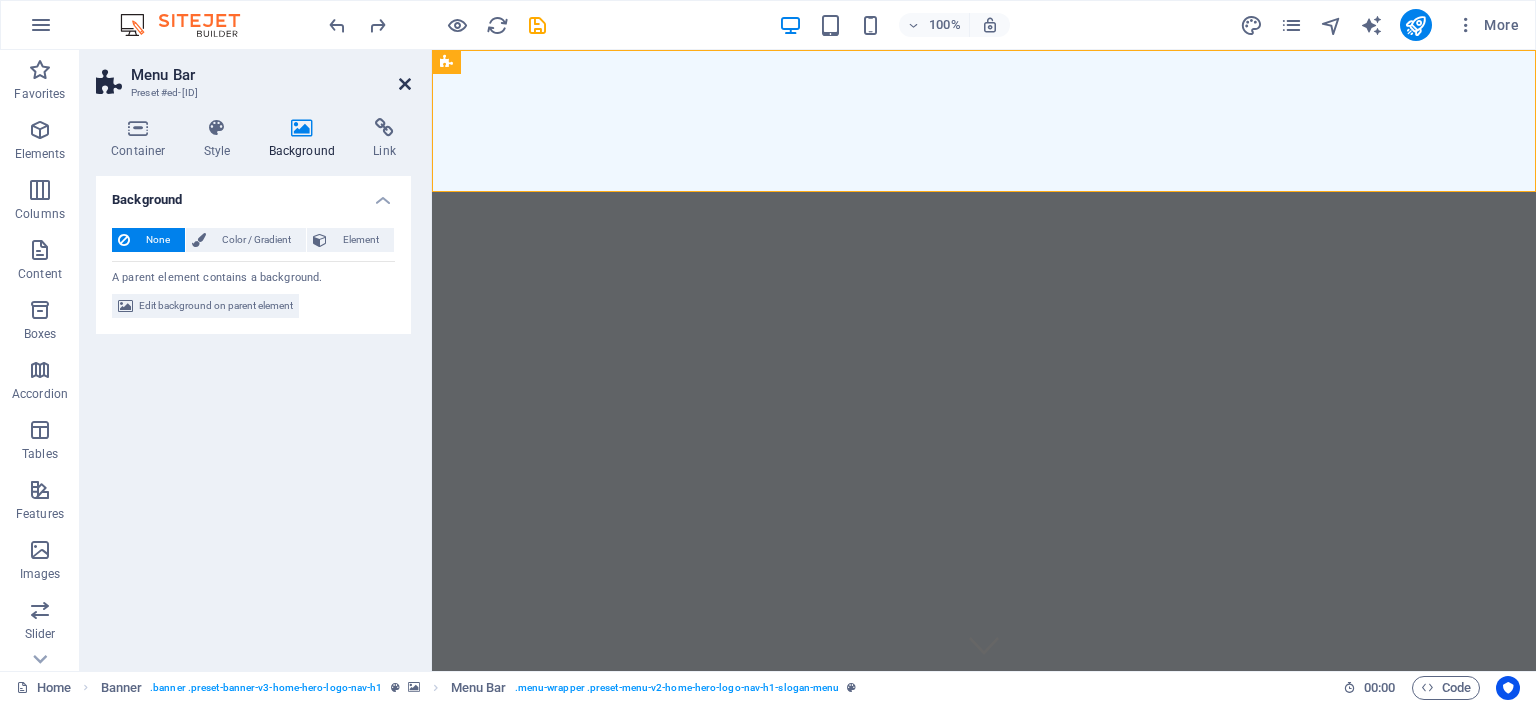 drag, startPoint x: 406, startPoint y: 81, endPoint x: 316, endPoint y: 58, distance: 92.89241 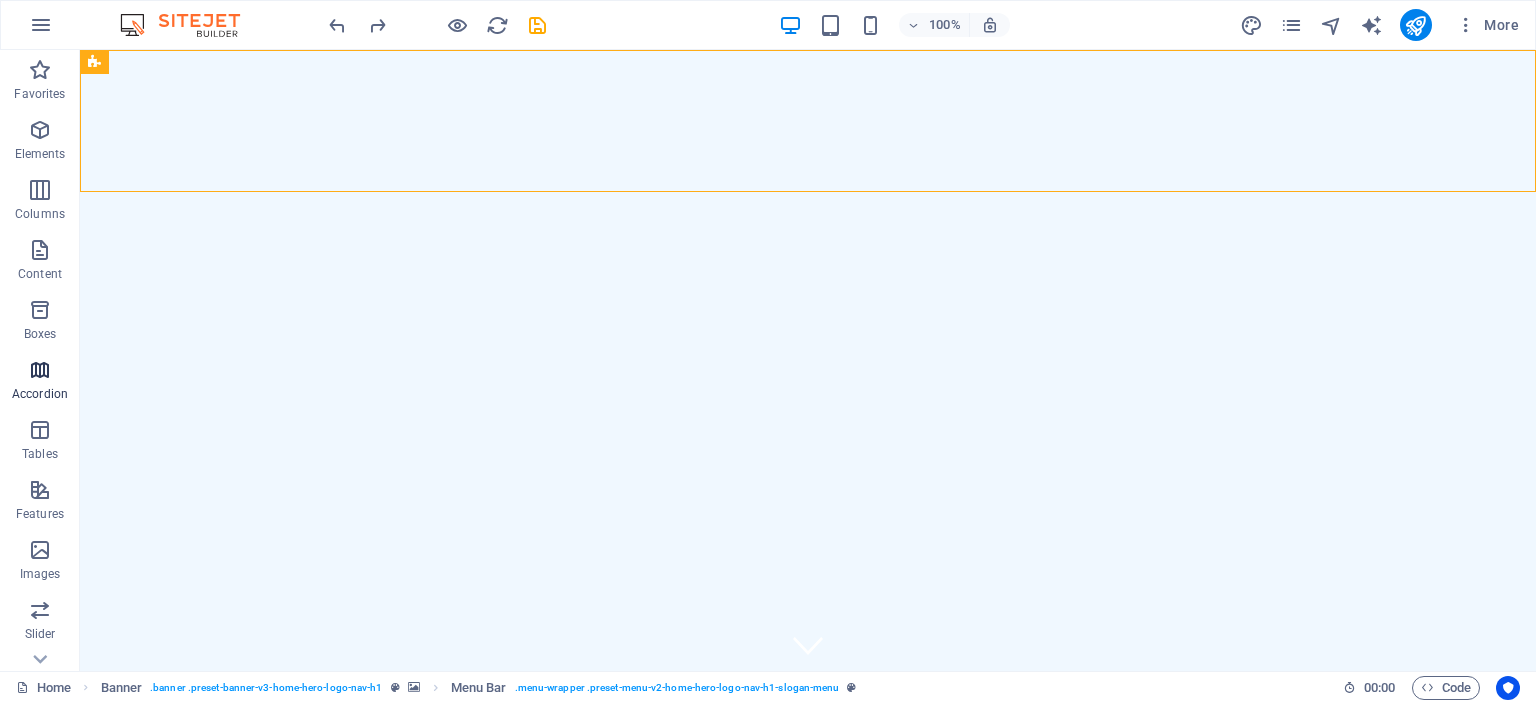 click at bounding box center (40, 370) 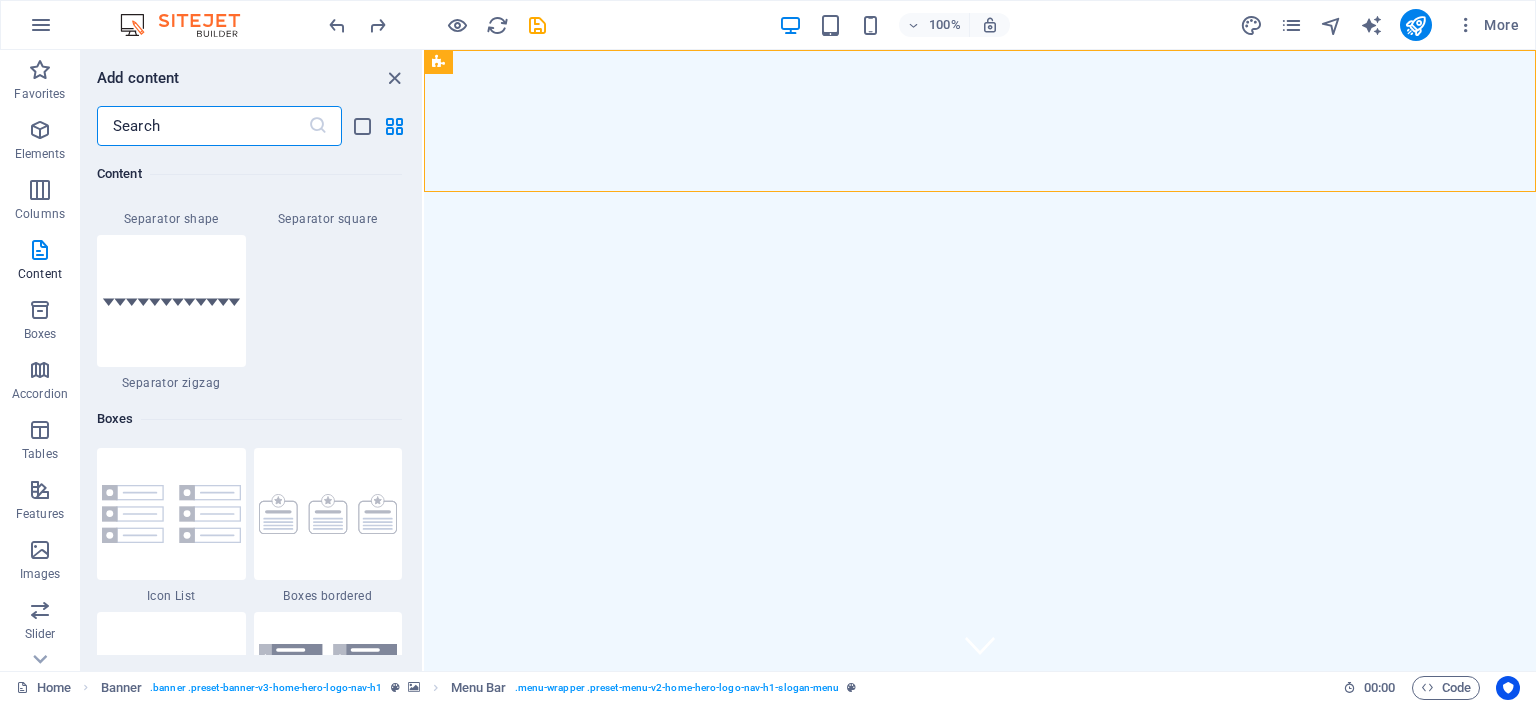 scroll, scrollTop: 4743, scrollLeft: 0, axis: vertical 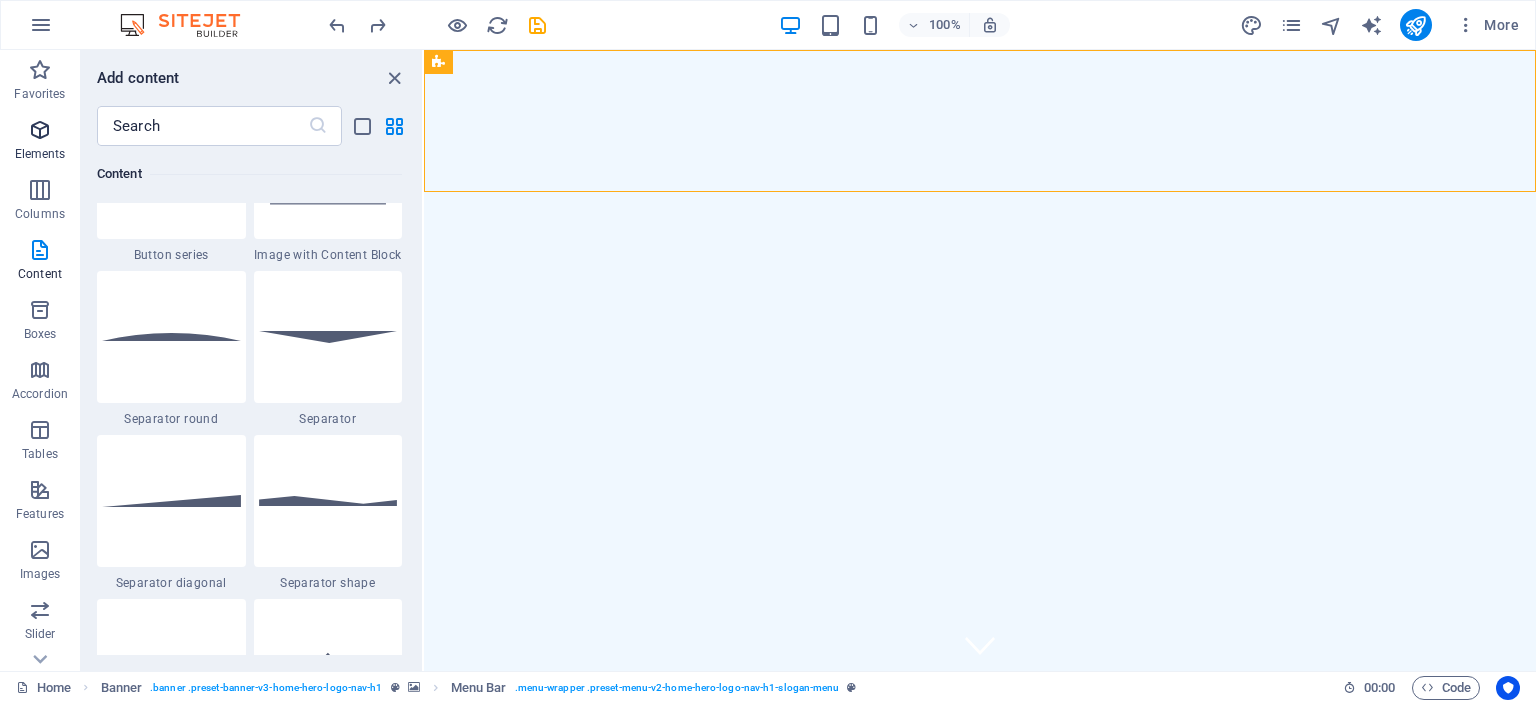 click on "Elements" at bounding box center (40, 142) 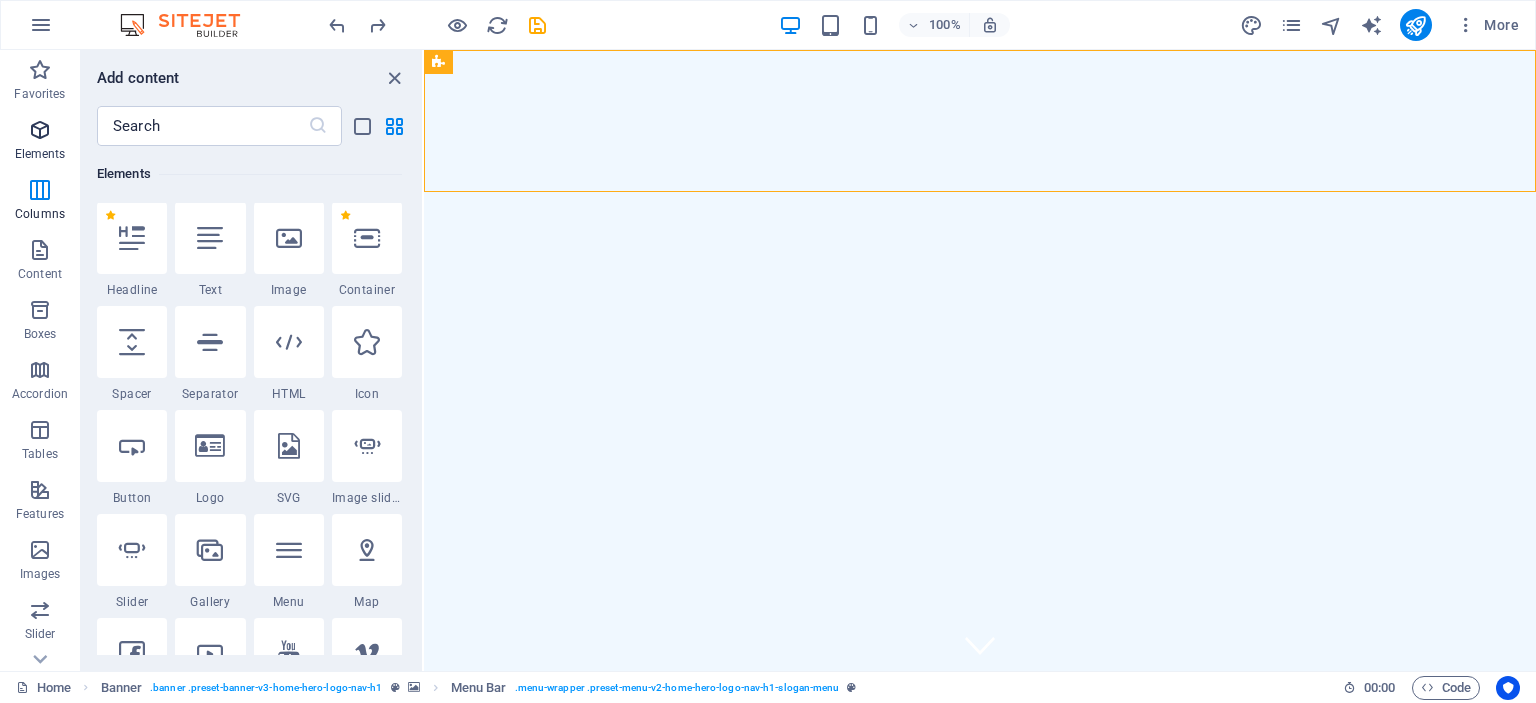 scroll, scrollTop: 212, scrollLeft: 0, axis: vertical 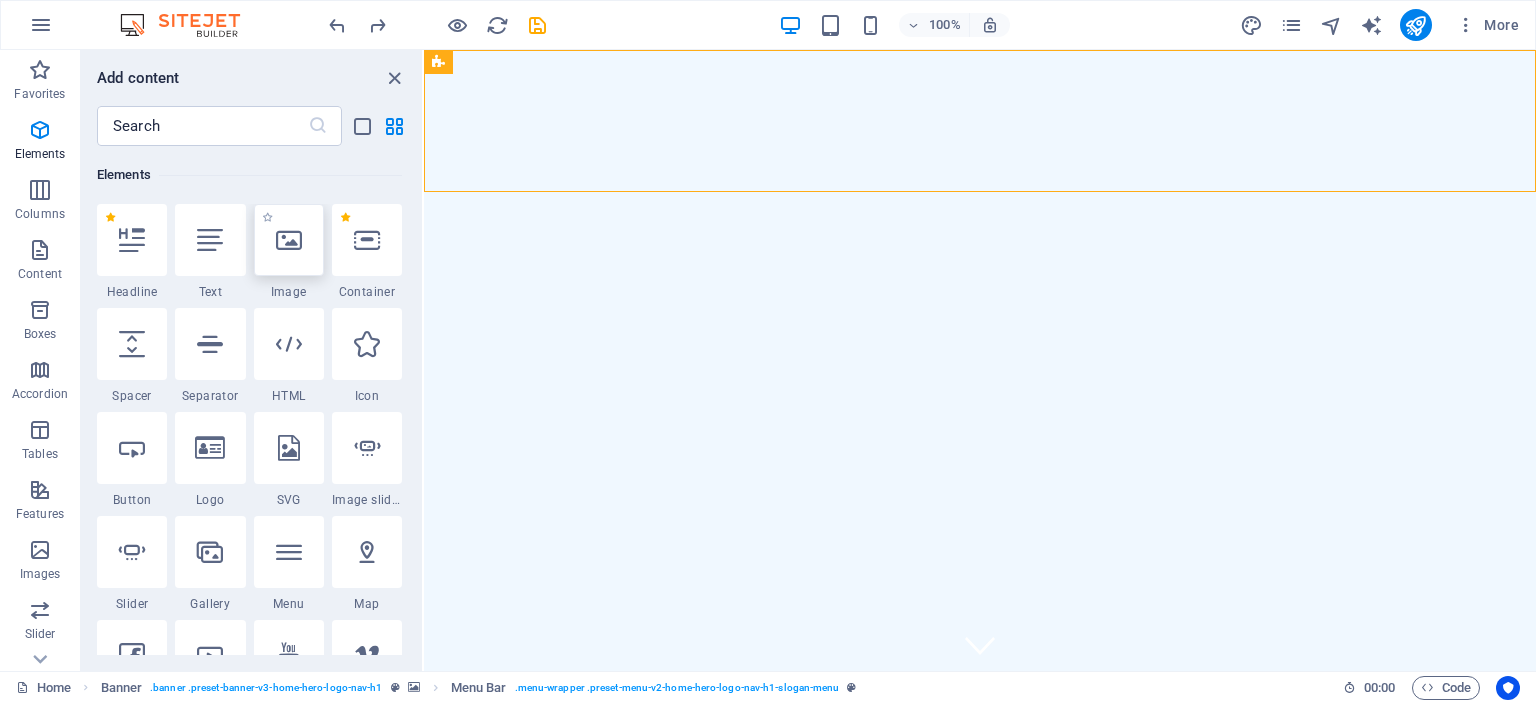 click at bounding box center [289, 240] 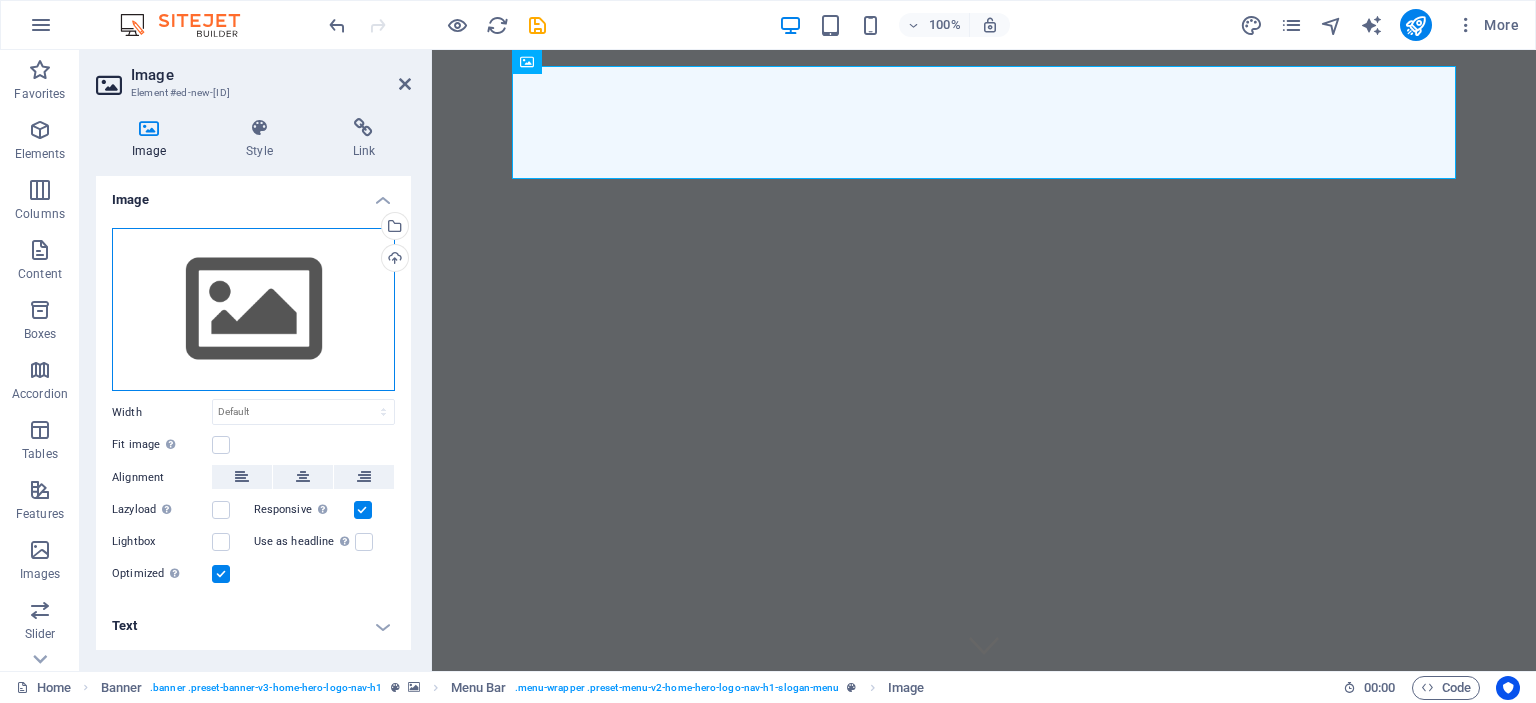 click on "Drag files here, click to choose files or select files from Files or our free stock photos & videos" at bounding box center [253, 310] 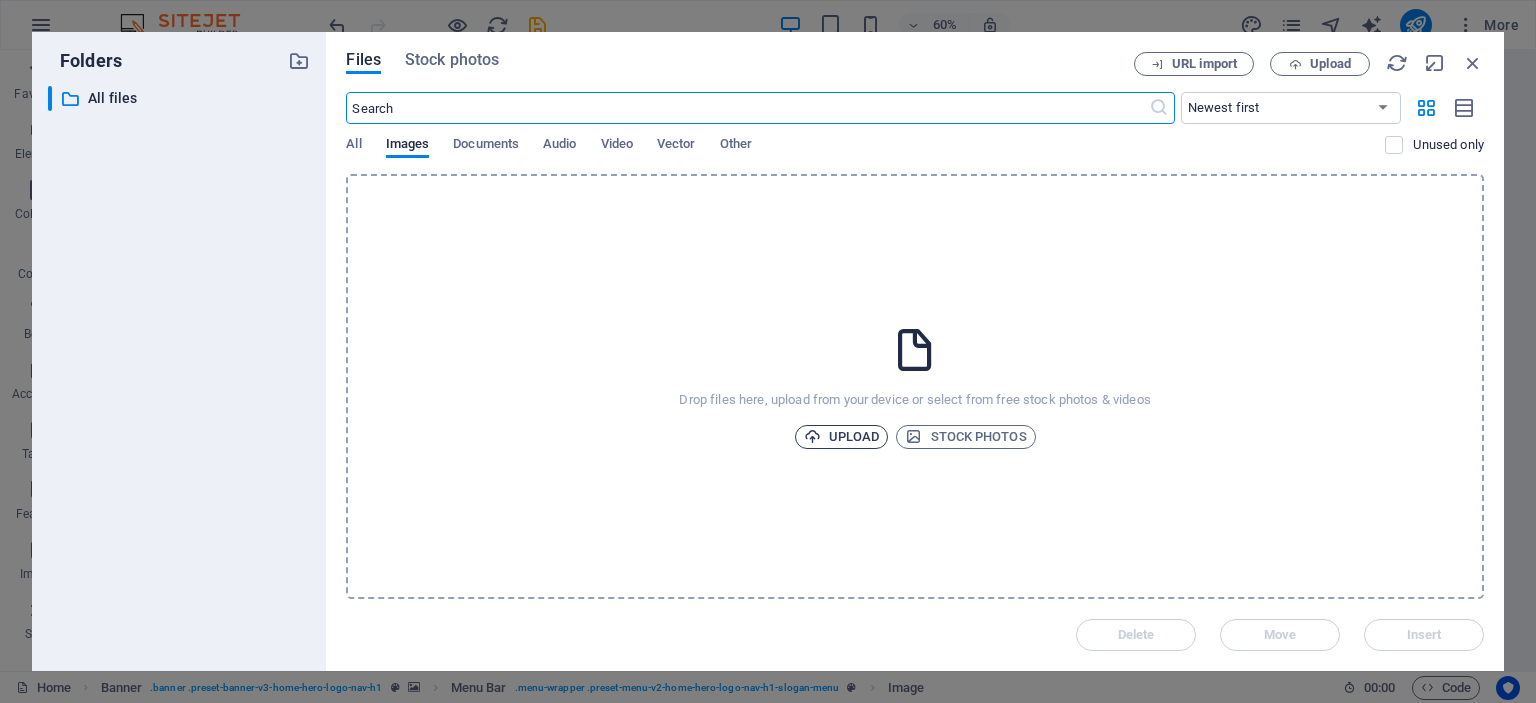 click on "Upload" at bounding box center (842, 437) 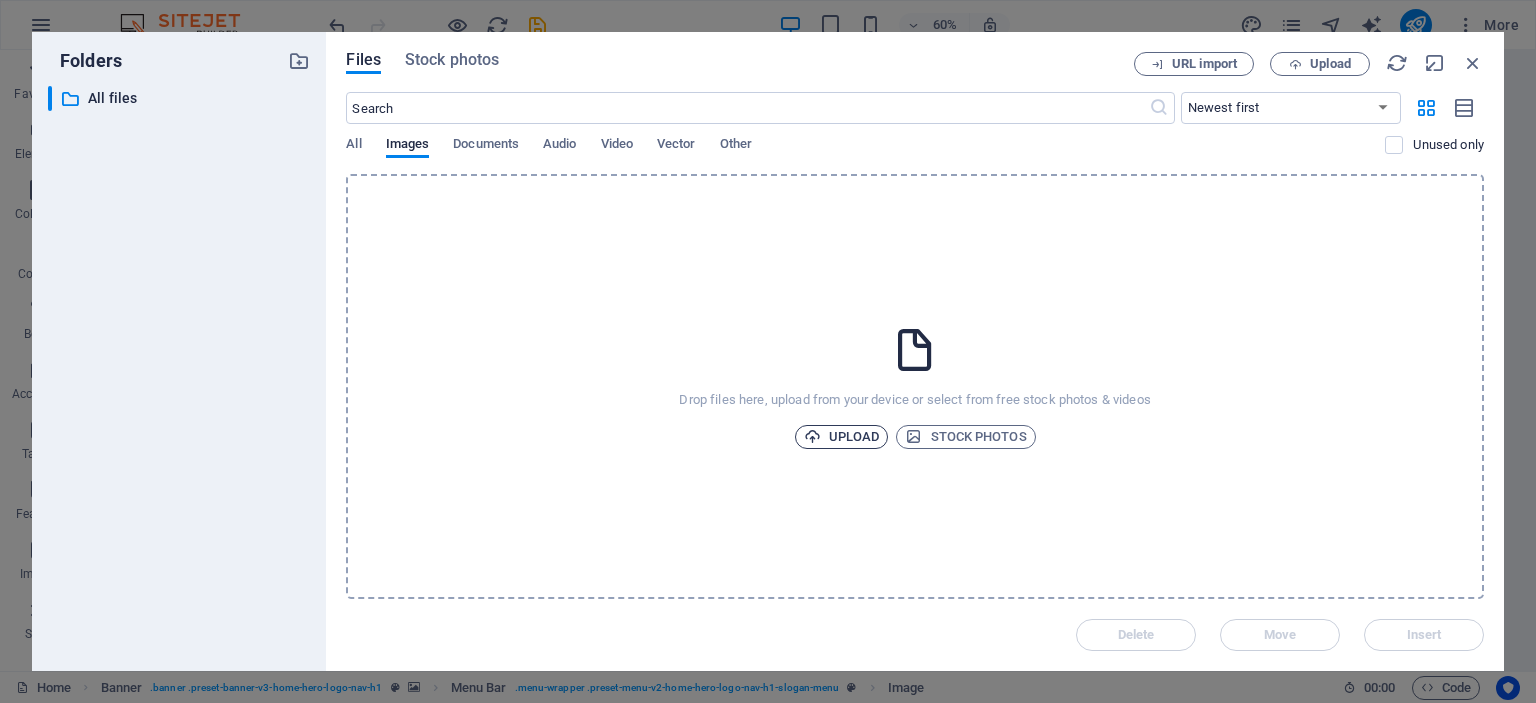 click on "Upload" at bounding box center (842, 437) 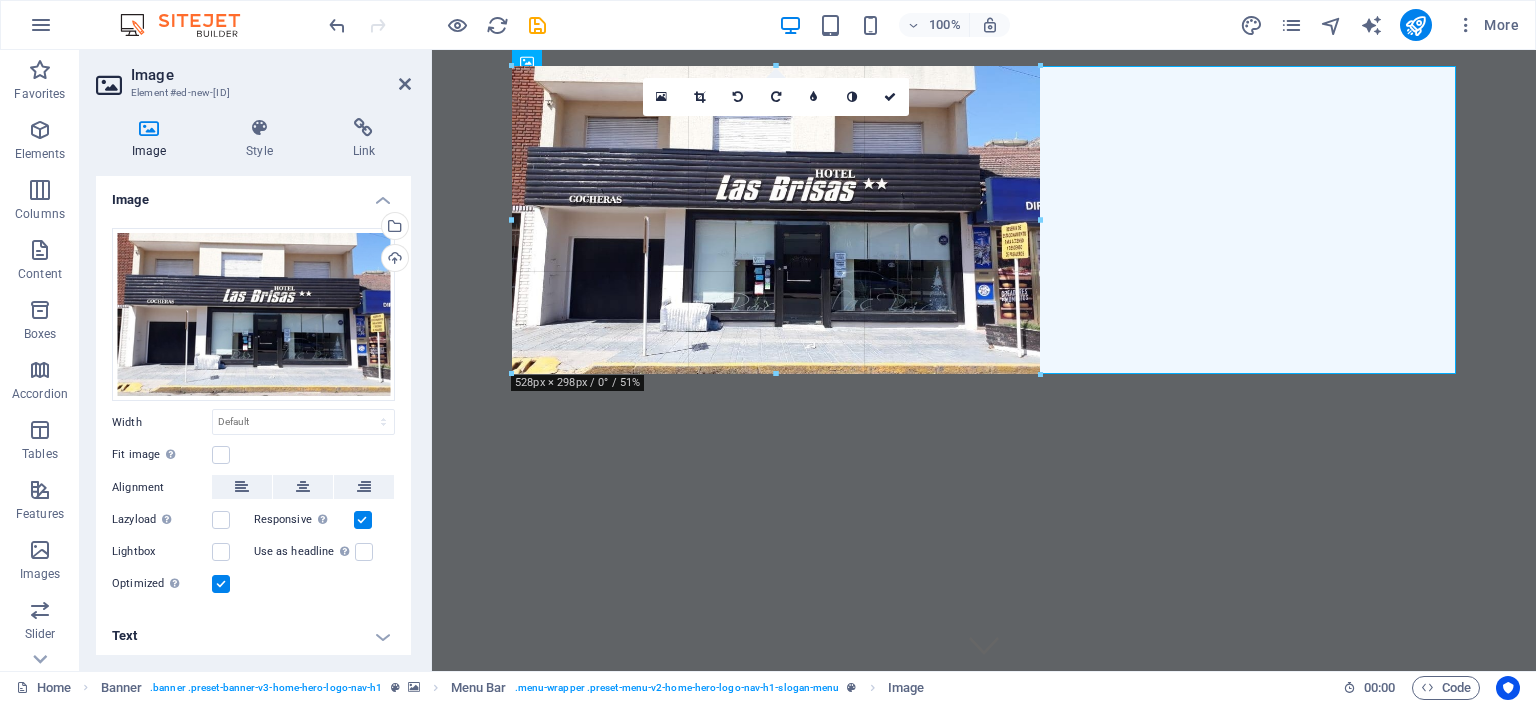 drag, startPoint x: 512, startPoint y: 188, endPoint x: 719, endPoint y: 405, distance: 299.89664 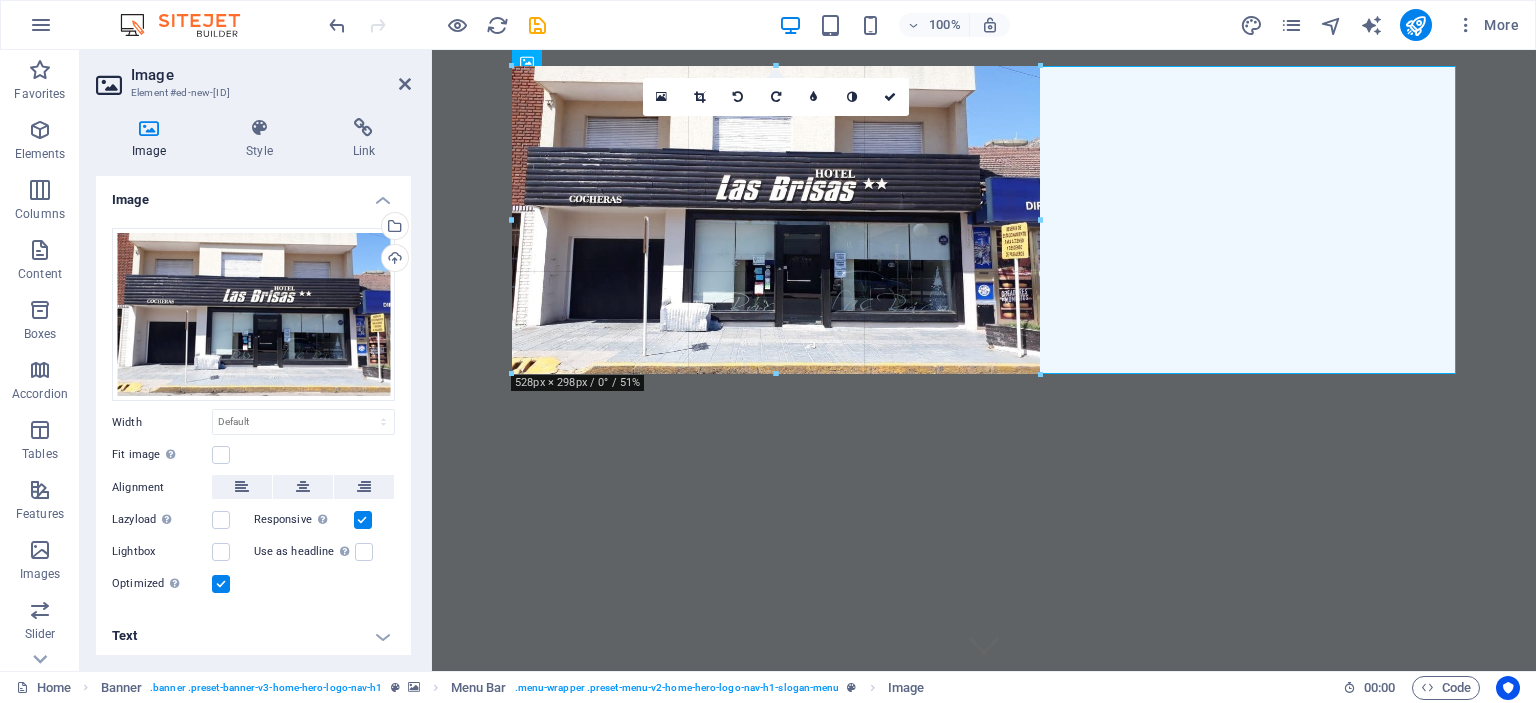 click on "Image Element #ed-new-2342 Image Style Link Image Drag files here, click to choose files or select files from Files or our free stock photos & videos Select files from the file manager, stock photos, or upload file(s) Upload Width Default auto px rem % em vh vw Fit image Automatically fit image to a fixed width and height Height Default auto px Alignment Lazyload Loading images after the page loads improves page speed. Responsive Automatically load retina image and smartphone optimized sizes. Lightbox Use as headline The image will be wrapped in an H1 headline tag. Useful for giving alternative text the weight of an H1 headline, e.g. for the logo. Leave unchecked if uncertain. Optimized Images are compressed to improve page speed. Position Direction Custom X offset 50 px rem % vh vw Y offset 50 px rem % vh vw Text Float No float Image left Image right Determine how text should behave around the image. Text Alternative text Image caption Paragraph Format Normal Heading 1 Heading 2 Heading 3 Heading 4 Heading 5" at bounding box center (808, 360) 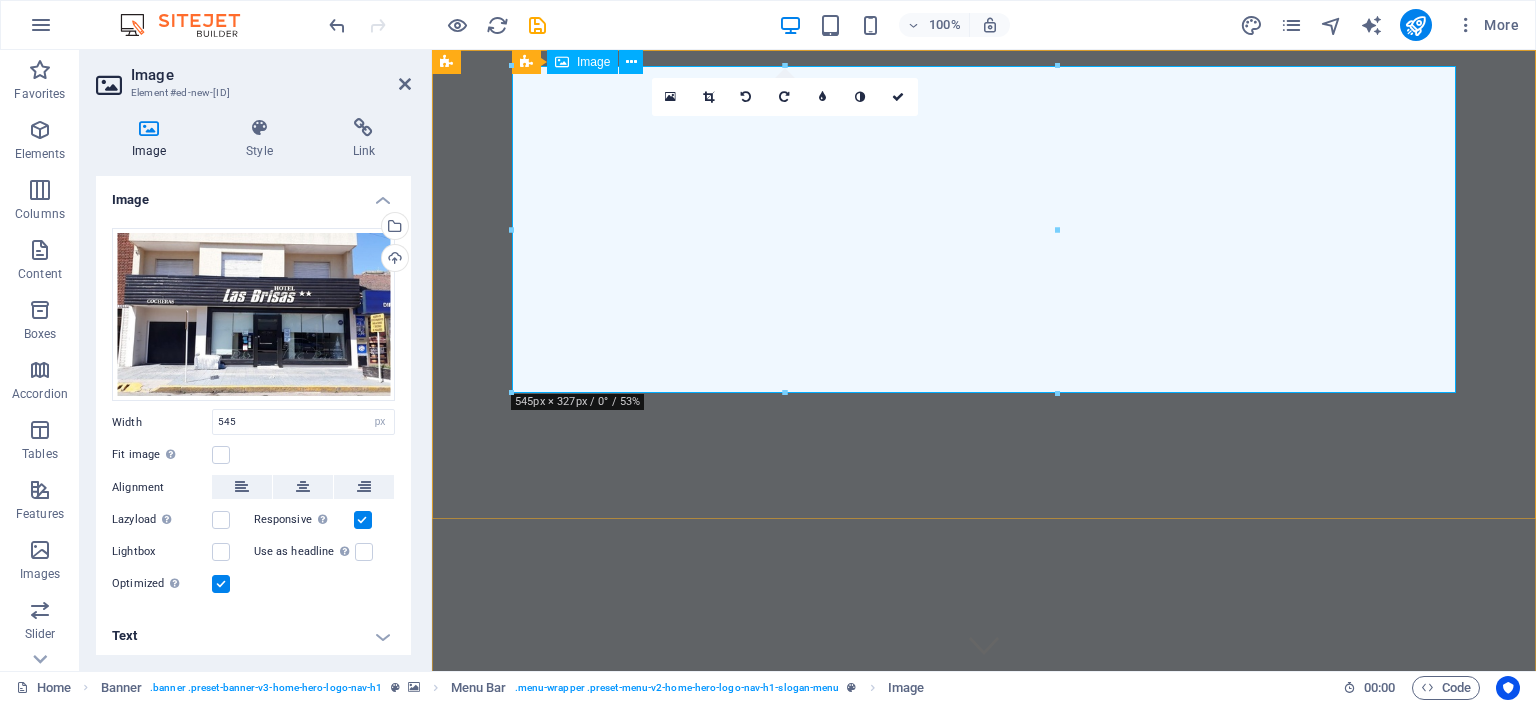 click at bounding box center (984, 992) 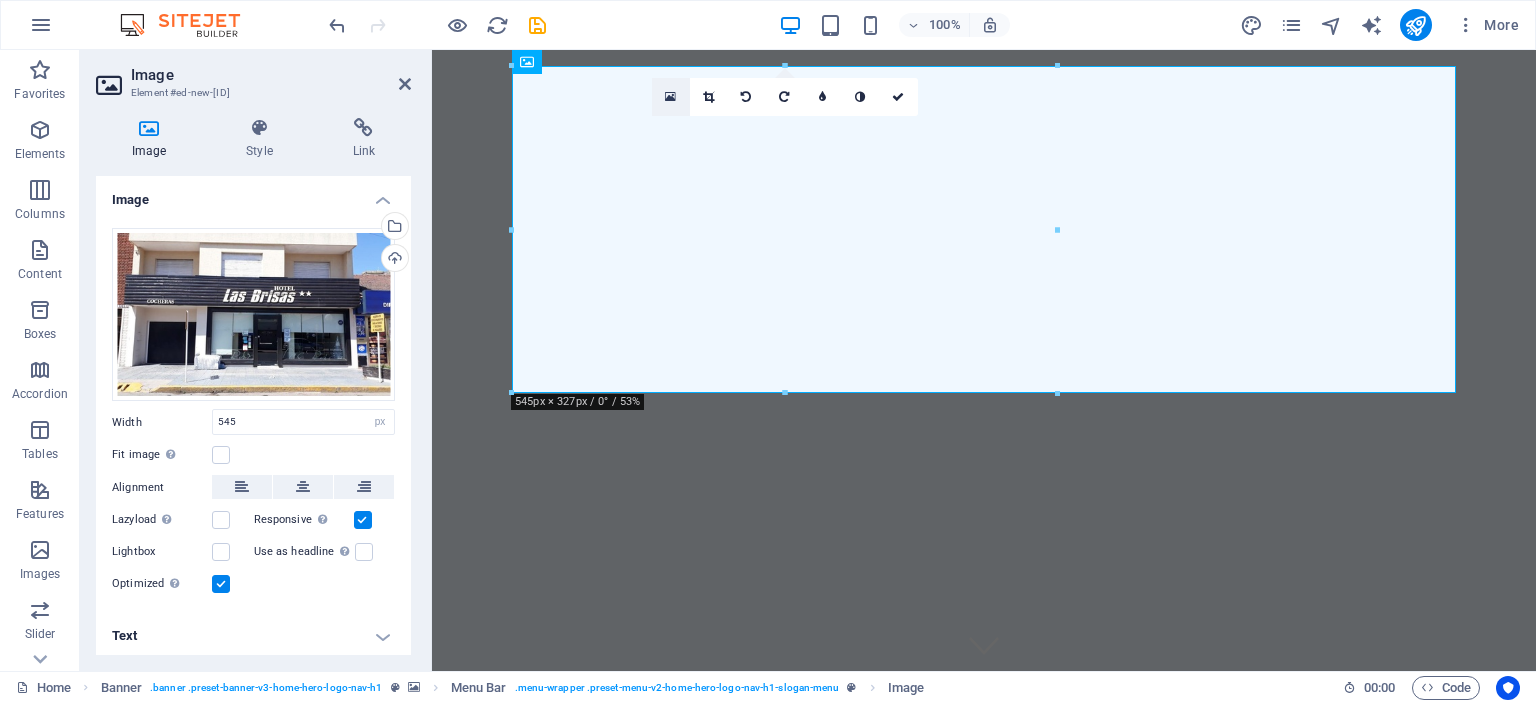 click at bounding box center [670, 97] 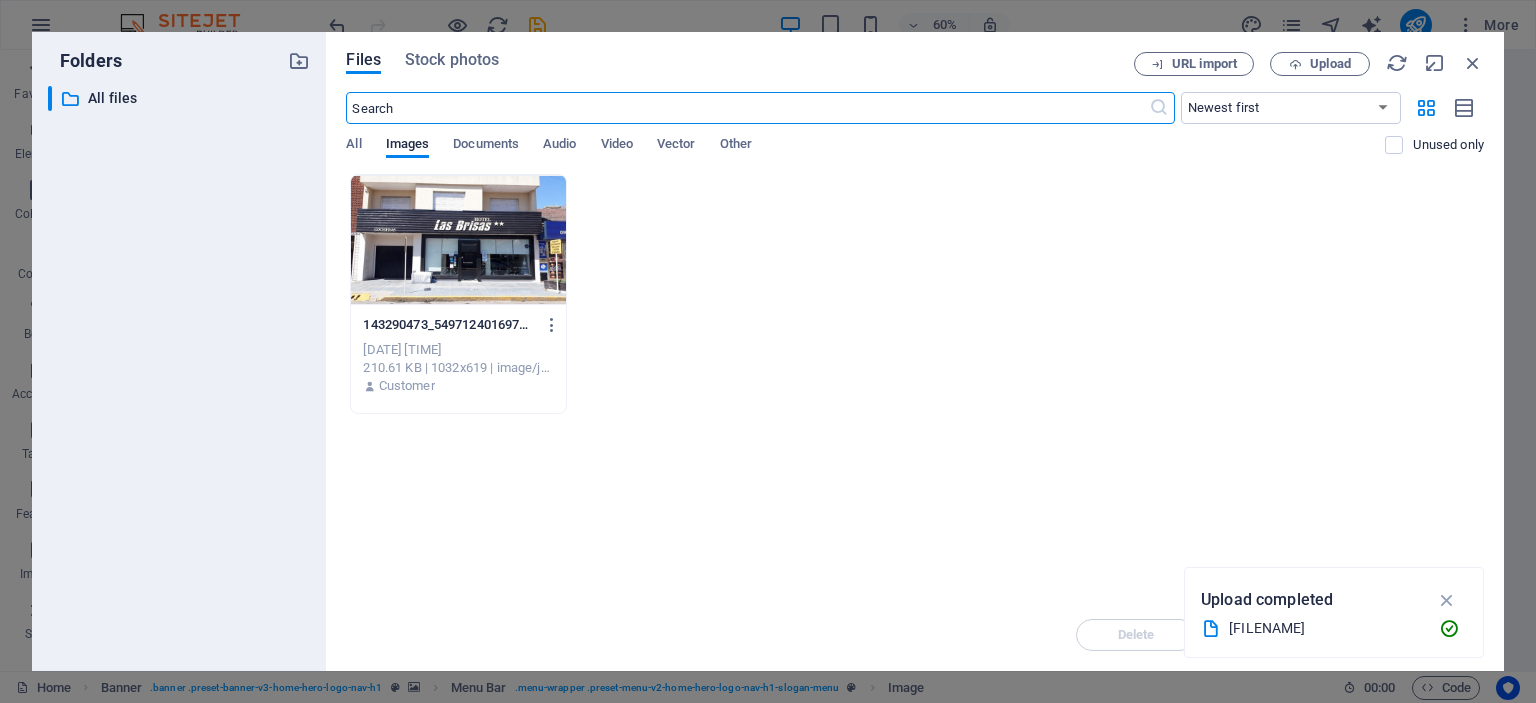 click at bounding box center (458, 240) 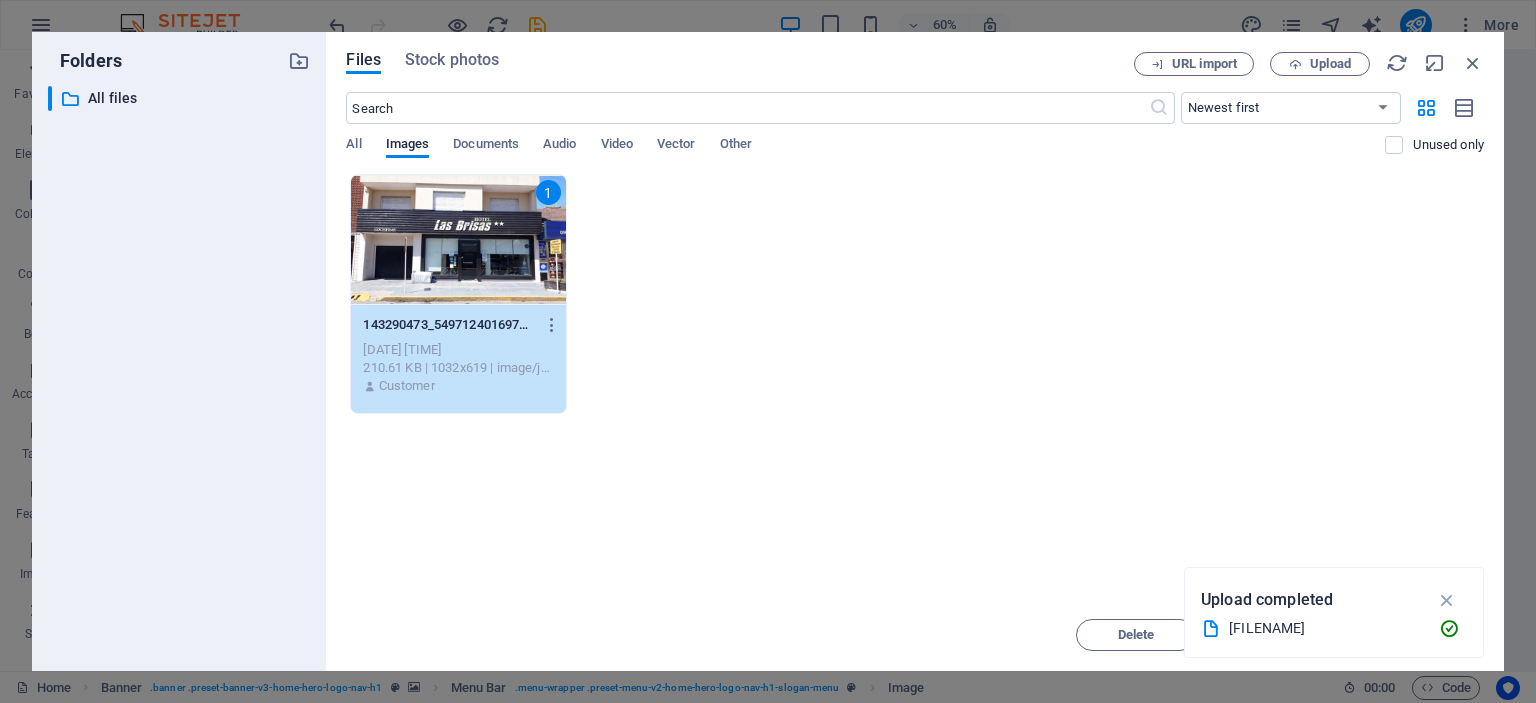 click on "1" at bounding box center [458, 240] 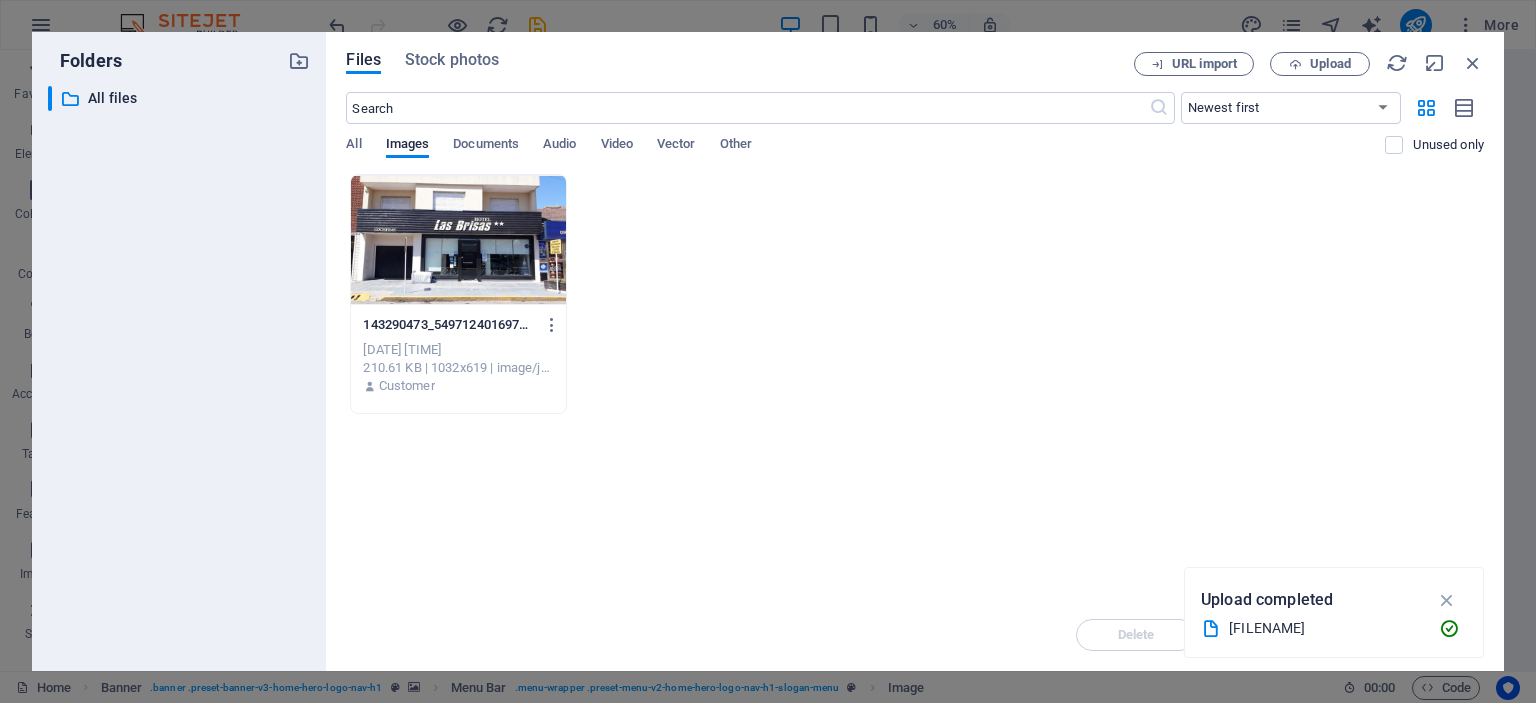 click at bounding box center (458, 240) 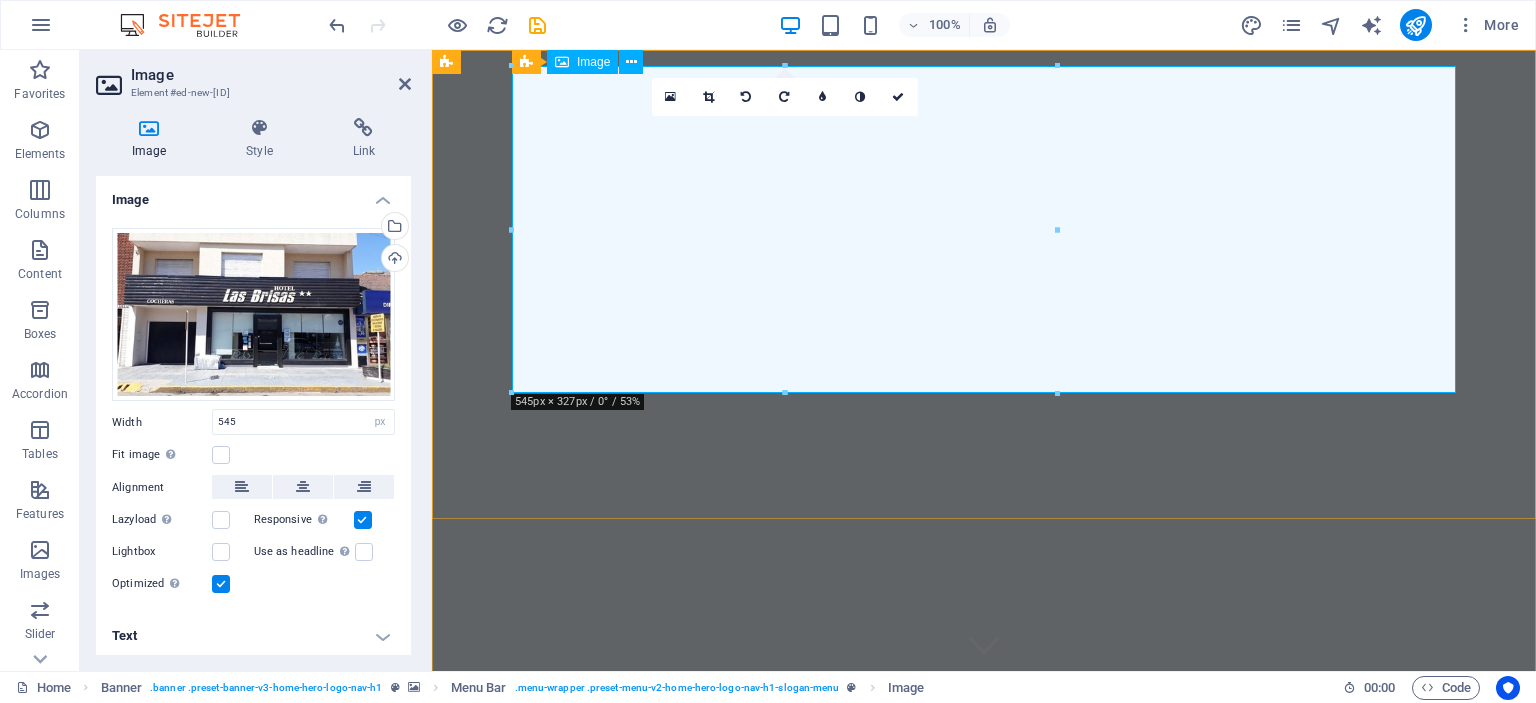 click at bounding box center (984, 992) 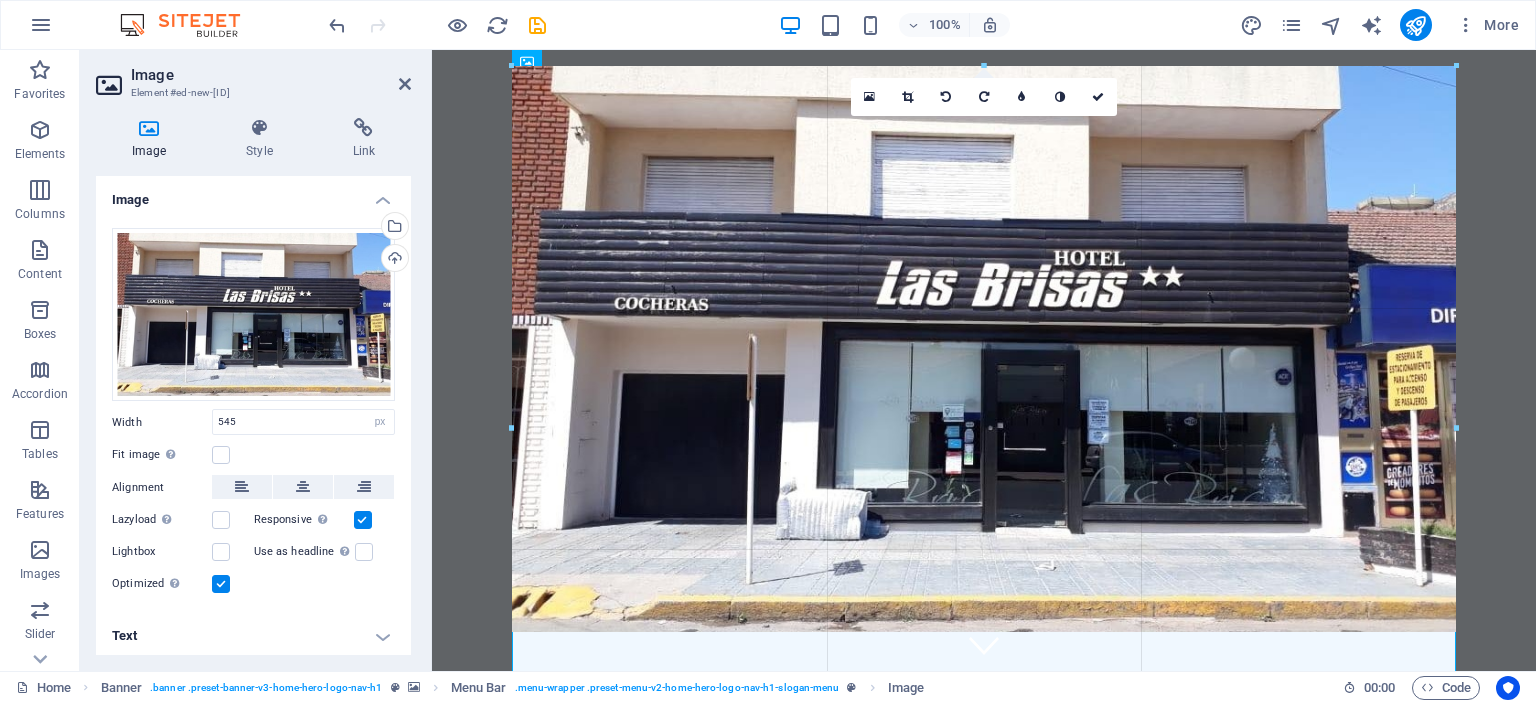 drag, startPoint x: 1056, startPoint y: 227, endPoint x: 1535, endPoint y: 486, distance: 544.5383 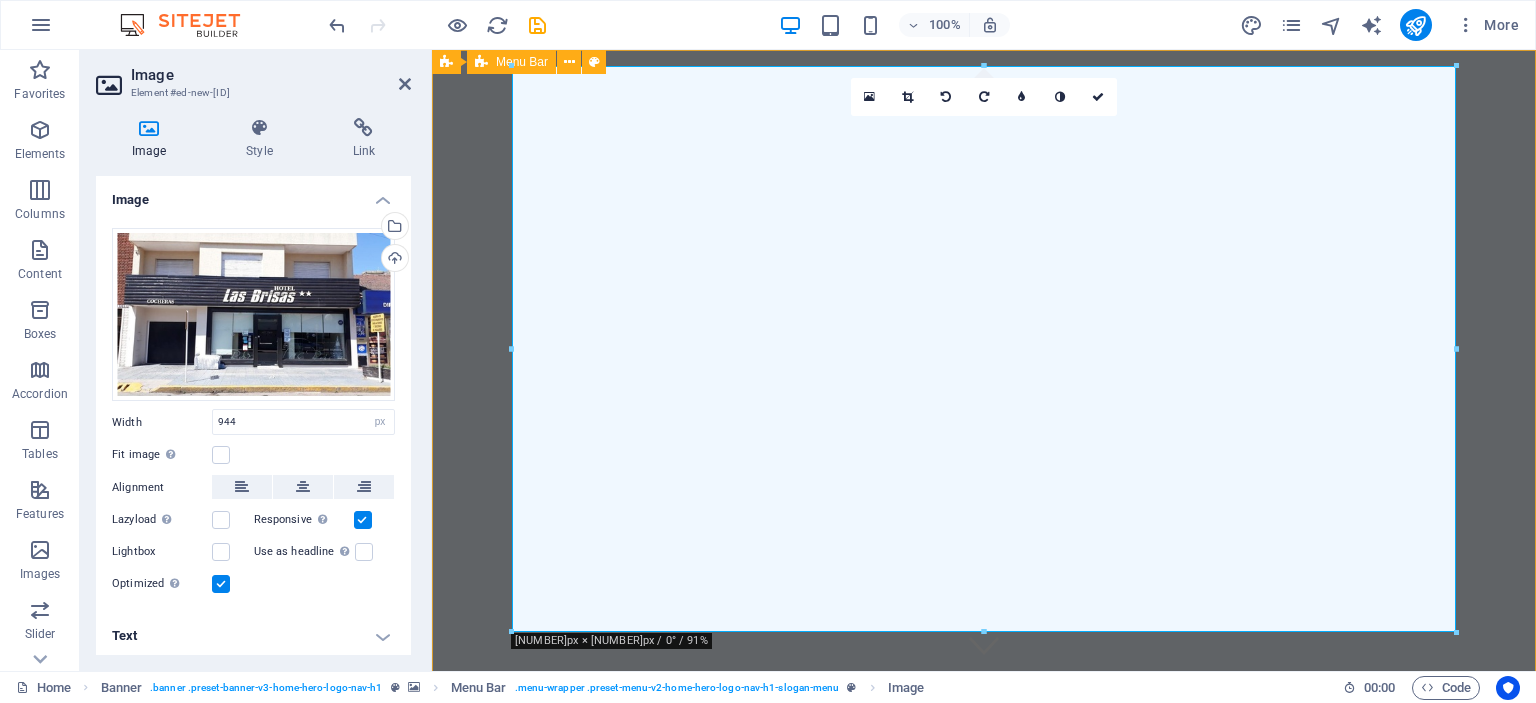 drag, startPoint x: 509, startPoint y: 426, endPoint x: 483, endPoint y: 434, distance: 27.202942 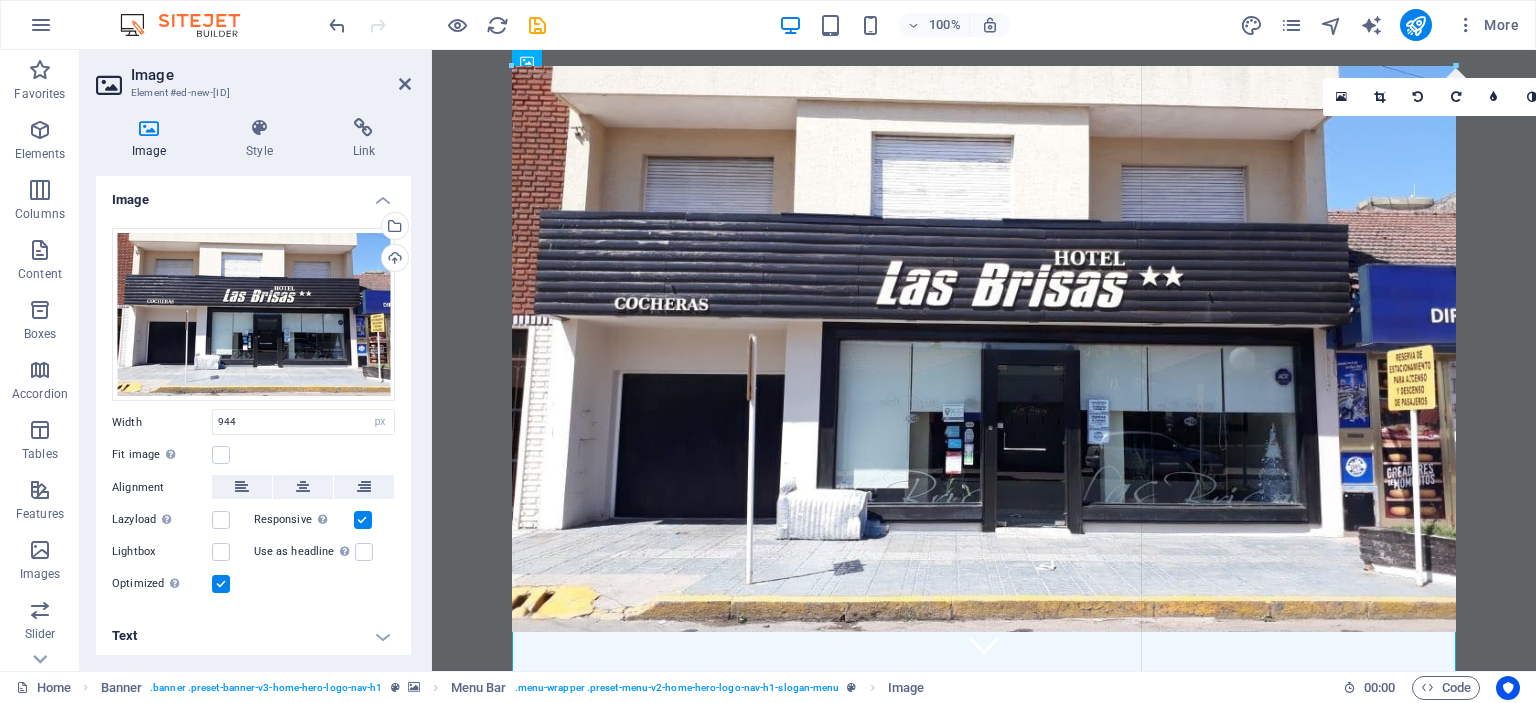 click on "180 170 160 150 140 130 120 110 100 90 80 70 60 50 40 30 20 10 0 -10 -20 -30 -40 -50 -60 -70 -80 -90 -100 -110 -120 -130 -140 -150 -160 -170 944px × 114397px / 0° / 91% 16:10 16:9 4:3 1:1 1:2 0" at bounding box center (1456, 111018) 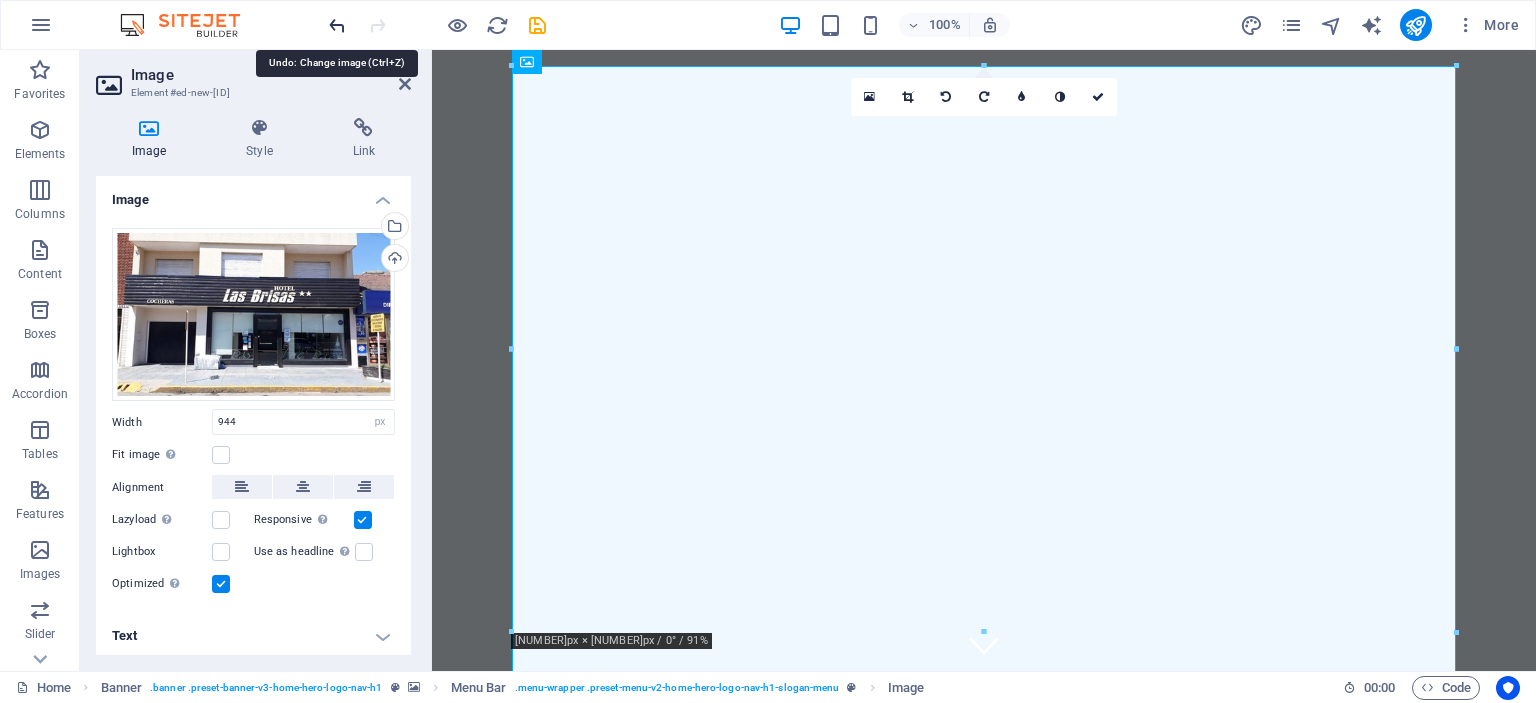 click at bounding box center [337, 25] 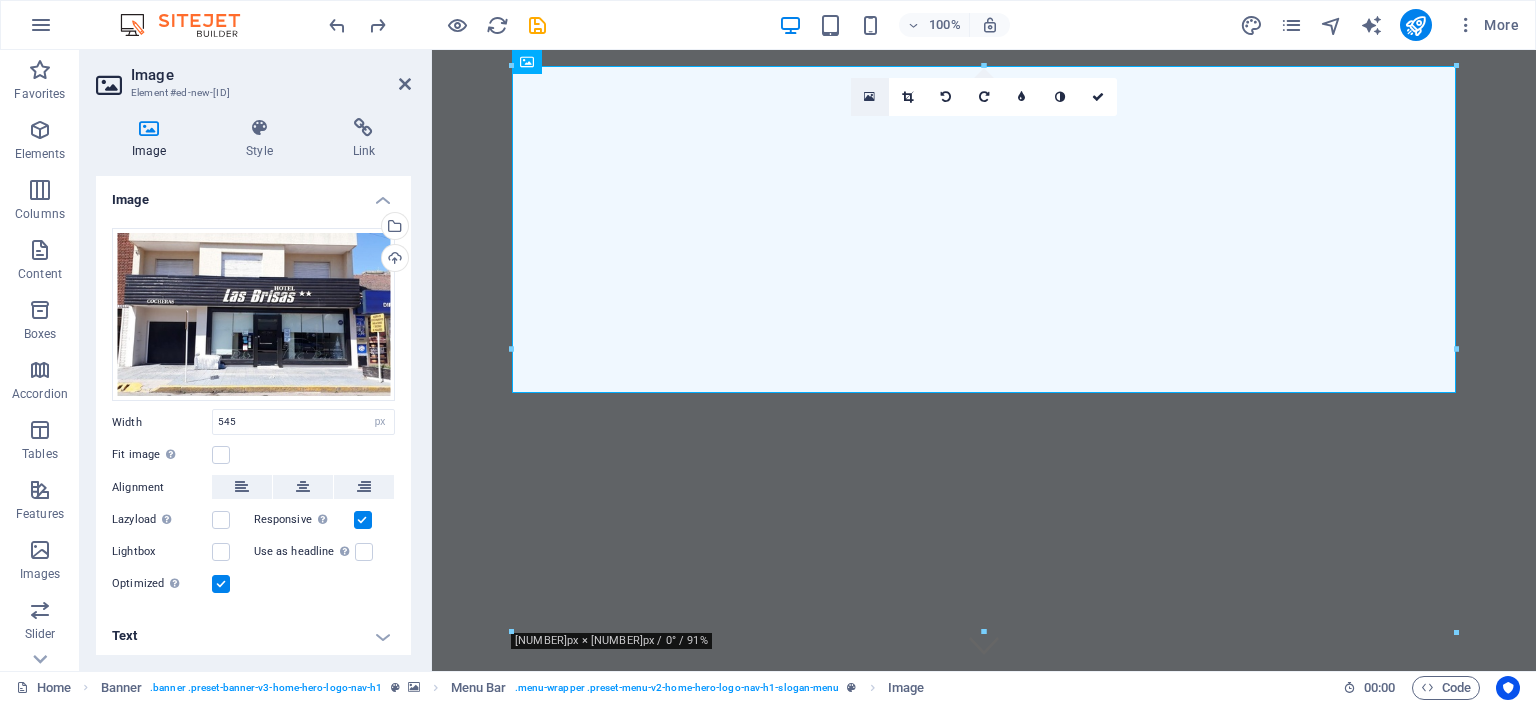 click at bounding box center (869, 97) 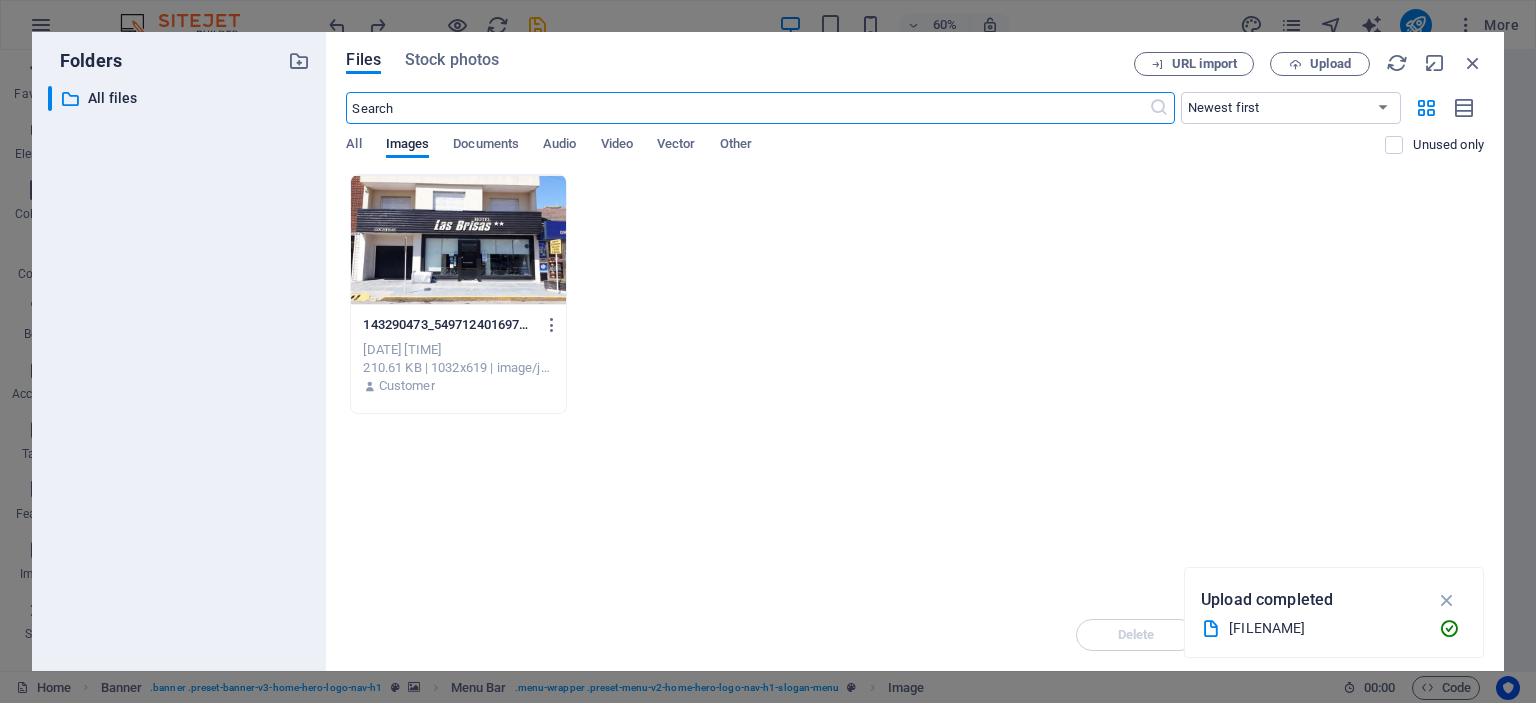 click at bounding box center (458, 240) 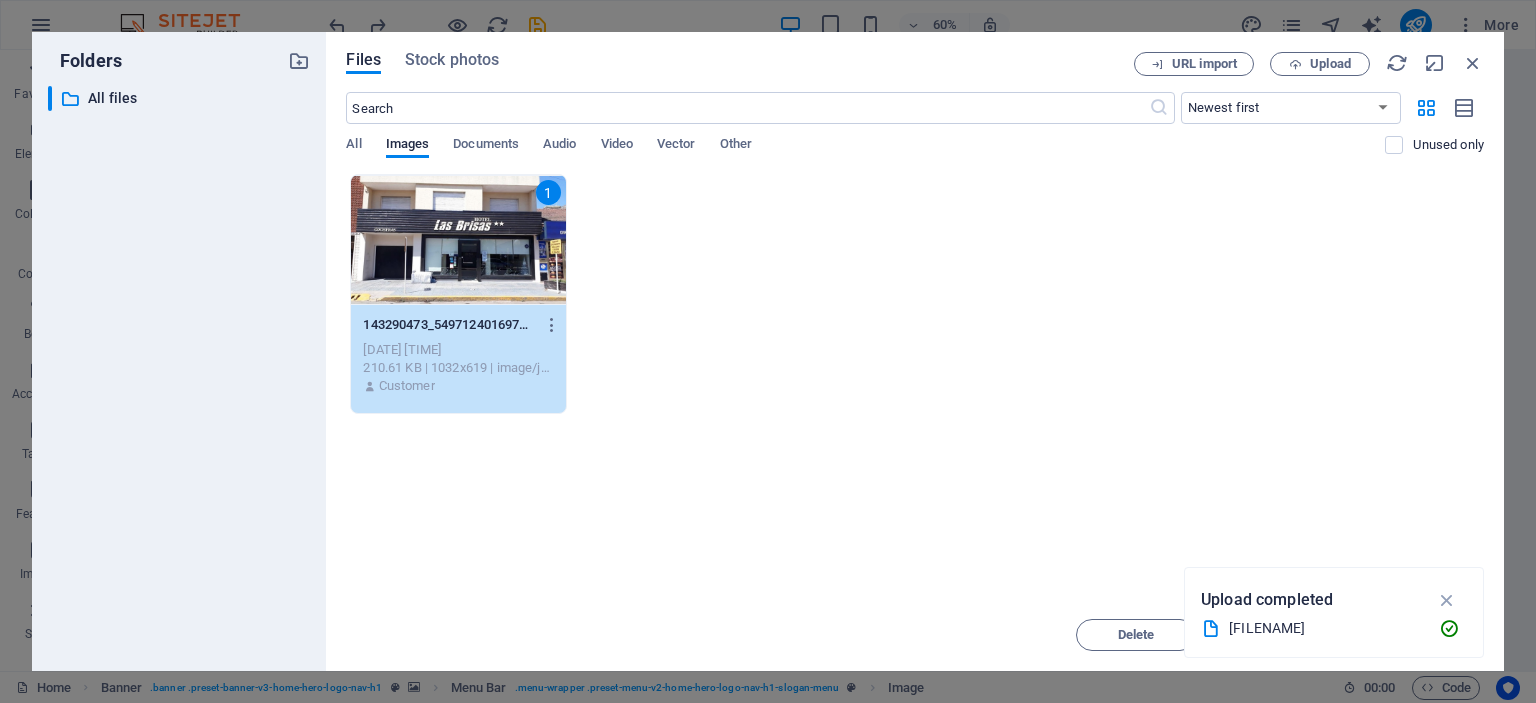 click on "1" at bounding box center [458, 240] 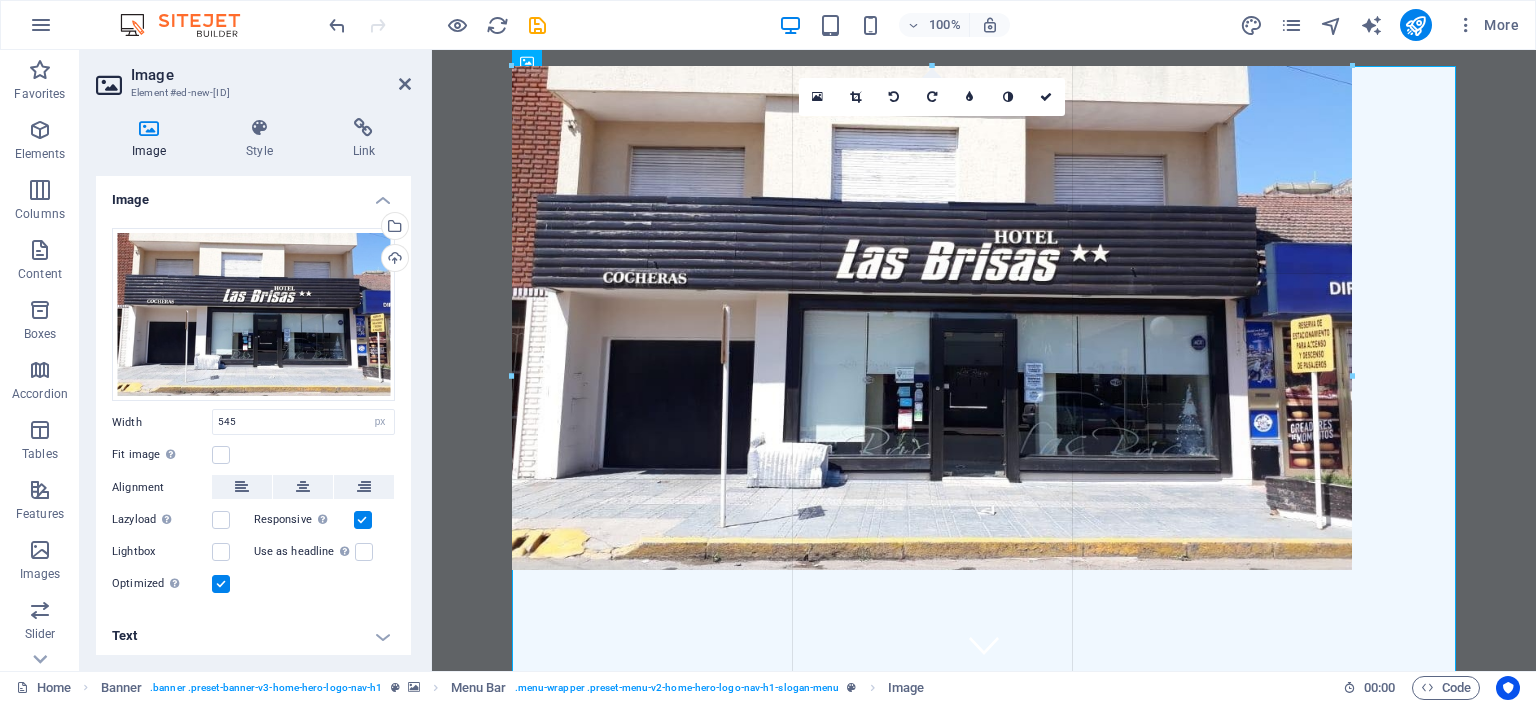 drag, startPoint x: 1058, startPoint y: 227, endPoint x: 1535, endPoint y: 683, distance: 659.8977 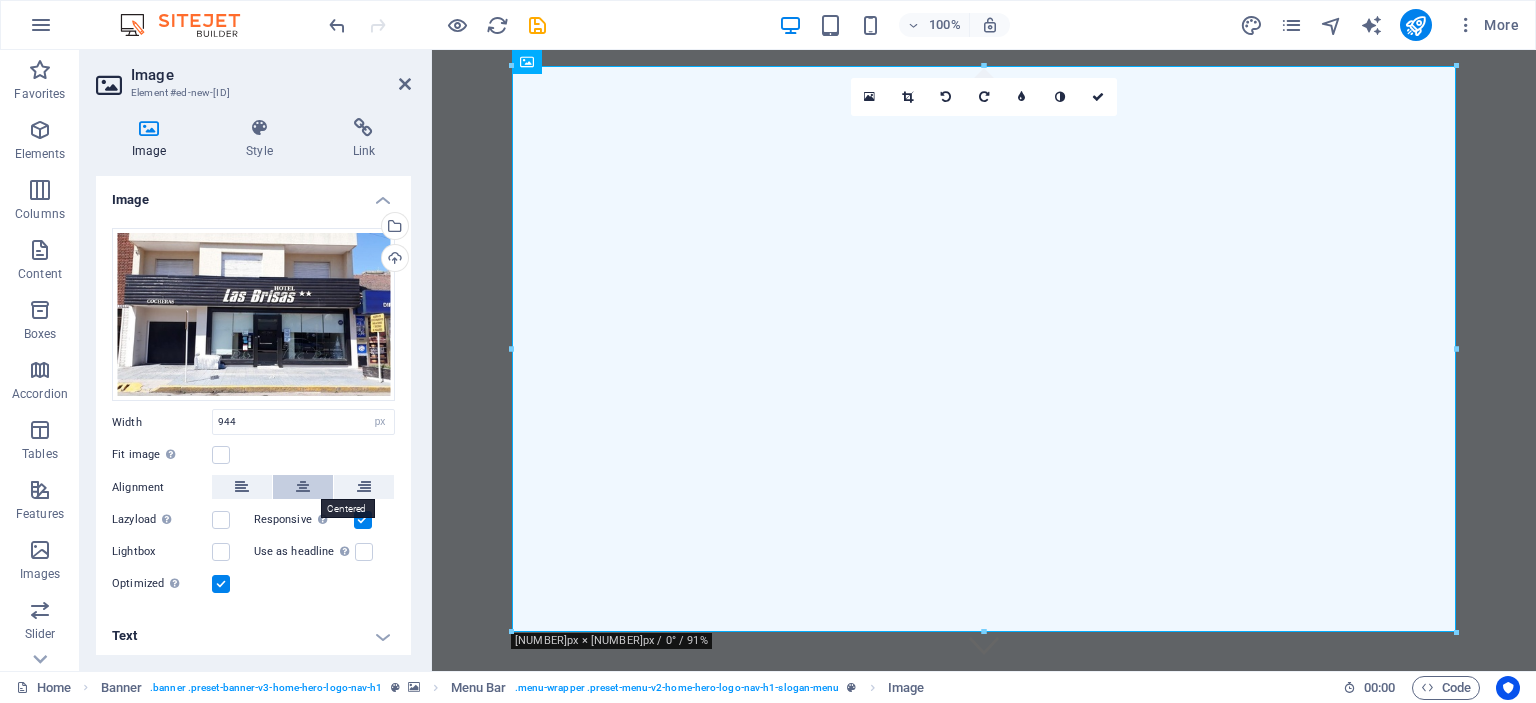 click at bounding box center [303, 487] 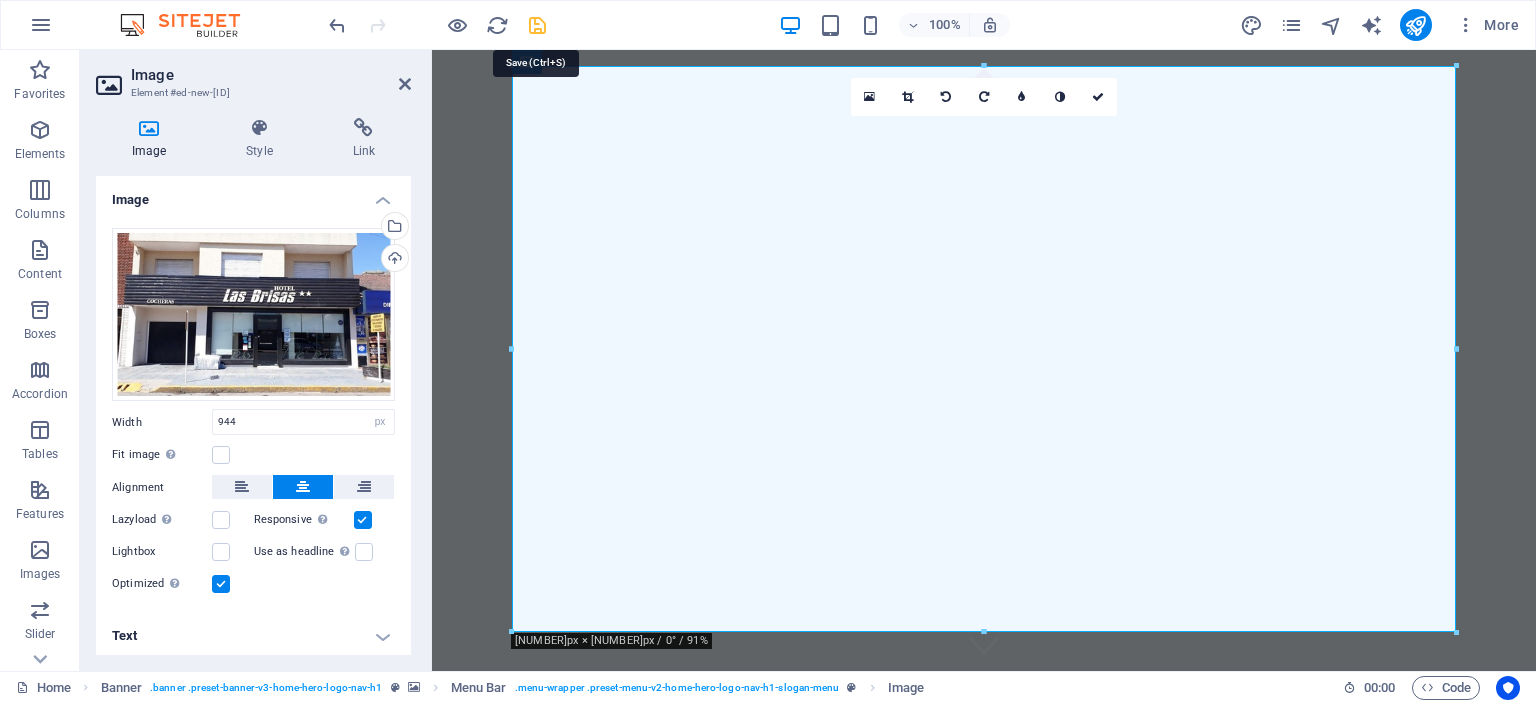 click at bounding box center (537, 25) 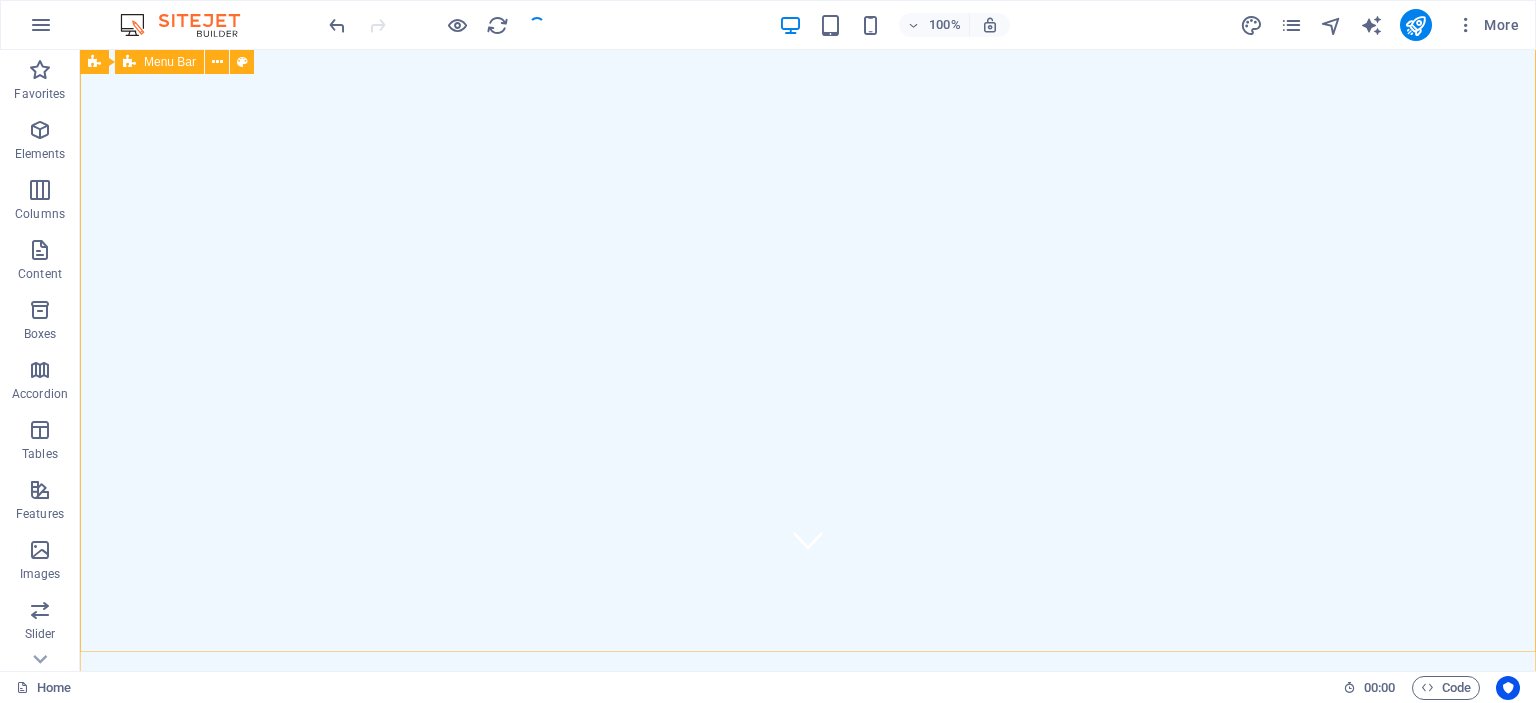 scroll, scrollTop: 0, scrollLeft: 0, axis: both 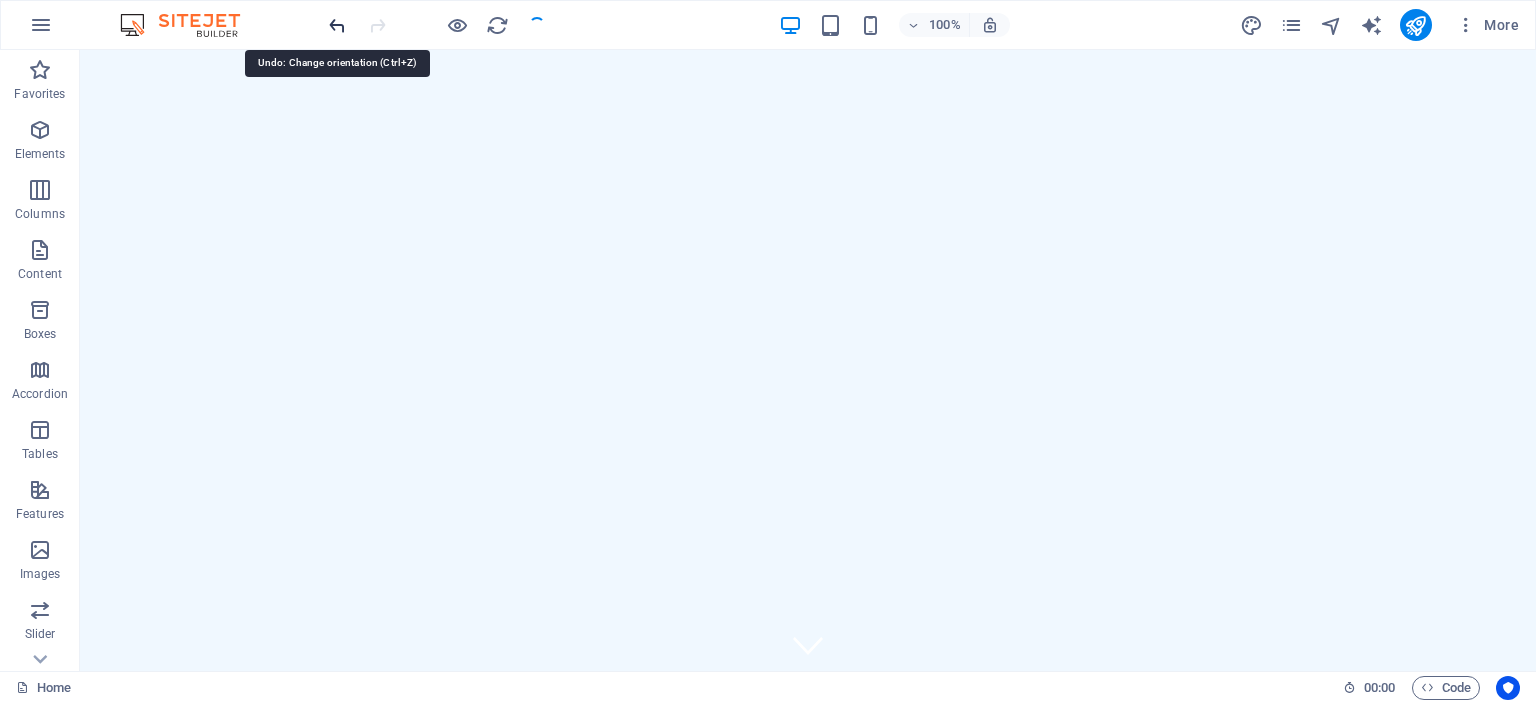 click at bounding box center (337, 25) 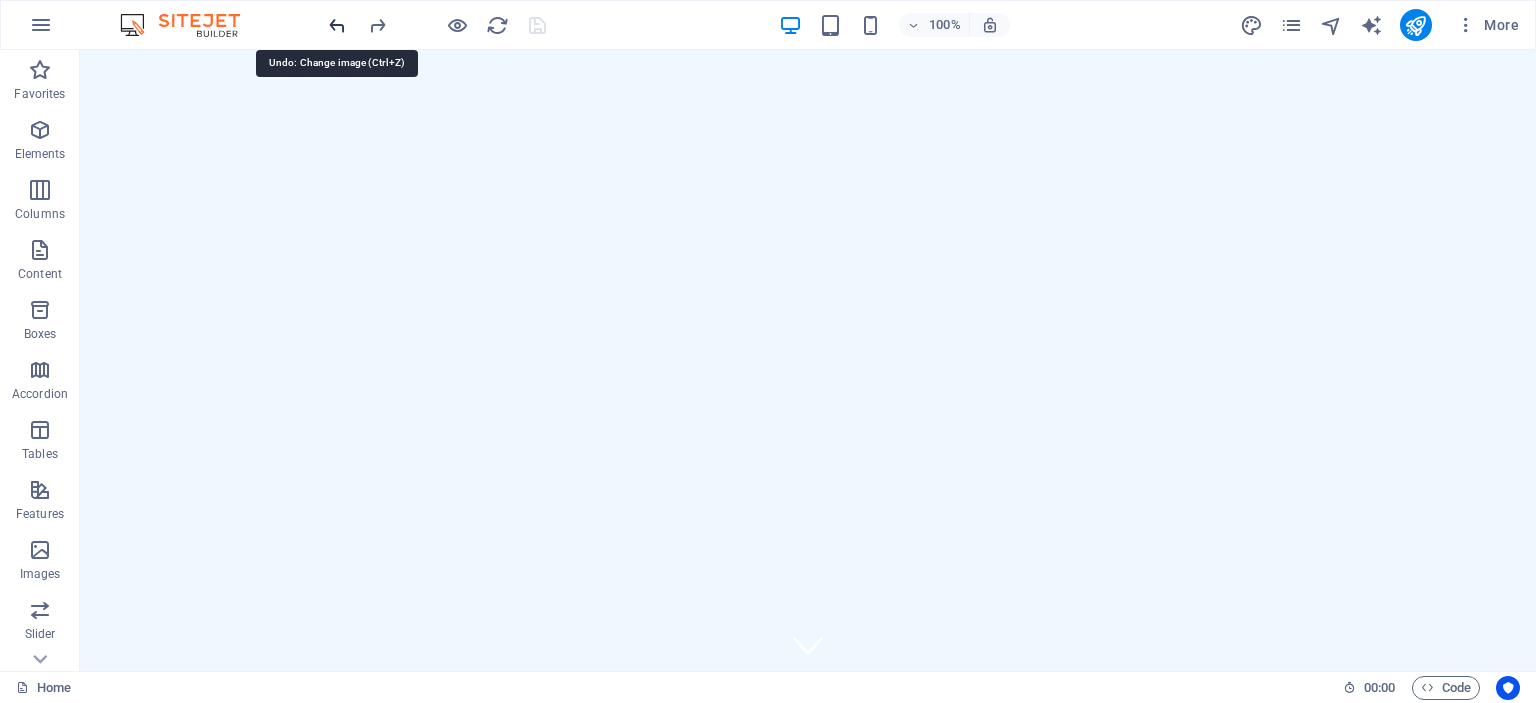 click at bounding box center [337, 25] 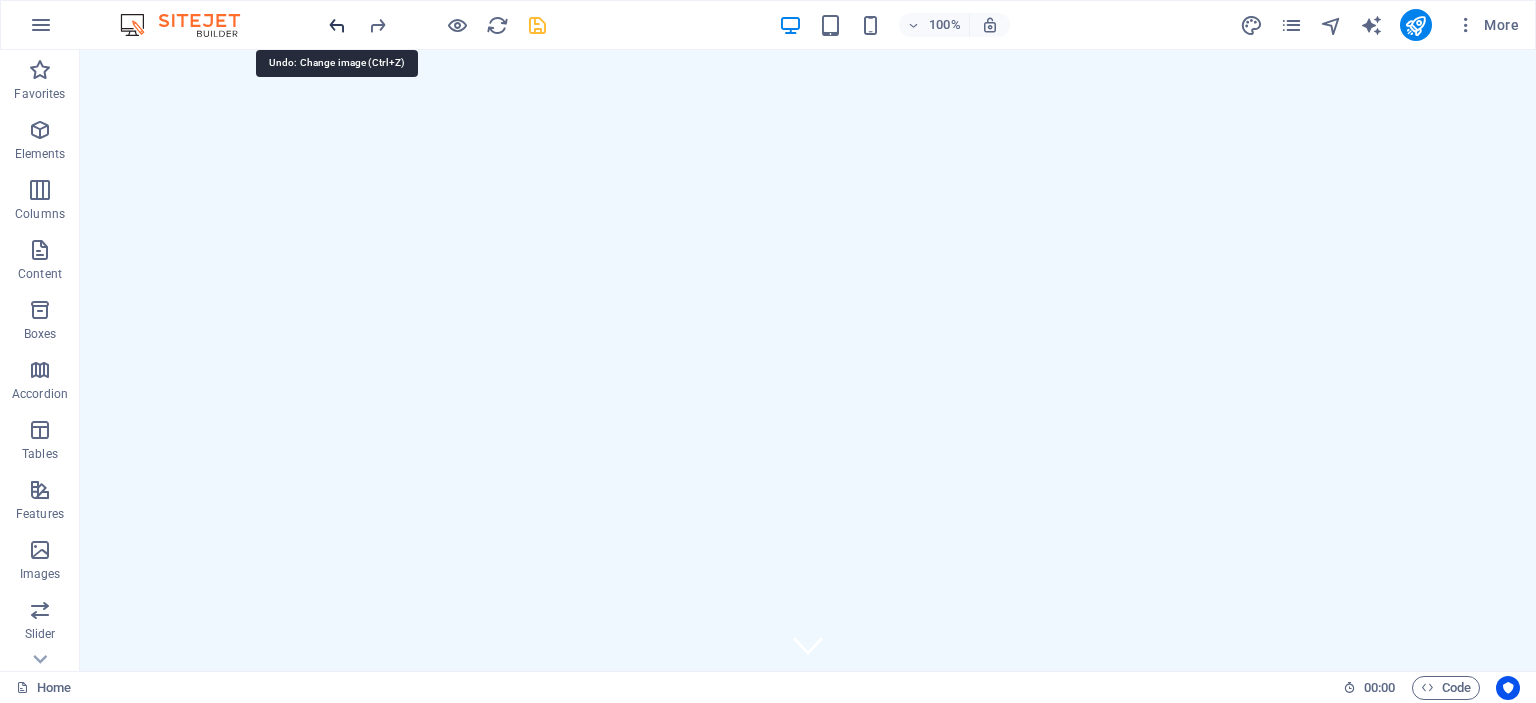 click at bounding box center (337, 25) 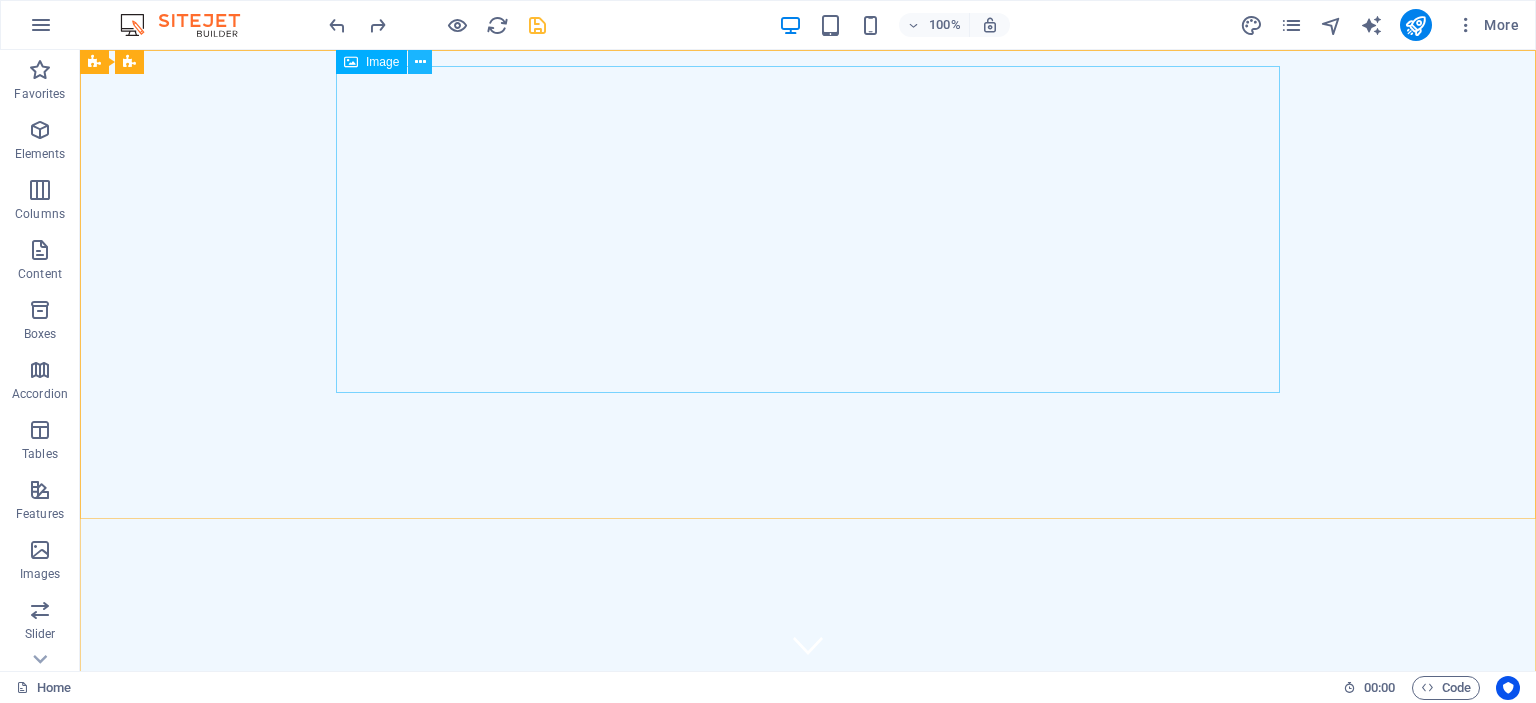 click at bounding box center (420, 62) 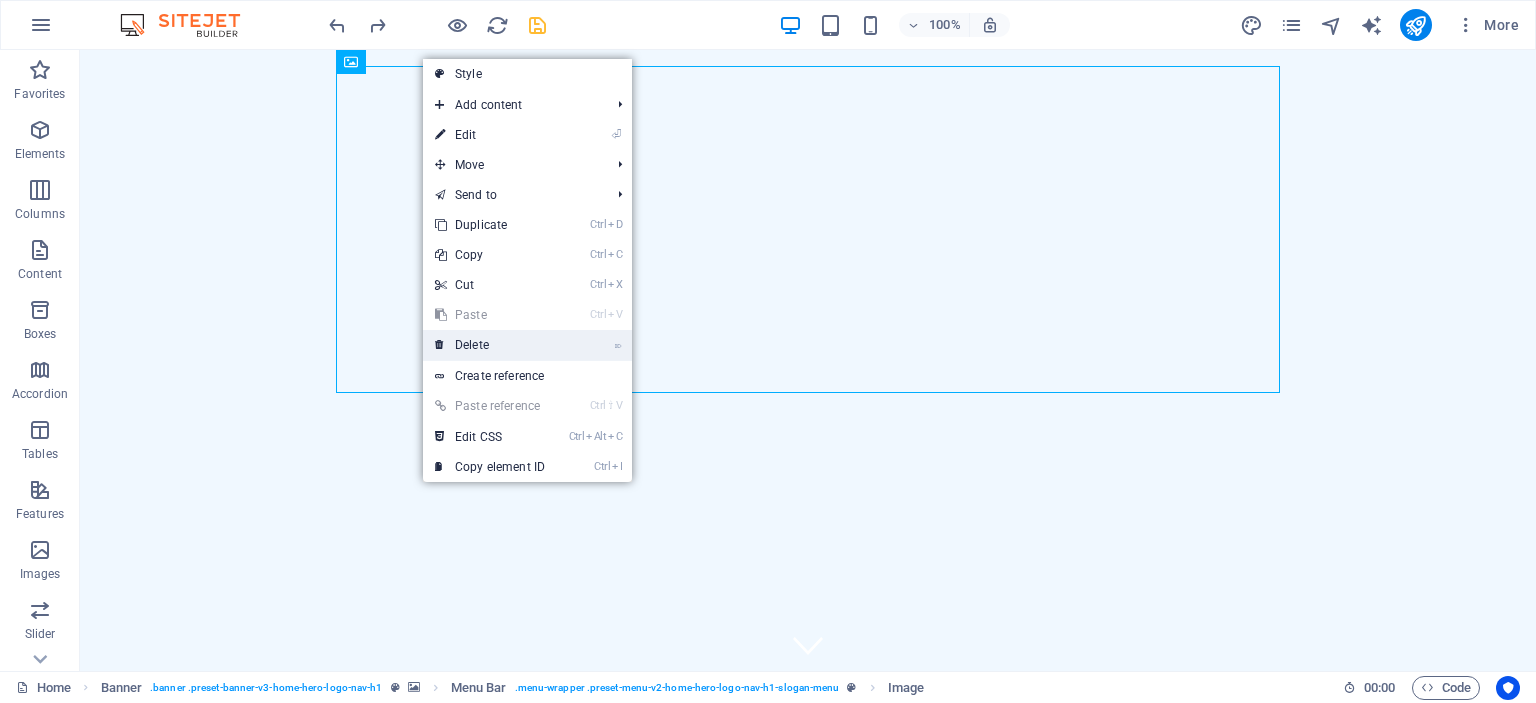 click on "⌦  Delete" at bounding box center (490, 345) 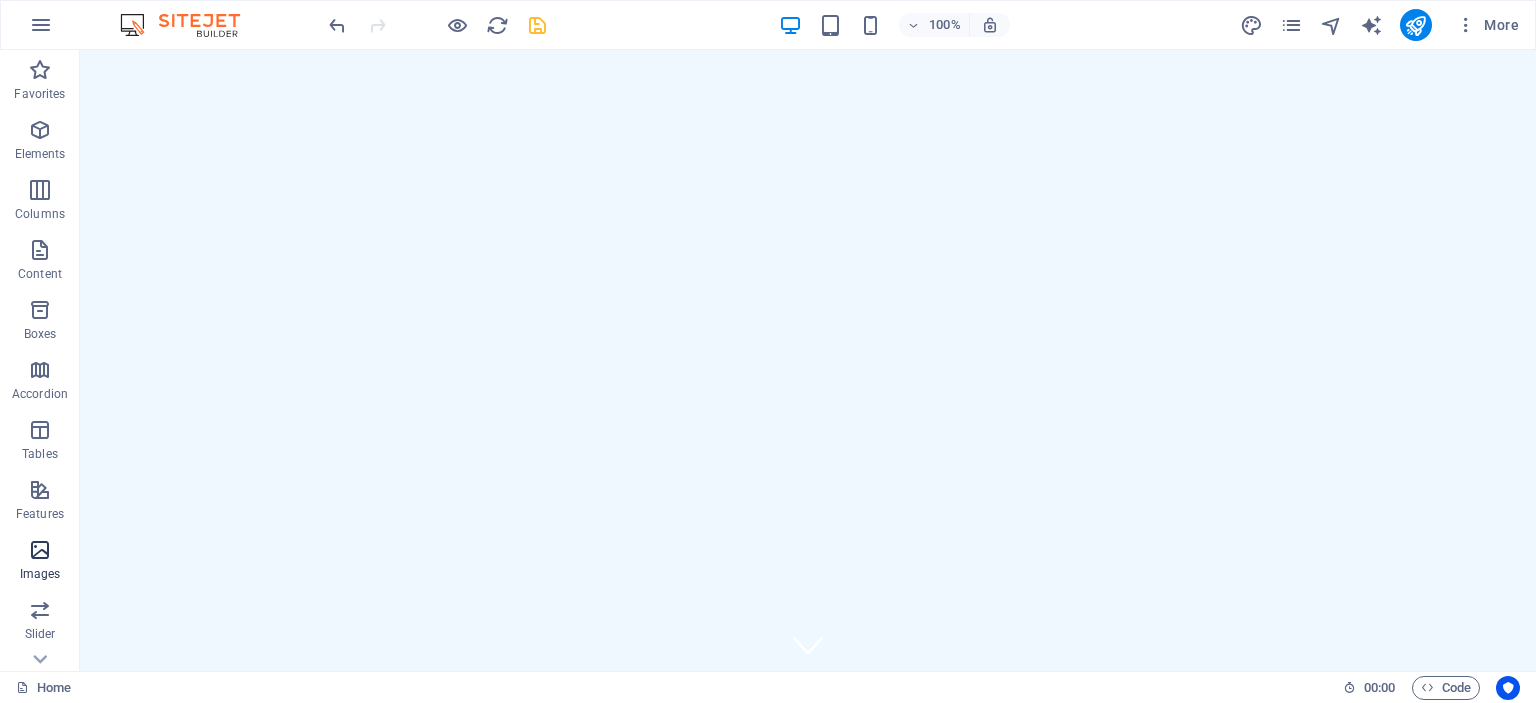 click at bounding box center (40, 550) 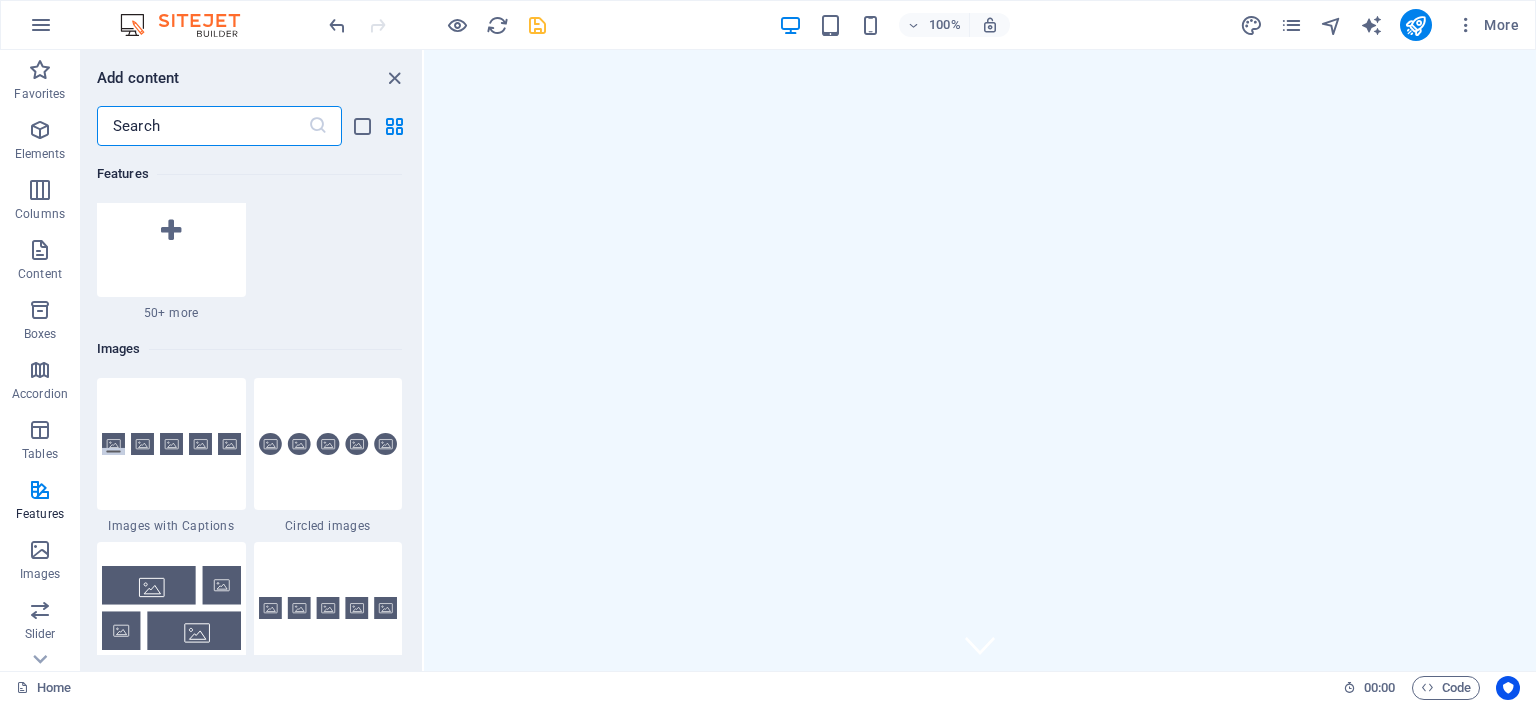 scroll, scrollTop: 10140, scrollLeft: 0, axis: vertical 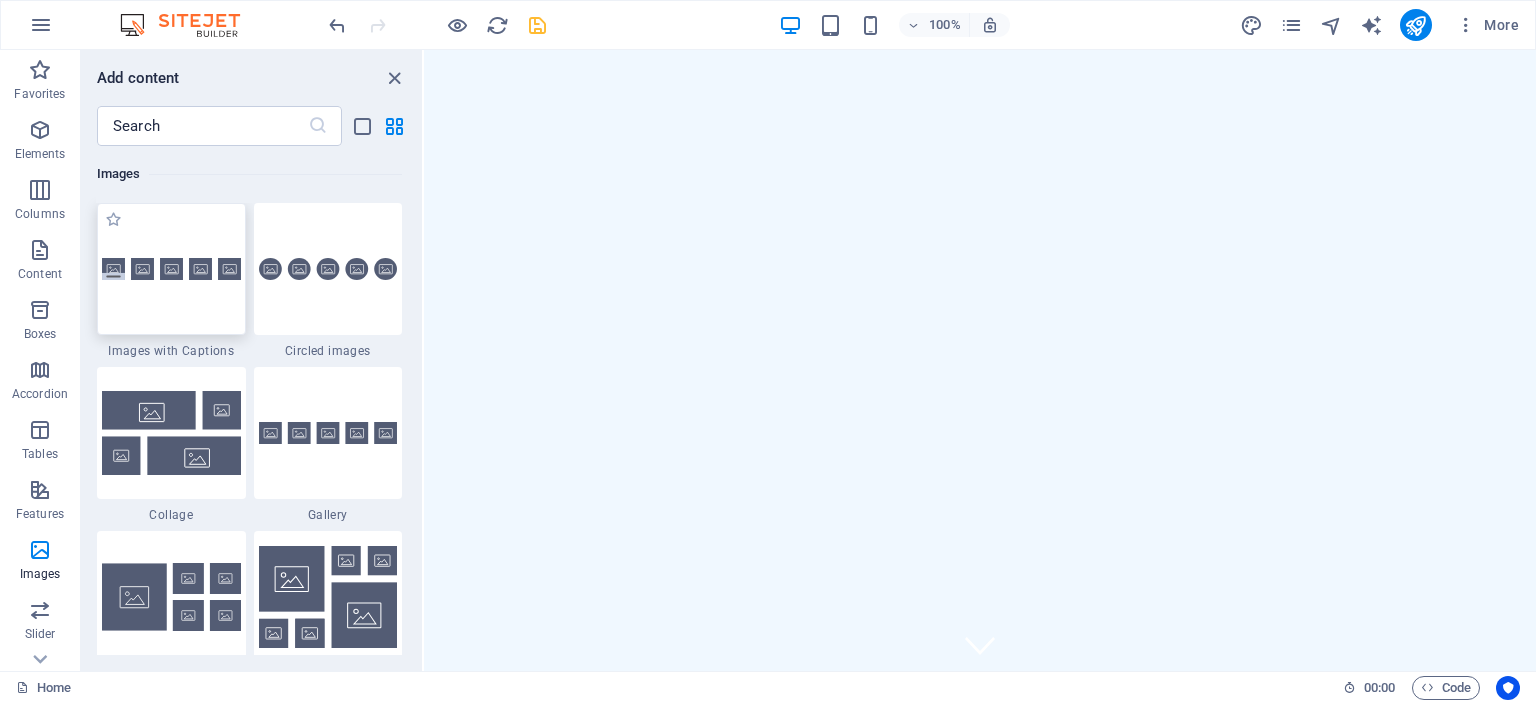 click at bounding box center (171, 269) 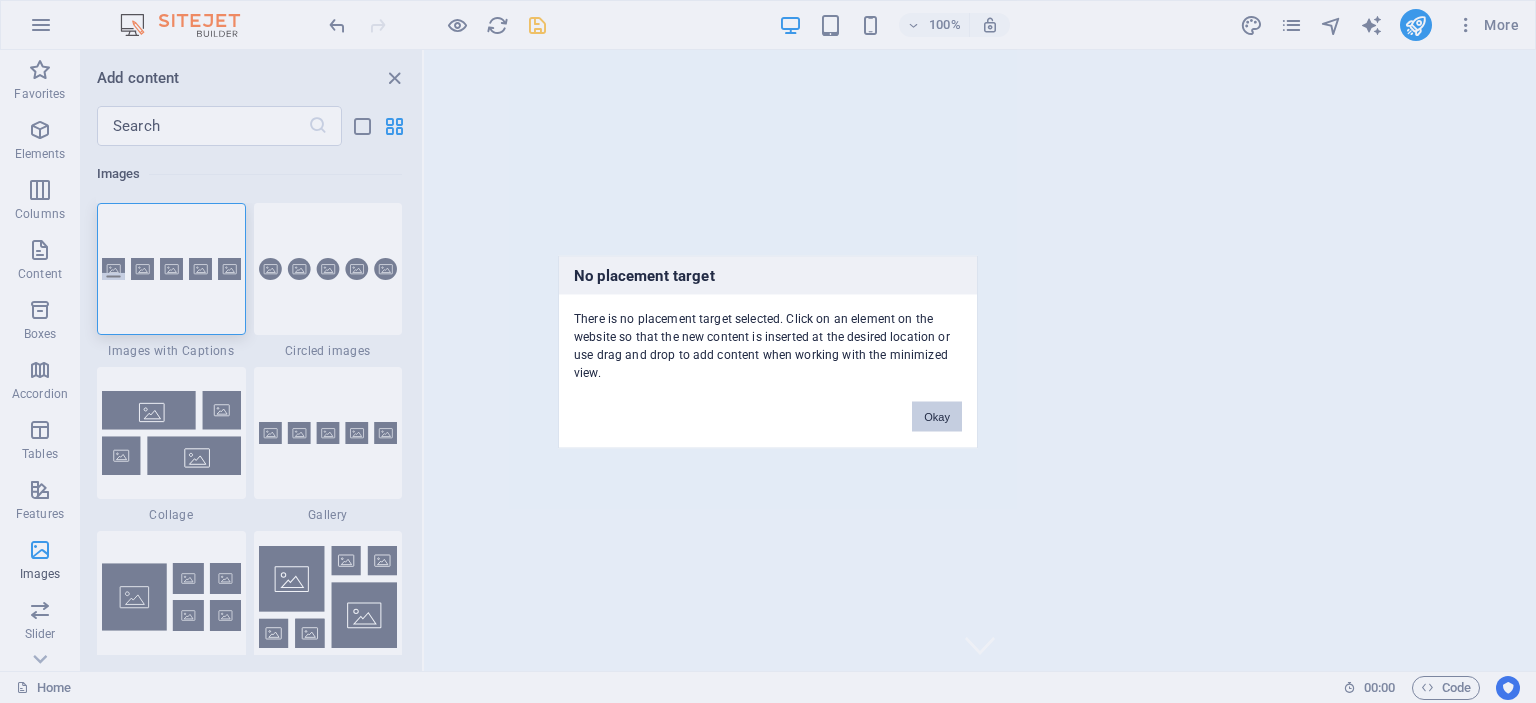 drag, startPoint x: 945, startPoint y: 414, endPoint x: 498, endPoint y: 386, distance: 447.8761 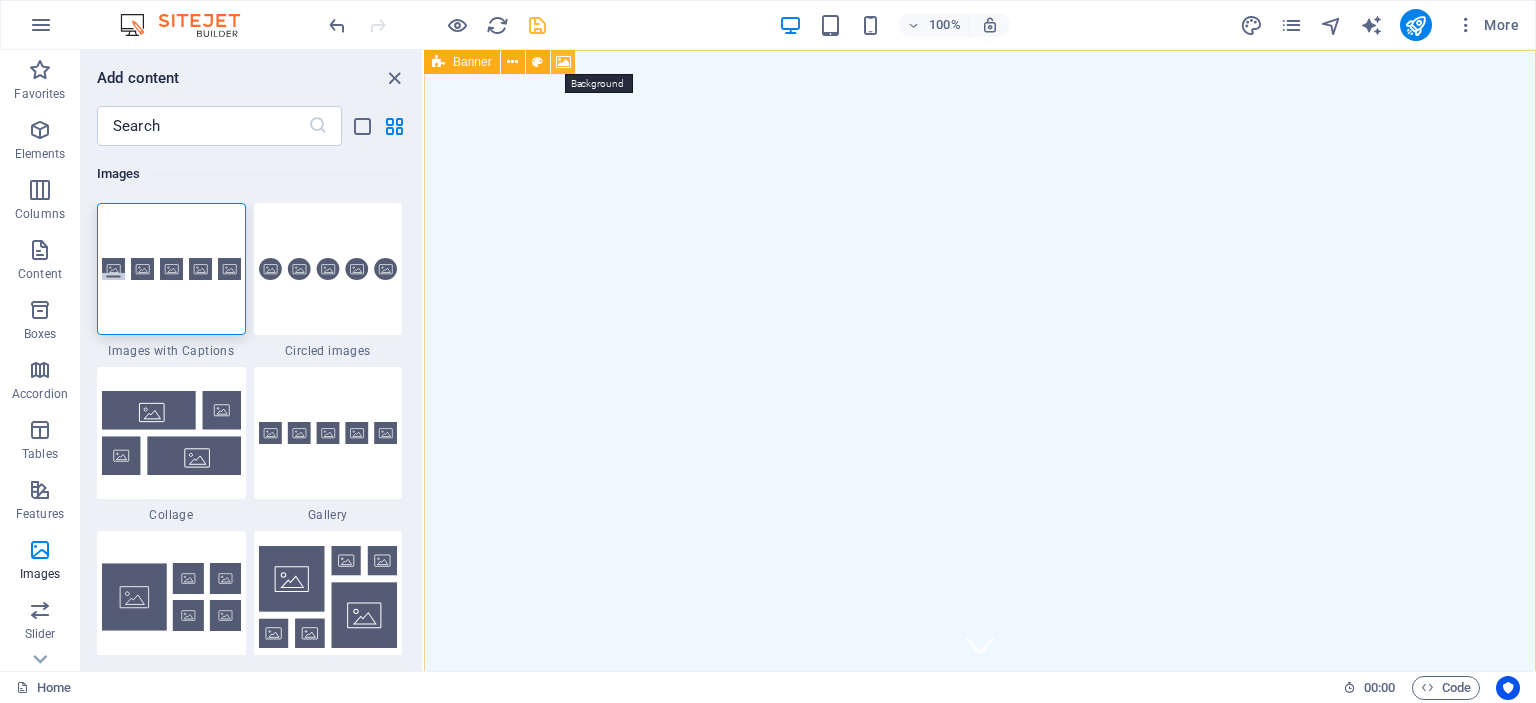 click at bounding box center [563, 62] 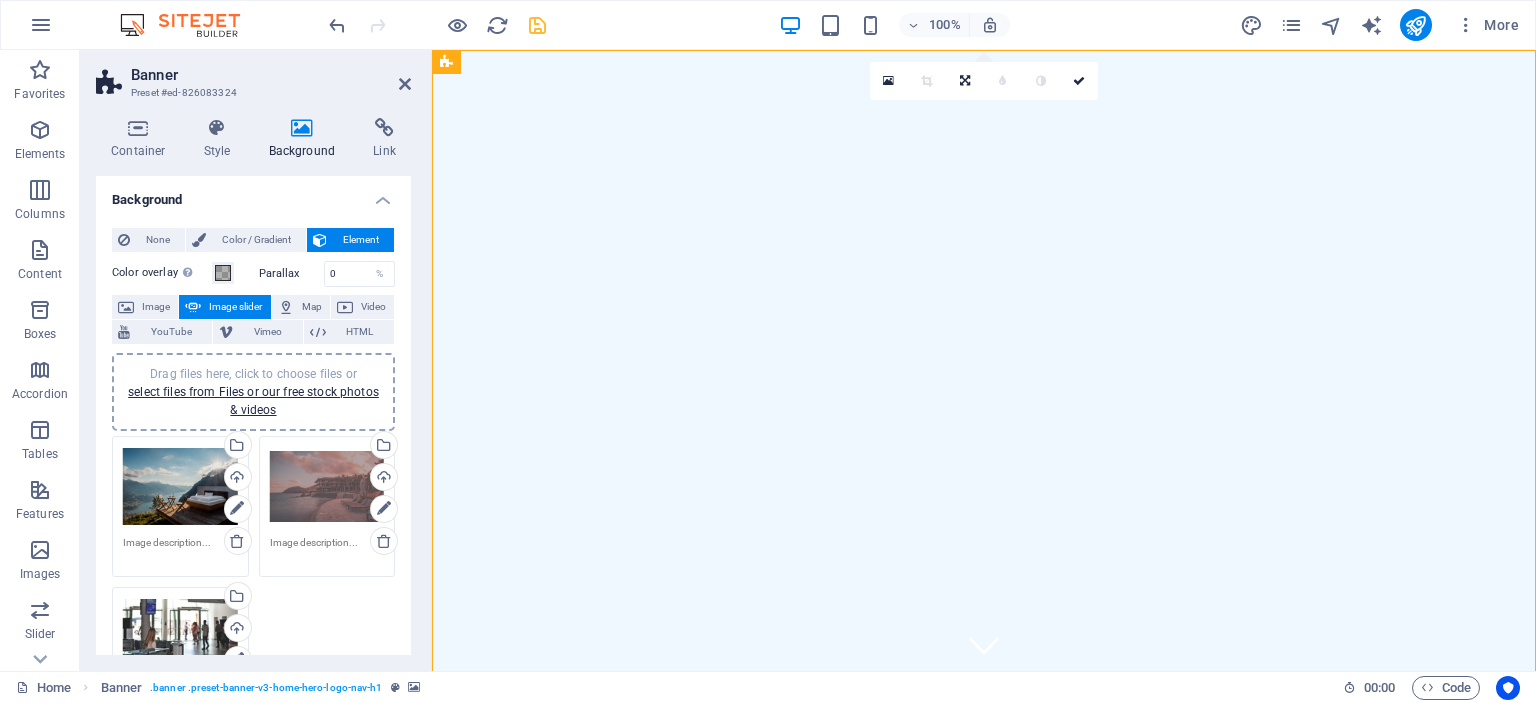 click on "Drag files here, click to choose files or select files from Files or our free stock photos & videos" at bounding box center (180, 638) 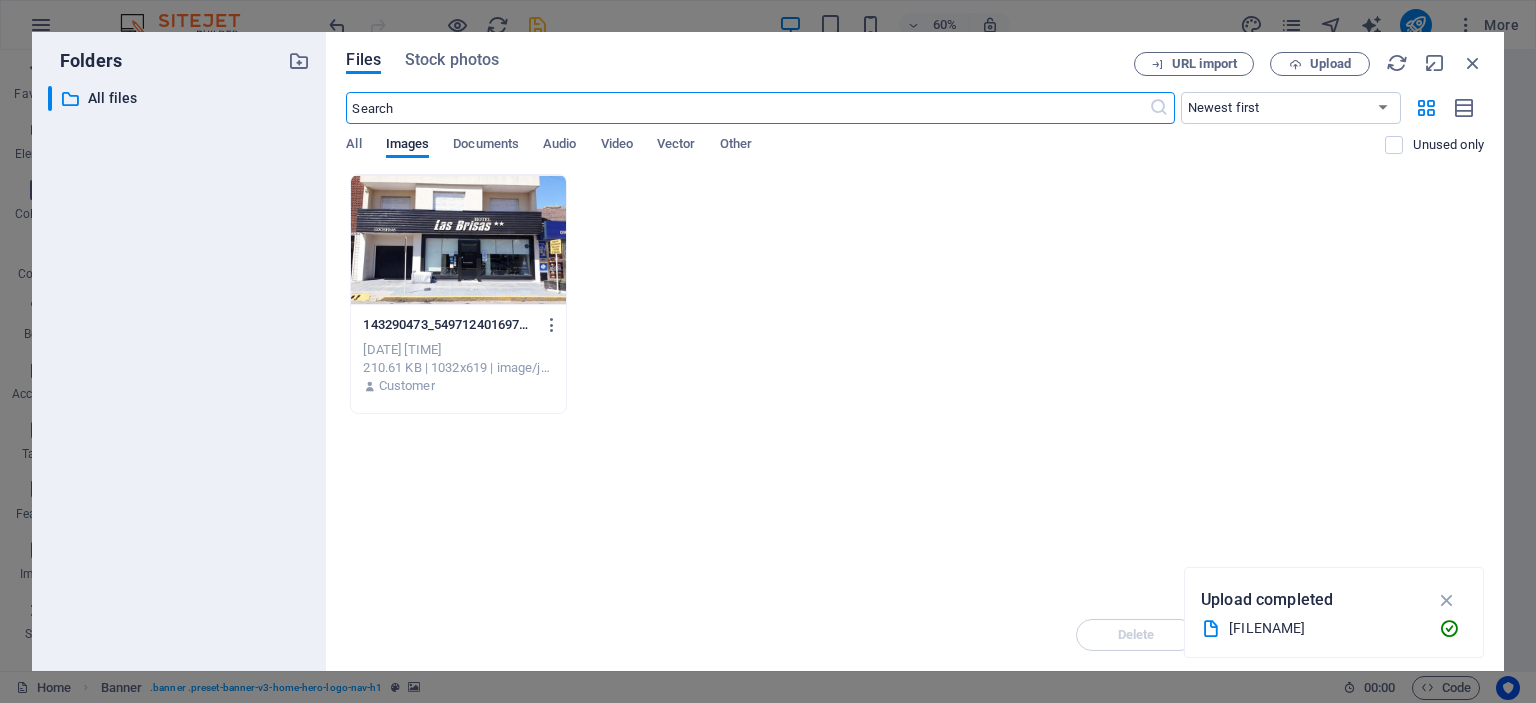 click at bounding box center (458, 240) 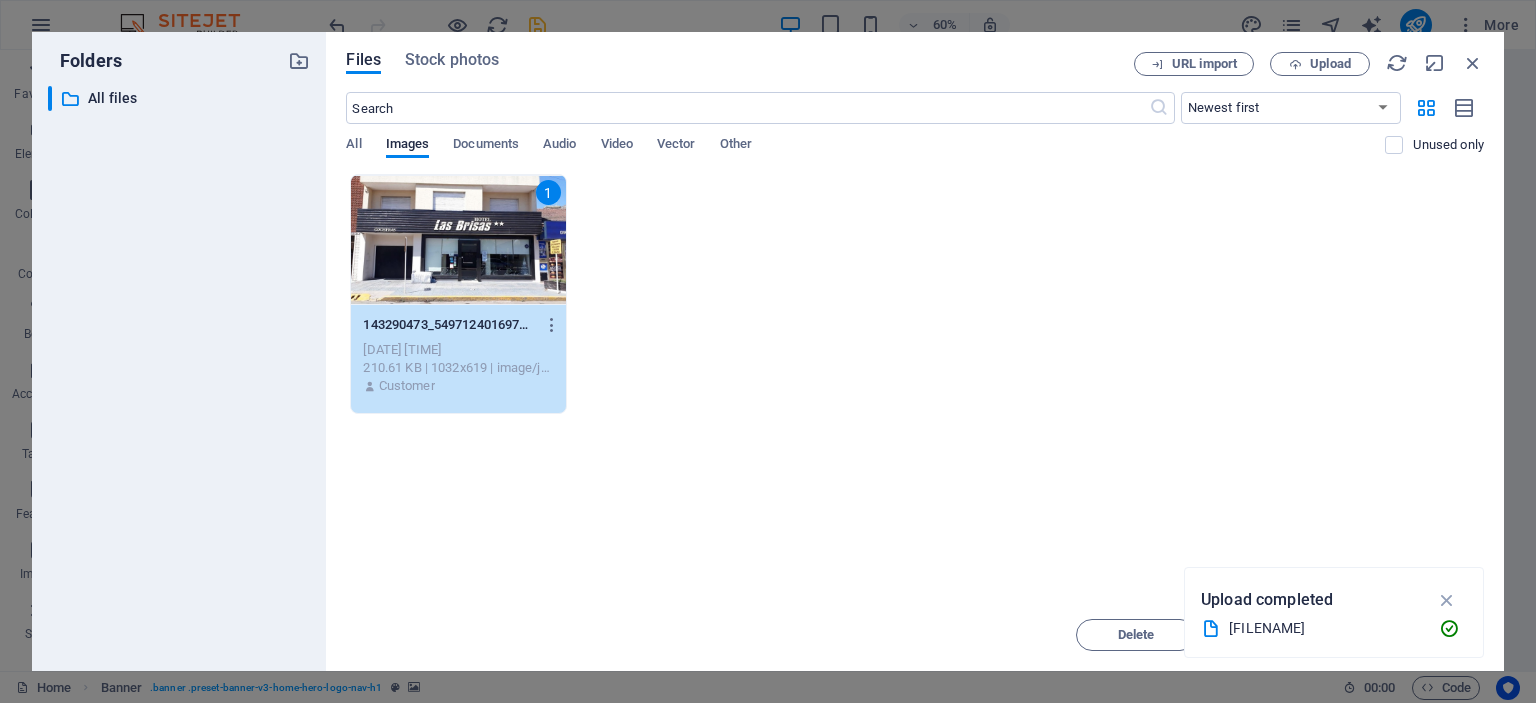 click on "1" at bounding box center (458, 240) 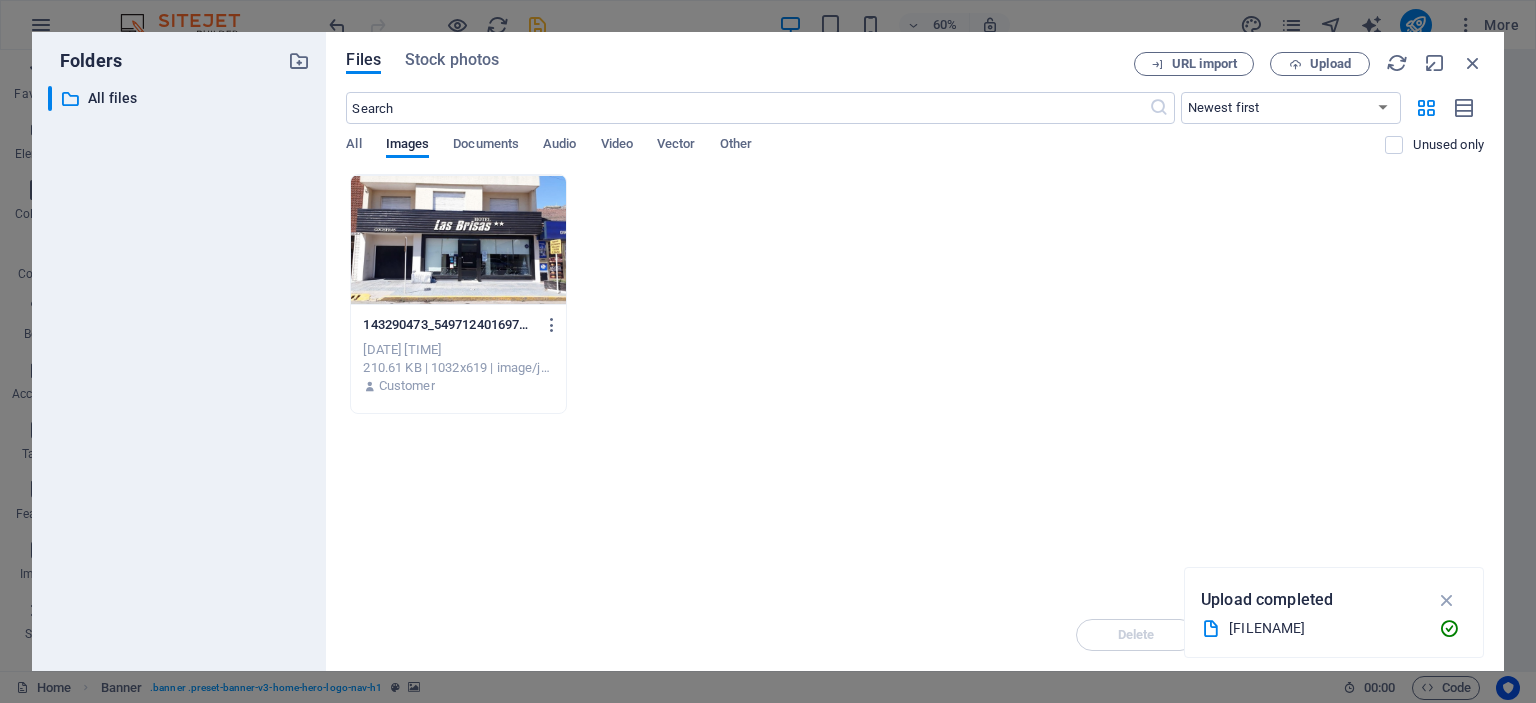 click at bounding box center (458, 240) 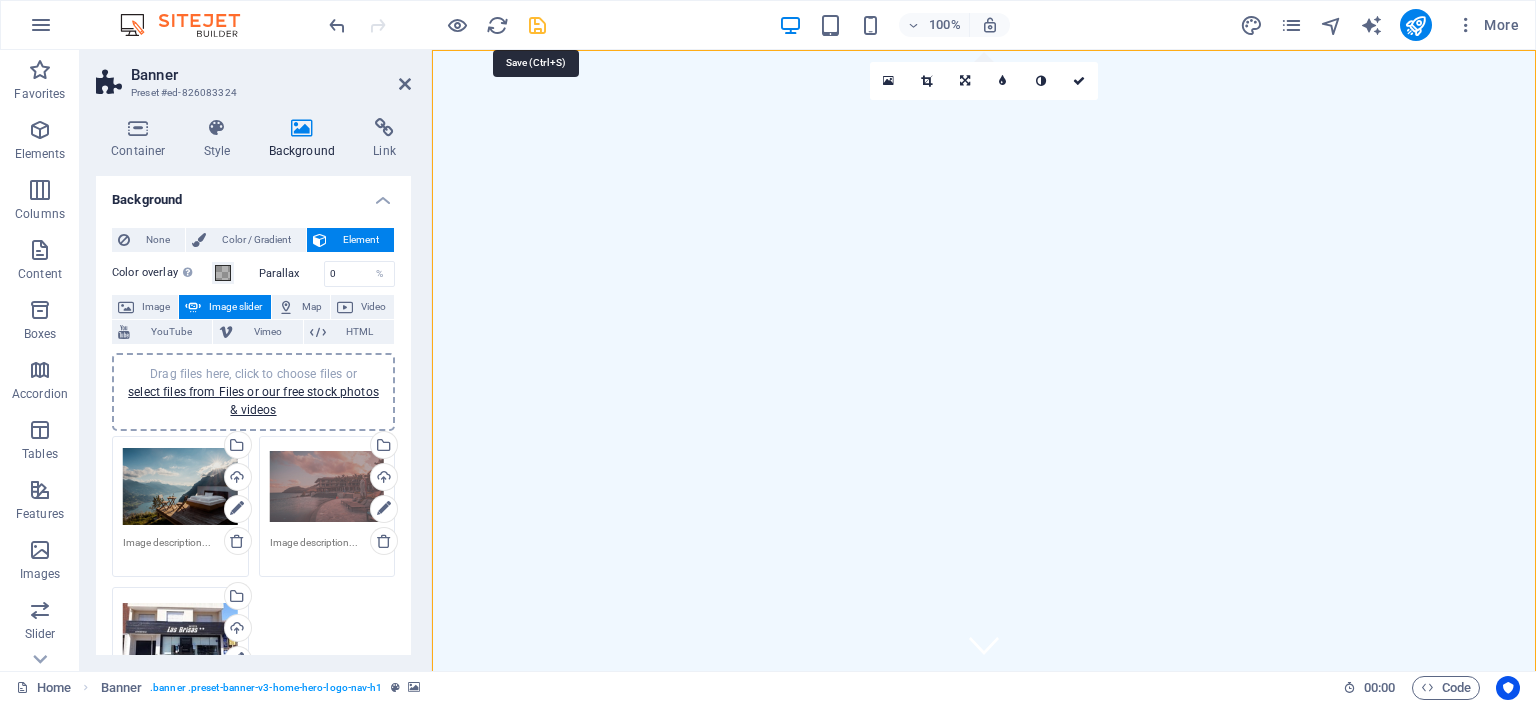 click at bounding box center [537, 25] 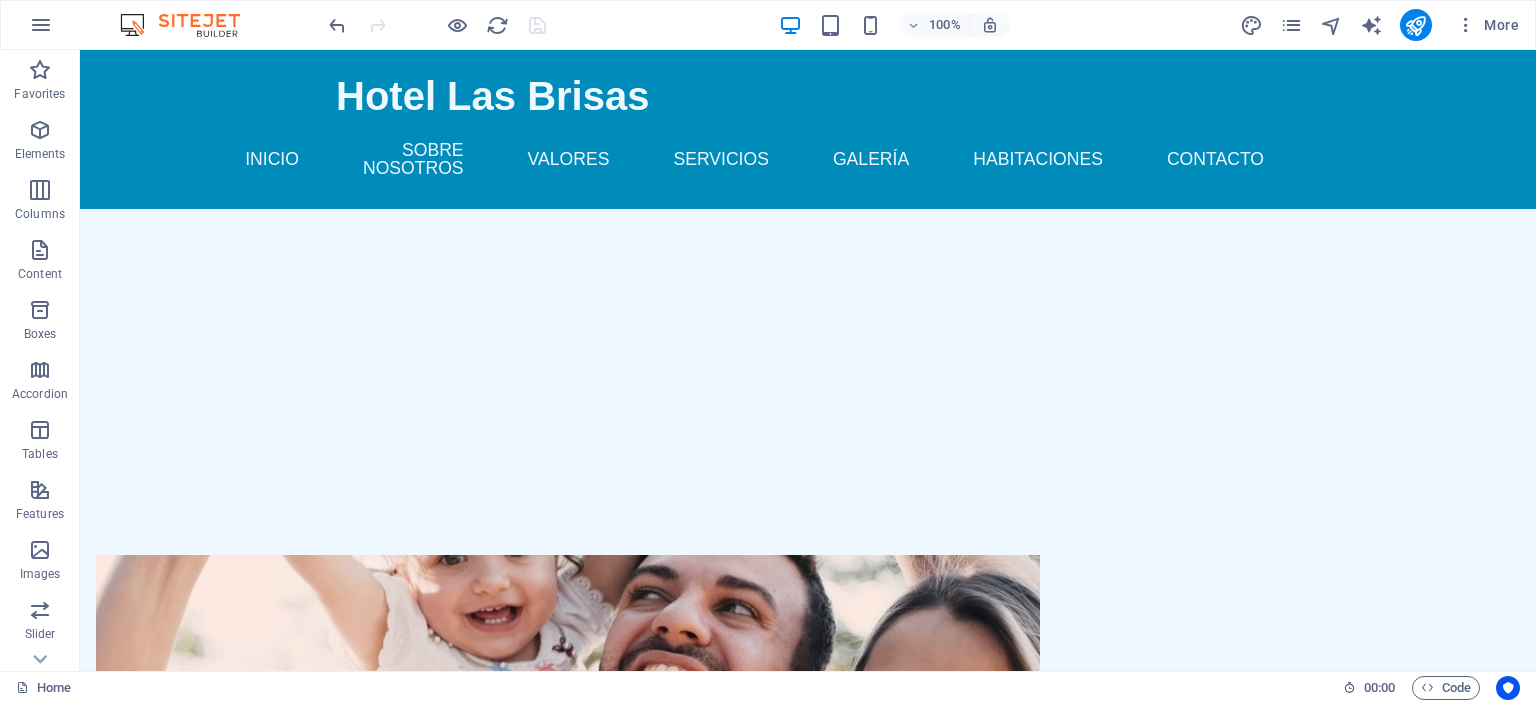 scroll, scrollTop: 0, scrollLeft: 0, axis: both 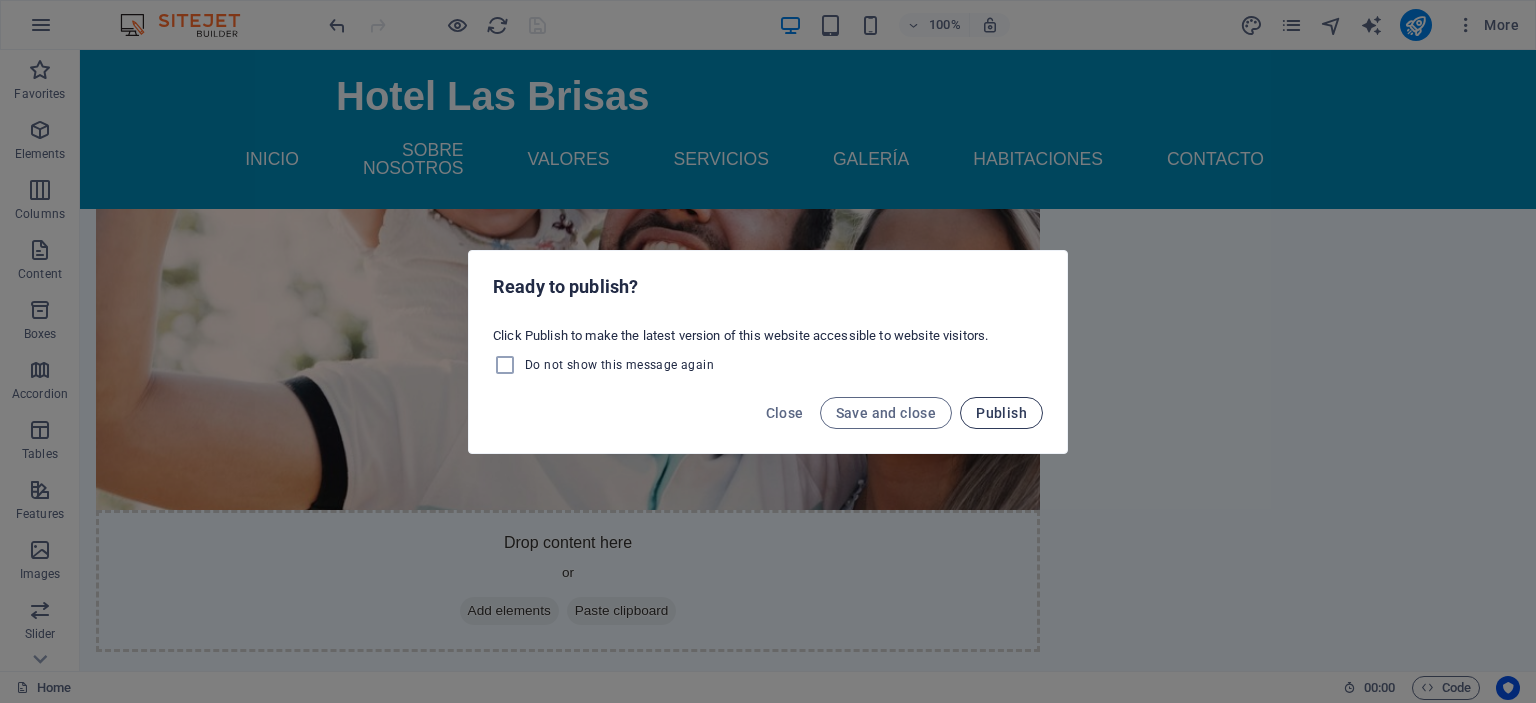 click on "Publish" at bounding box center [1001, 413] 